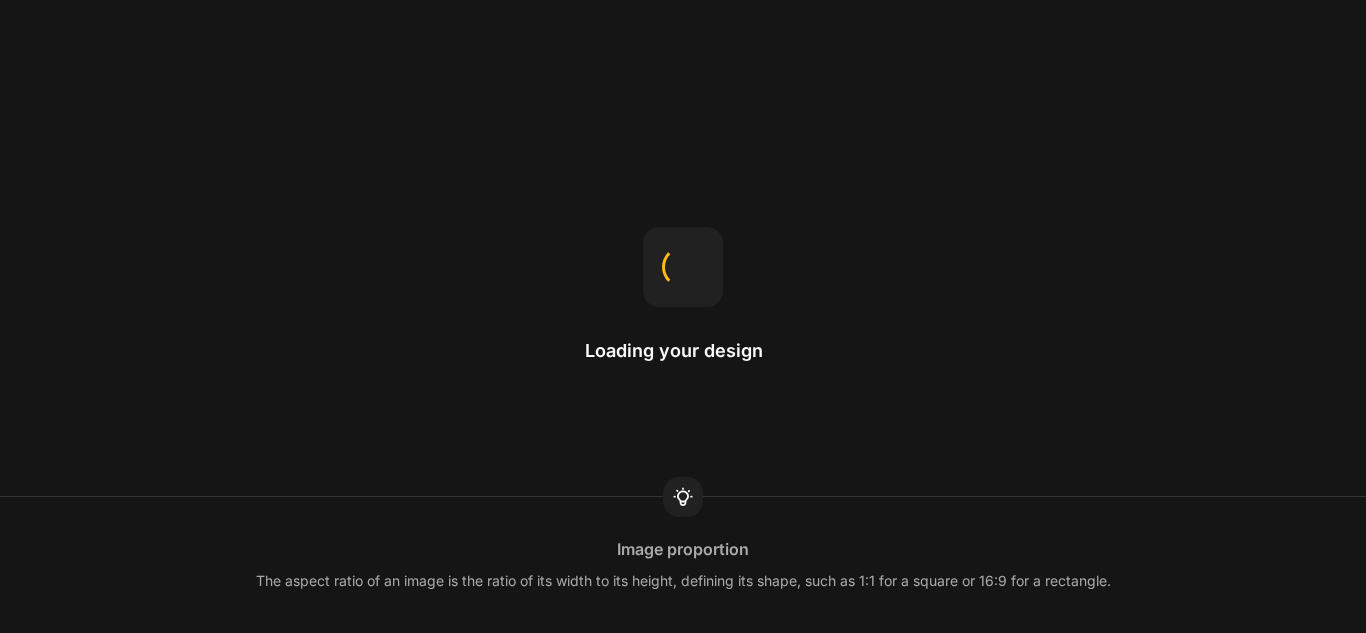 scroll, scrollTop: 0, scrollLeft: 0, axis: both 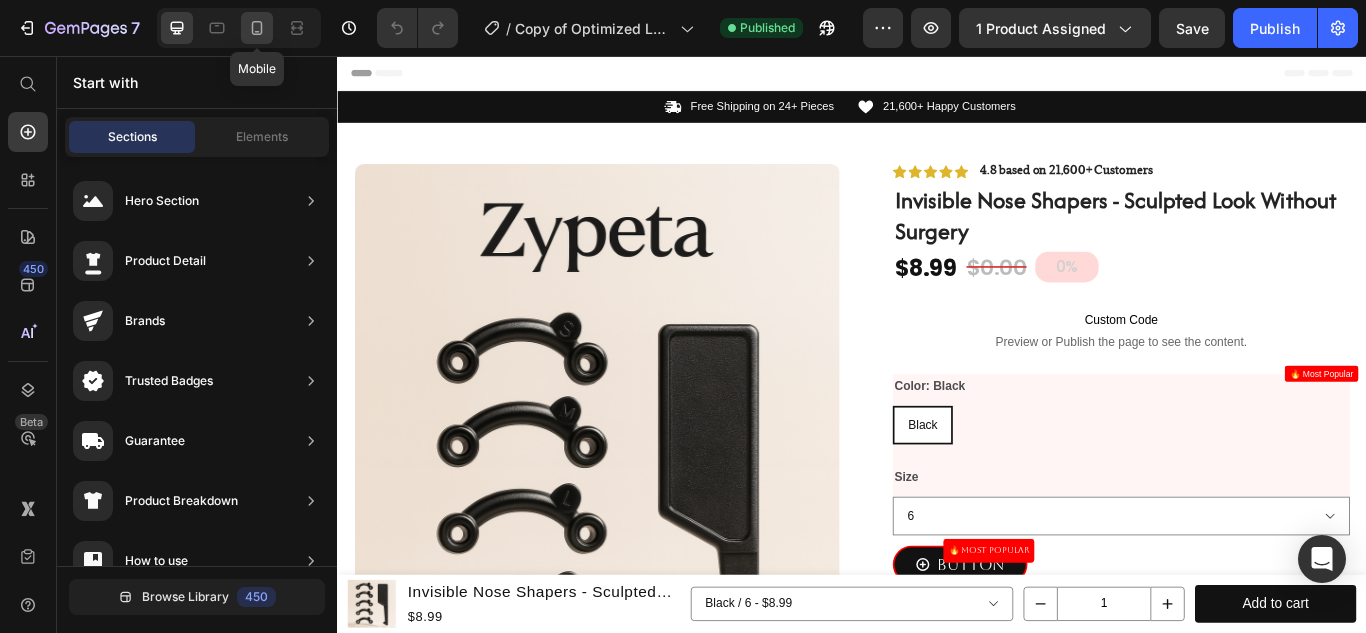 click 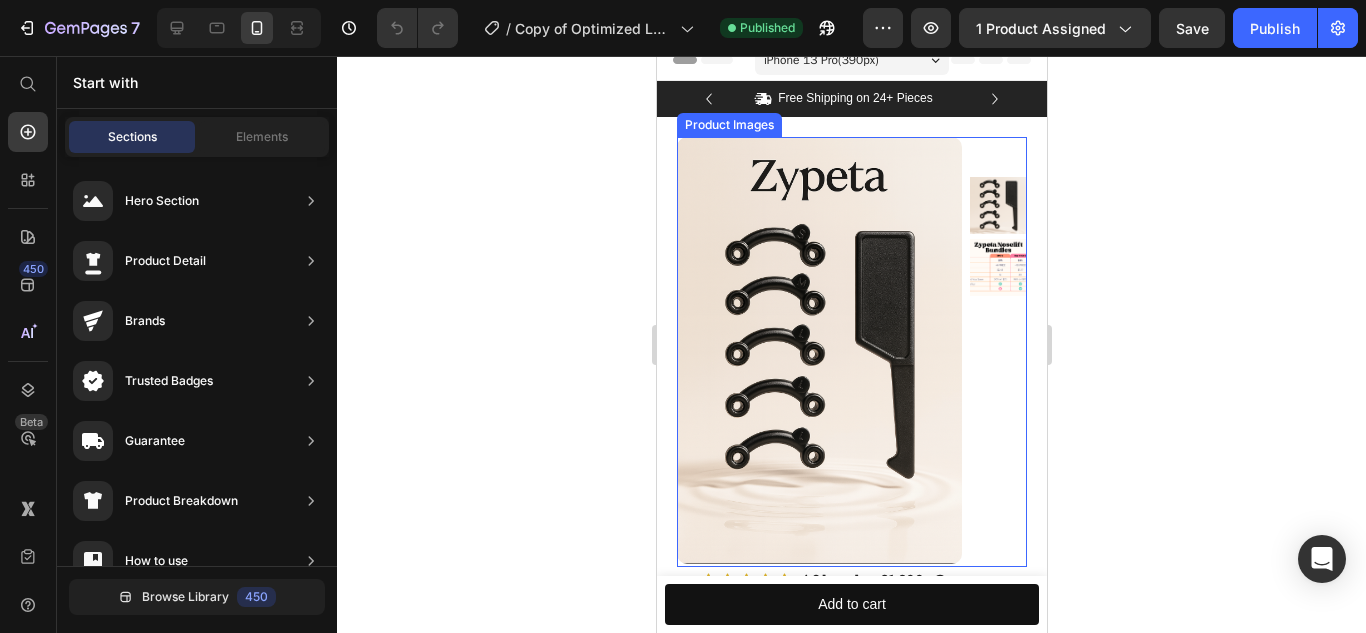scroll, scrollTop: 17, scrollLeft: 0, axis: vertical 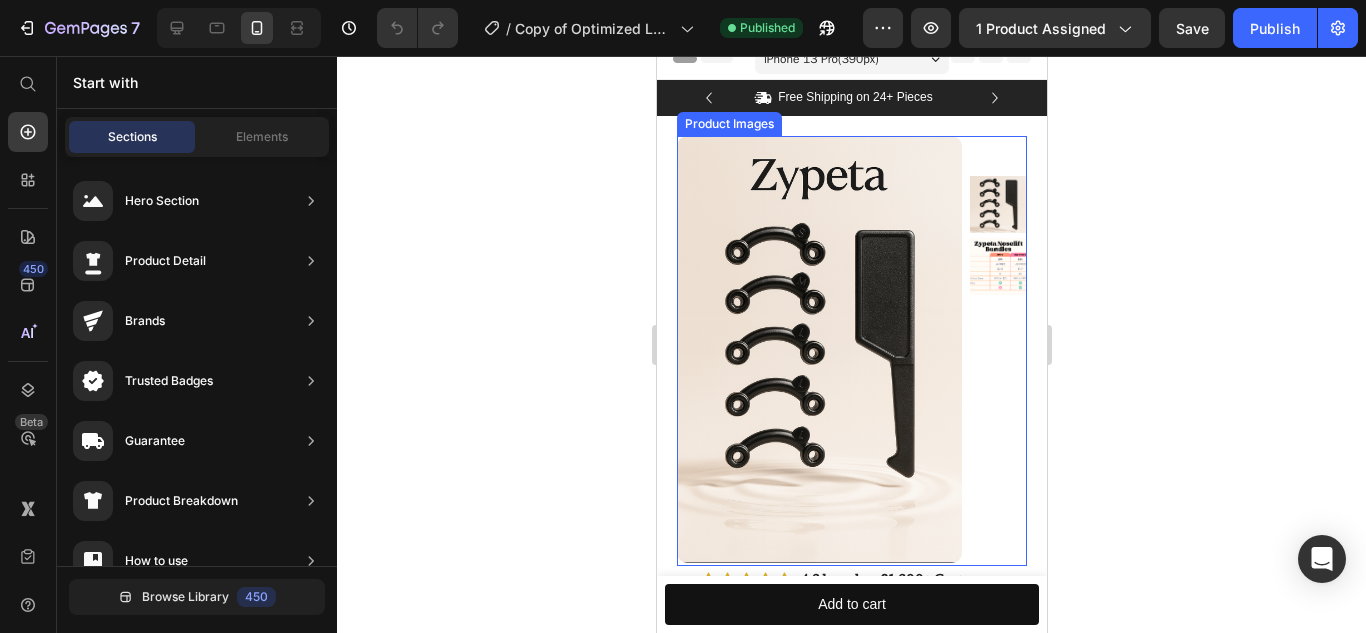 click at bounding box center [818, 350] 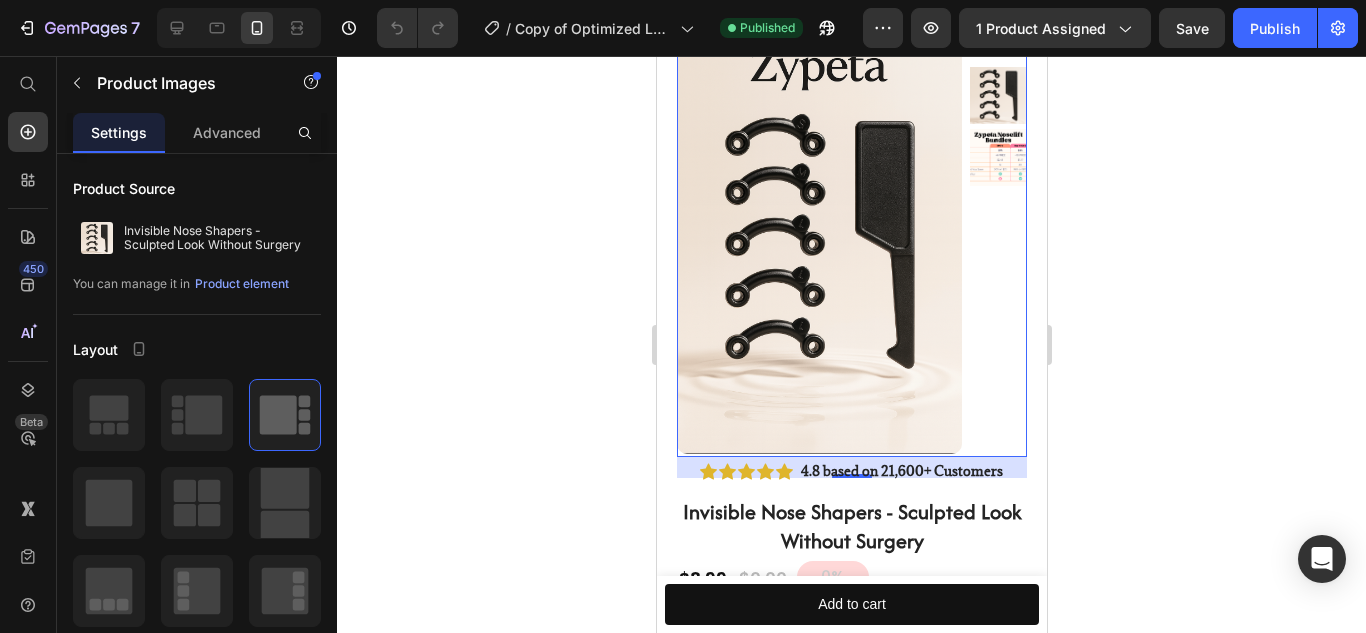 scroll, scrollTop: 124, scrollLeft: 0, axis: vertical 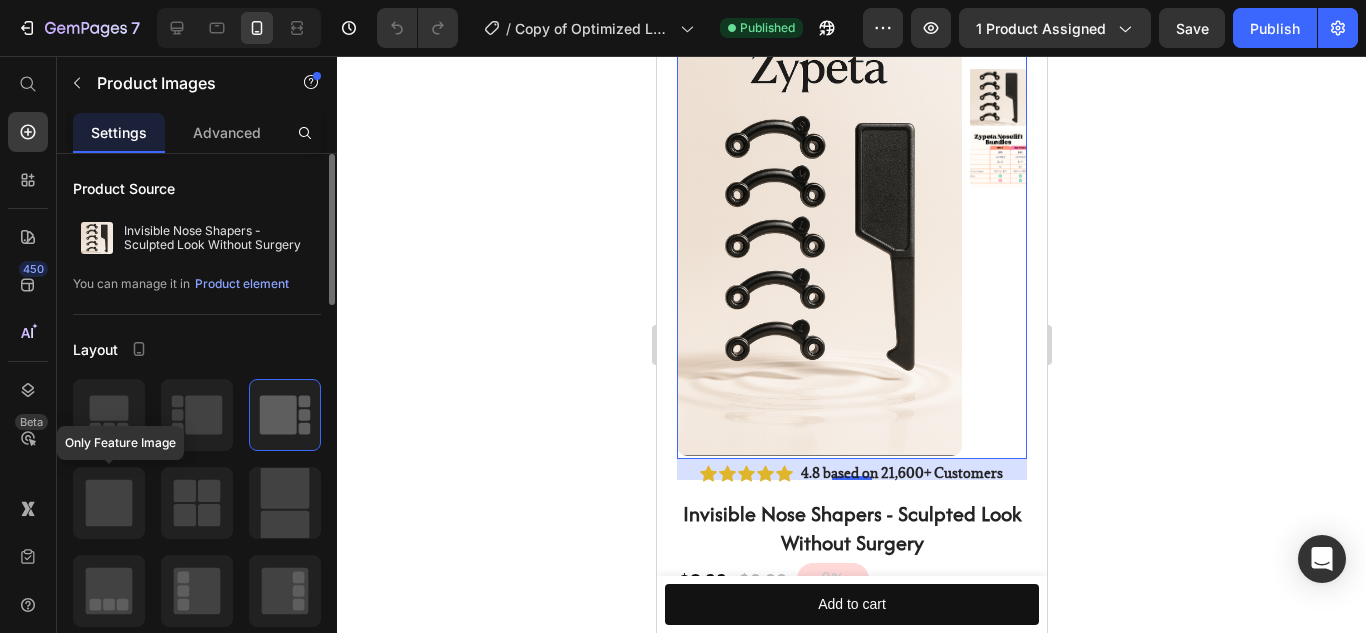 click 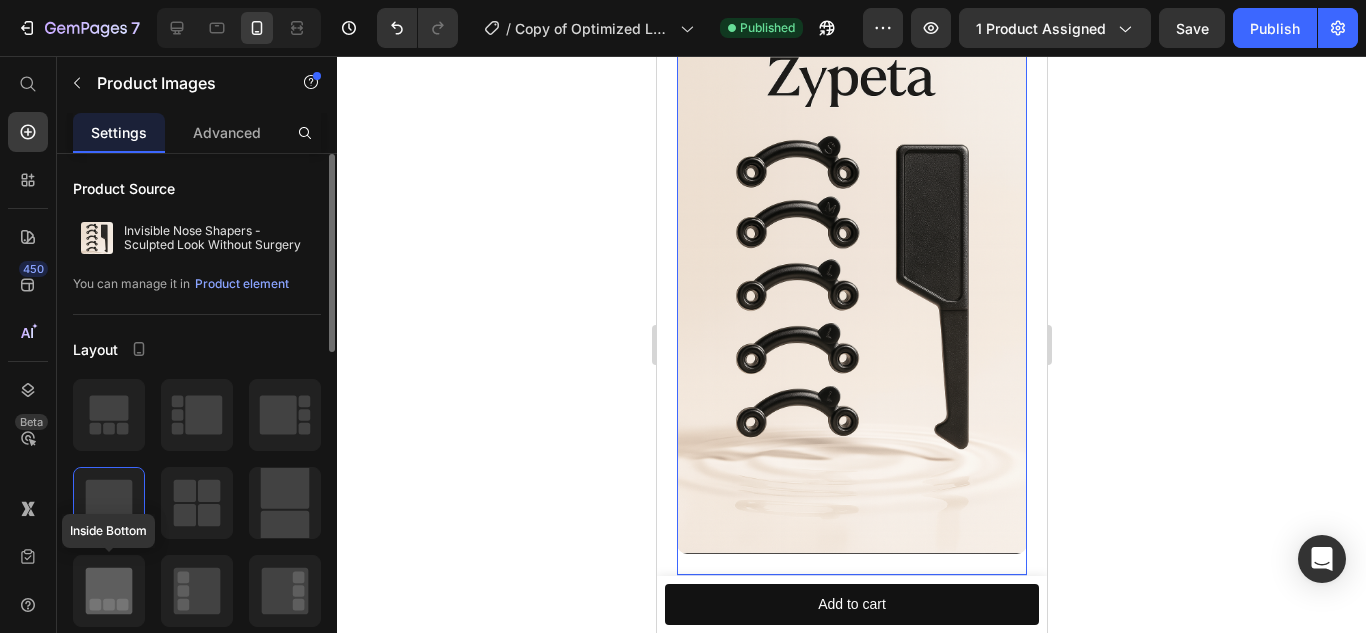 click 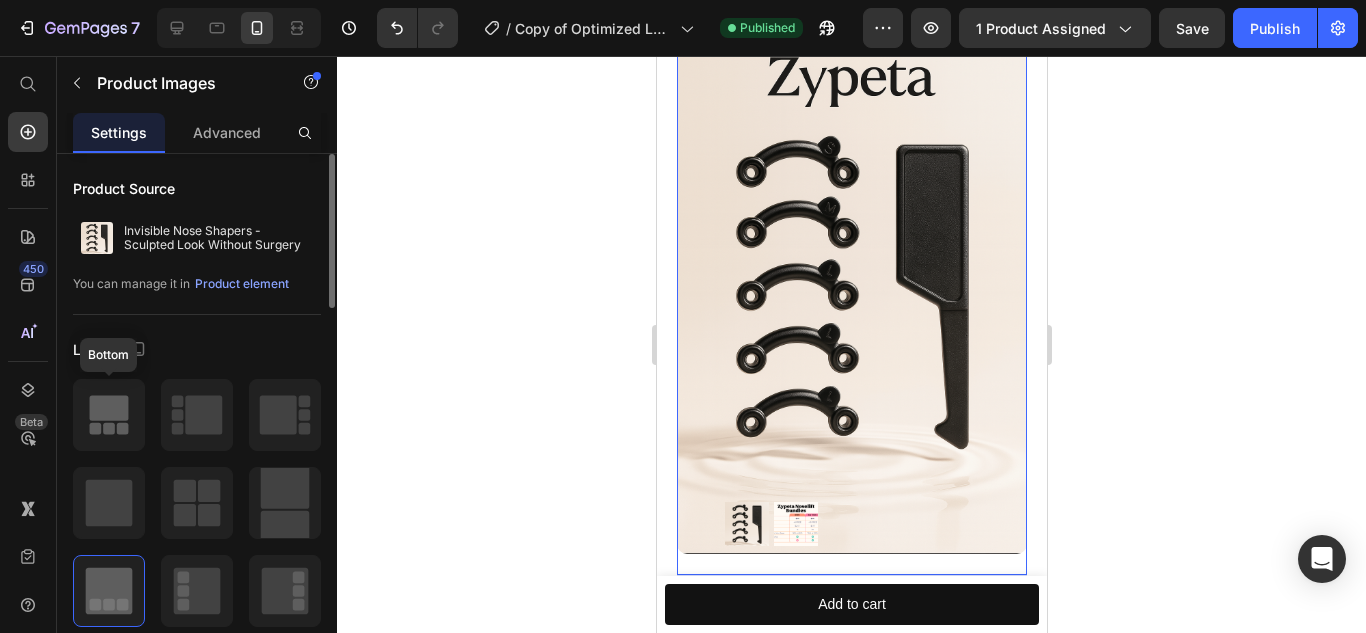 click 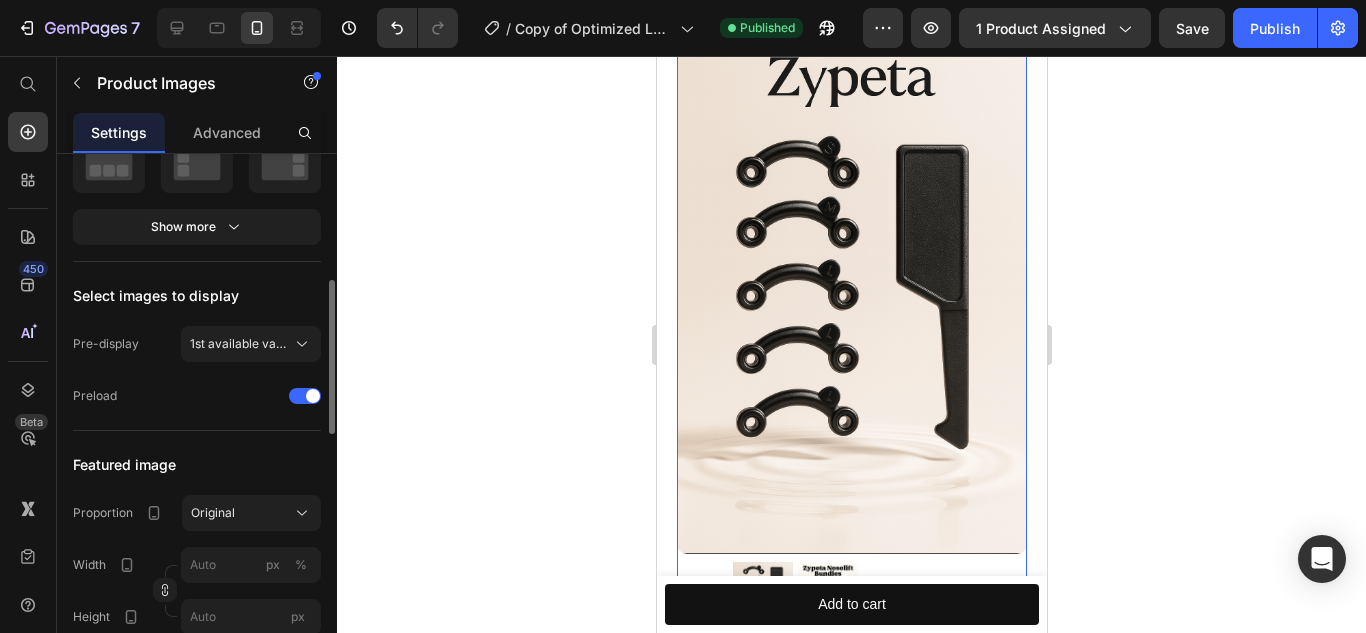 scroll, scrollTop: 437, scrollLeft: 0, axis: vertical 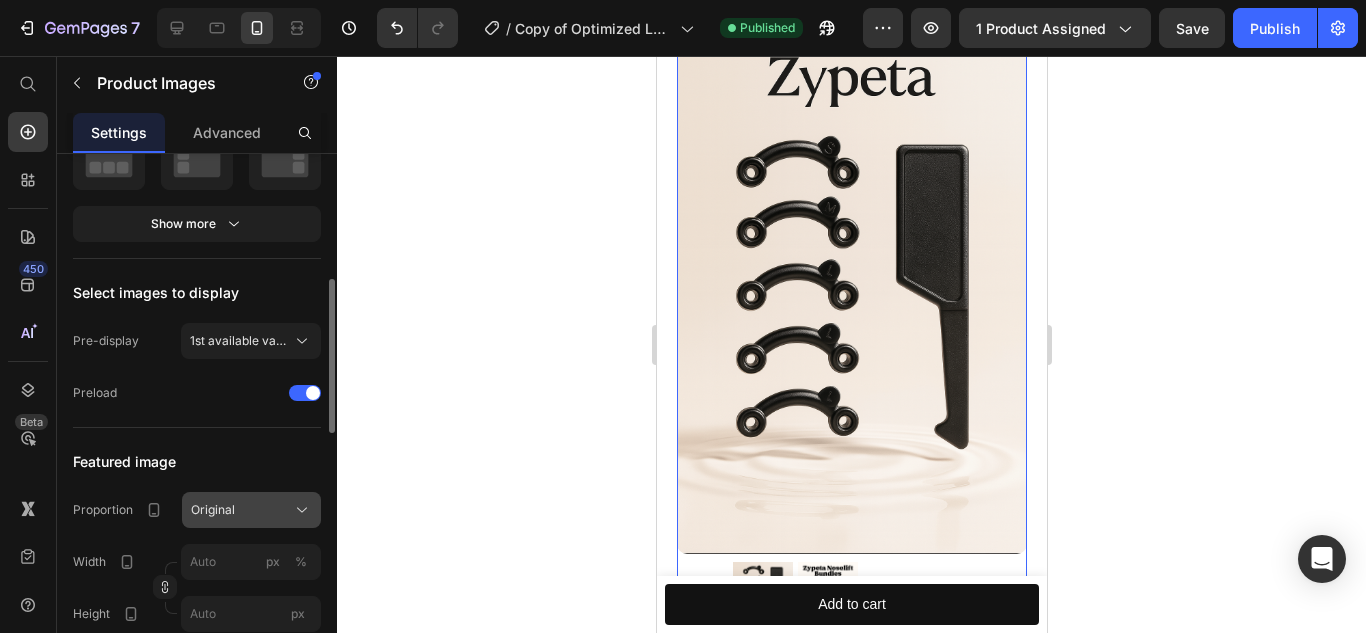 click on "Original" 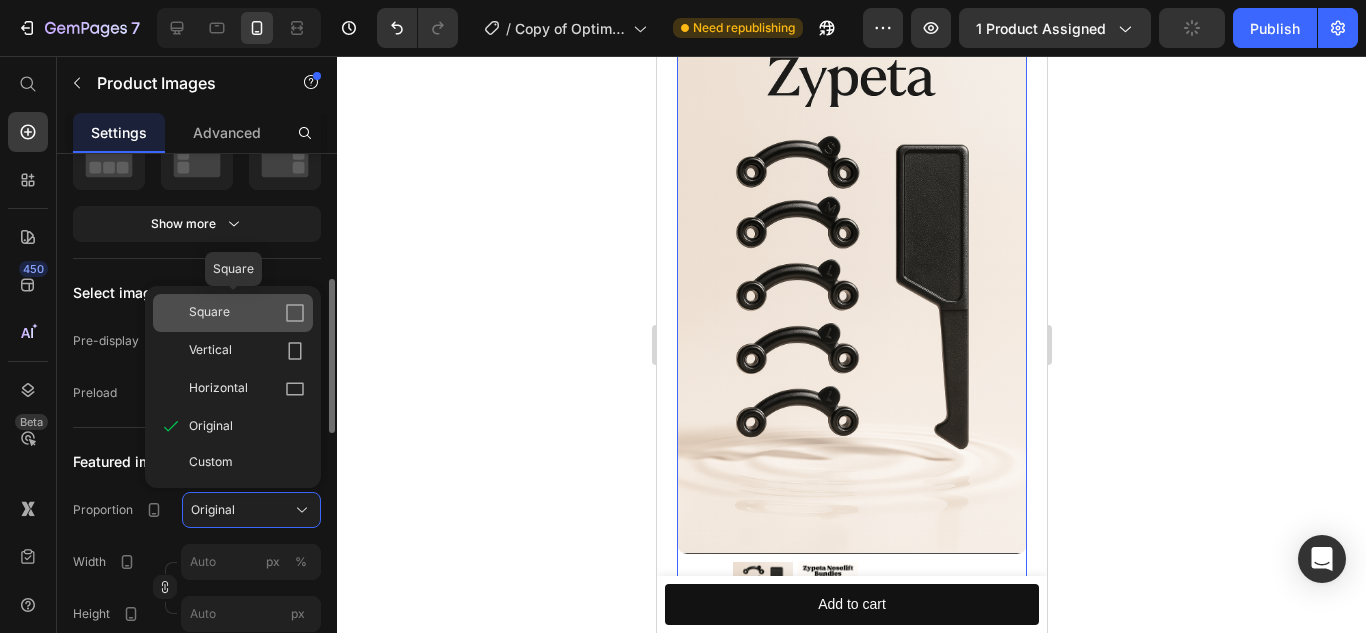 click on "Square" 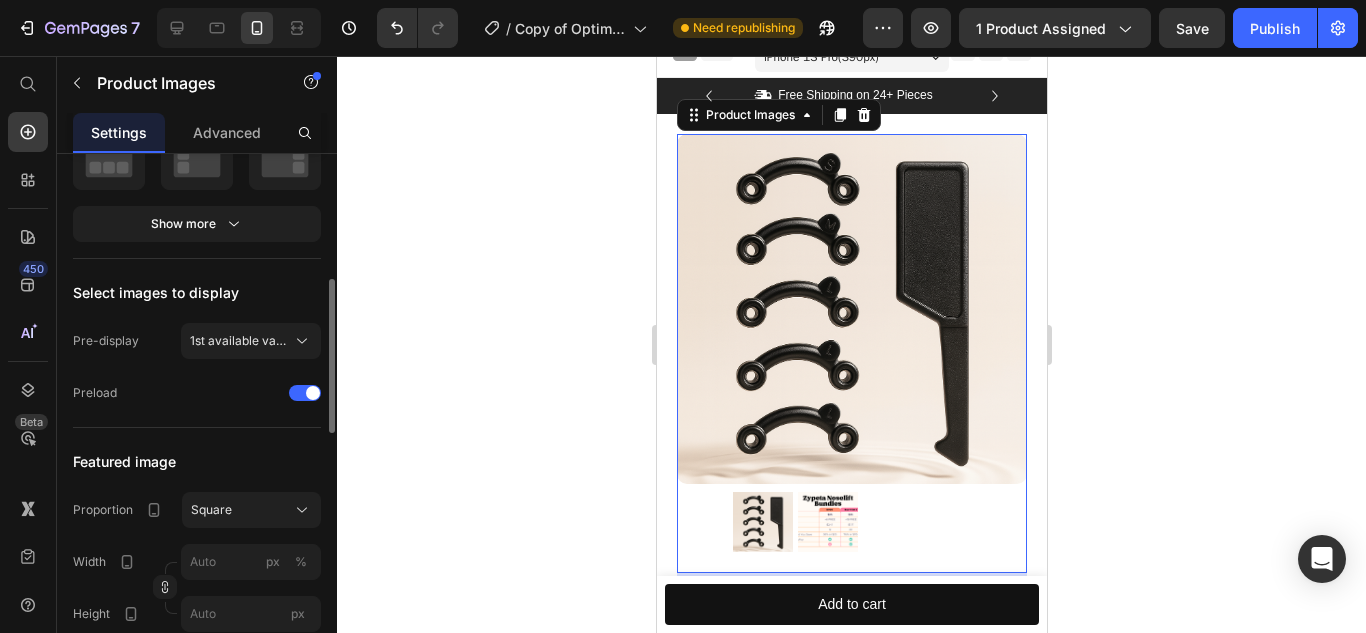scroll, scrollTop: 18, scrollLeft: 0, axis: vertical 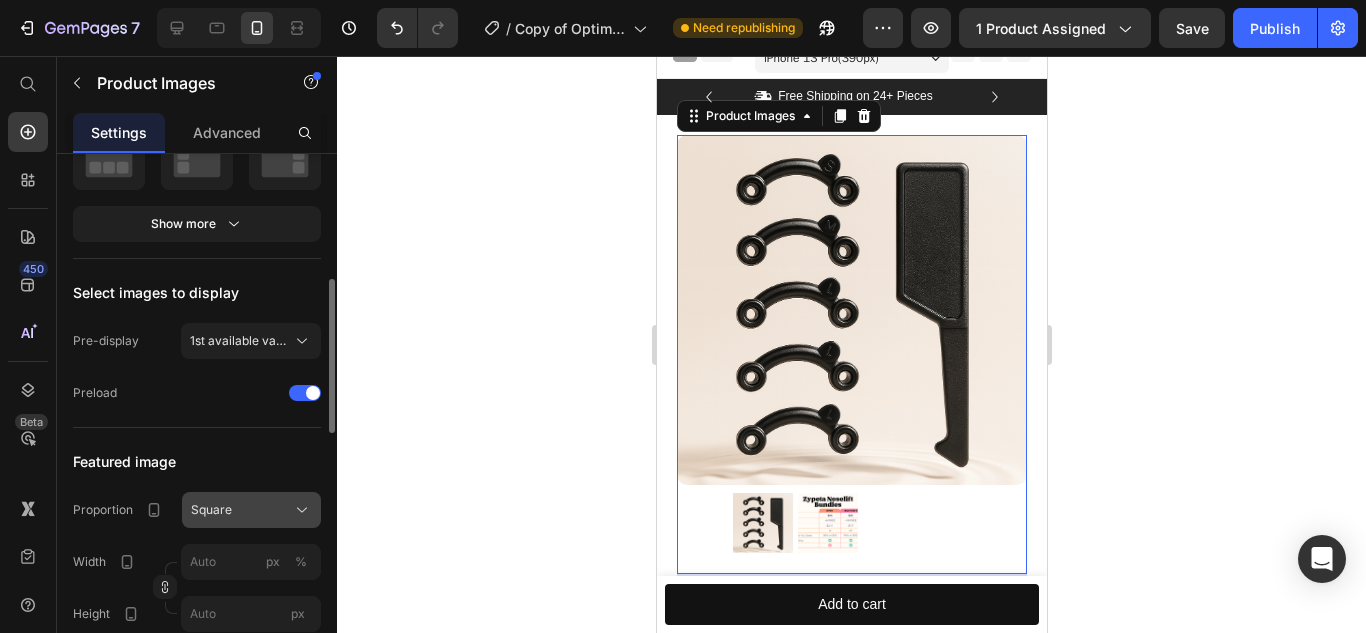click on "Square" at bounding box center (251, 510) 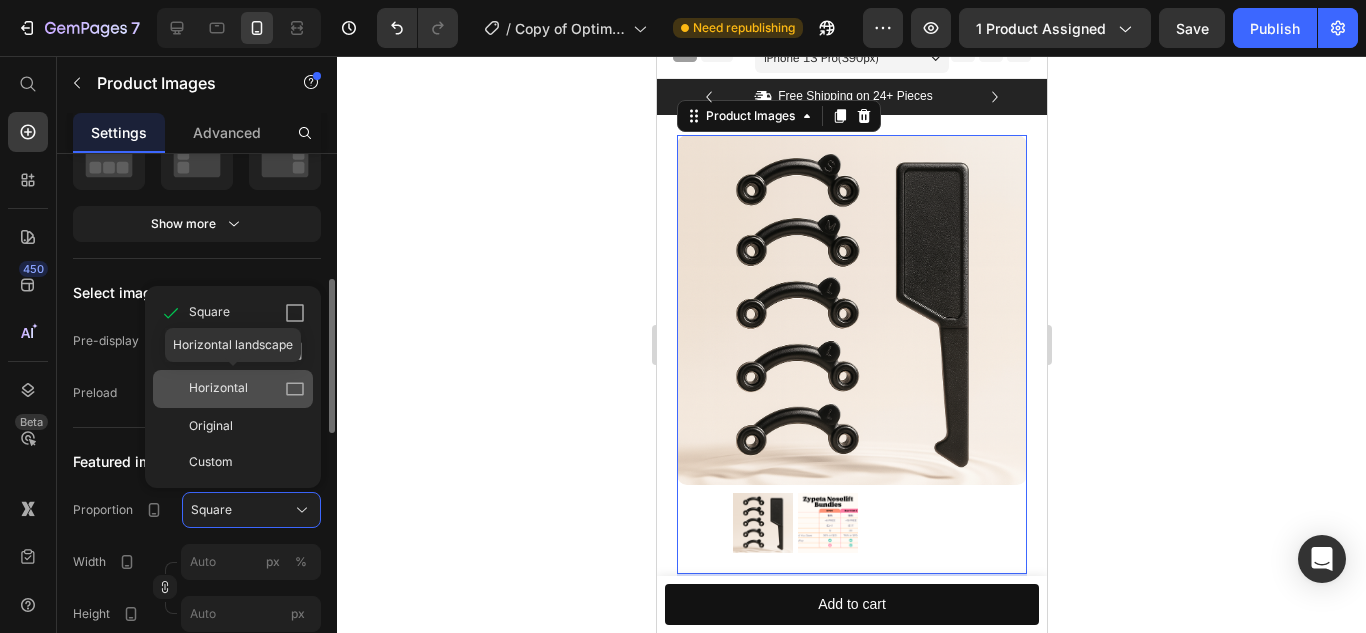 click on "Horizontal" 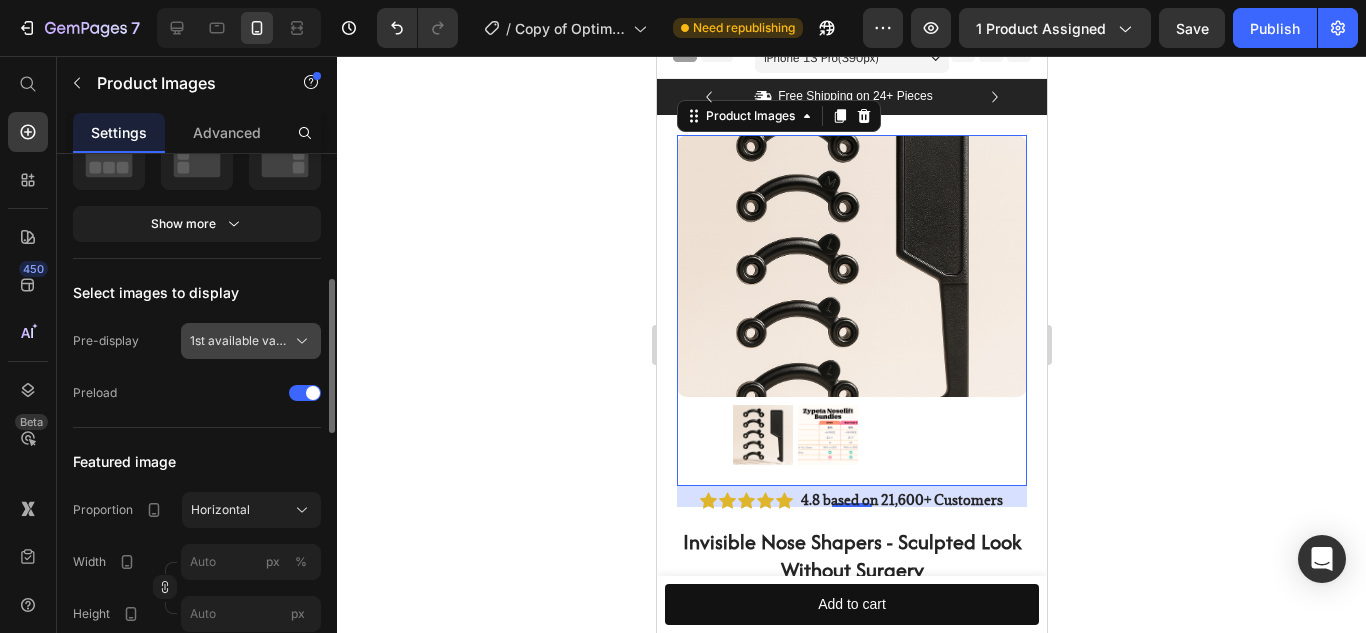 click on "1st available variant" at bounding box center [251, 341] 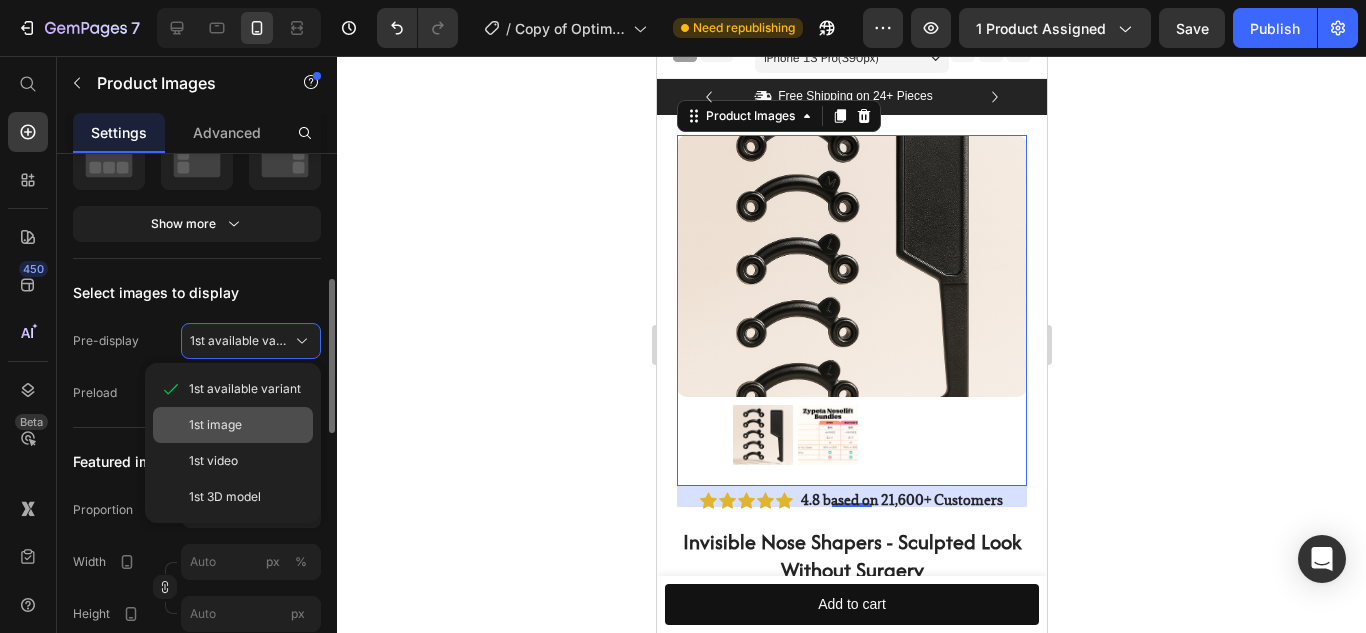 click on "1st image" at bounding box center [247, 425] 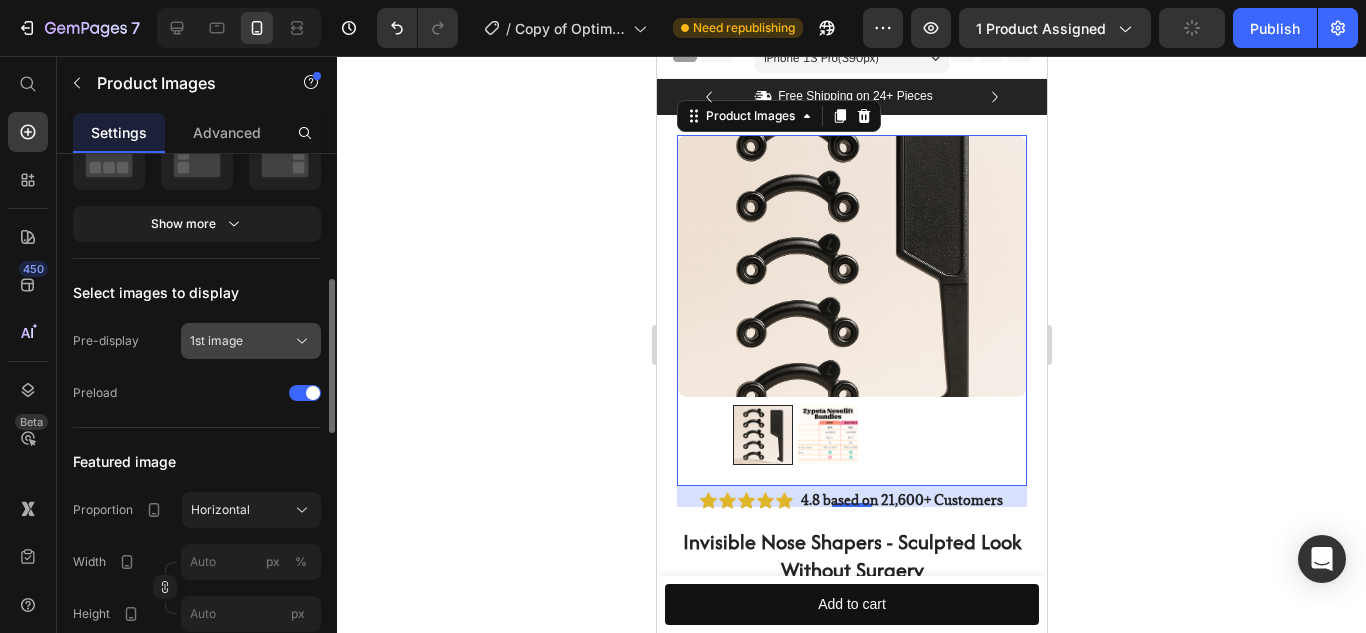 click on "1st image" 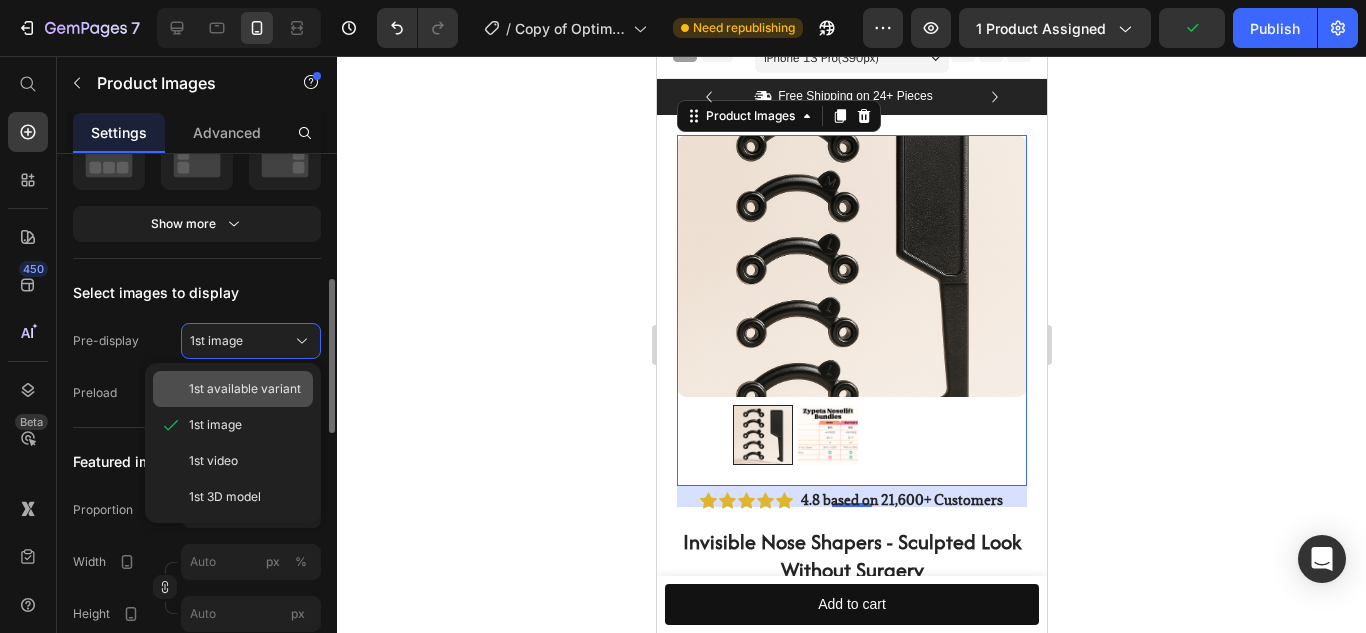 click on "1st available variant" 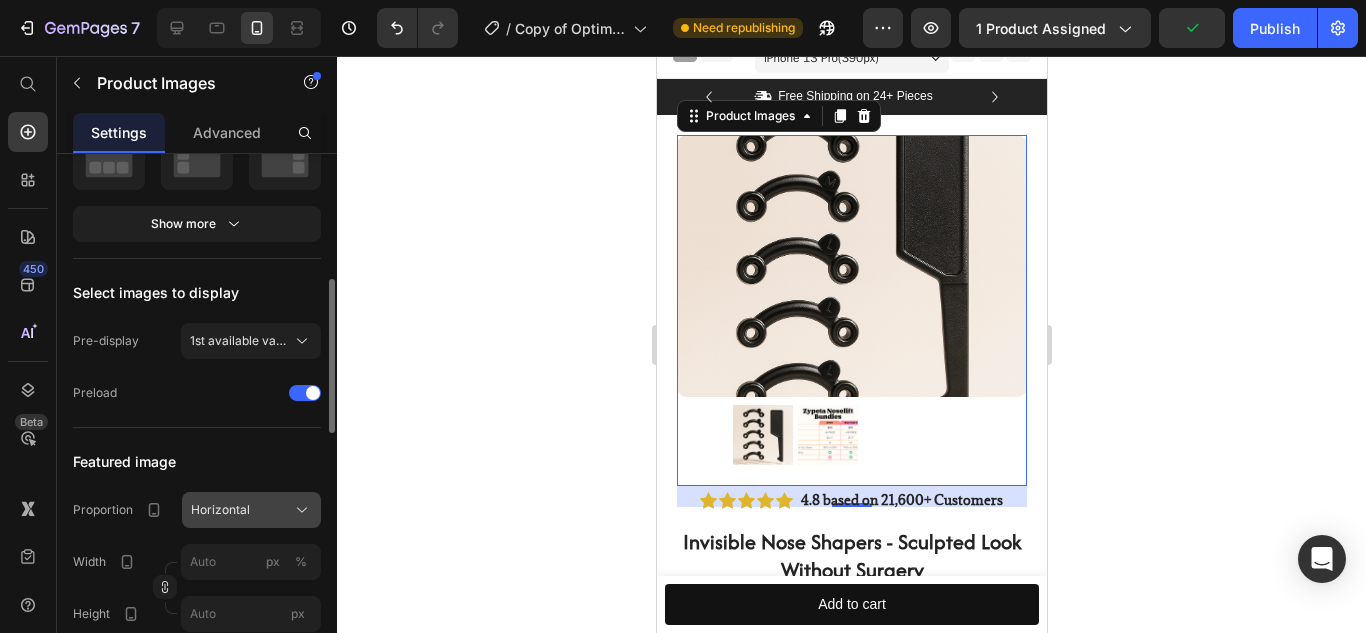 click on "Horizontal" 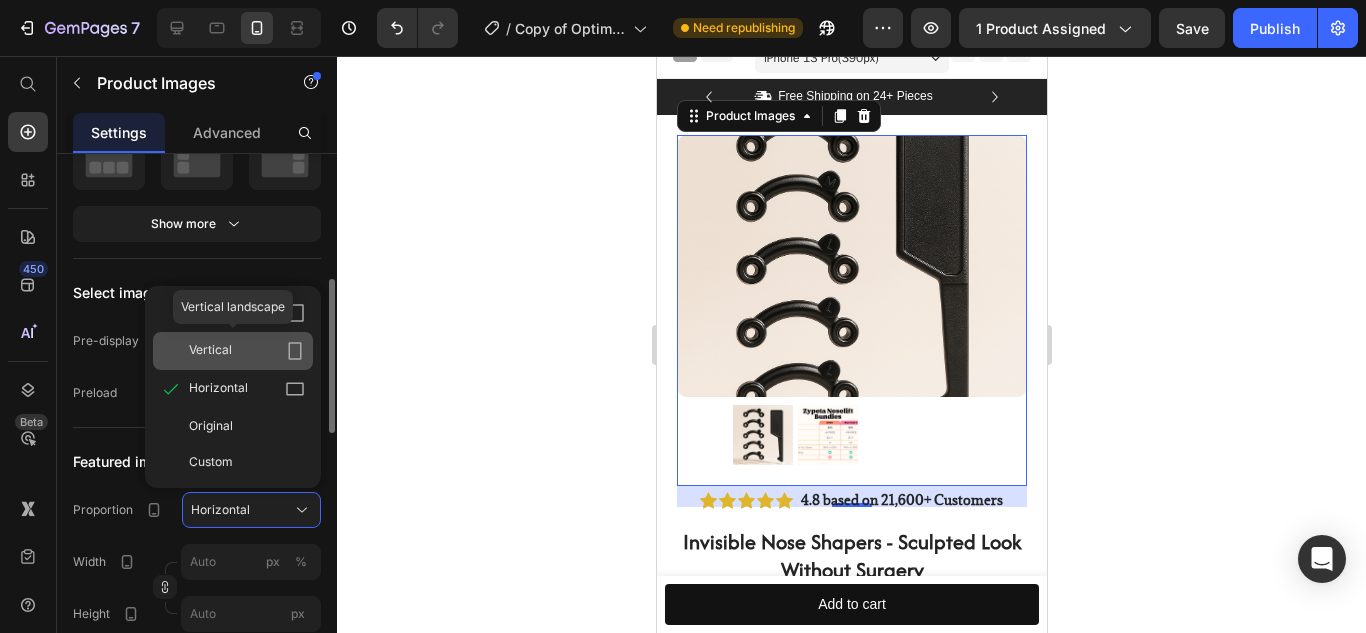 click on "Vertical" at bounding box center (247, 351) 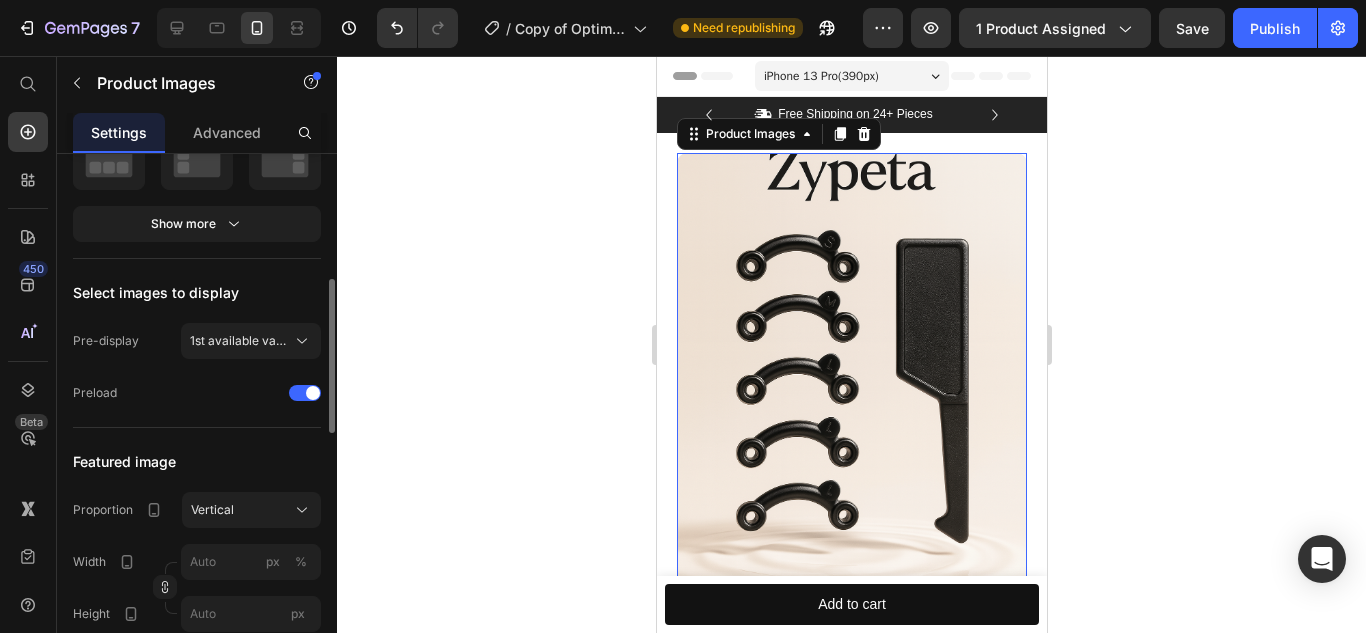 scroll, scrollTop: 88, scrollLeft: 0, axis: vertical 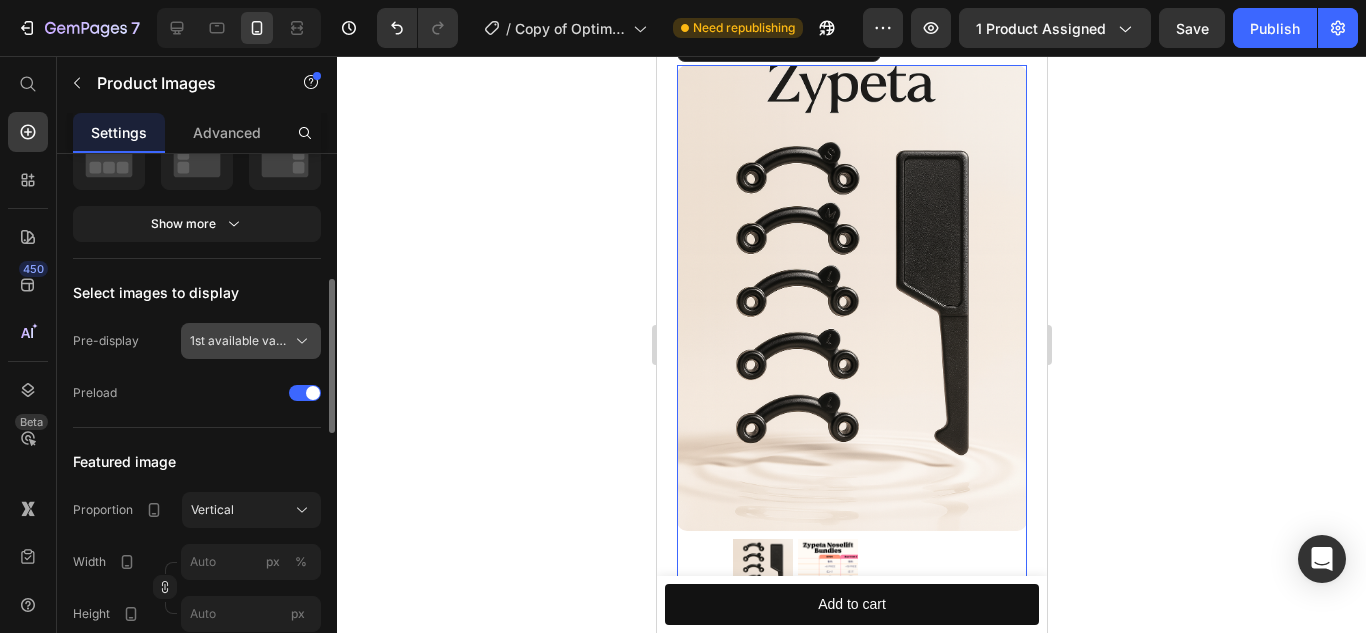 click on "1st available variant" at bounding box center [239, 341] 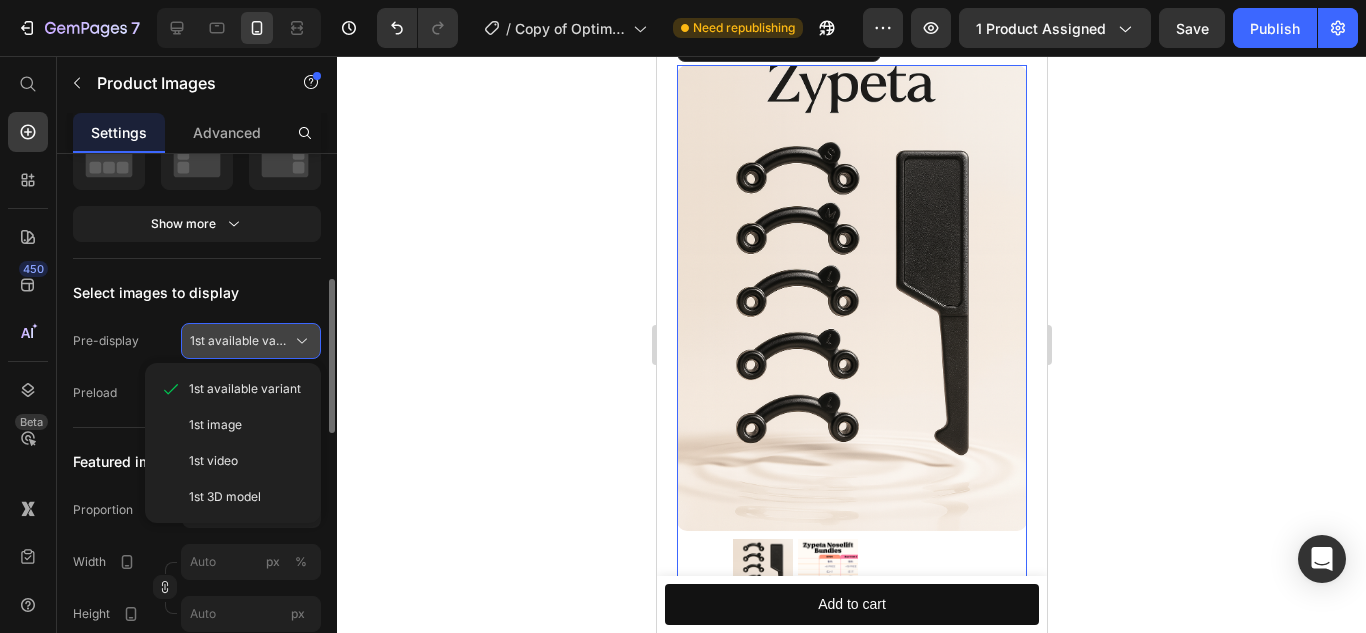 click on "1st available variant" at bounding box center [239, 341] 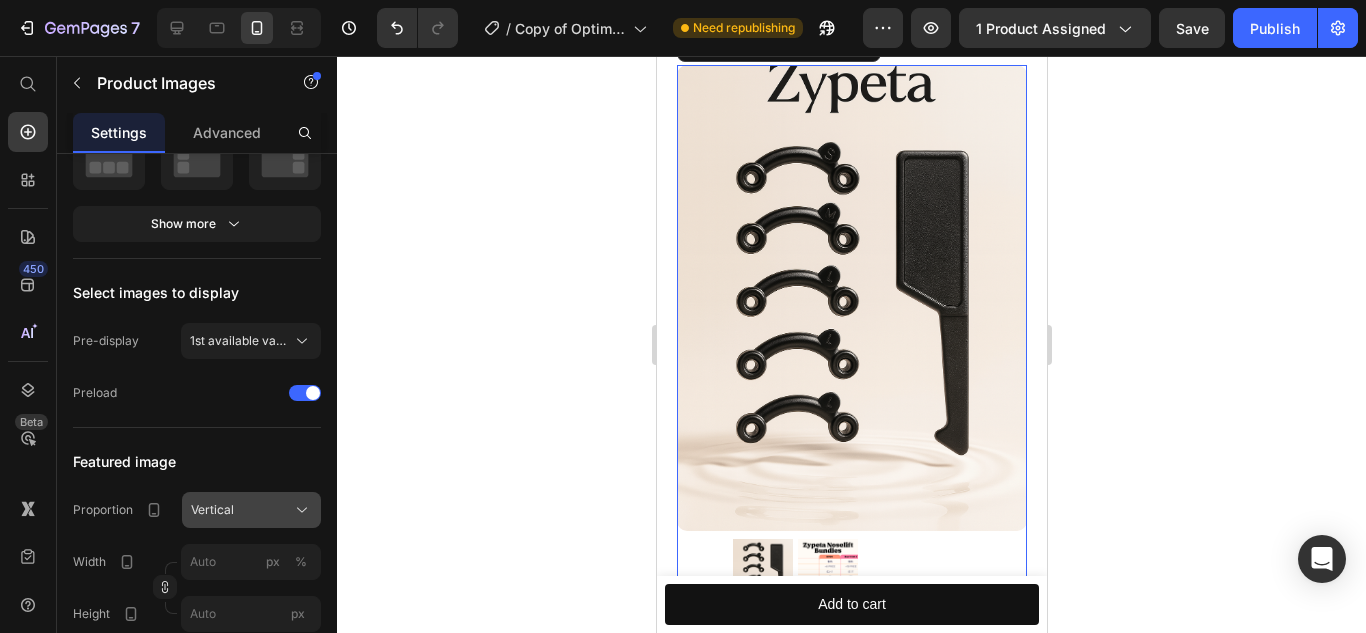 click on "Vertical" 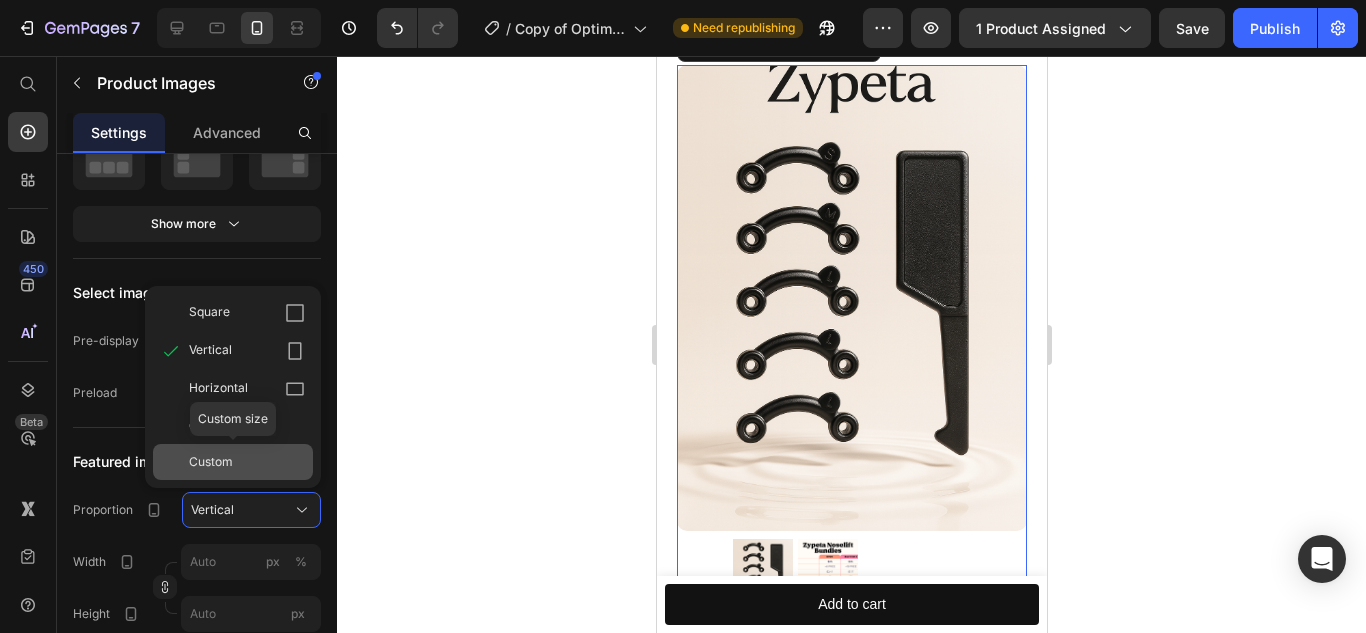 click on "Custom" at bounding box center [247, 462] 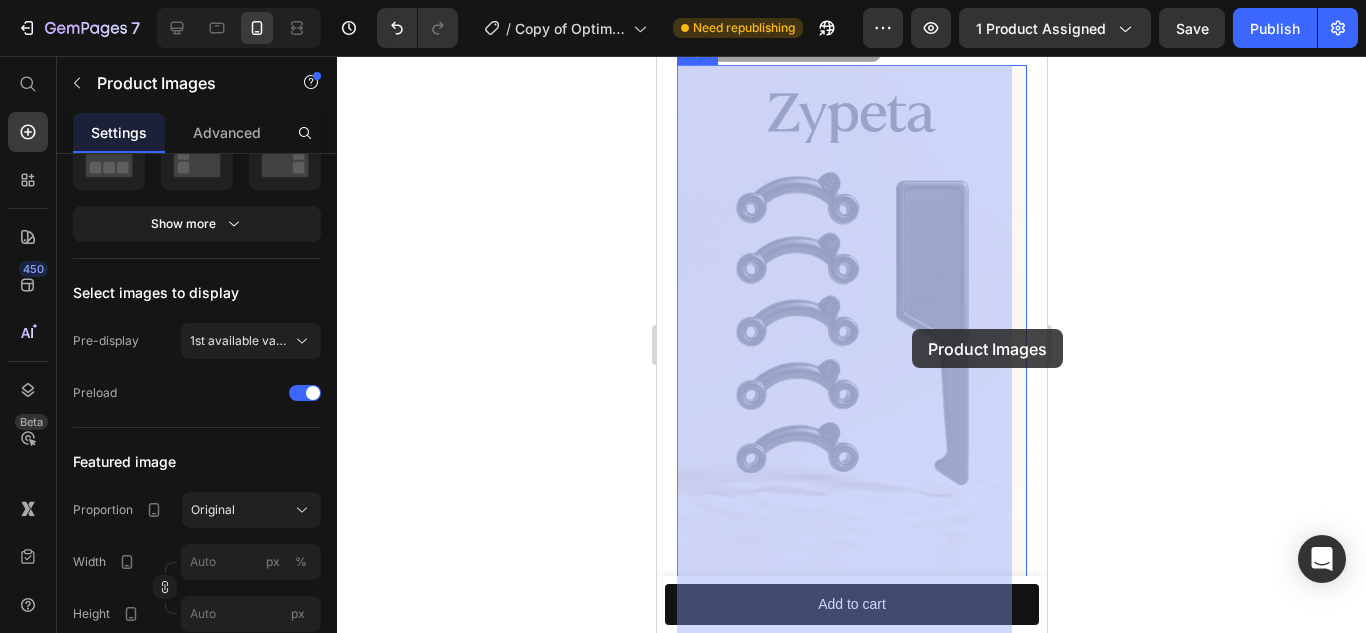 drag, startPoint x: 919, startPoint y: 312, endPoint x: 911, endPoint y: 329, distance: 18.788294 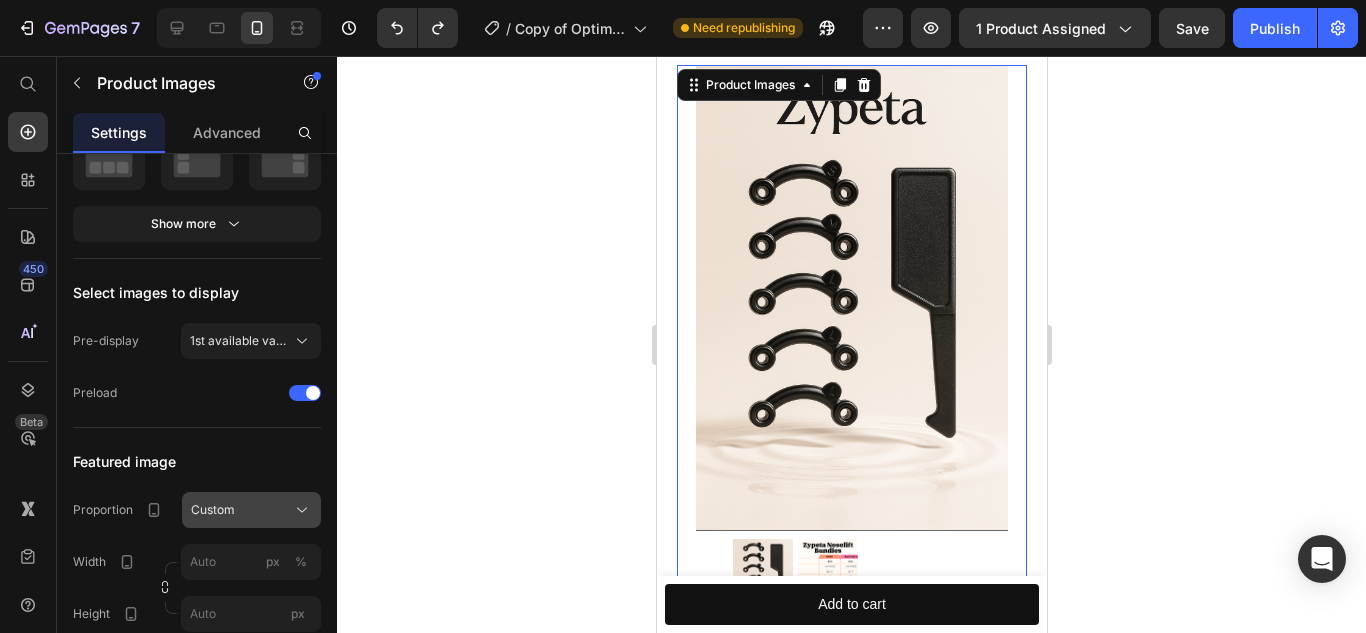 click on "Custom" at bounding box center [251, 510] 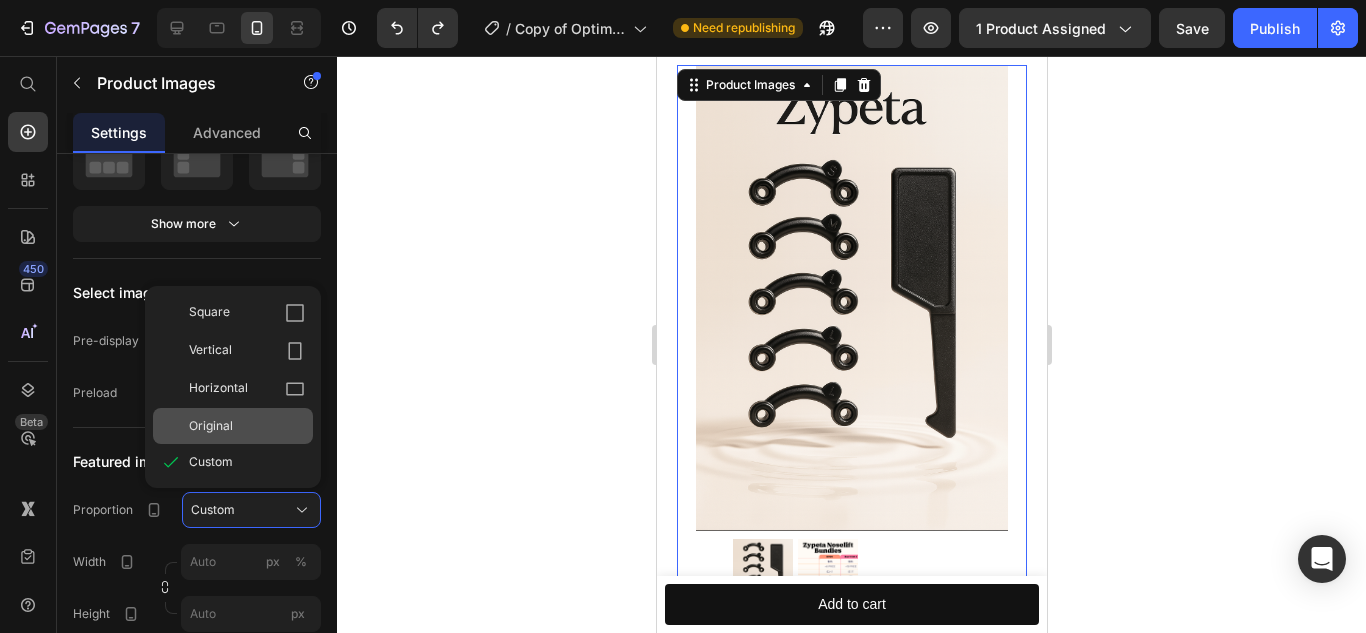 click on "Original" at bounding box center (211, 426) 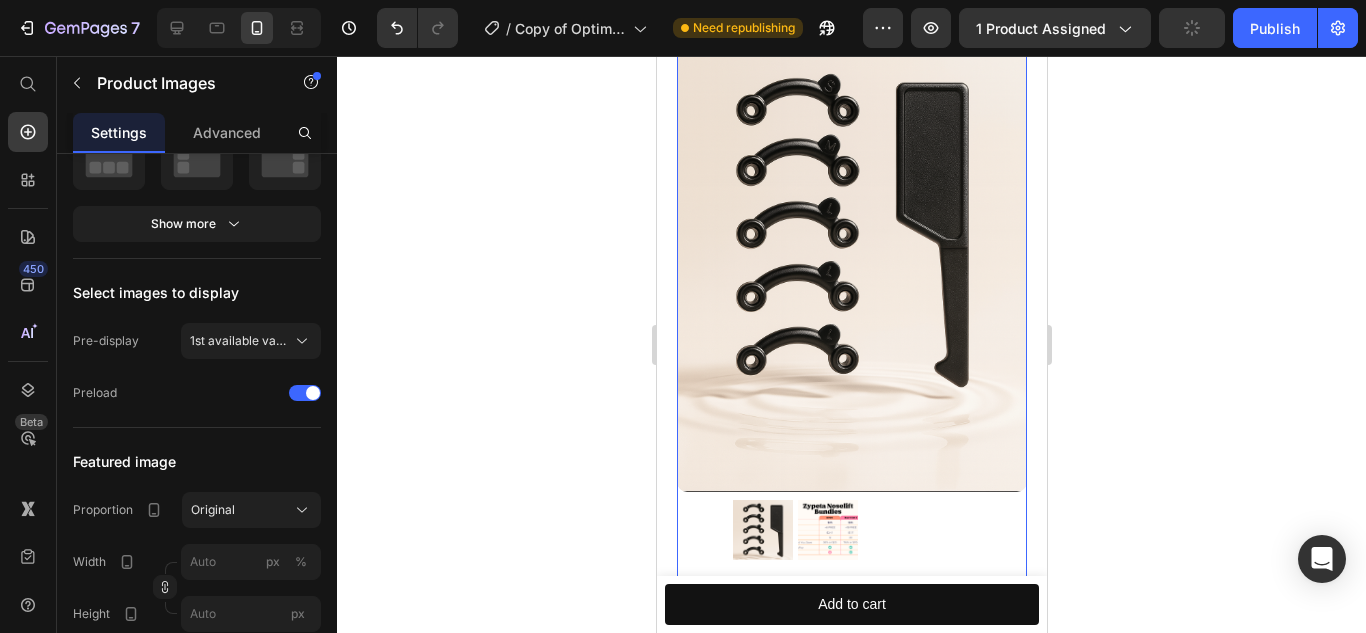 scroll, scrollTop: 187, scrollLeft: 0, axis: vertical 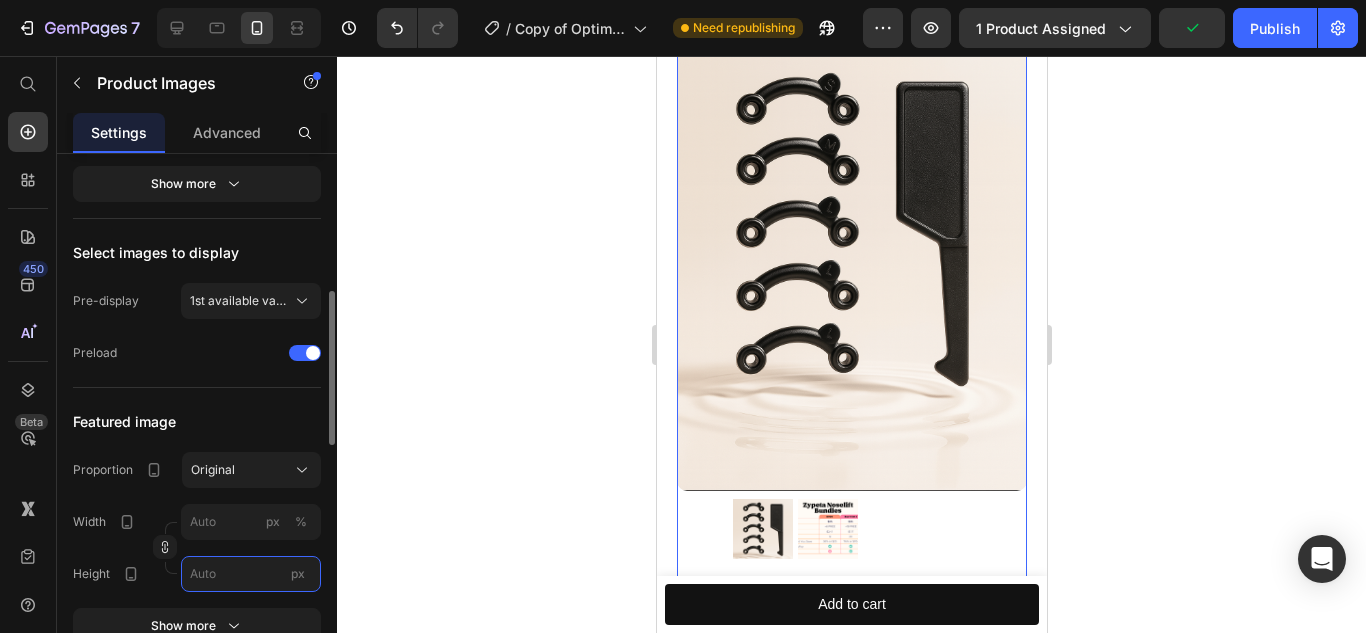 click on "px" at bounding box center (251, 574) 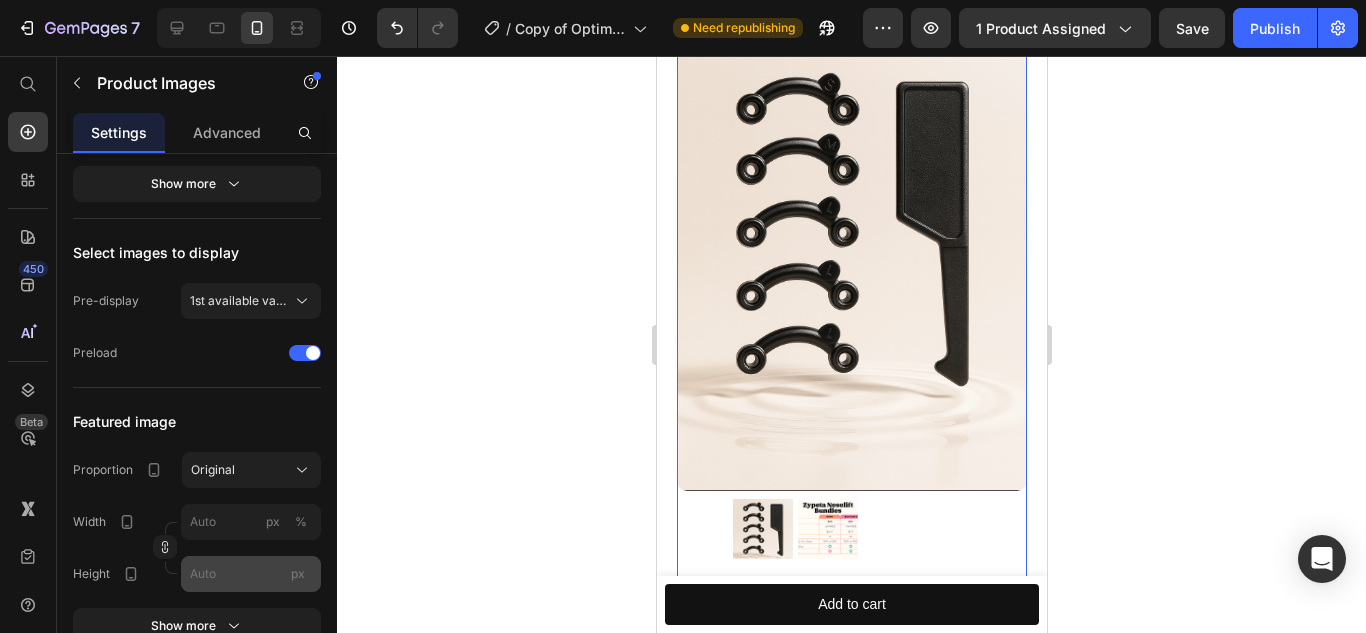 click on "px" at bounding box center (298, 574) 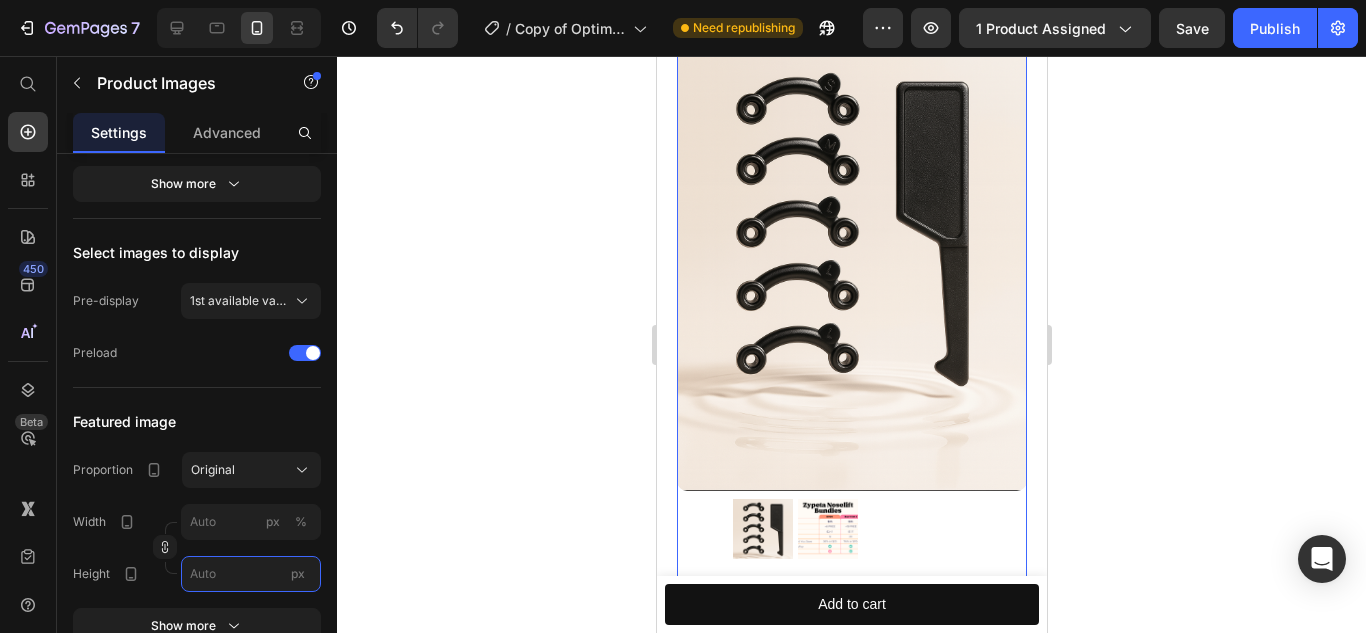 click on "px" at bounding box center (251, 574) 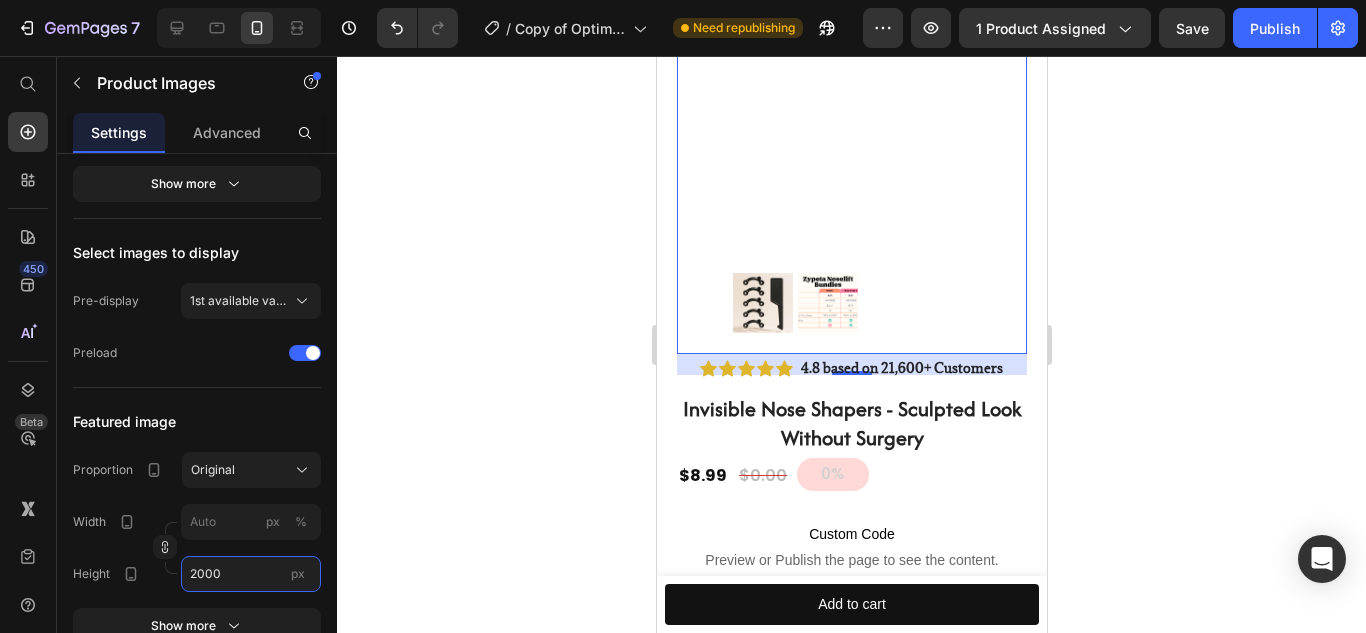 scroll, scrollTop: 1889, scrollLeft: 0, axis: vertical 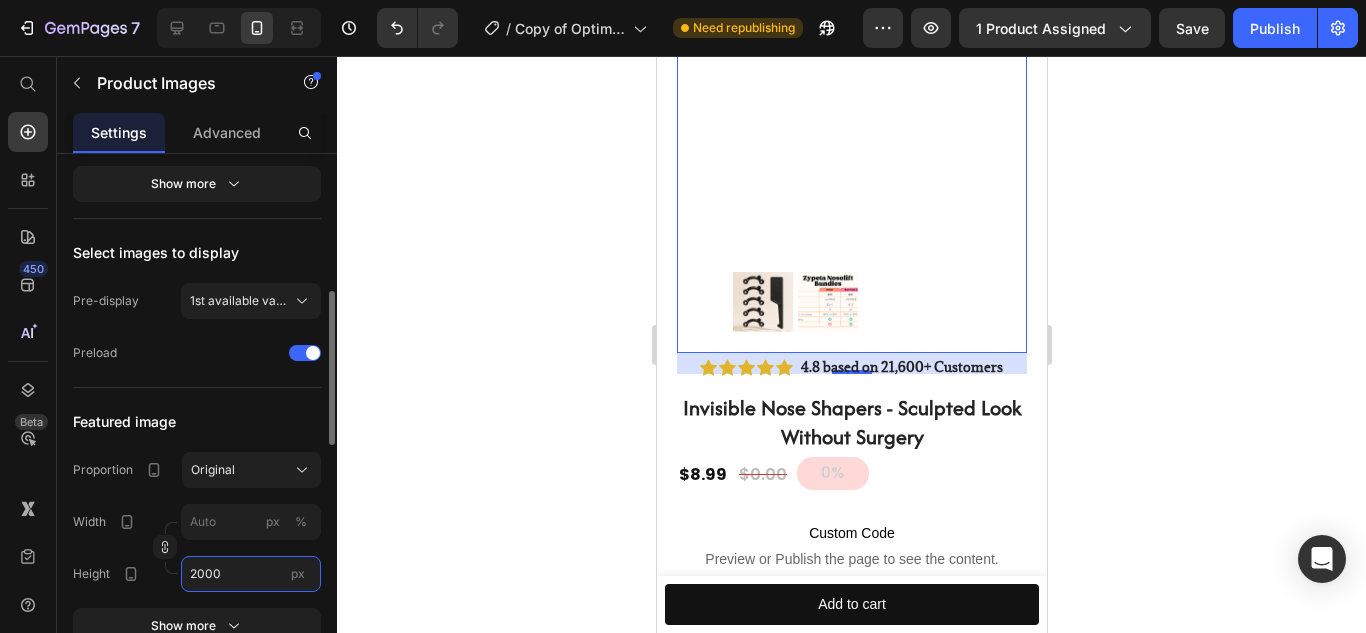 click on "2000" at bounding box center [251, 574] 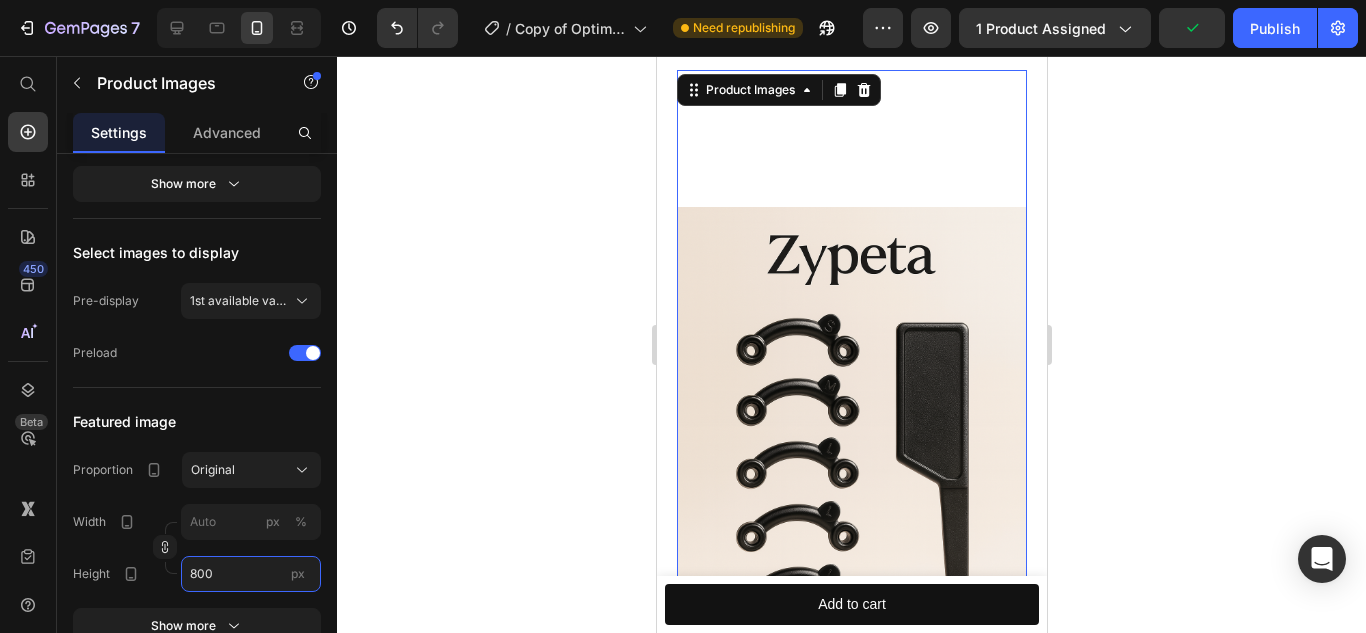 scroll, scrollTop: 81, scrollLeft: 0, axis: vertical 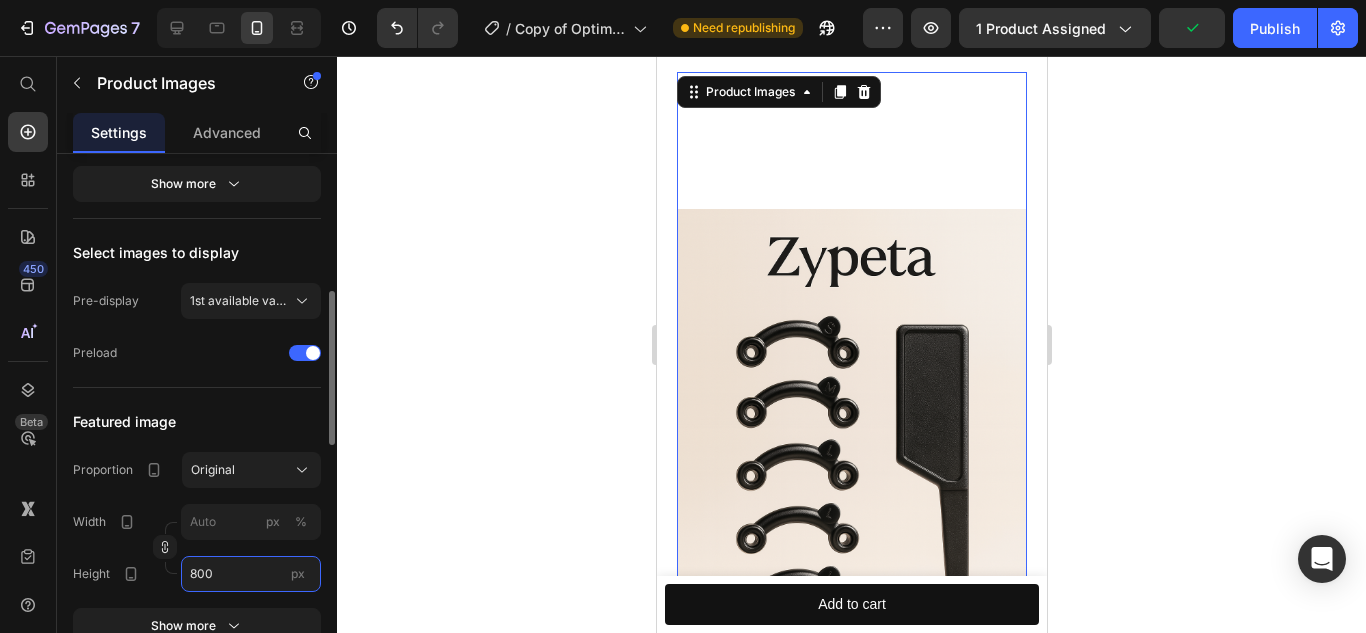 click on "800" at bounding box center (251, 574) 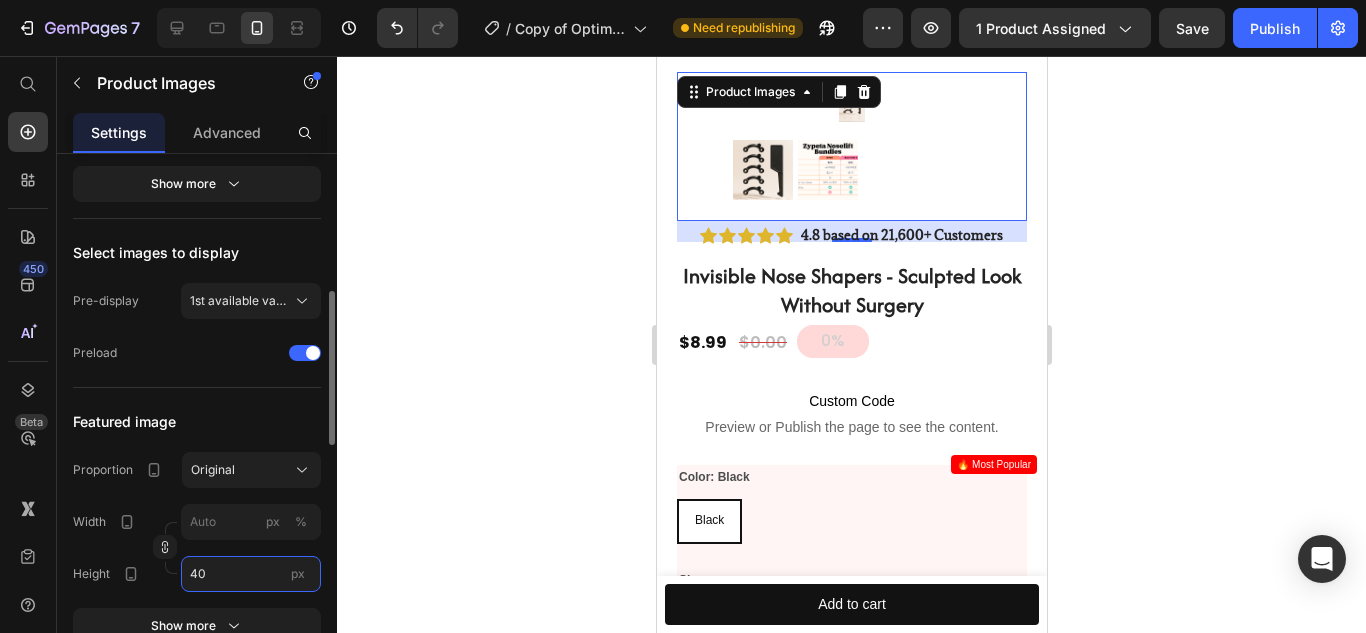 type on "400" 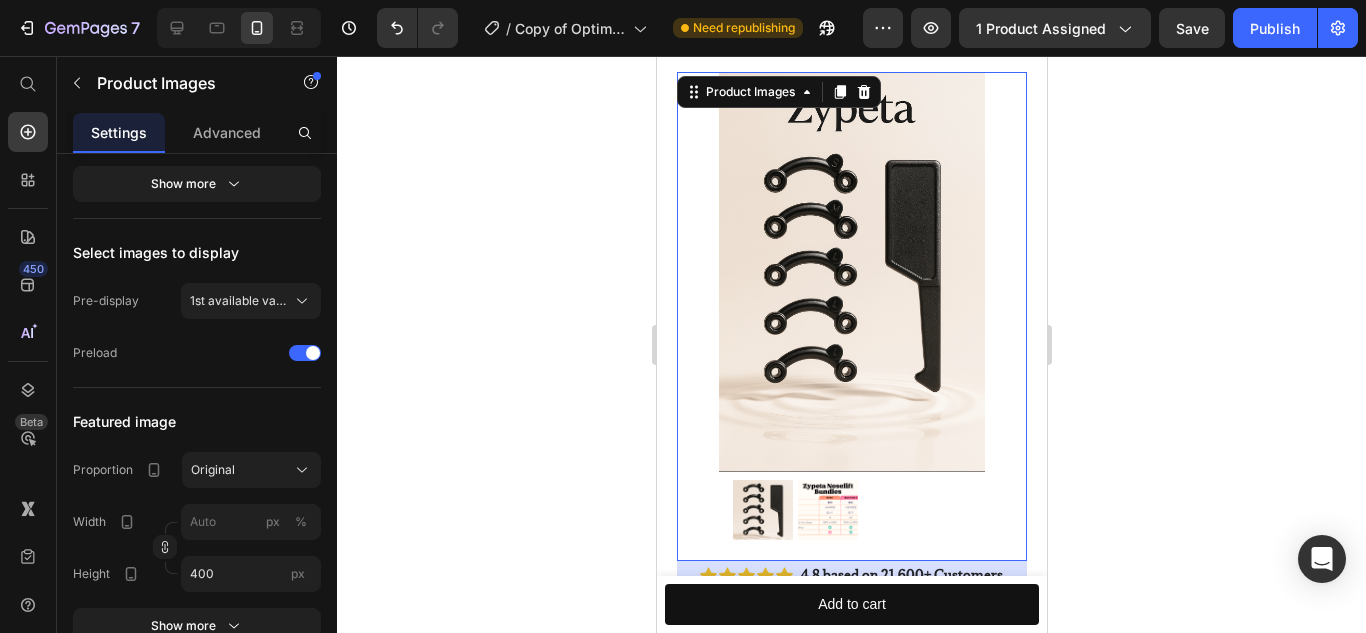 click 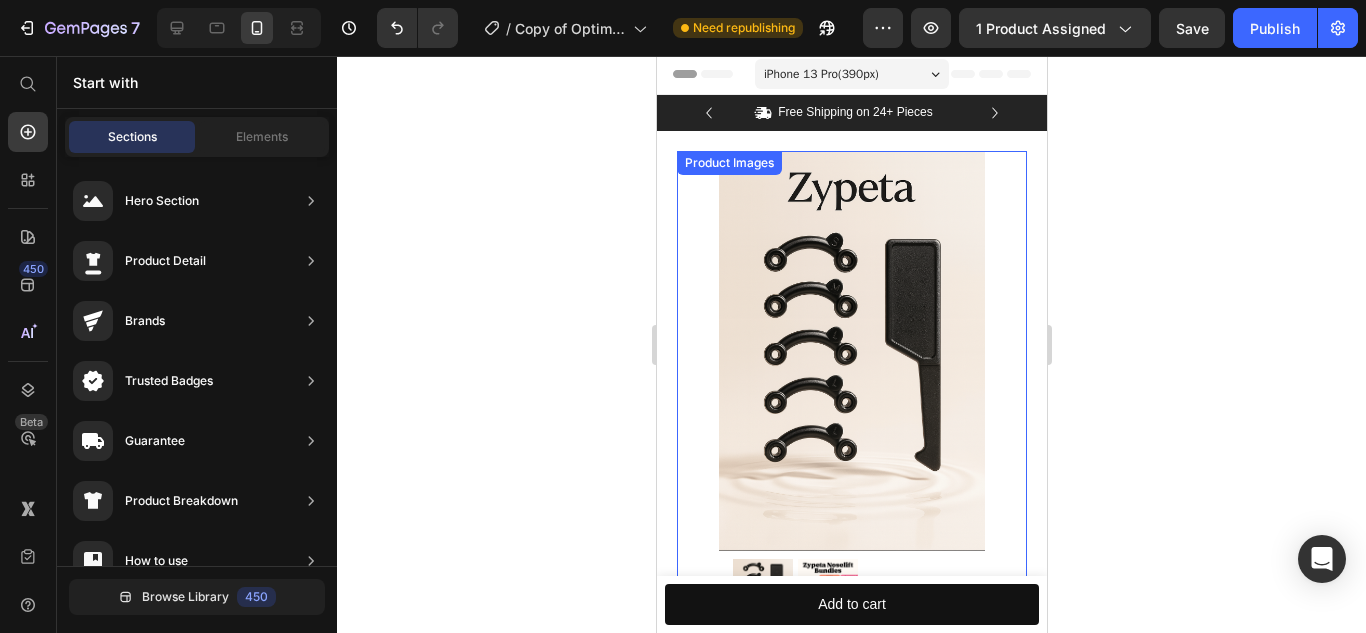 scroll, scrollTop: 6, scrollLeft: 0, axis: vertical 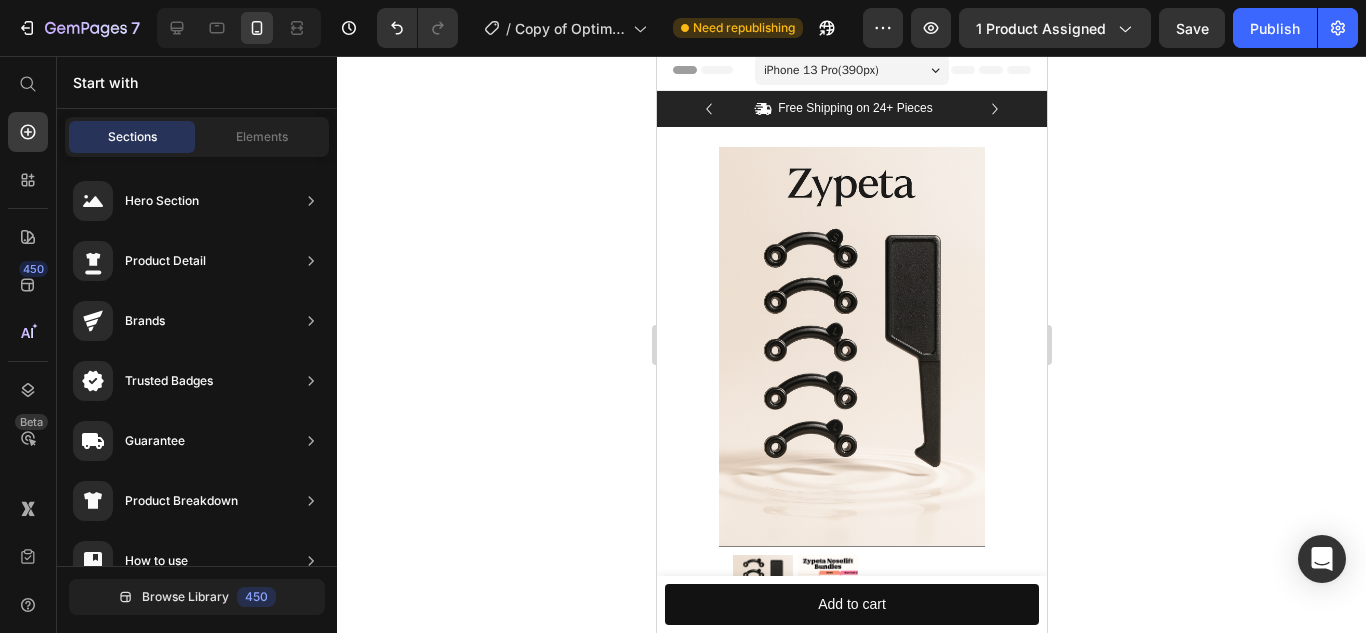 click 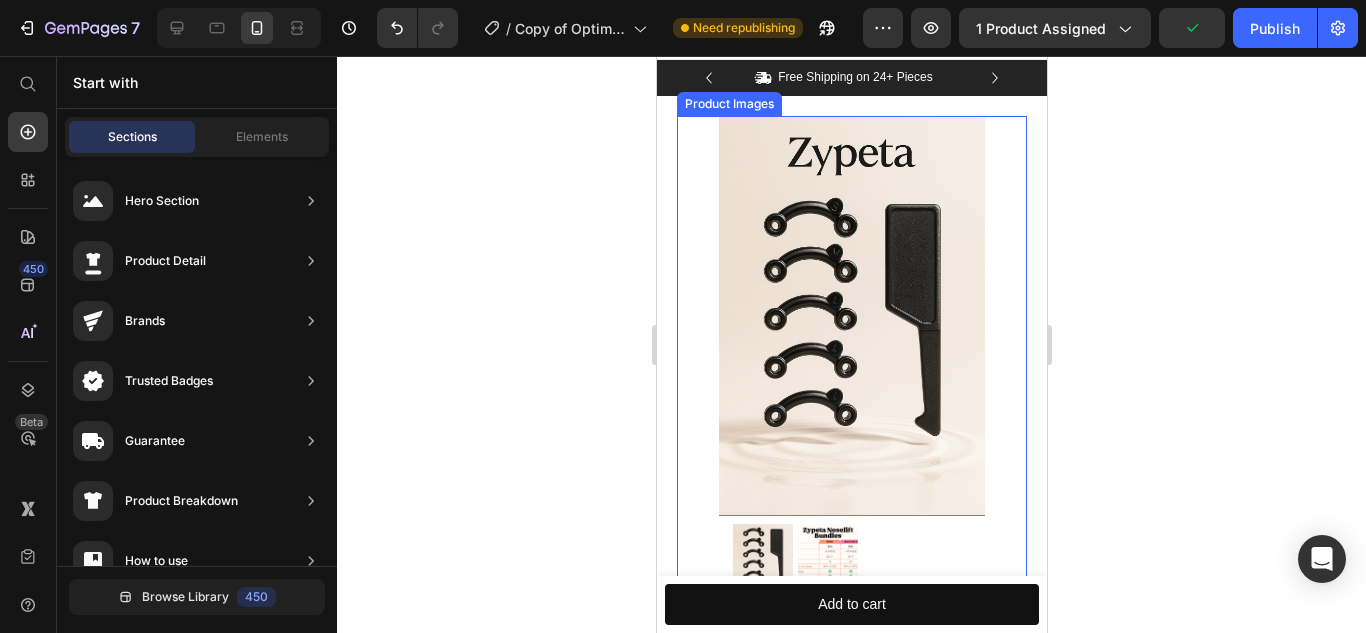 scroll, scrollTop: 38, scrollLeft: 0, axis: vertical 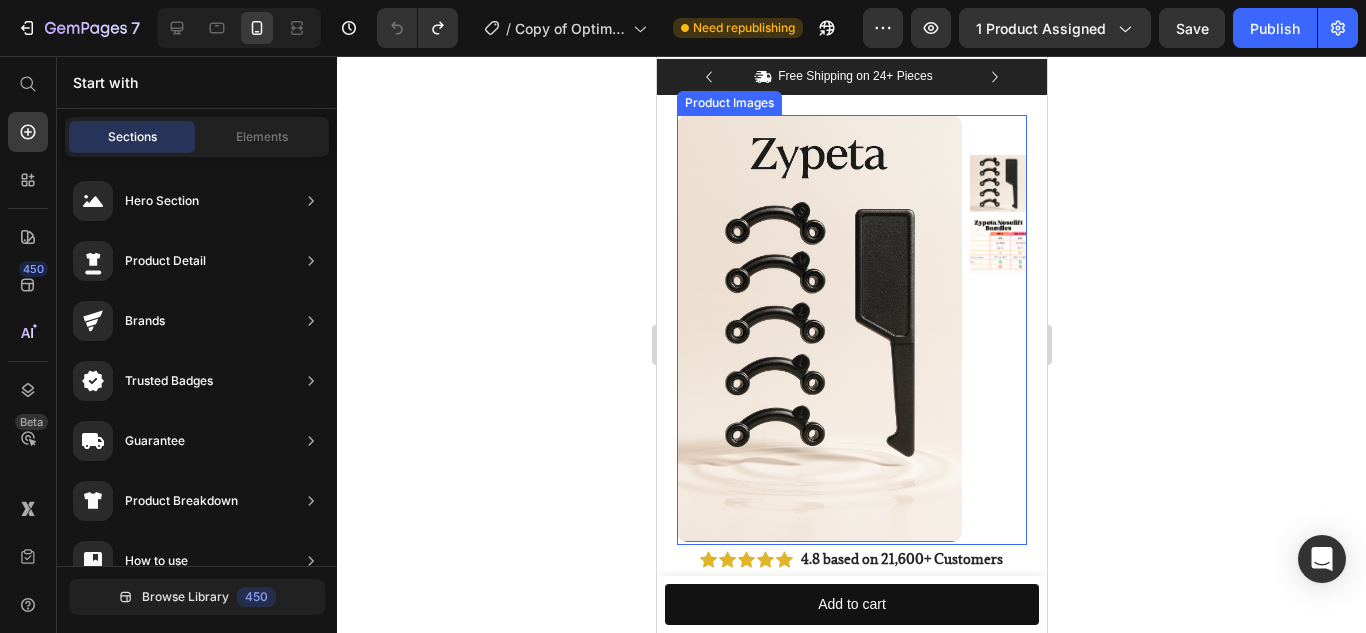click at bounding box center (818, 329) 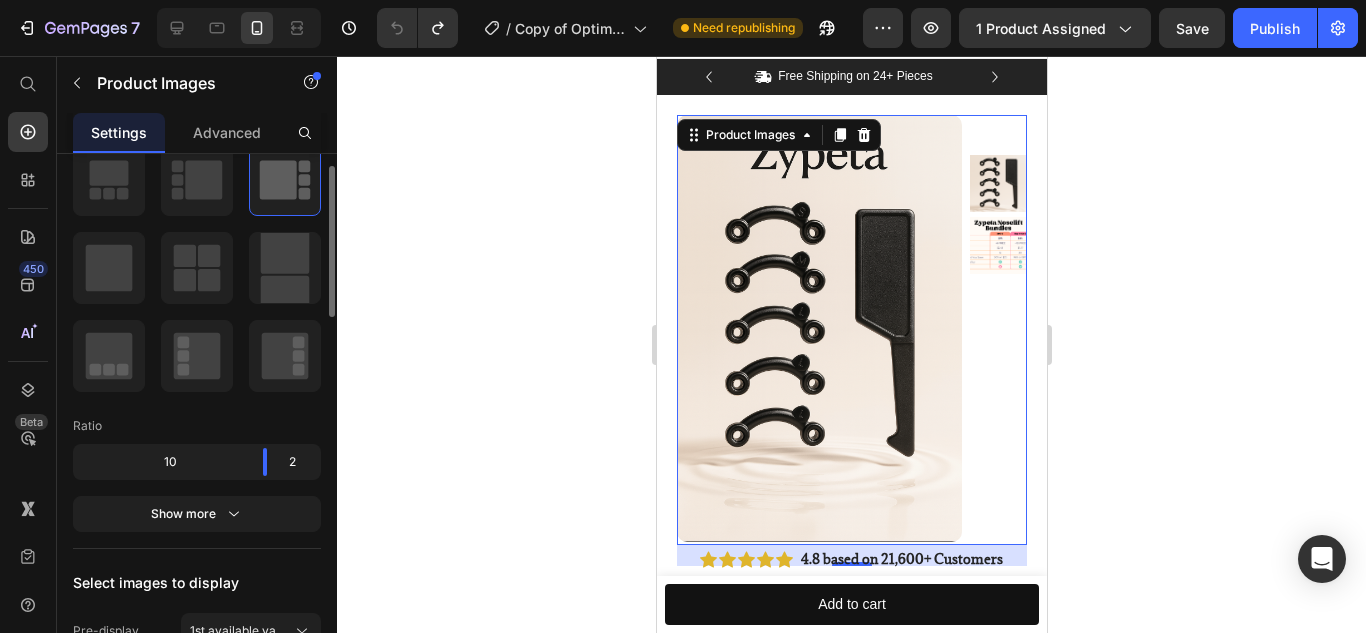 scroll, scrollTop: 146, scrollLeft: 0, axis: vertical 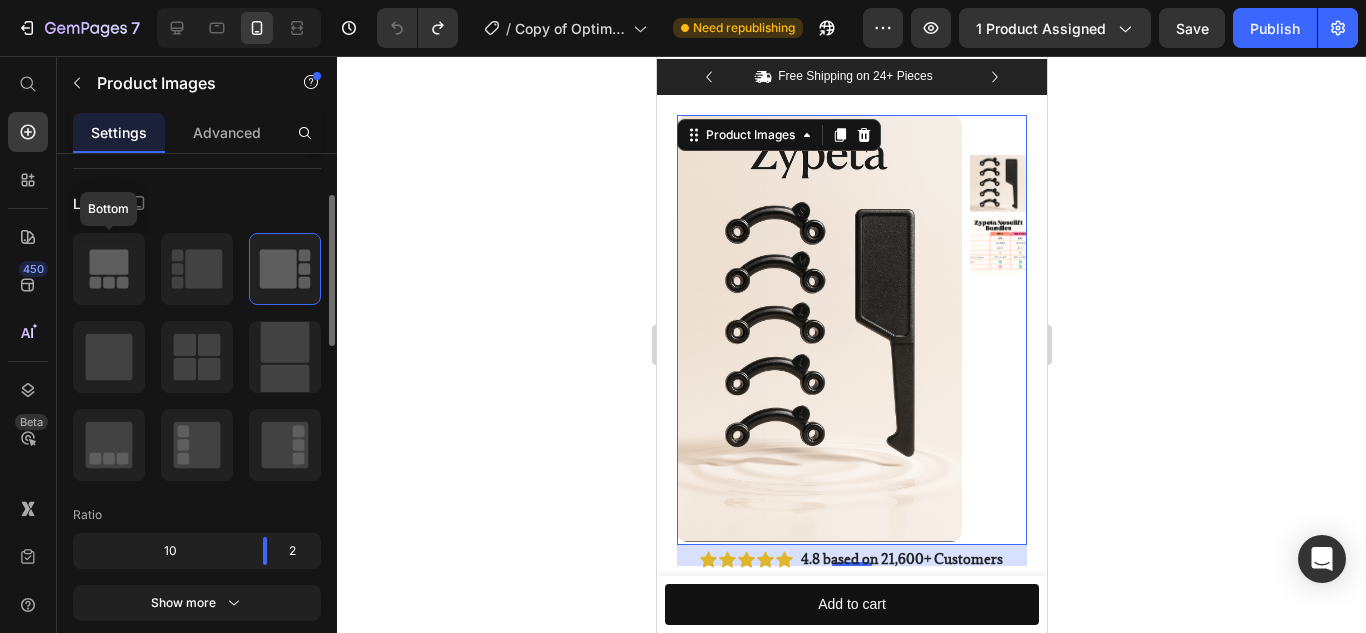 click 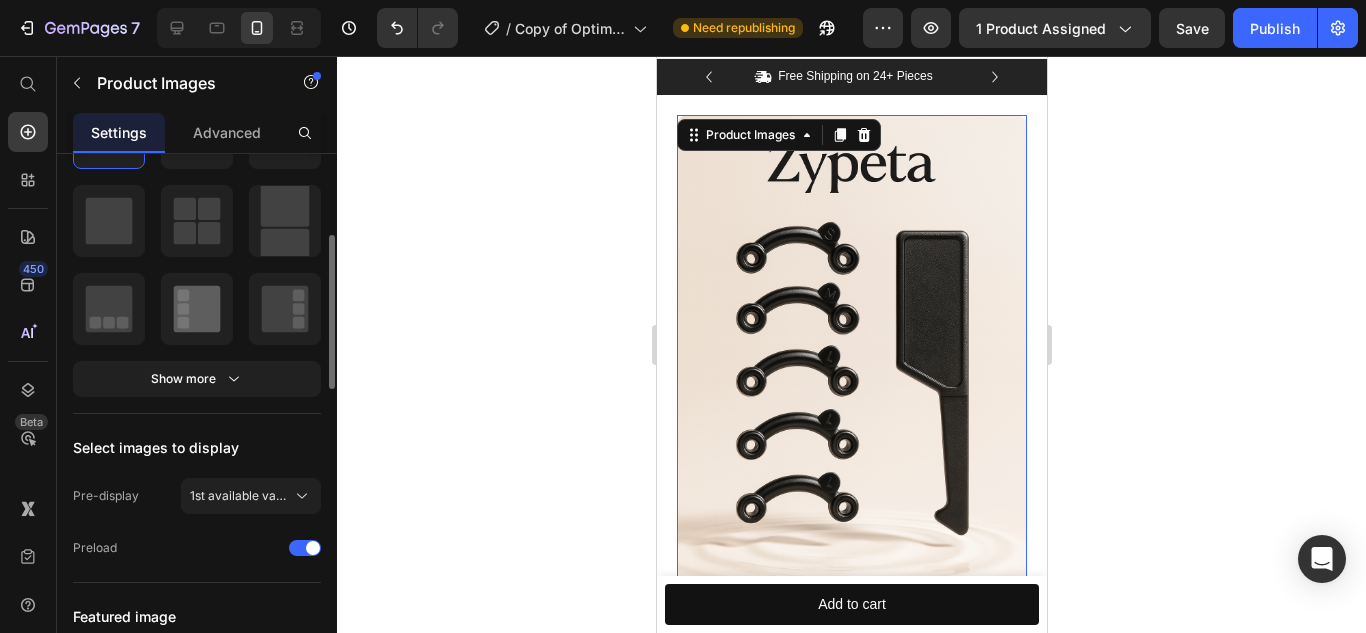 scroll, scrollTop: 283, scrollLeft: 0, axis: vertical 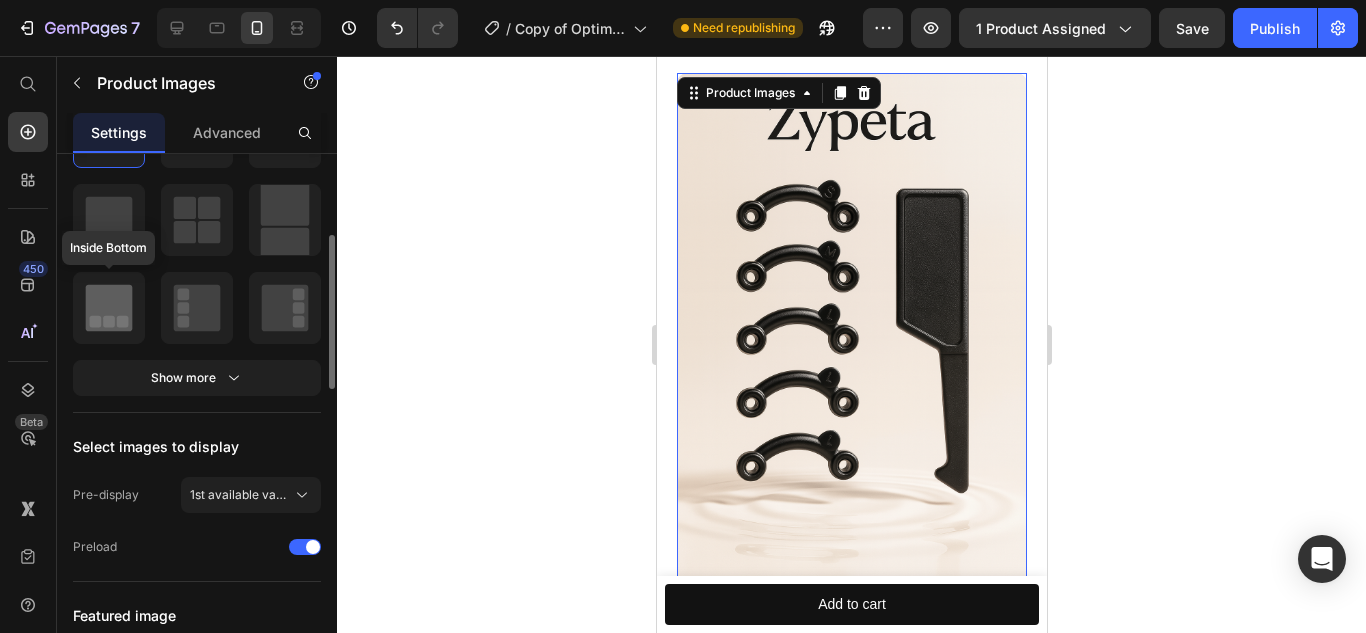 click 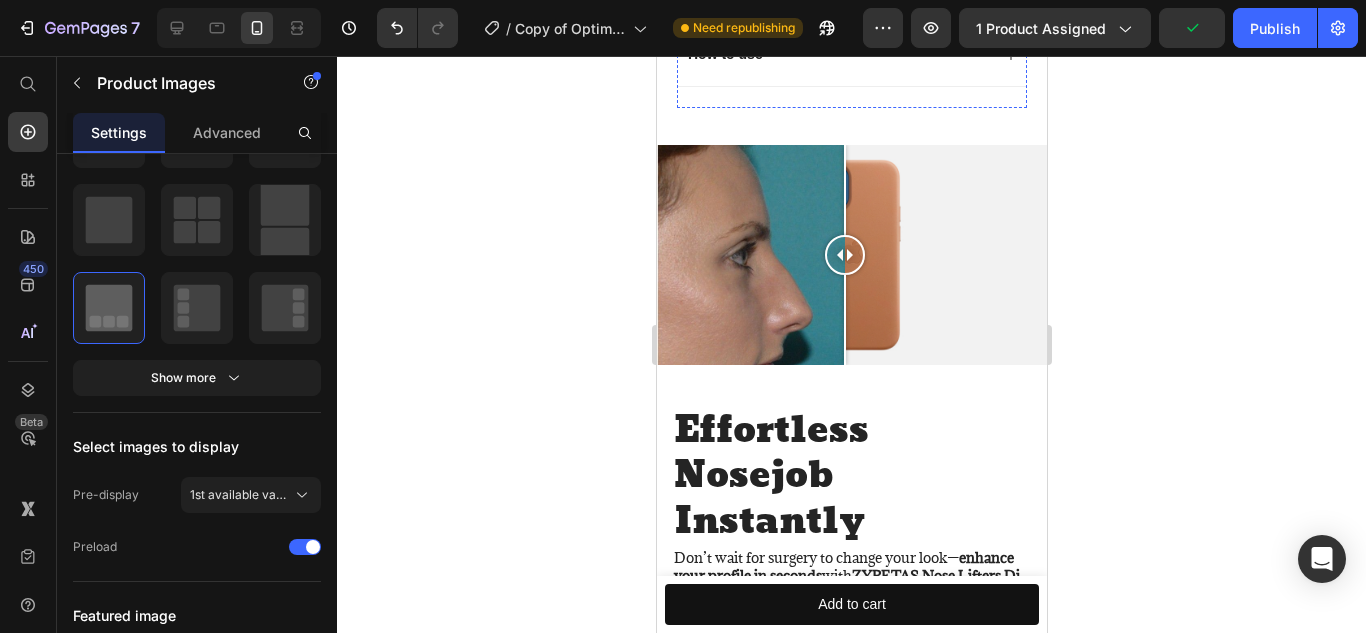 scroll, scrollTop: 1787, scrollLeft: 0, axis: vertical 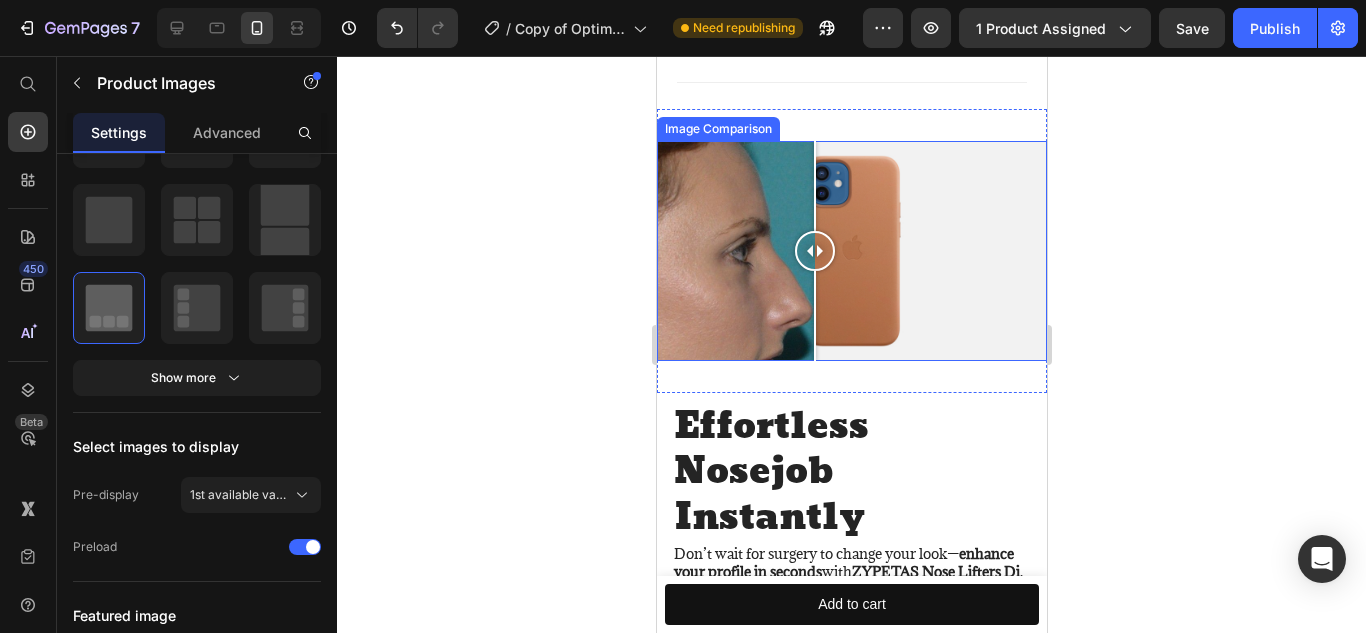 click at bounding box center [851, 250] 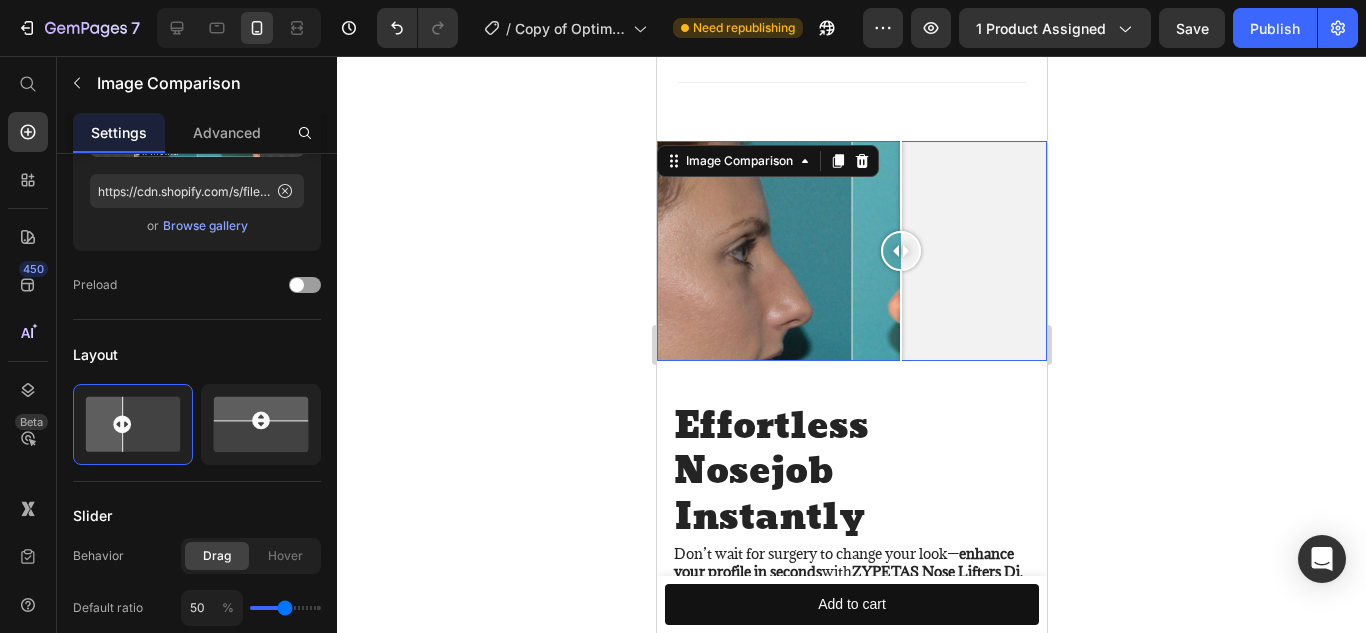 scroll, scrollTop: 0, scrollLeft: 0, axis: both 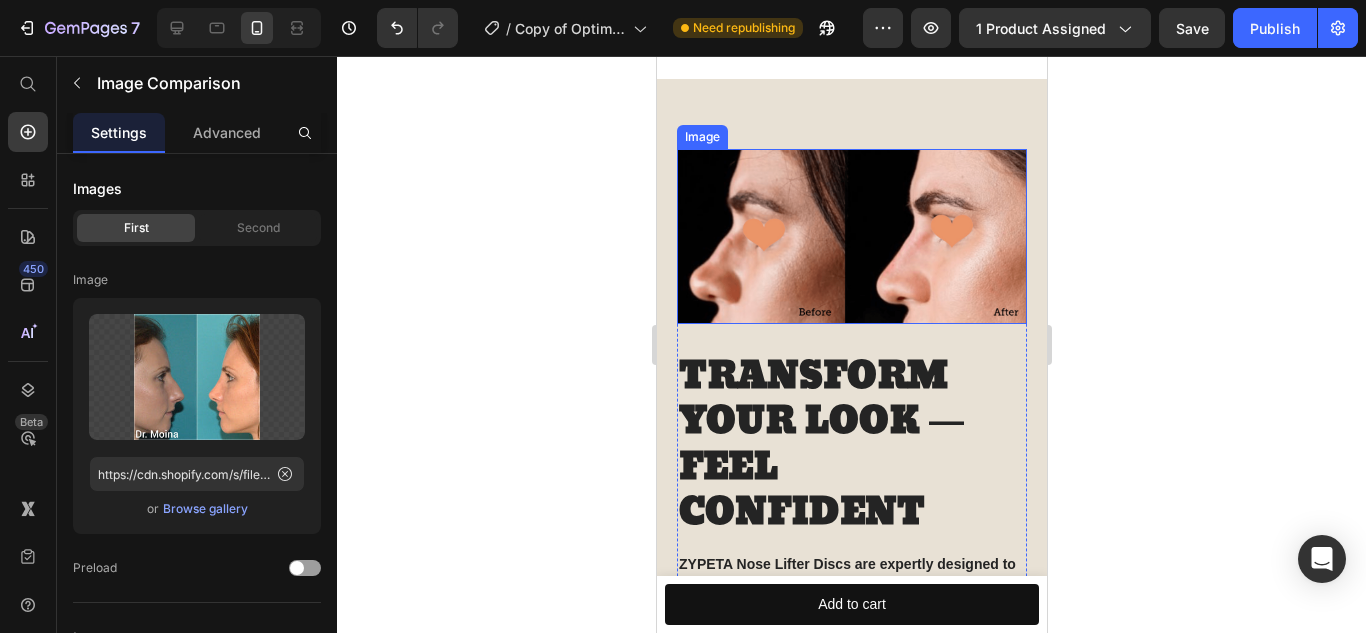 click at bounding box center [851, 236] 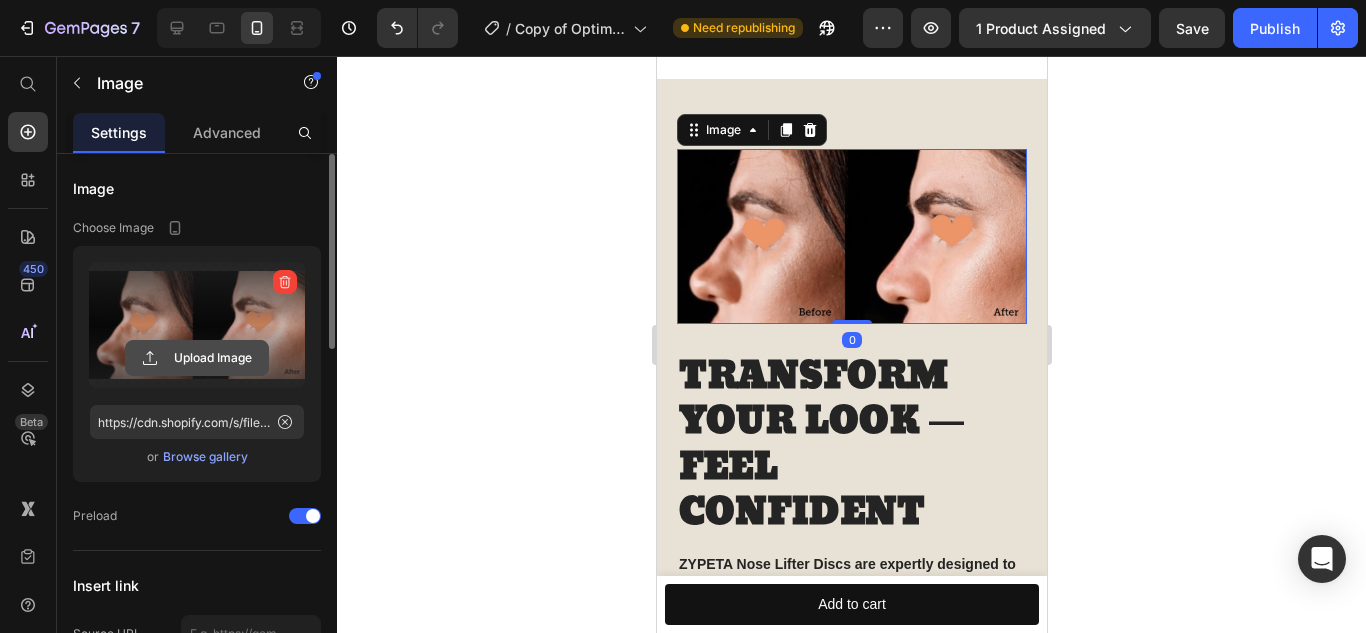 click 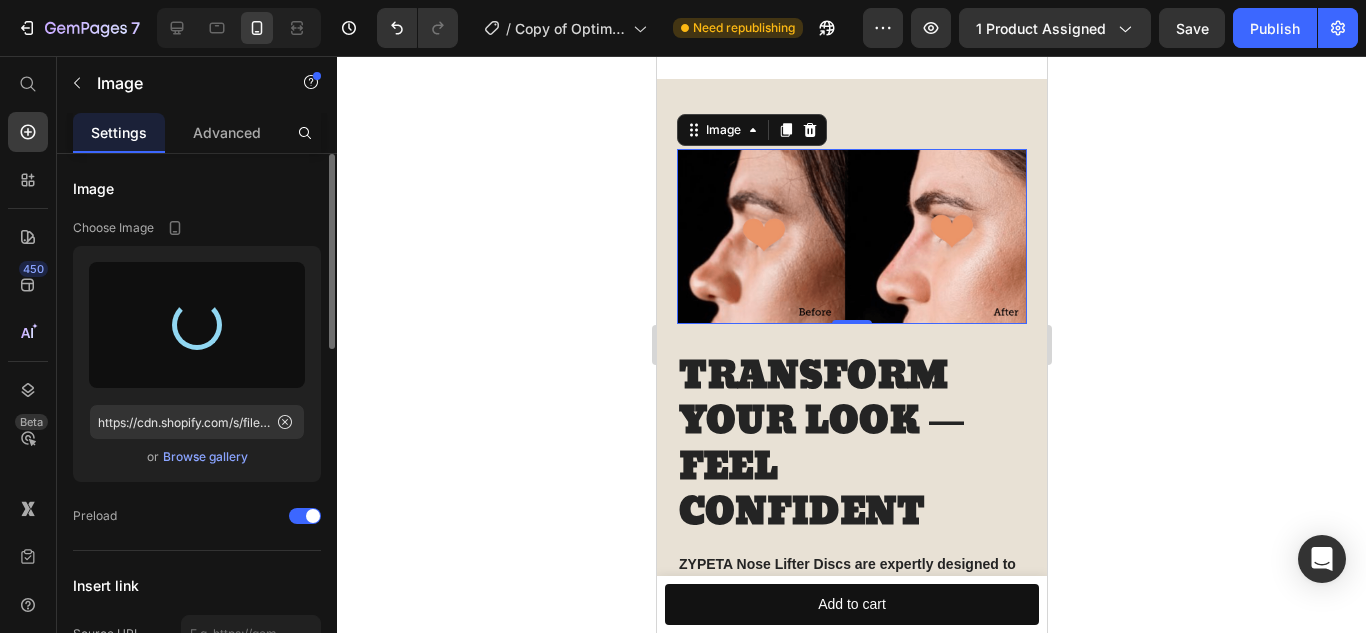 type on "https://cdn.shopify.com/s/files/1/0616/1016/4287/files/gempages_573168530048943329-05c9d47f-6238-49fb-a4af-8a18ef2179bb.png" 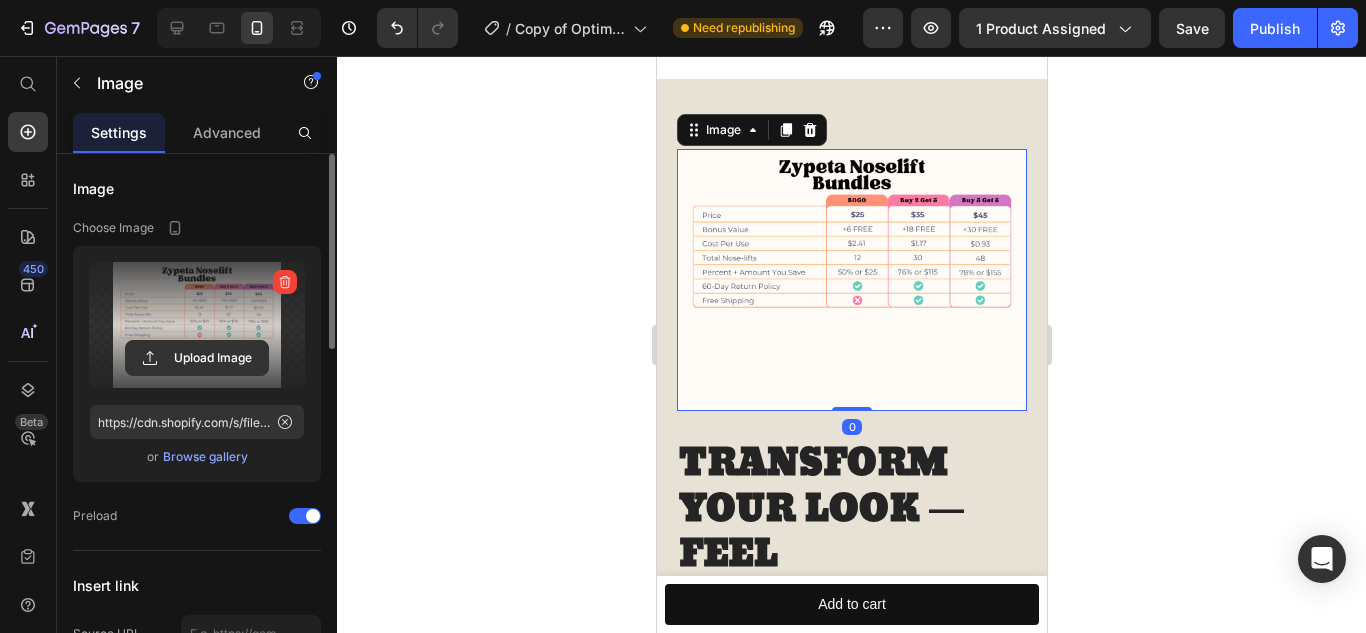 drag, startPoint x: 845, startPoint y: 409, endPoint x: 841, endPoint y: 331, distance: 78.10249 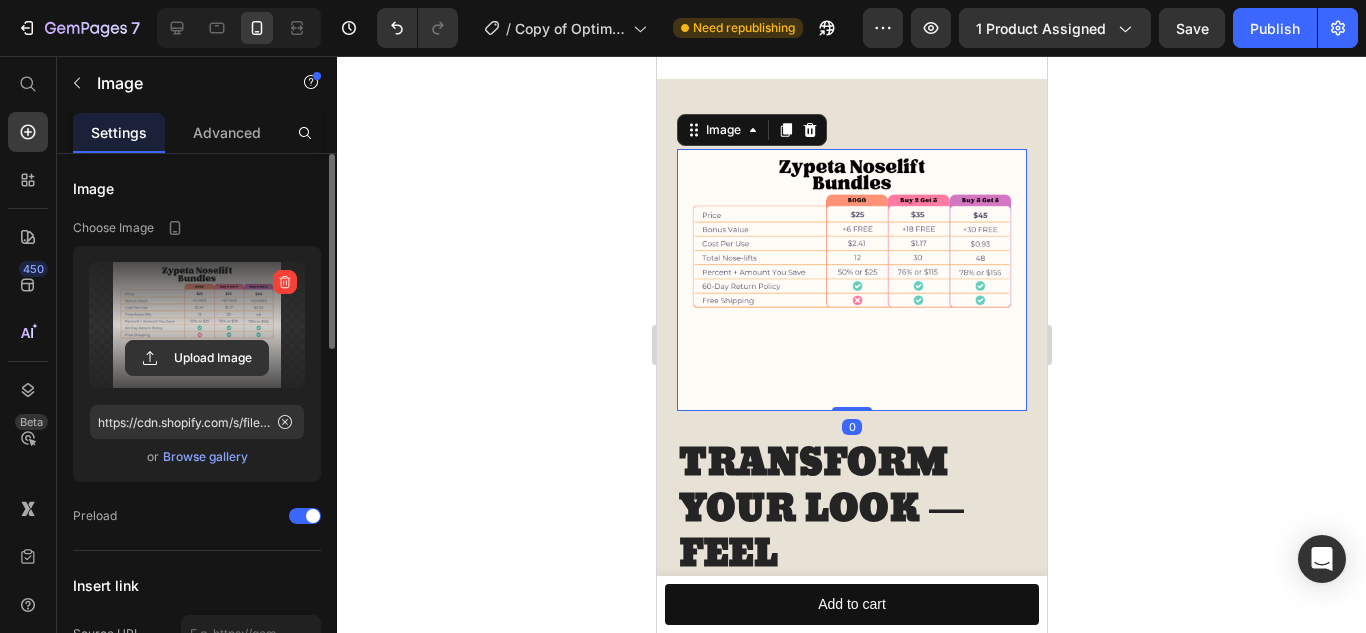 click on "Image   0" at bounding box center [851, 280] 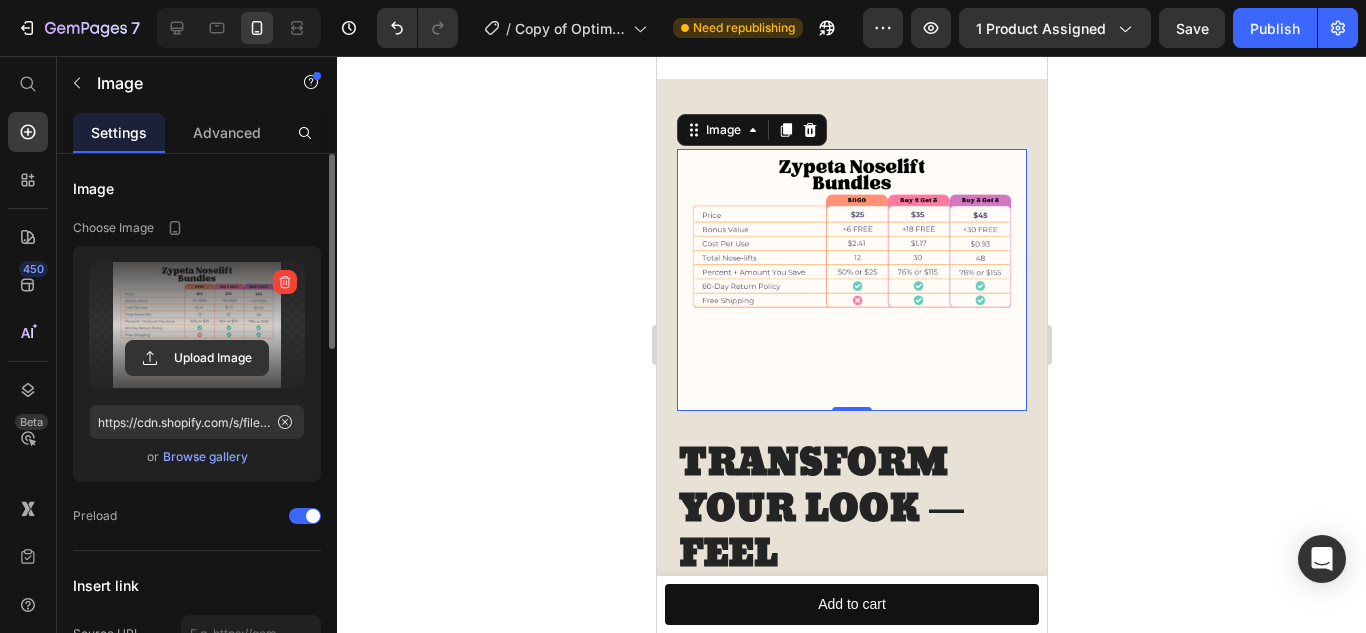click at bounding box center [851, 280] 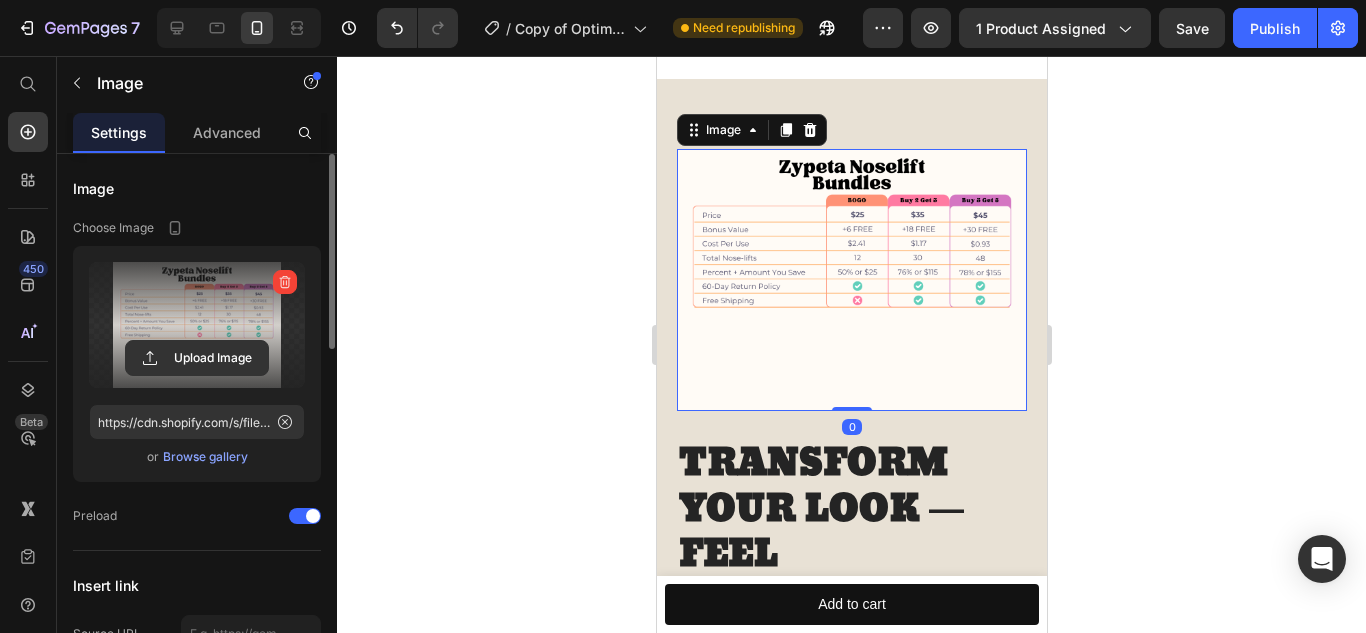 drag, startPoint x: 843, startPoint y: 406, endPoint x: 849, endPoint y: 348, distance: 58.30952 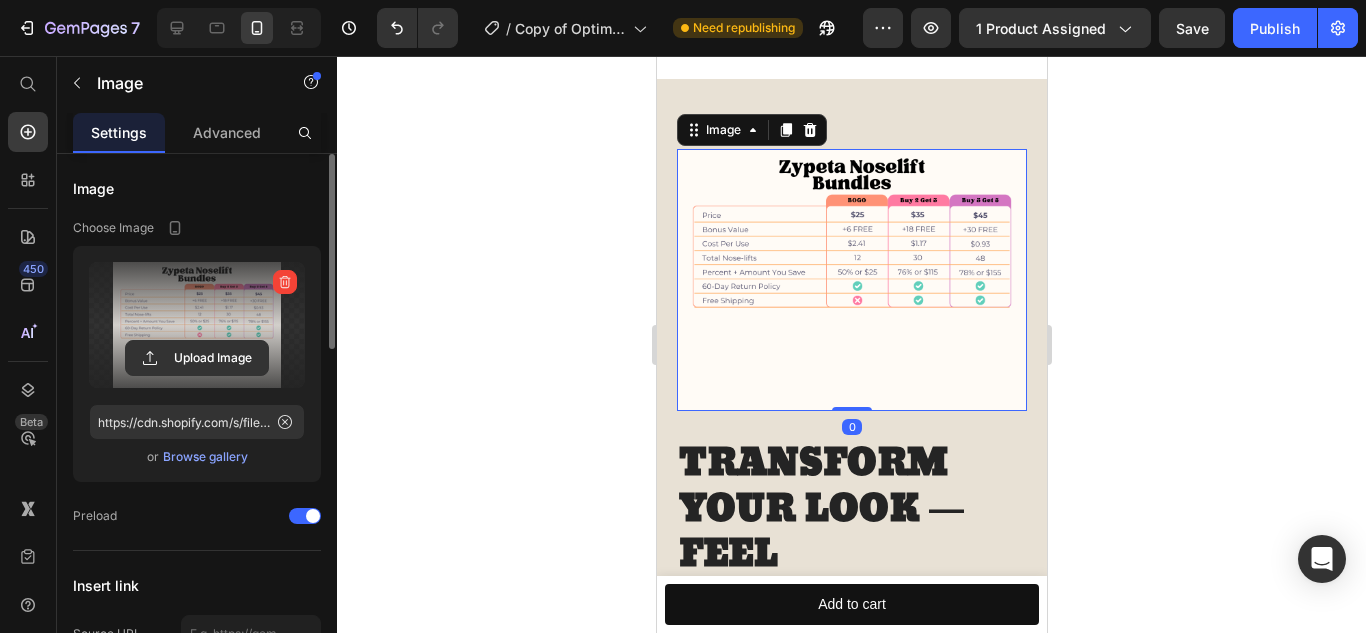 click at bounding box center (851, 280) 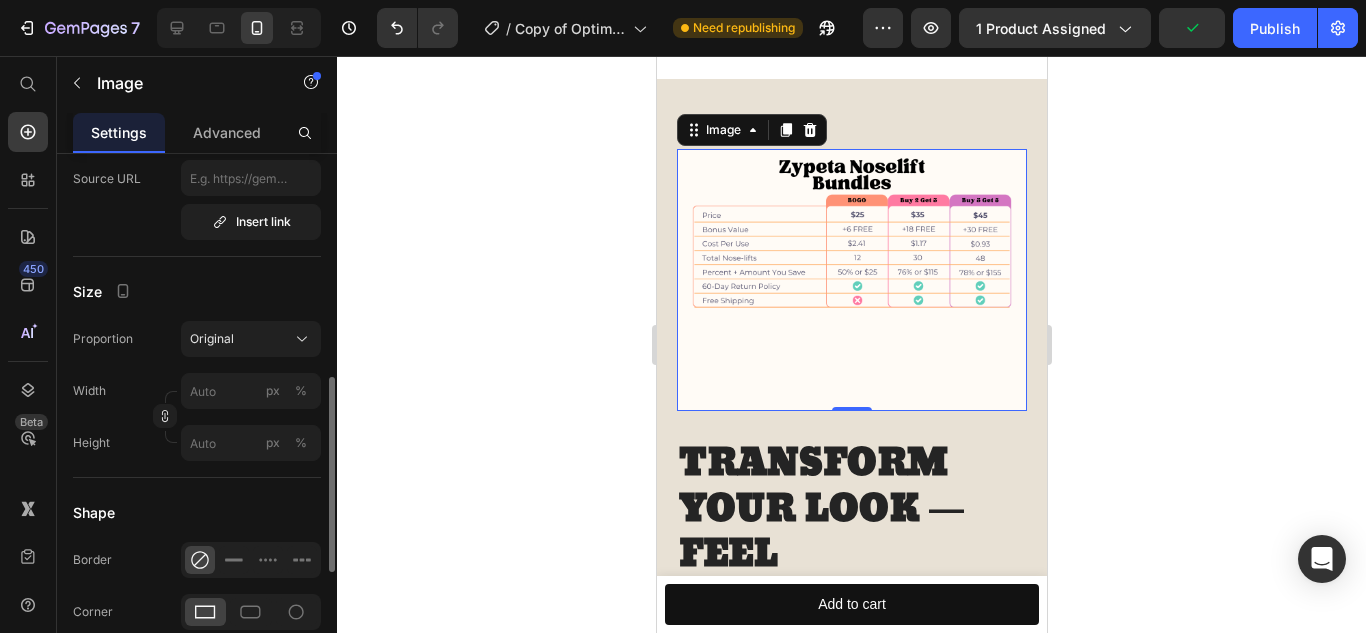 scroll, scrollTop: 506, scrollLeft: 0, axis: vertical 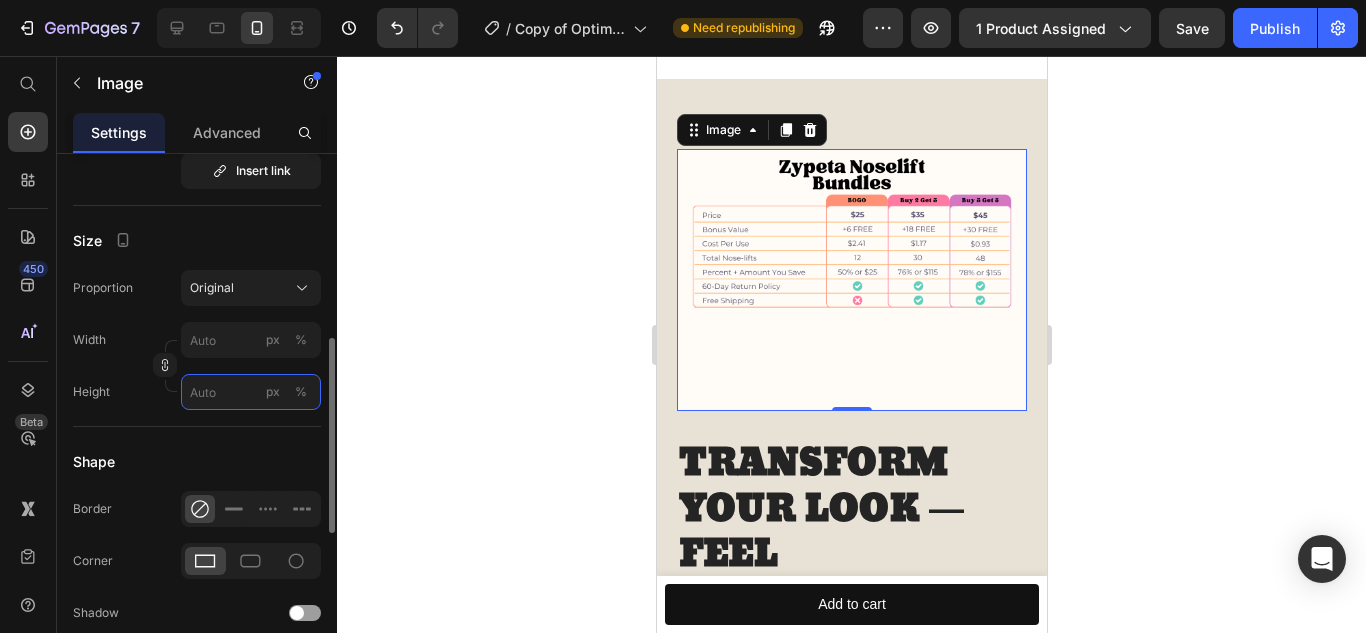click on "px %" at bounding box center [251, 392] 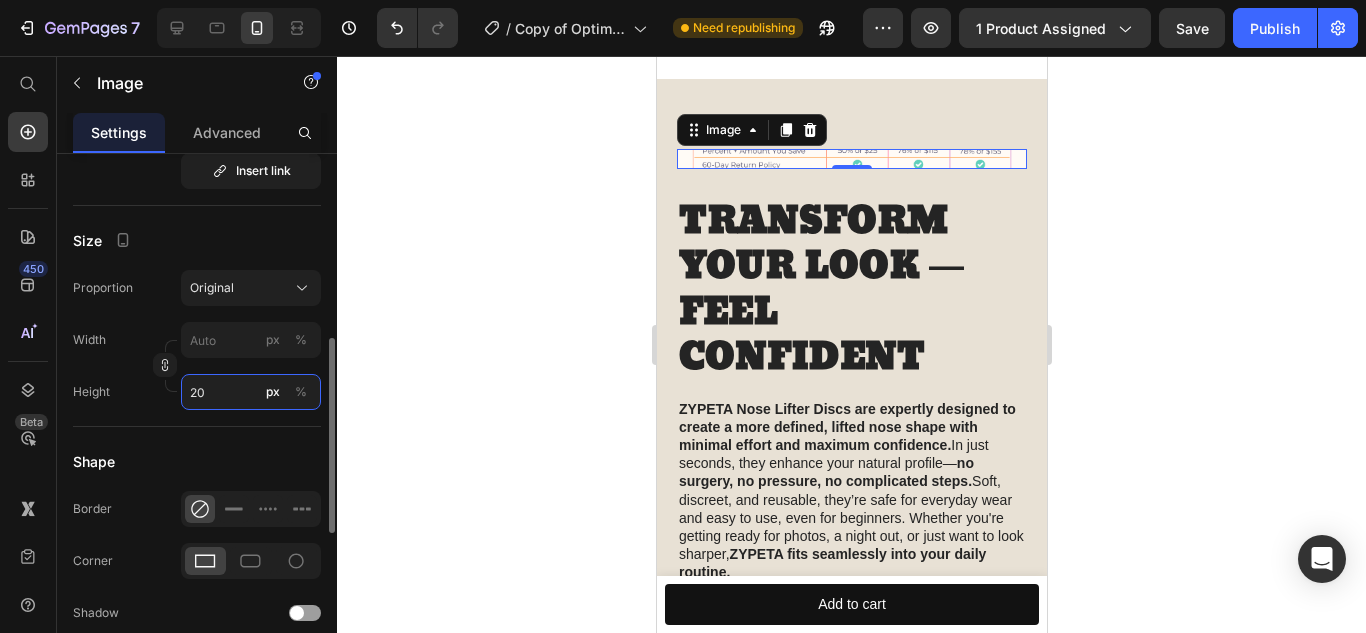 type on "2" 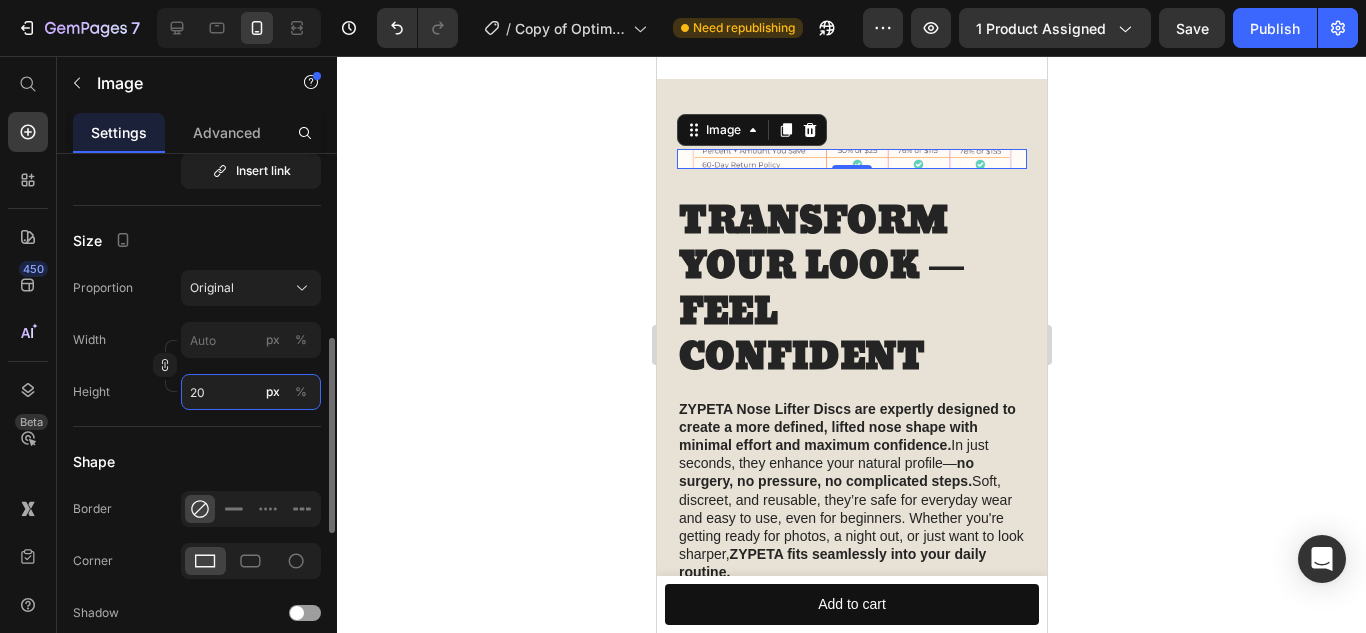 type on "2" 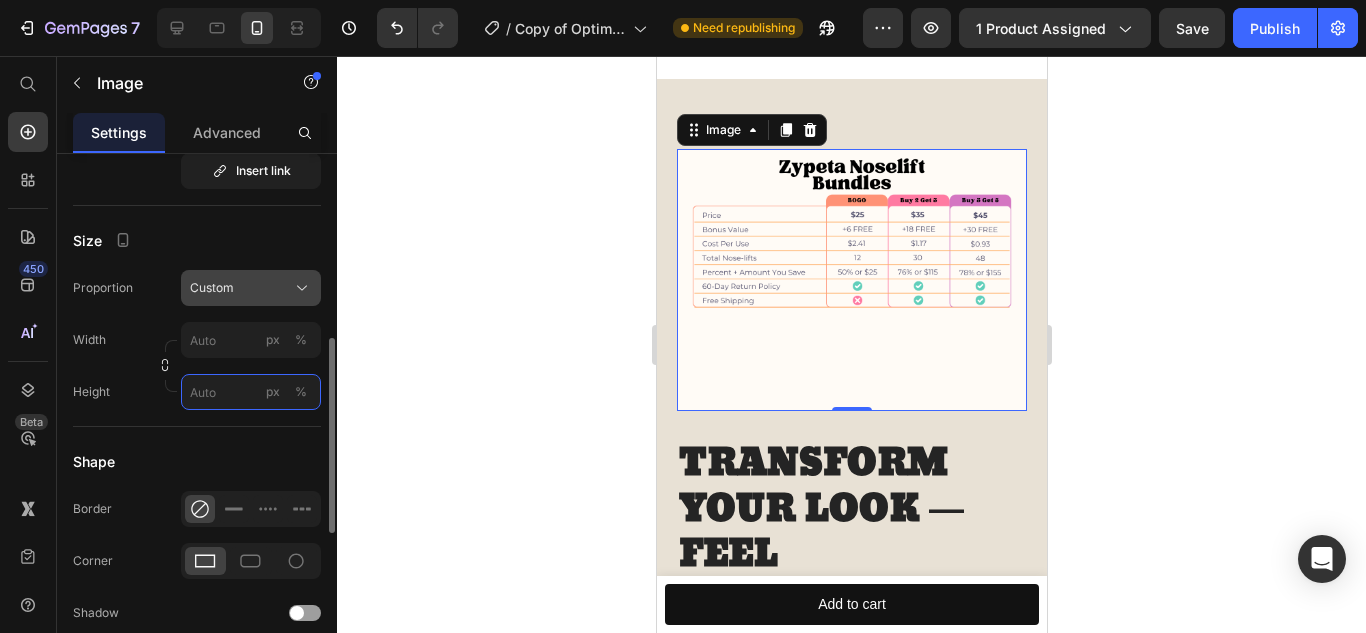 type on "2" 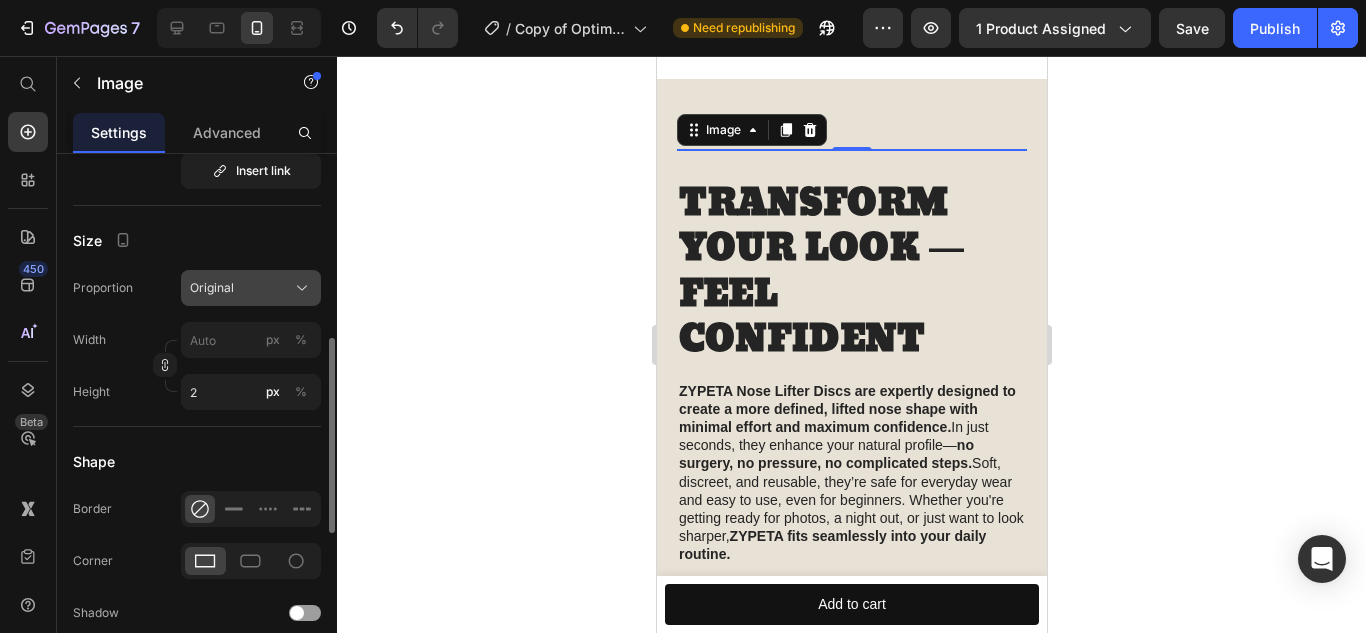 click on "Original" 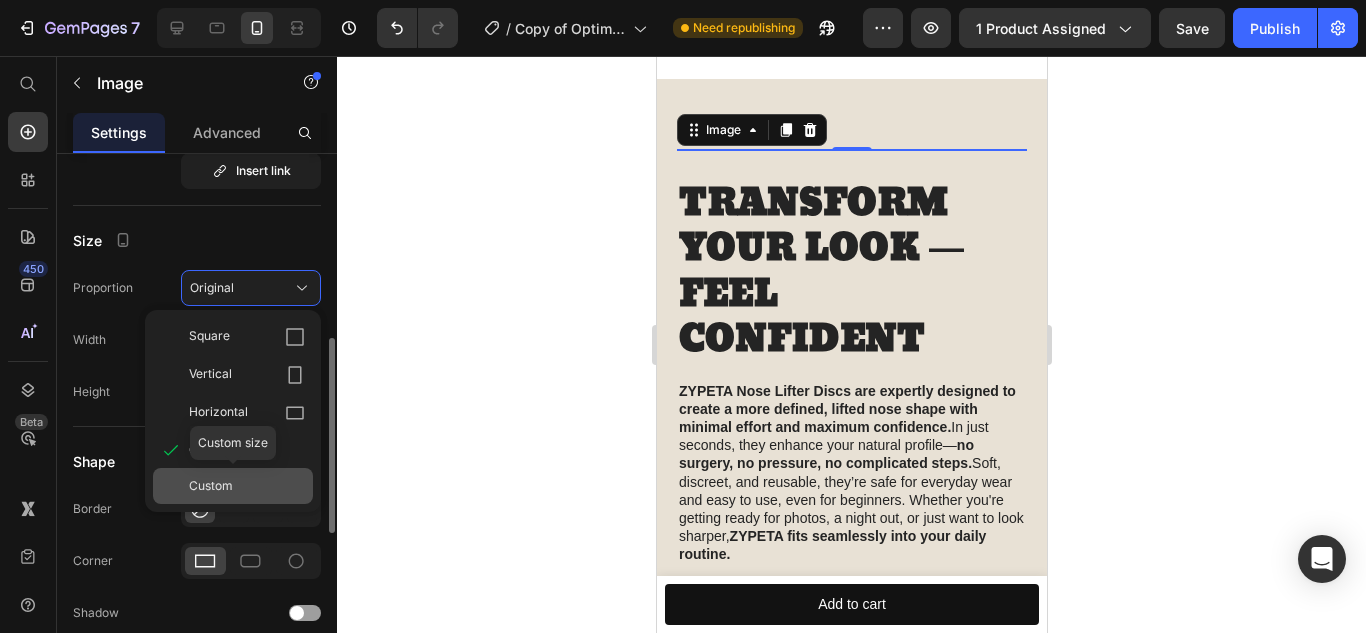 click on "Custom" at bounding box center (211, 486) 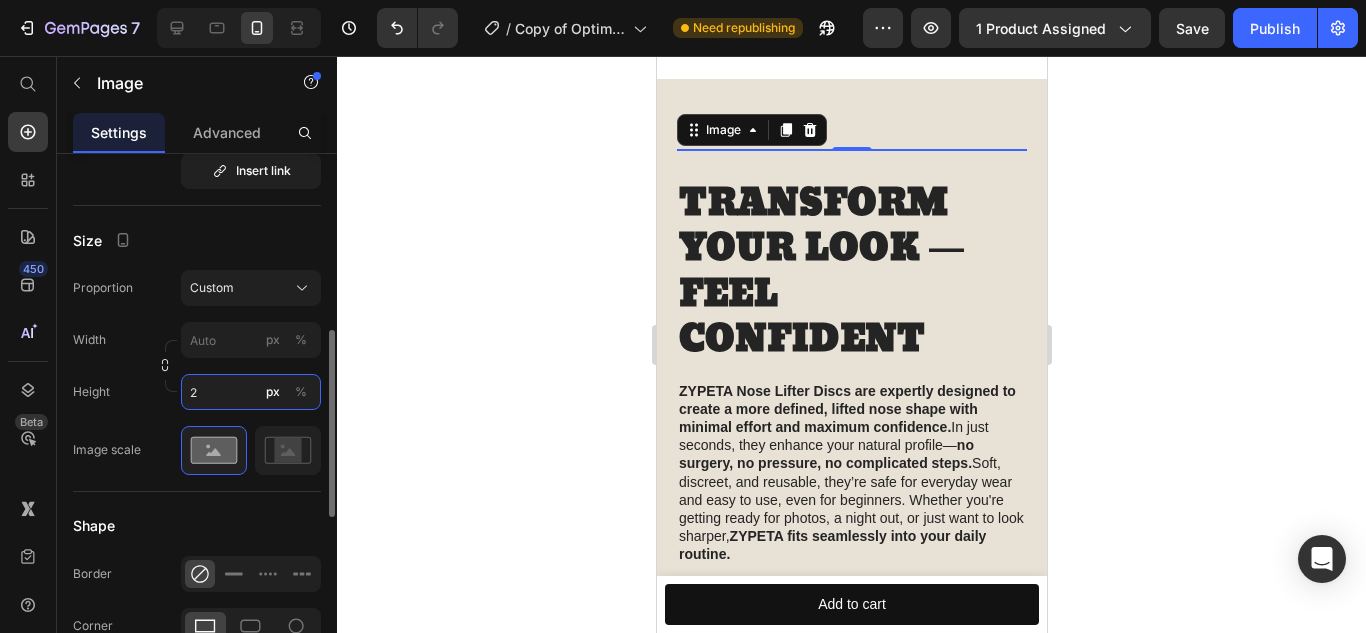 click on "2" at bounding box center [251, 392] 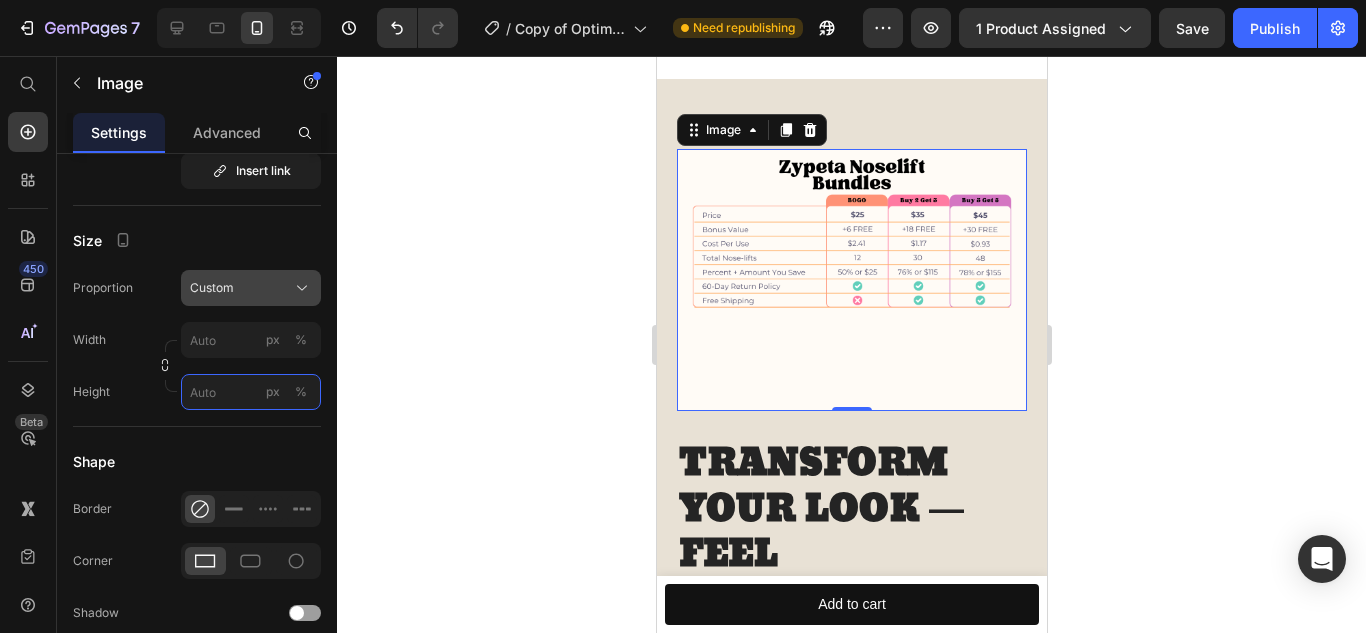 type 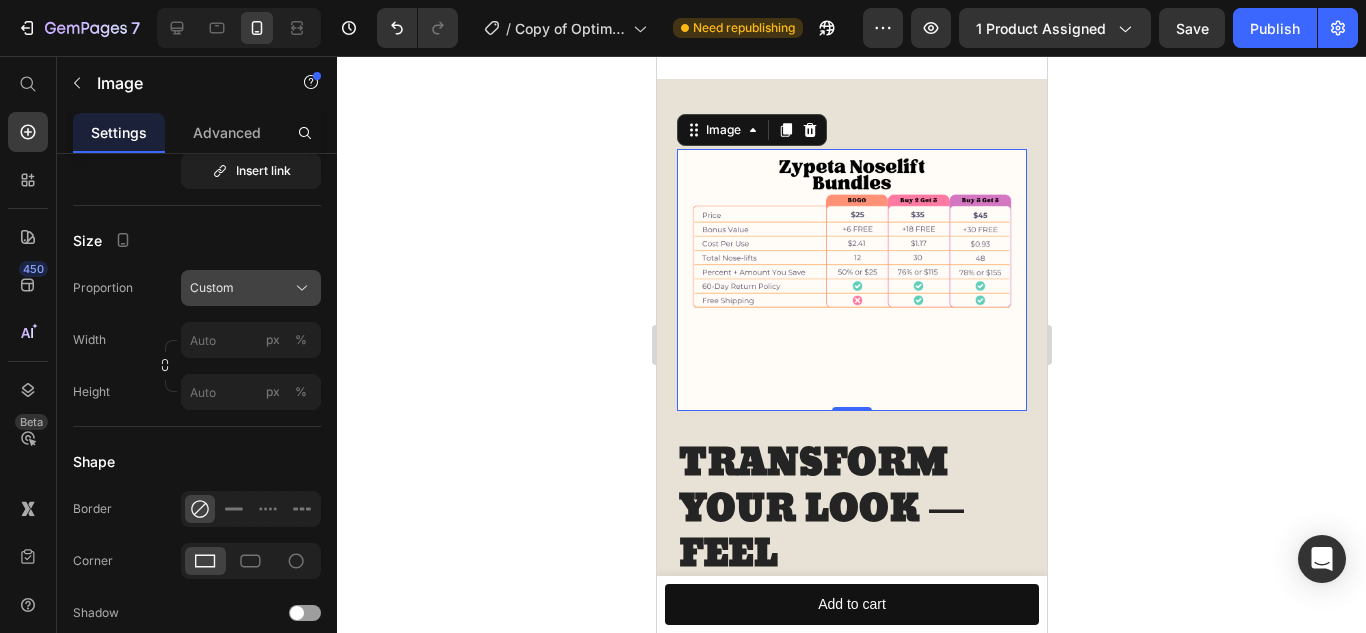 click on "Custom" 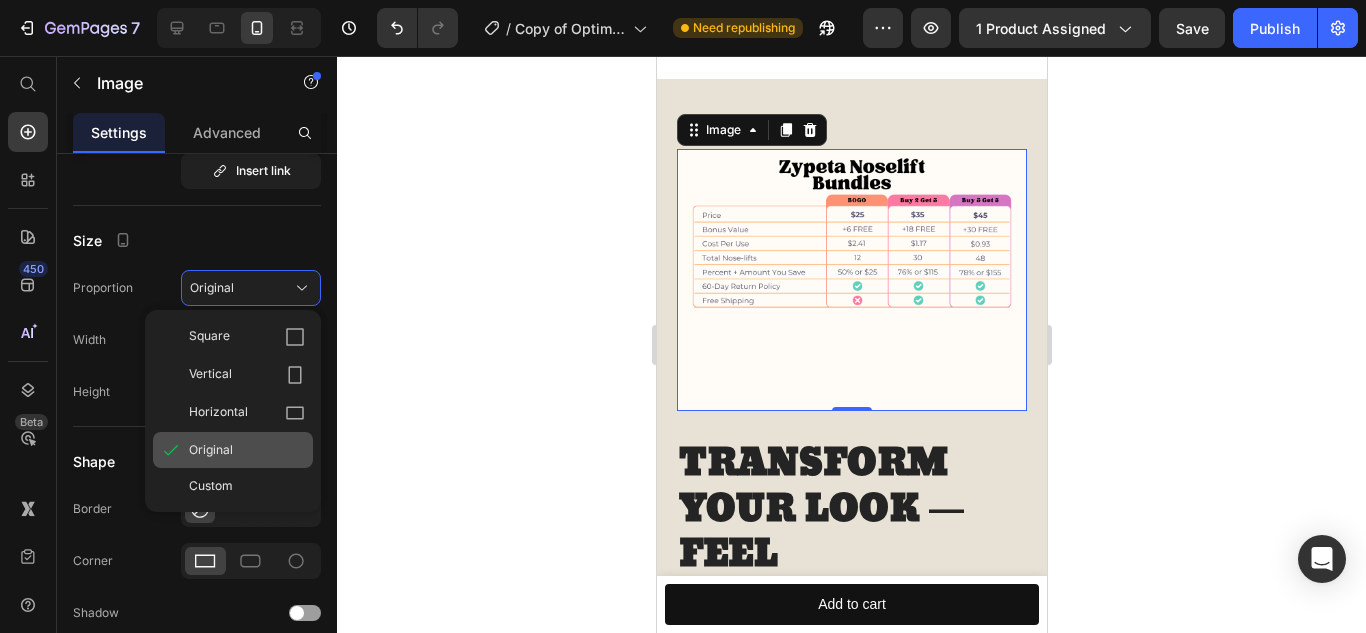 click on "Original" at bounding box center [247, 450] 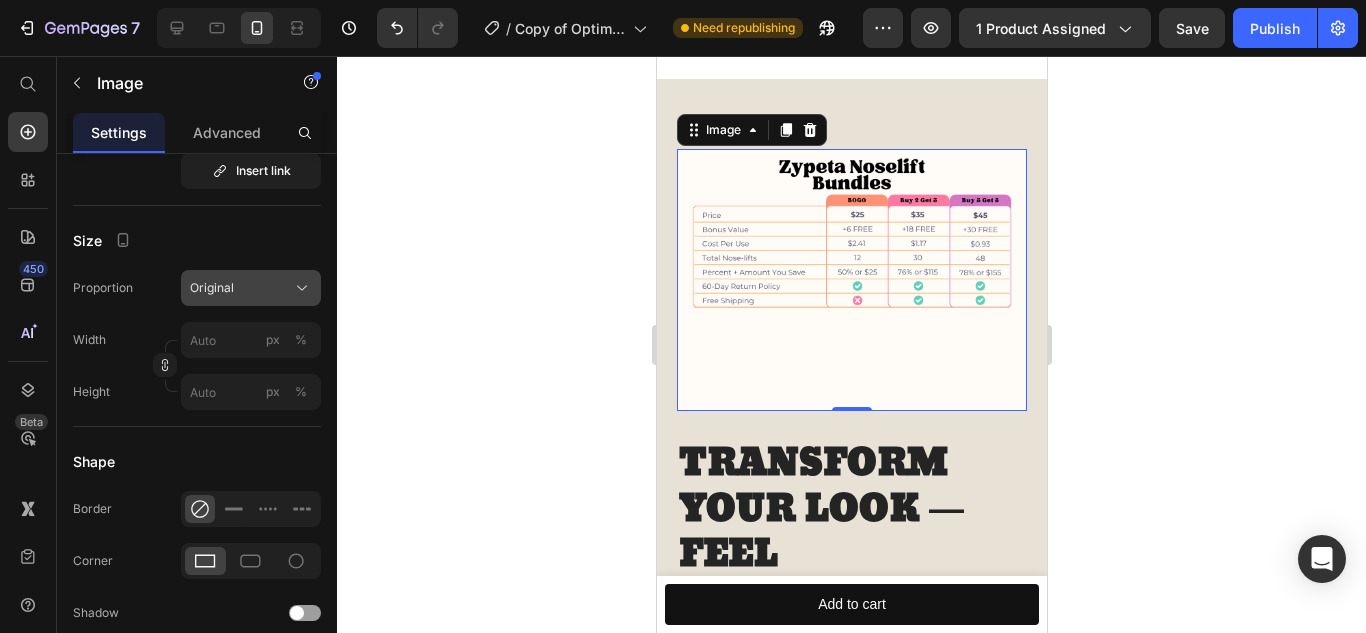 click on "Original" 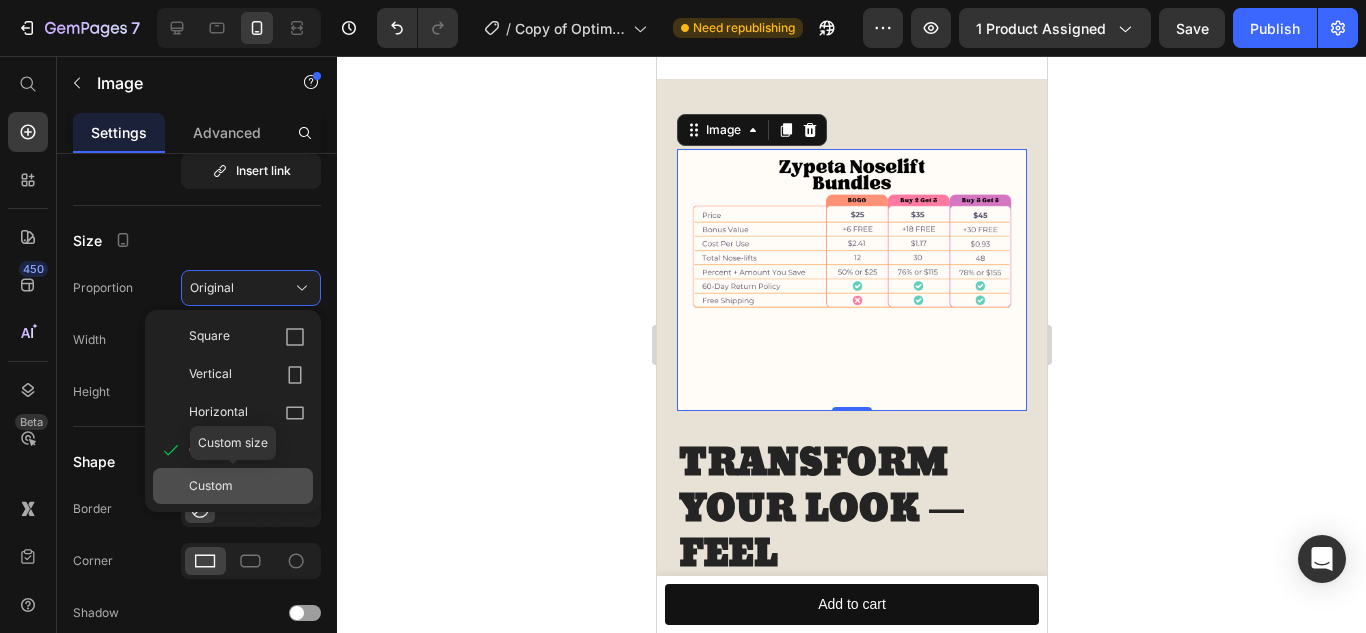 click on "Custom" 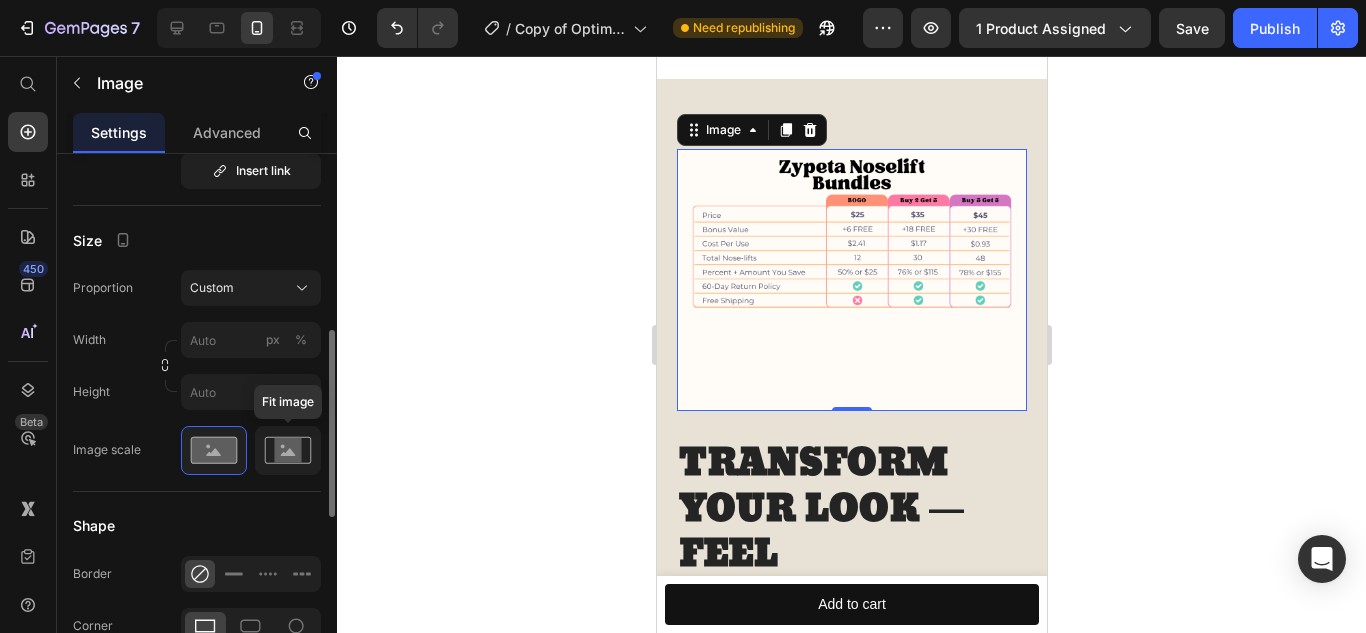 click 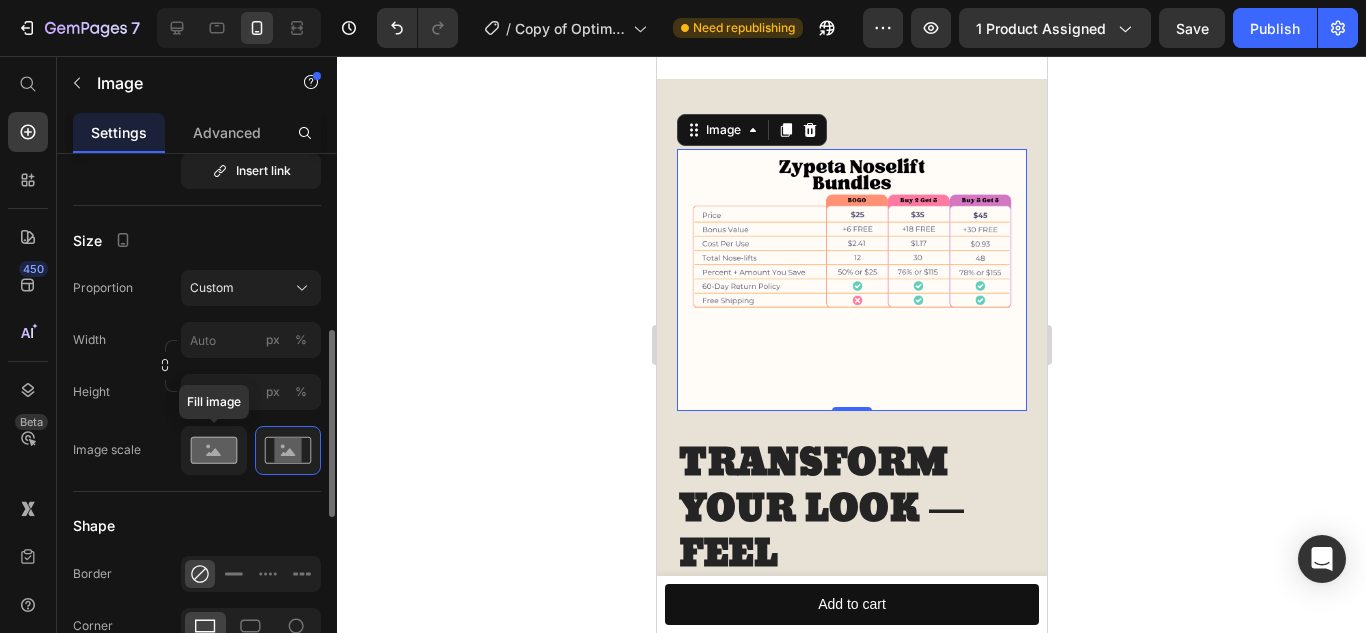 click 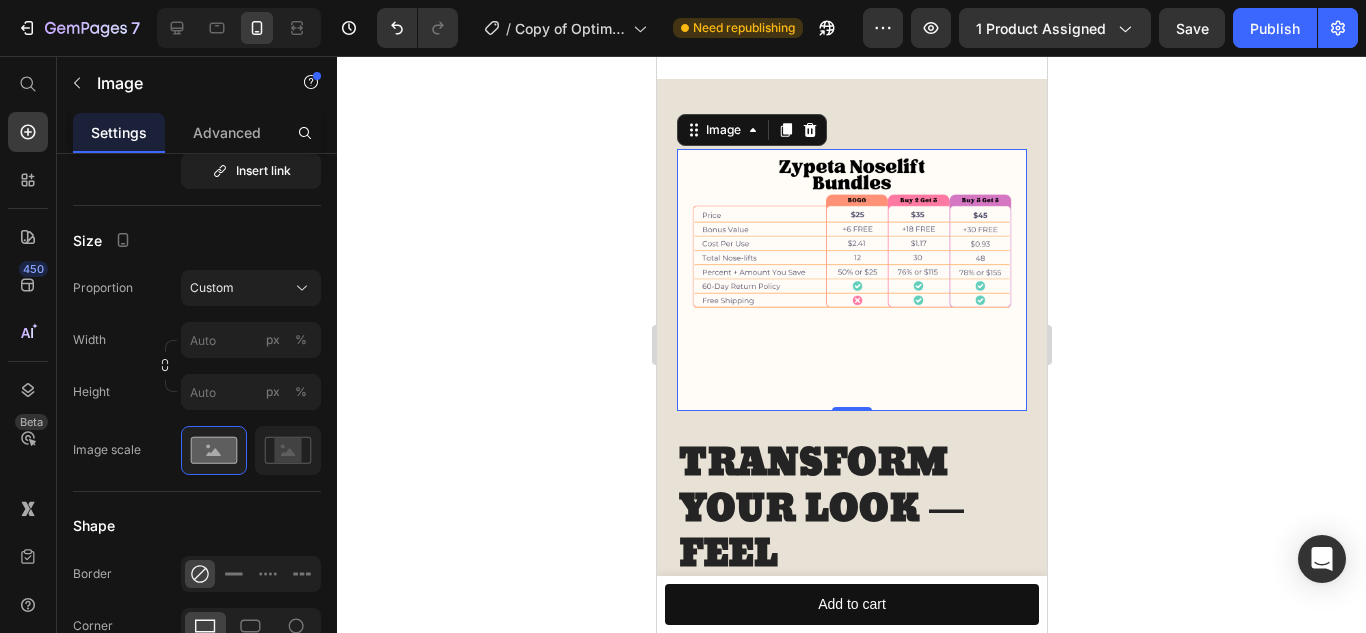 click at bounding box center [851, 280] 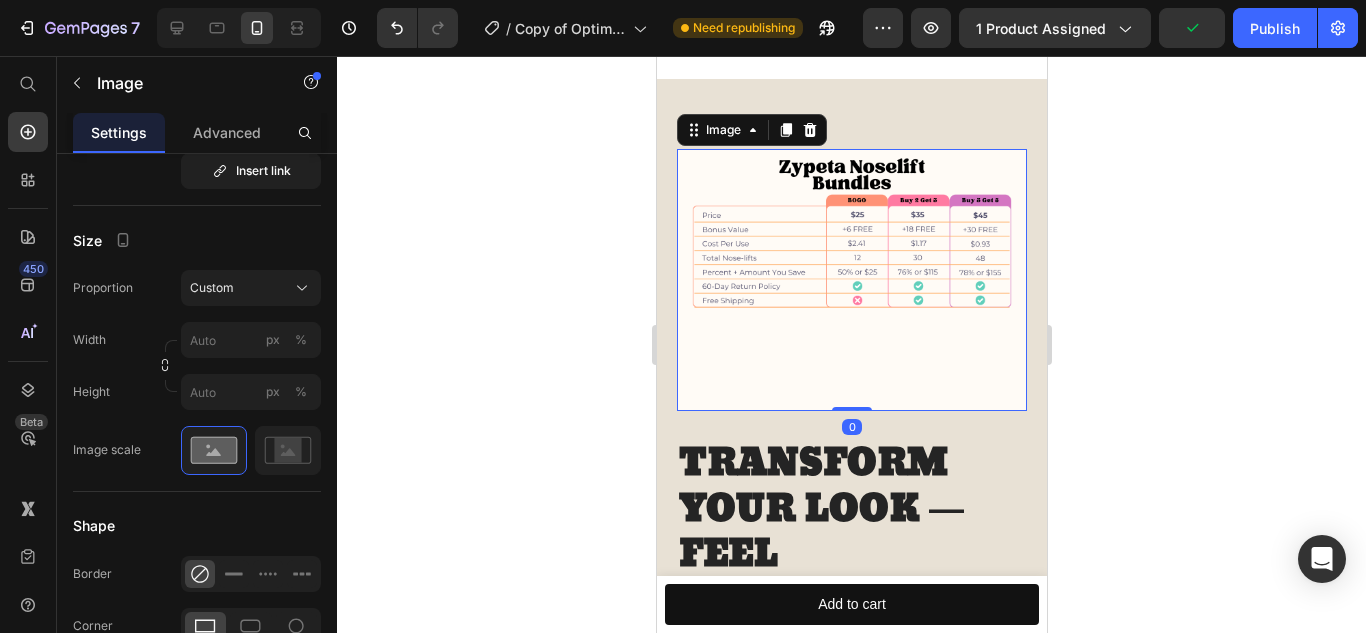 drag, startPoint x: 851, startPoint y: 407, endPoint x: 858, endPoint y: 324, distance: 83.294655 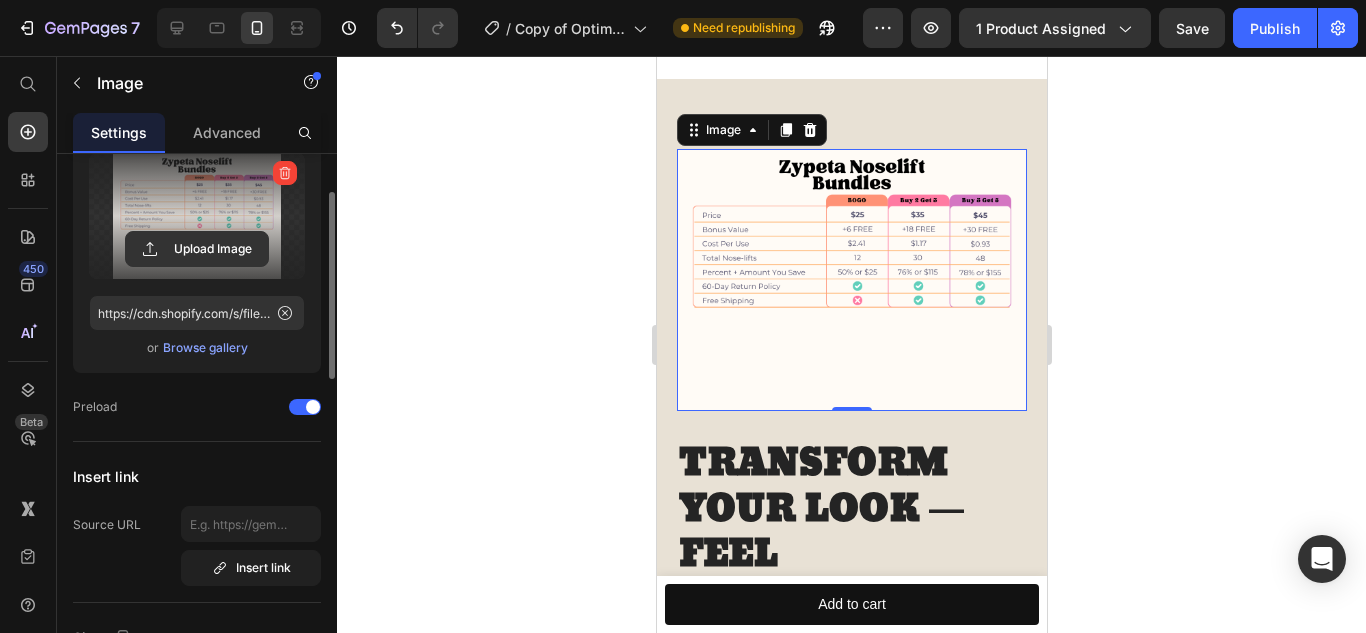 scroll, scrollTop: 108, scrollLeft: 0, axis: vertical 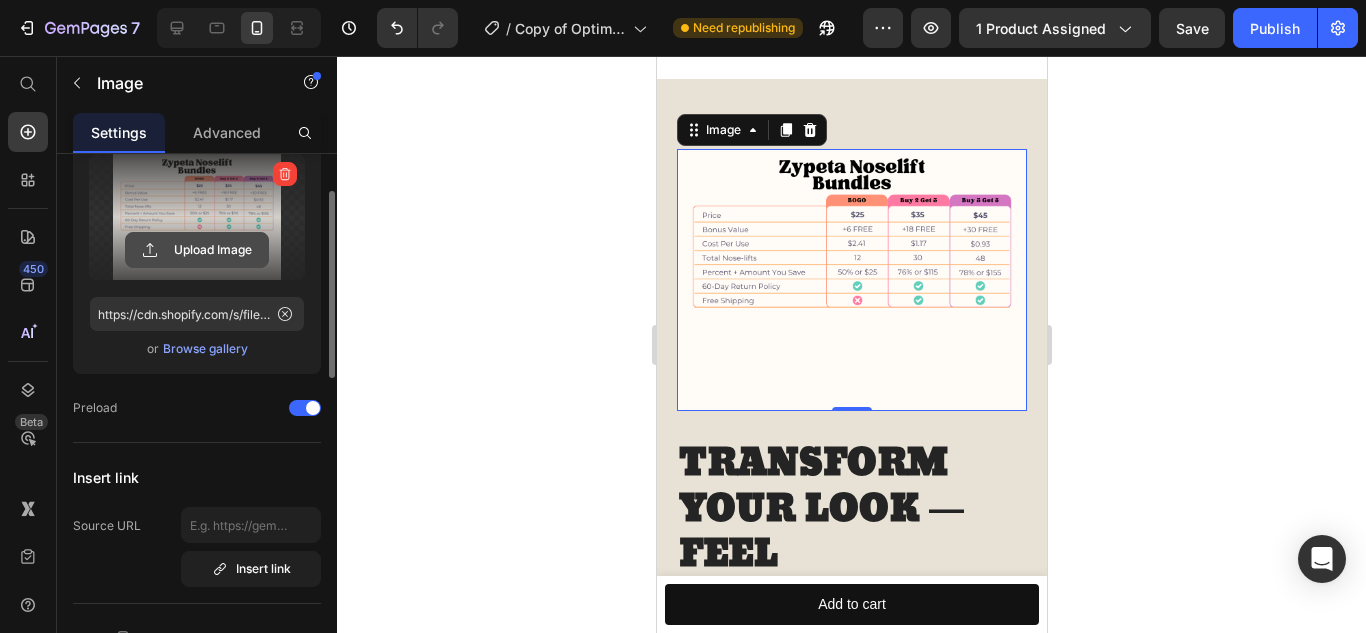 click 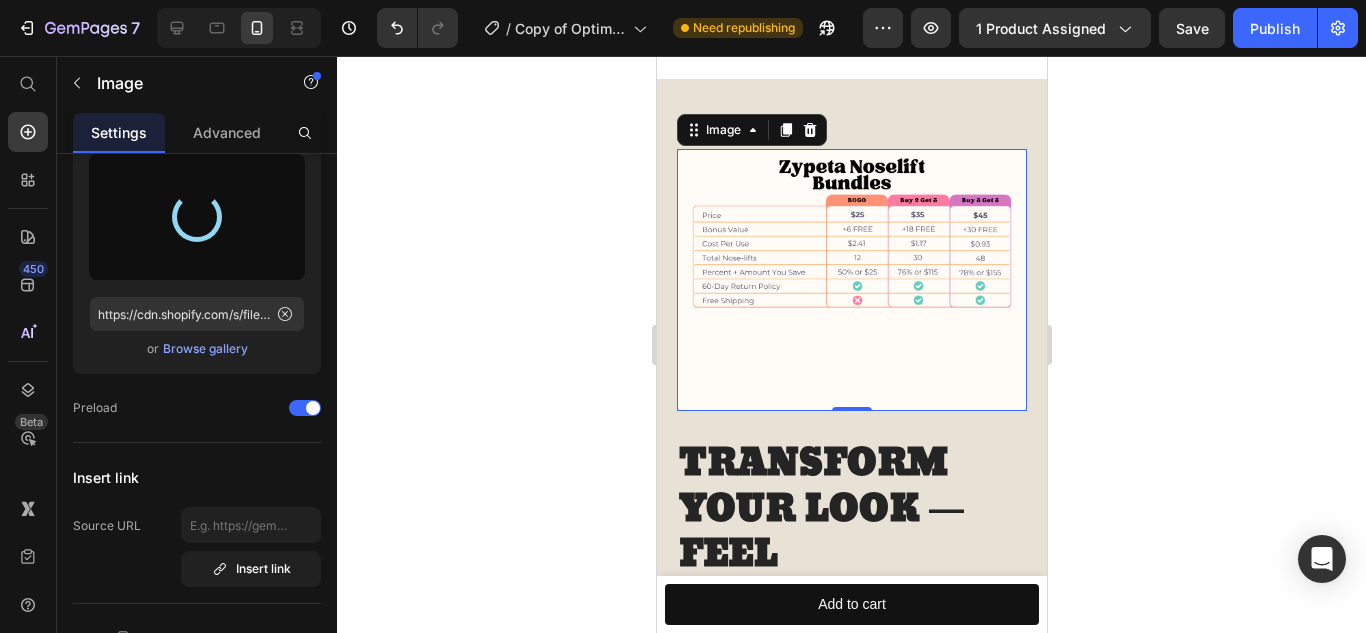 type on "https://cdn.shopify.com/s/files/1/0616/1016/4287/files/gempages_573168530048943329-f43f14d2-da8d-40cf-8268-f064e3f71001.png" 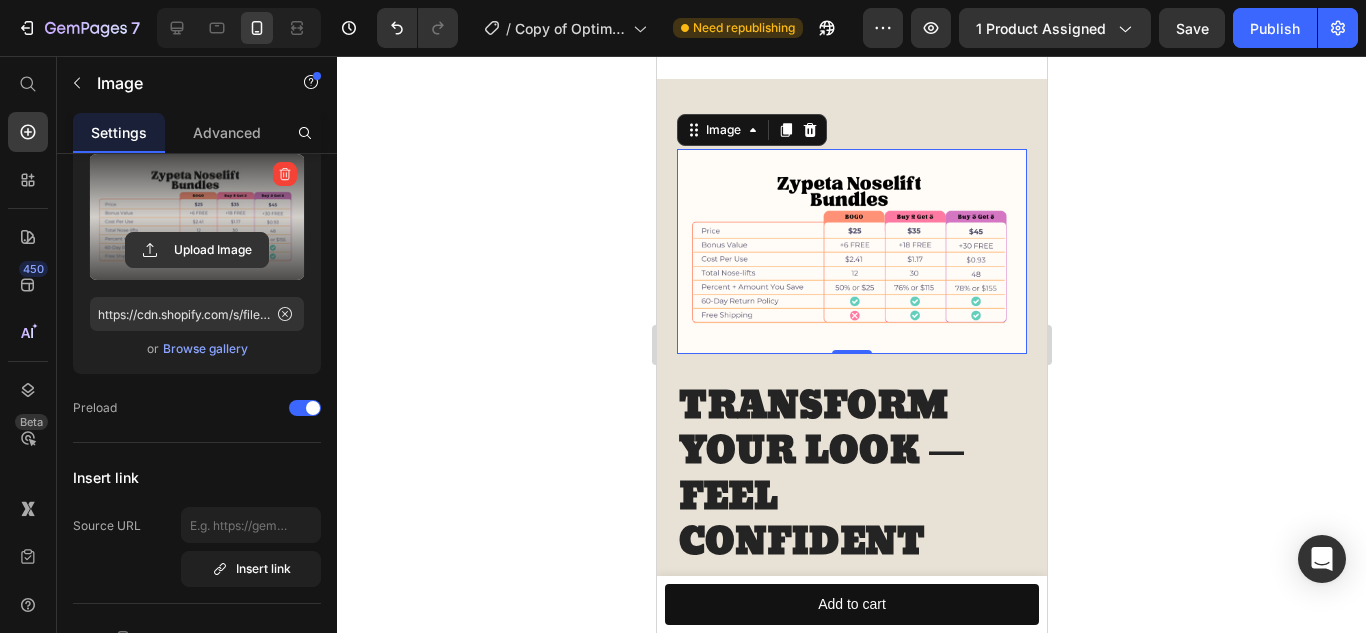 click 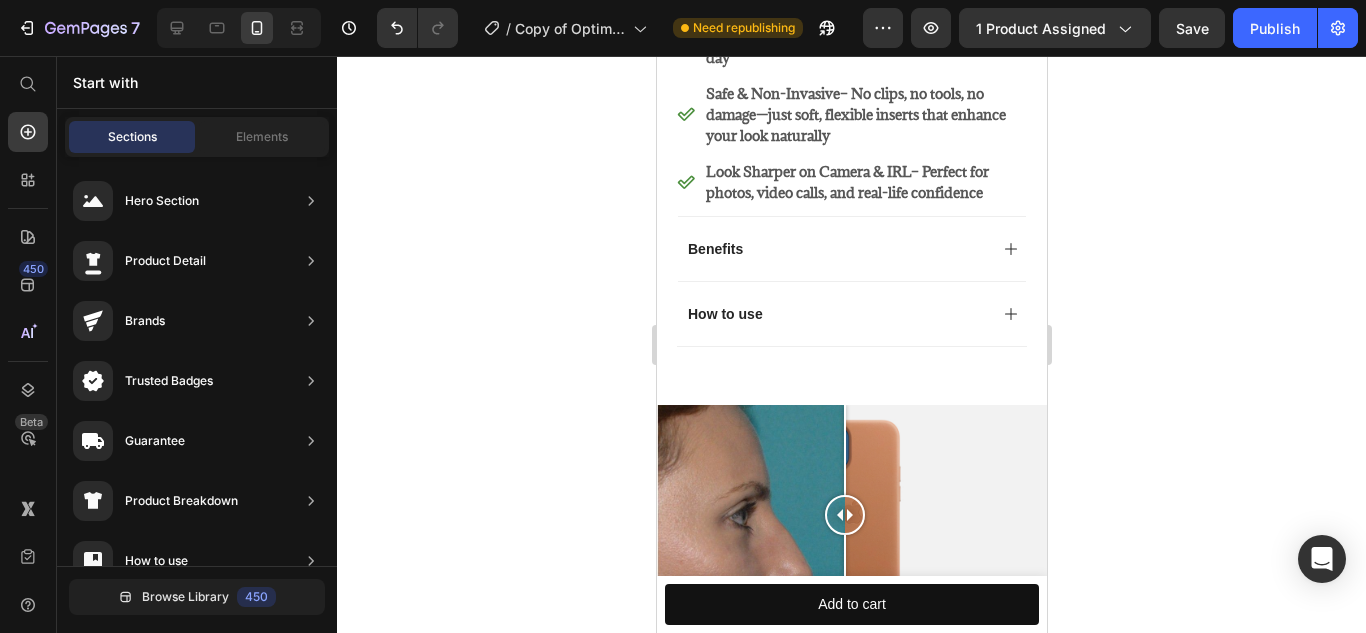 scroll, scrollTop: 1627, scrollLeft: 0, axis: vertical 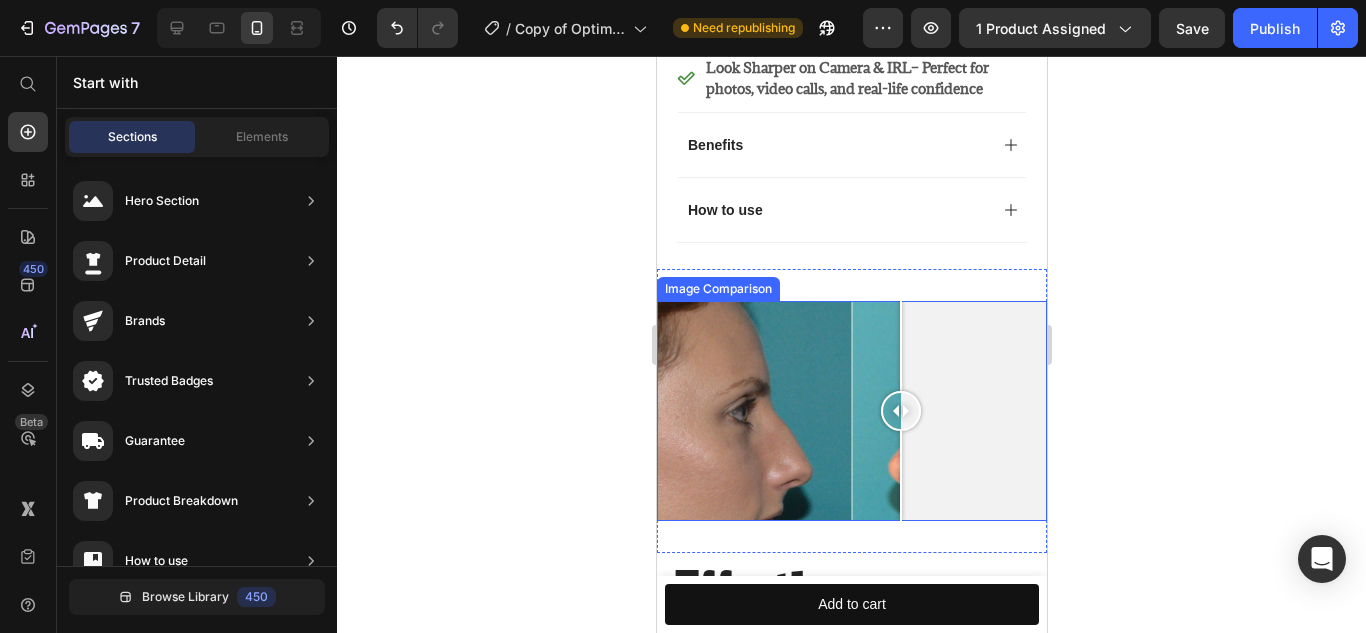 click at bounding box center (851, 410) 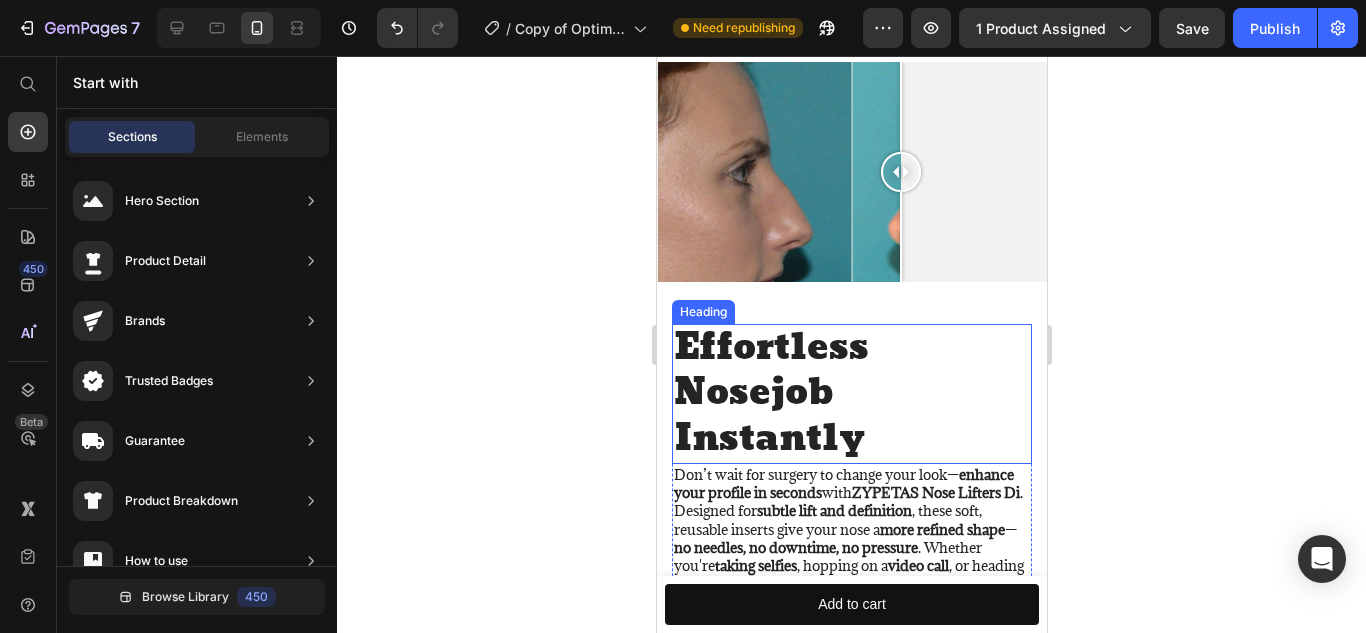scroll, scrollTop: 1865, scrollLeft: 0, axis: vertical 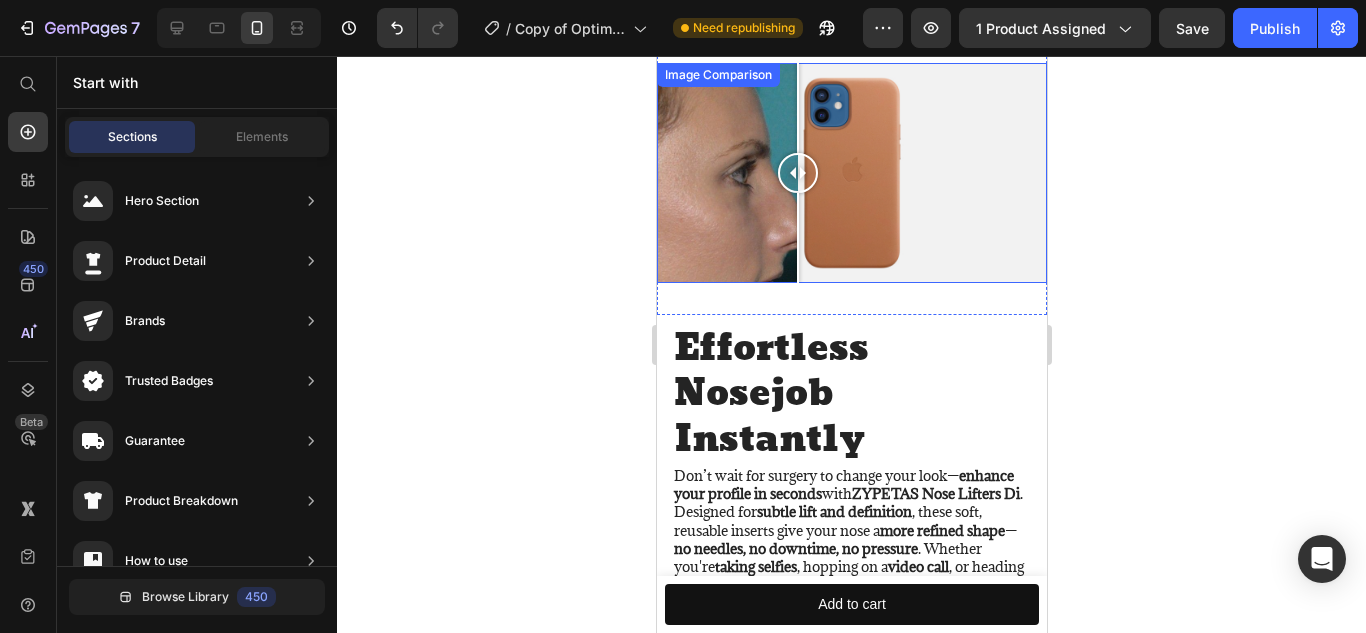 click at bounding box center [851, 172] 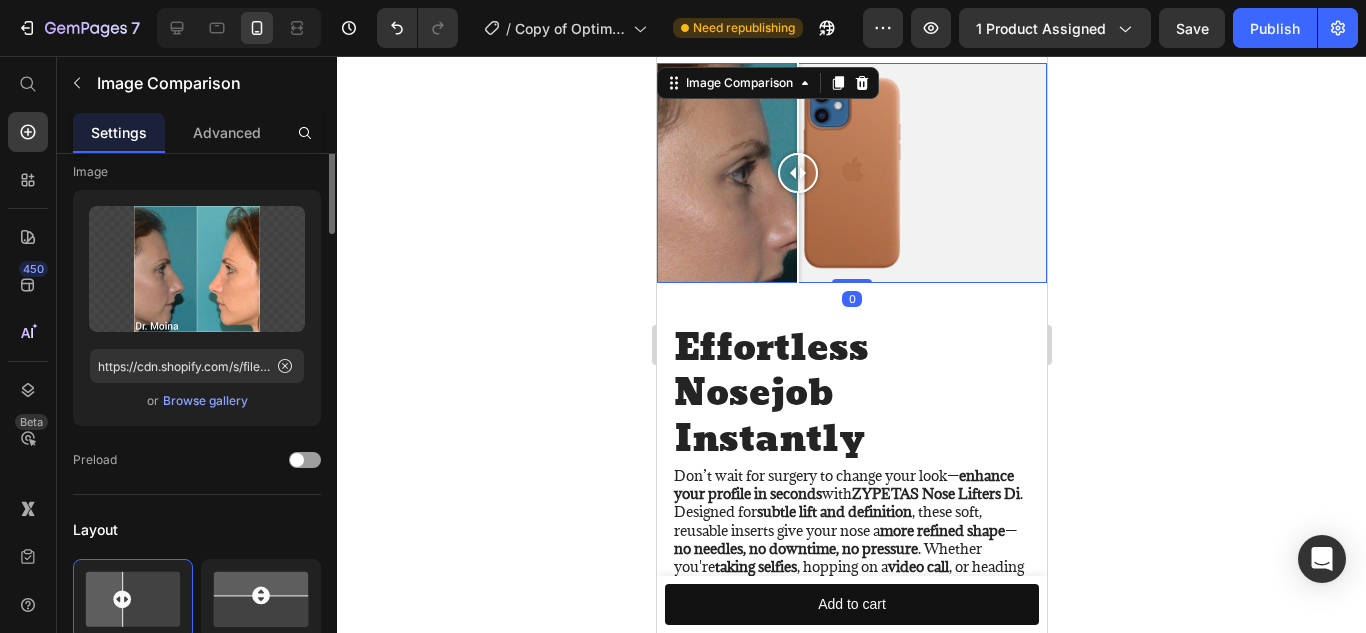 scroll, scrollTop: 0, scrollLeft: 0, axis: both 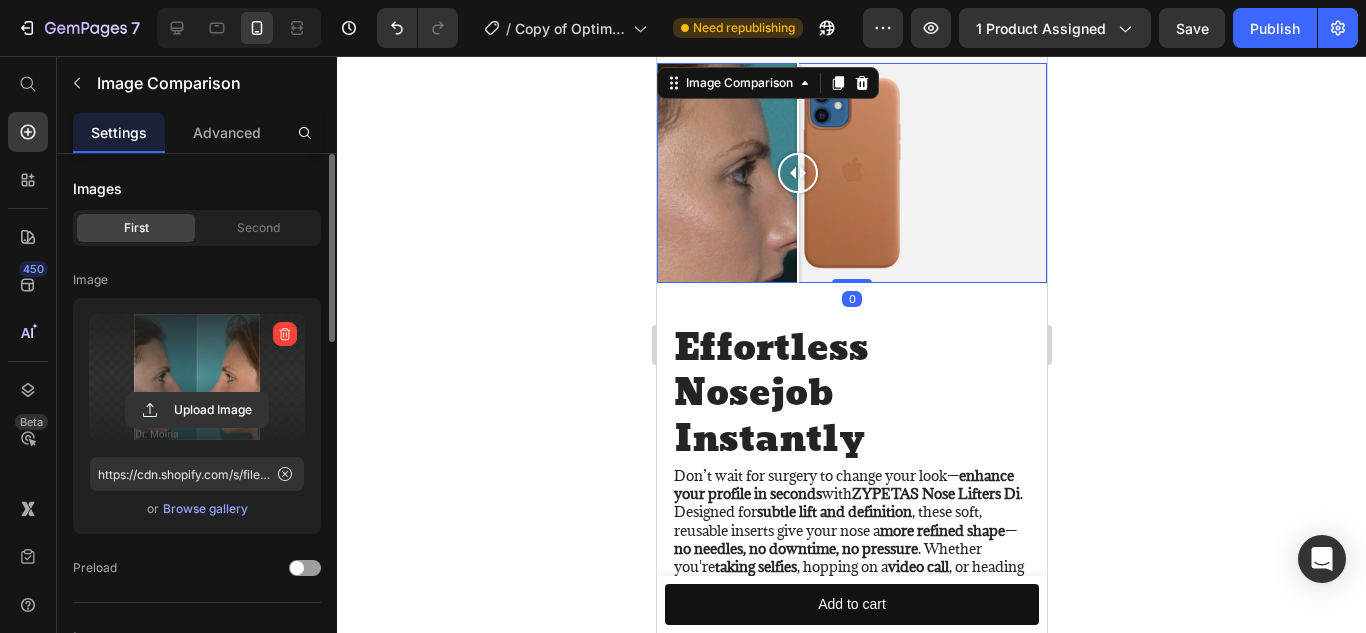 click at bounding box center (197, 377) 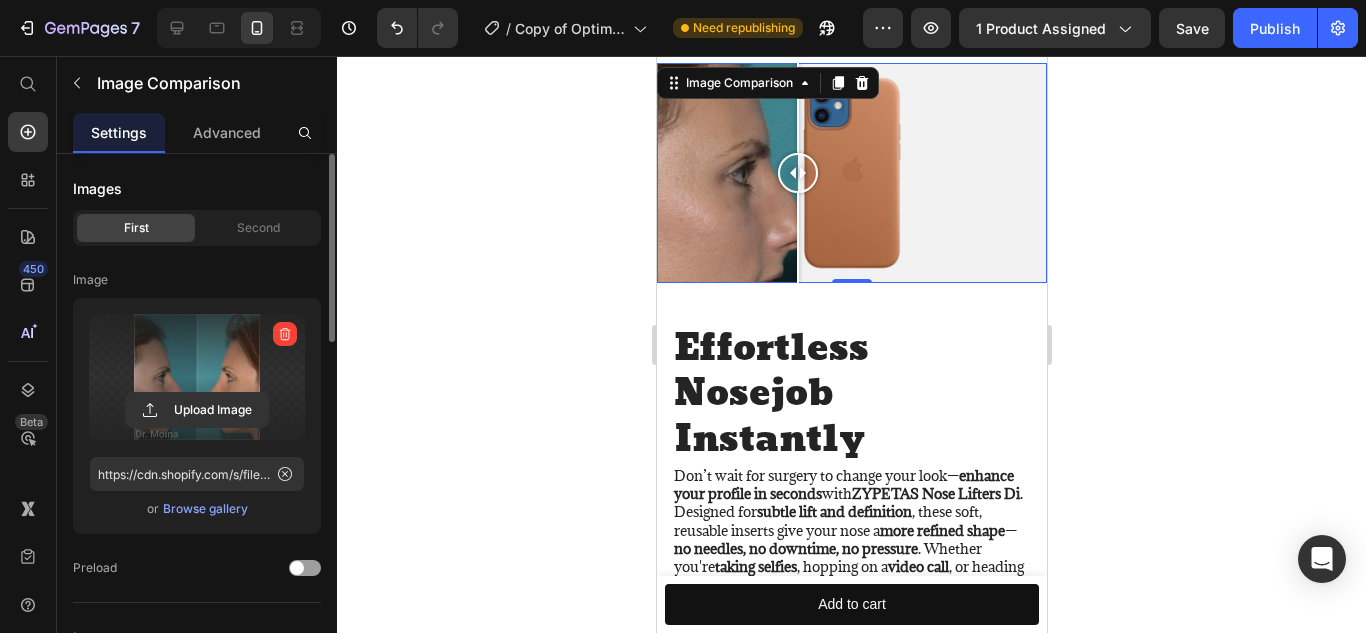type on "https://cdn.shopify.com/s/files/1/0616/1016/4287/files/gempages_573168530048943329-f43f14d2-da8d-40cf-8268-f064e3f71001.png" 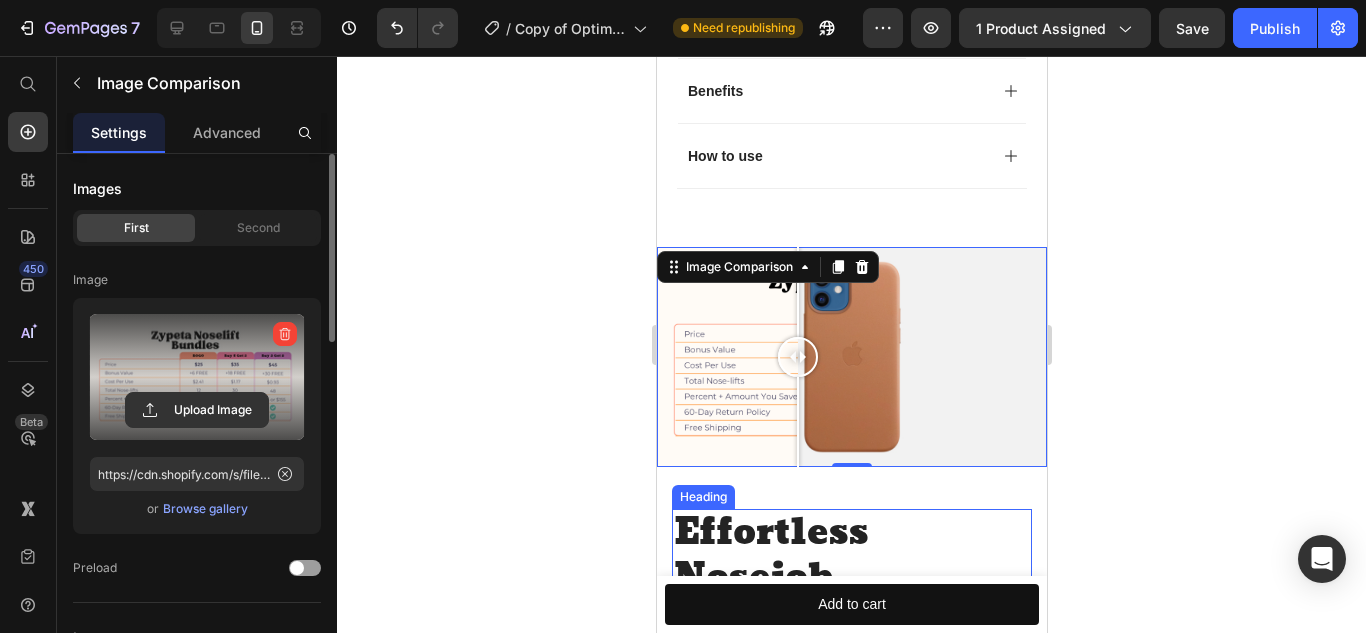 scroll, scrollTop: 1677, scrollLeft: 0, axis: vertical 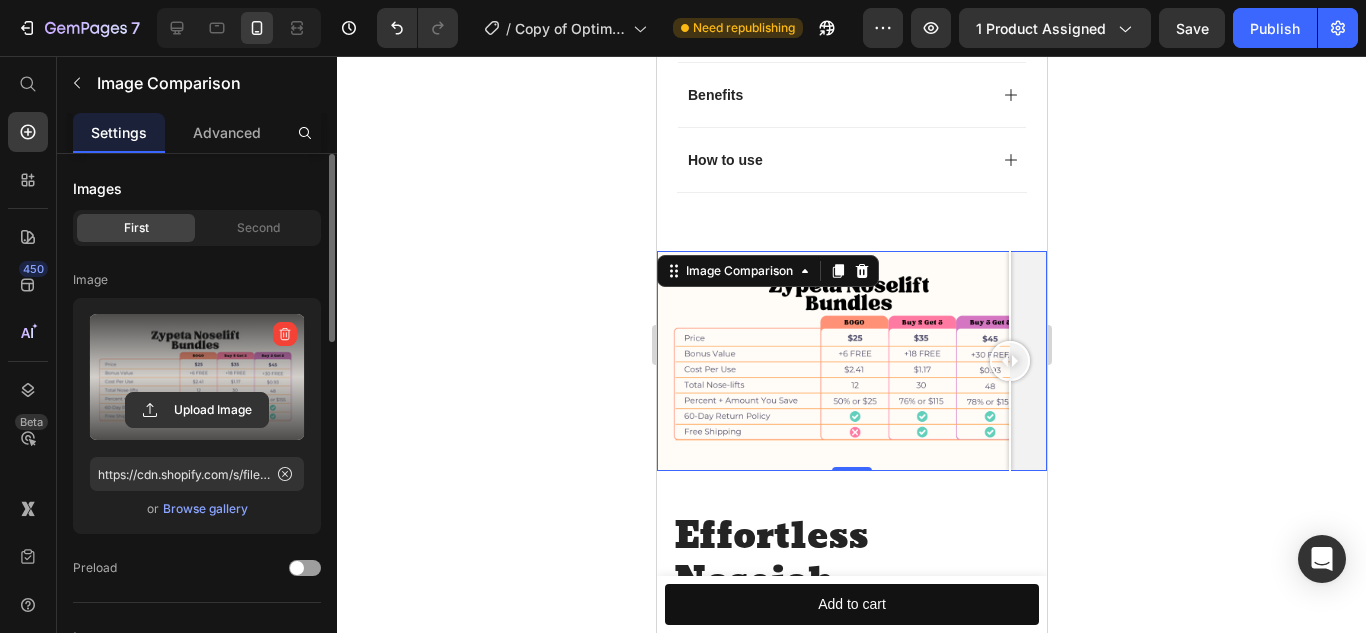 drag, startPoint x: 797, startPoint y: 342, endPoint x: 1127, endPoint y: 332, distance: 330.1515 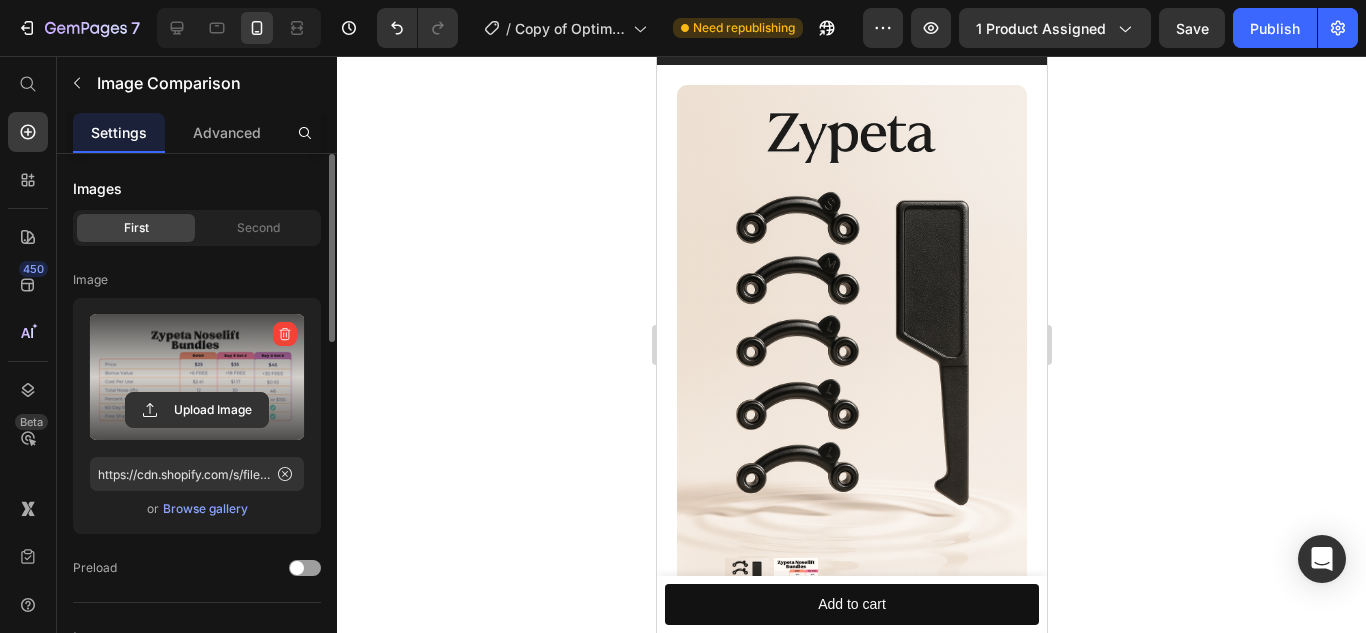 scroll, scrollTop: 0, scrollLeft: 0, axis: both 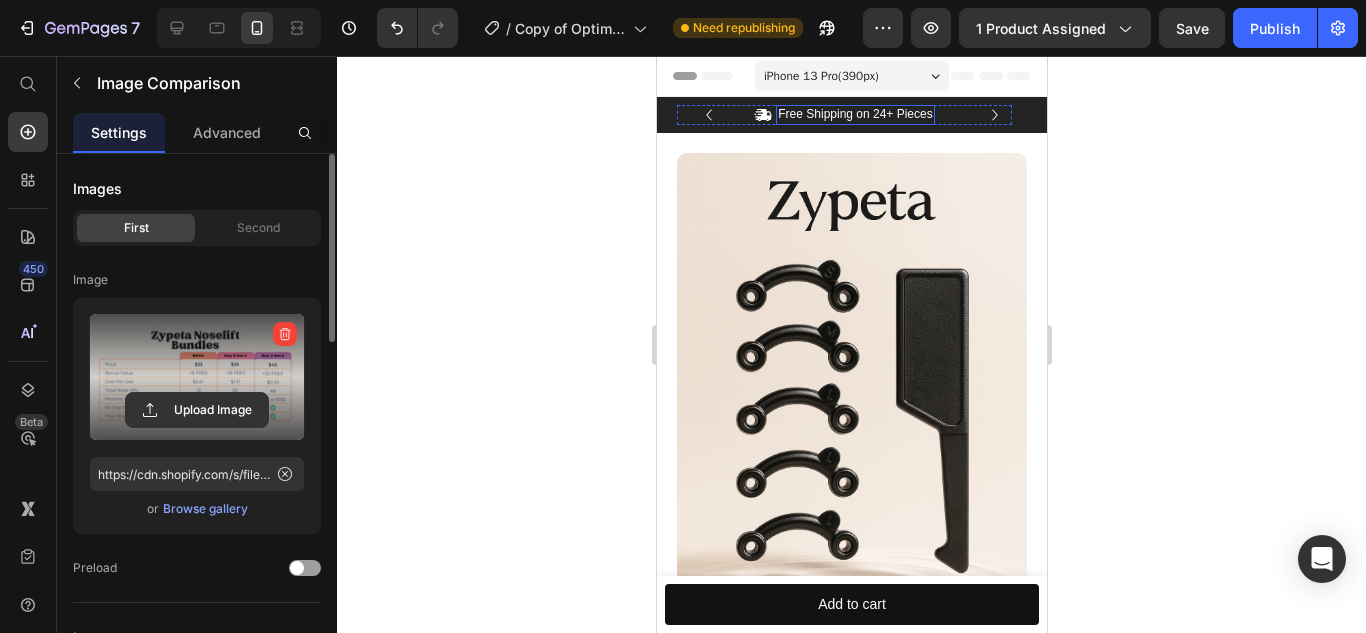 click on "Free Shipping on 24+ Pieces" at bounding box center (854, 115) 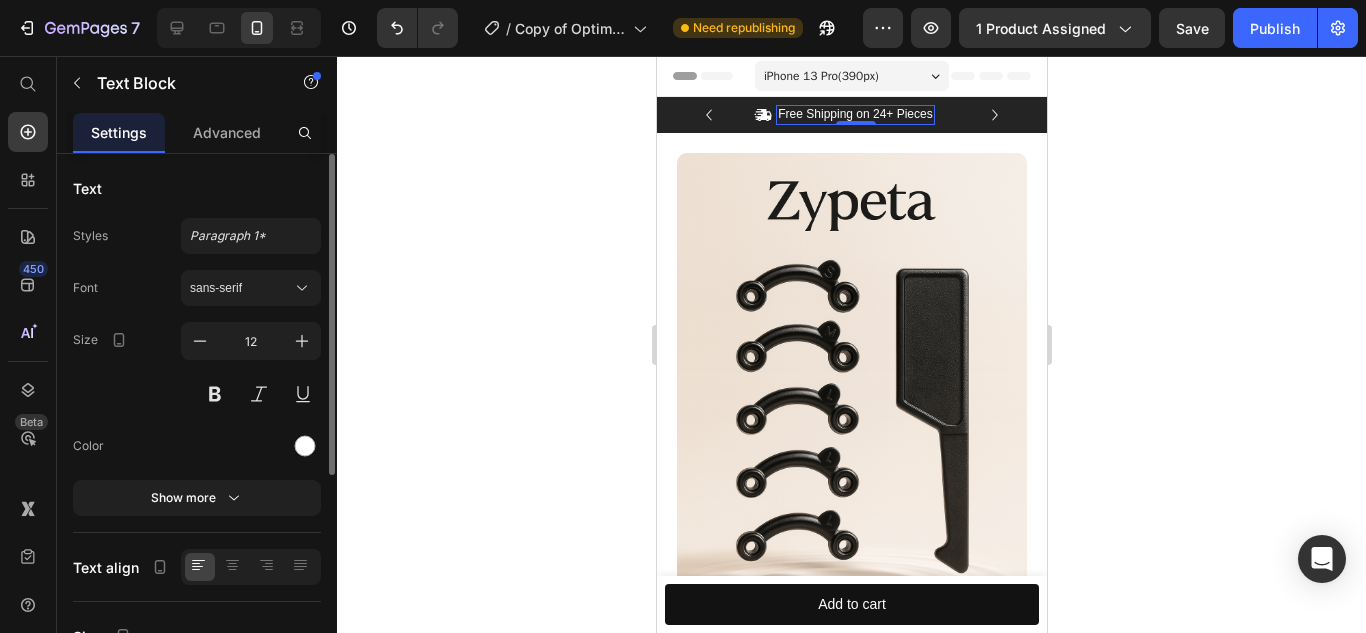 click on "Free Shipping on 24+ Pieces" at bounding box center [854, 115] 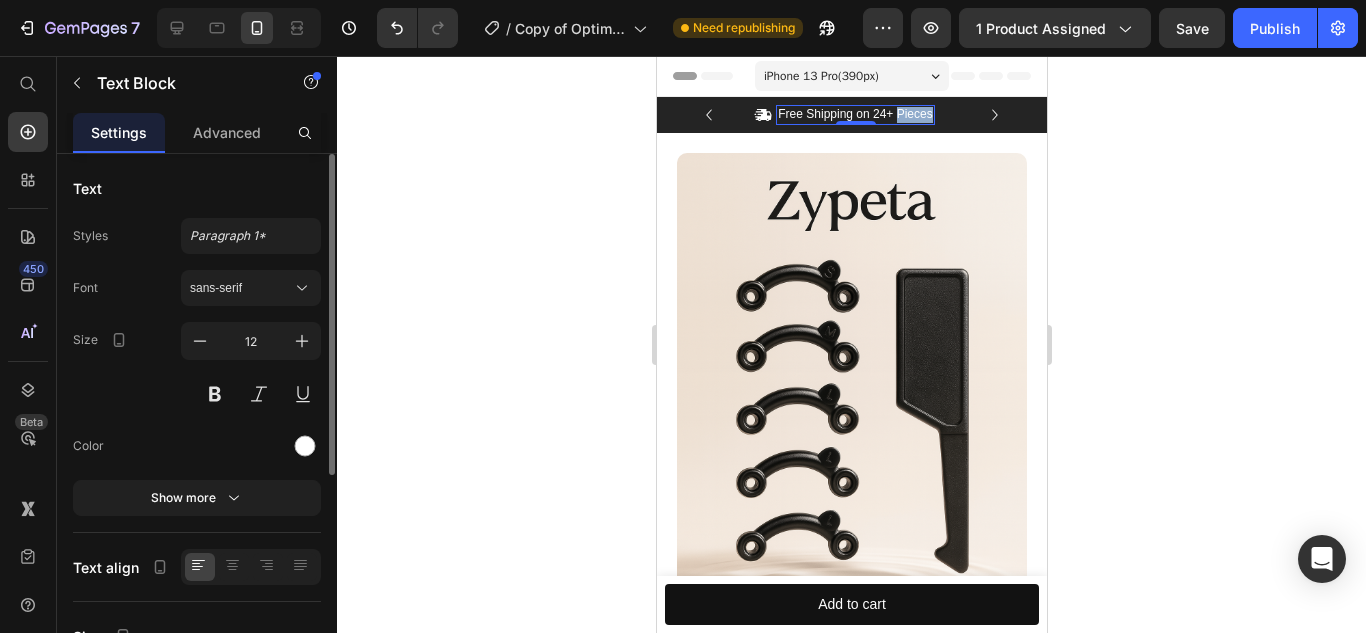 click on "Free Shipping on 24+ Pieces" at bounding box center (854, 115) 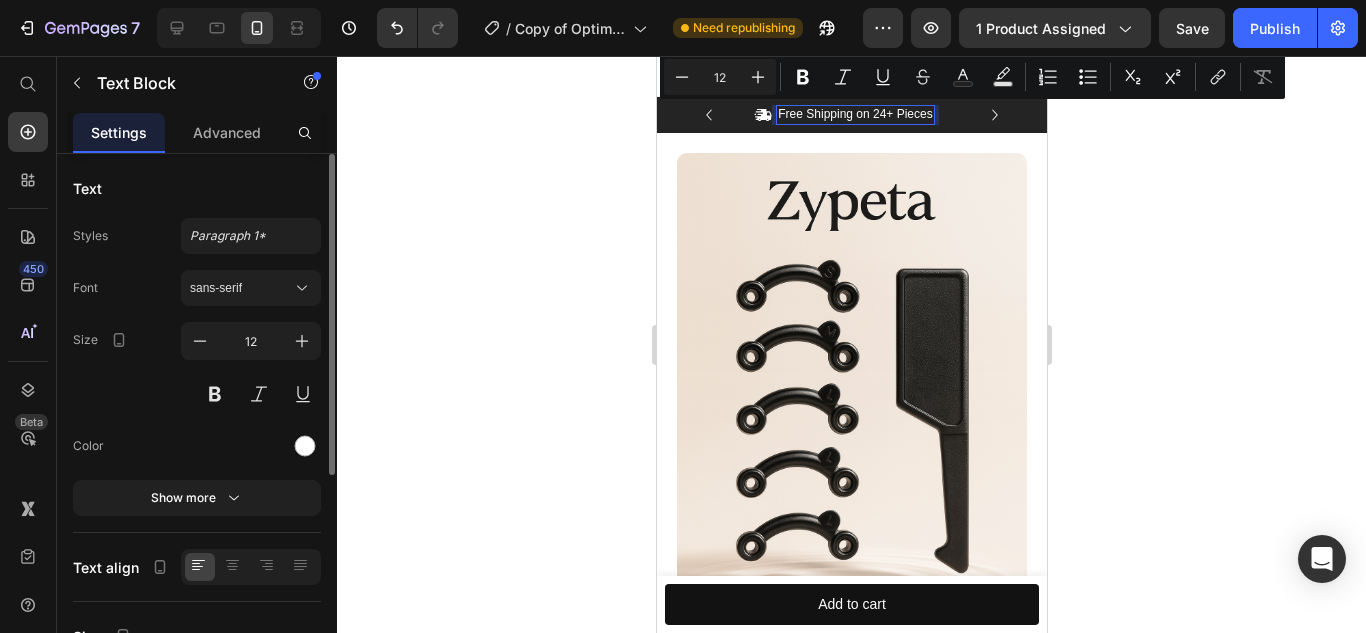 click on "Free Shipping on 24+ Pieces" at bounding box center [854, 115] 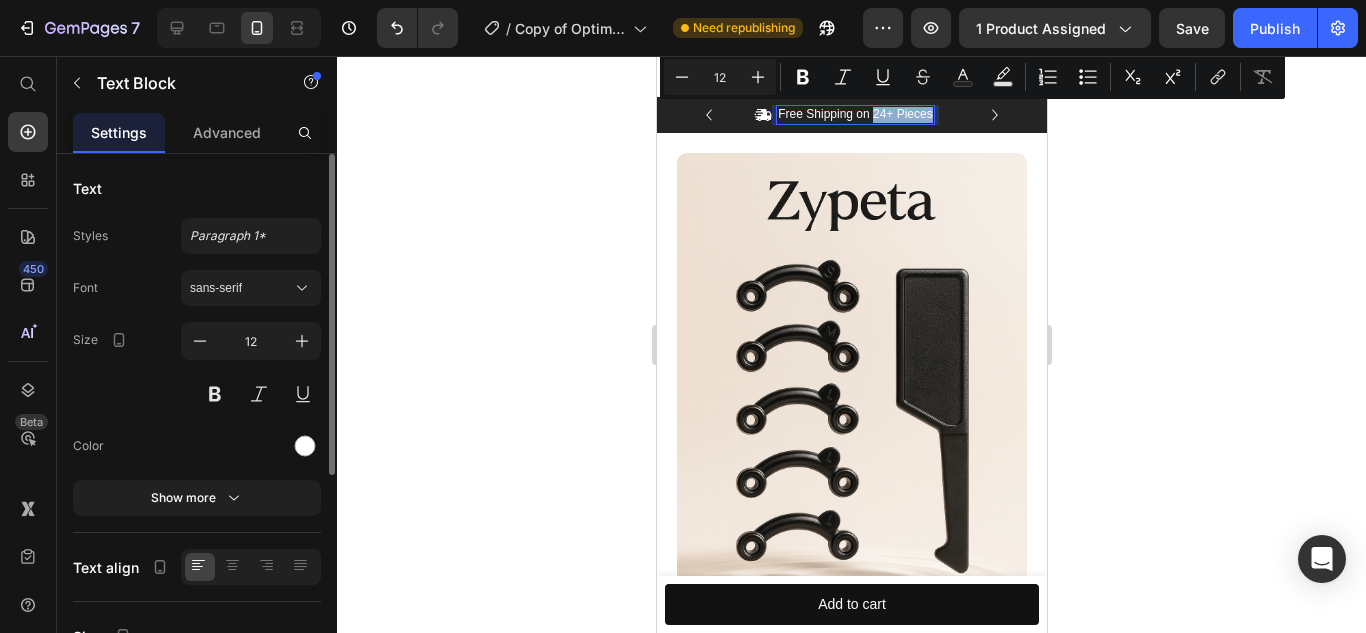 drag, startPoint x: 870, startPoint y: 111, endPoint x: 918, endPoint y: 113, distance: 48.04165 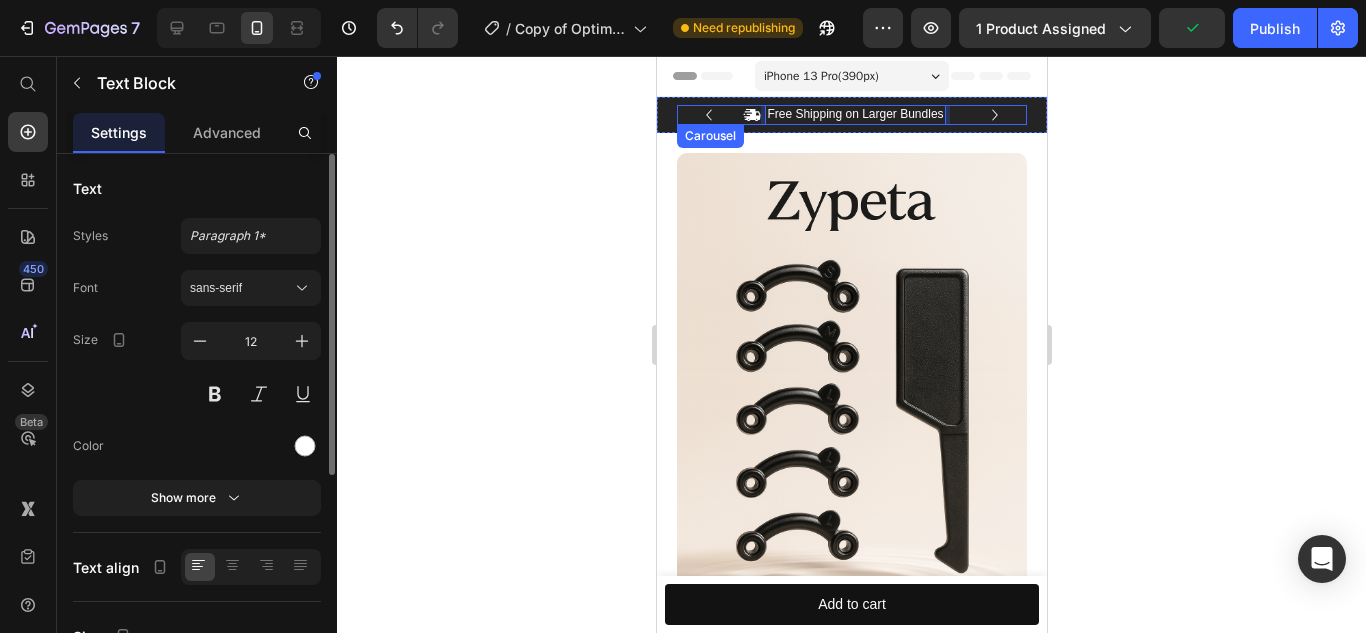 click 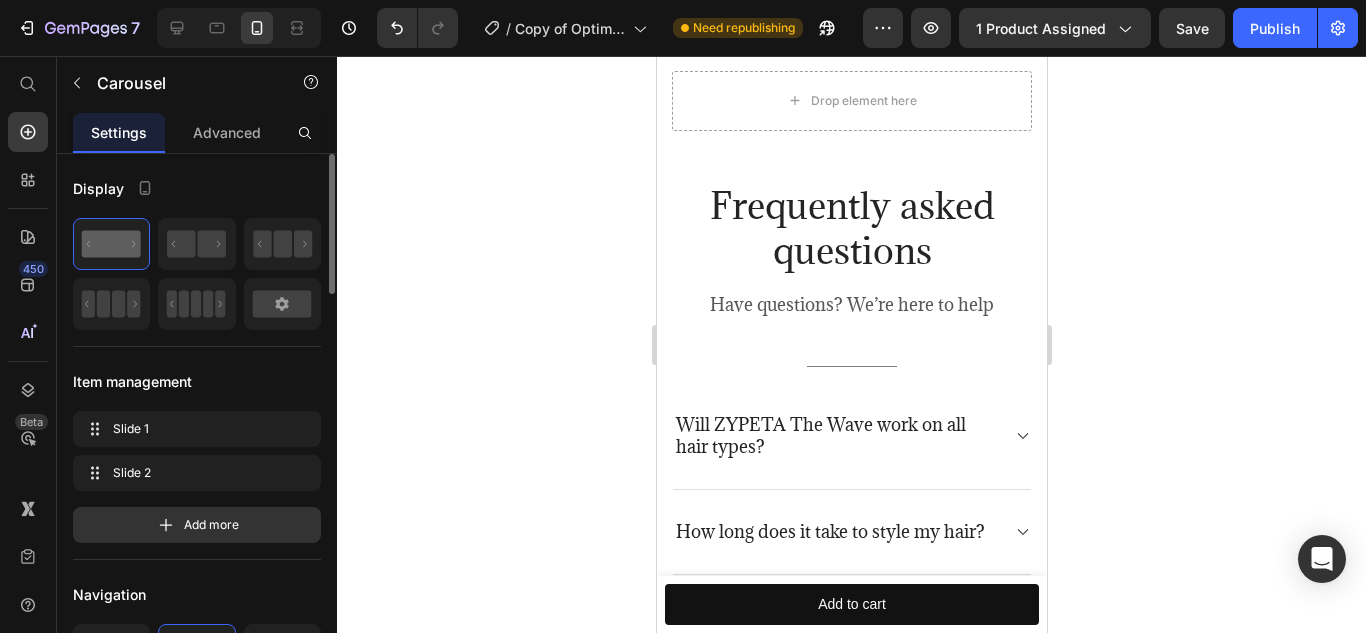 scroll, scrollTop: 4800, scrollLeft: 0, axis: vertical 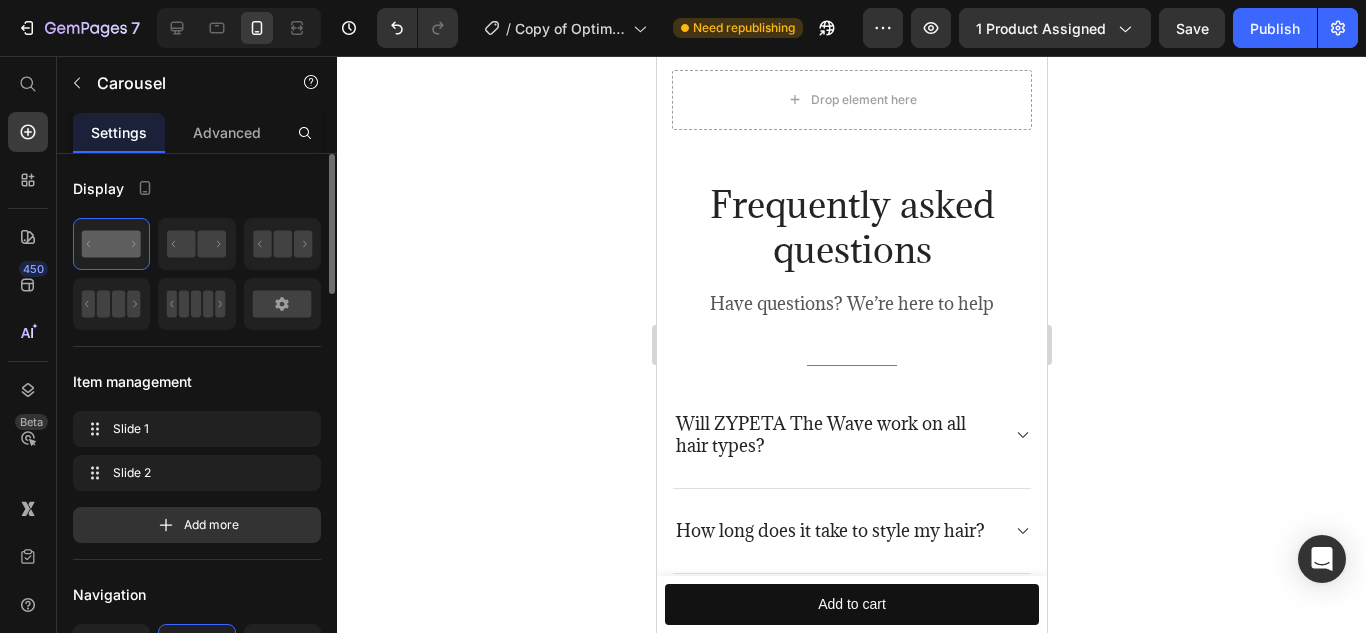 click on "Will ZYPETA The Wave work on all hair types?" at bounding box center [835, 435] 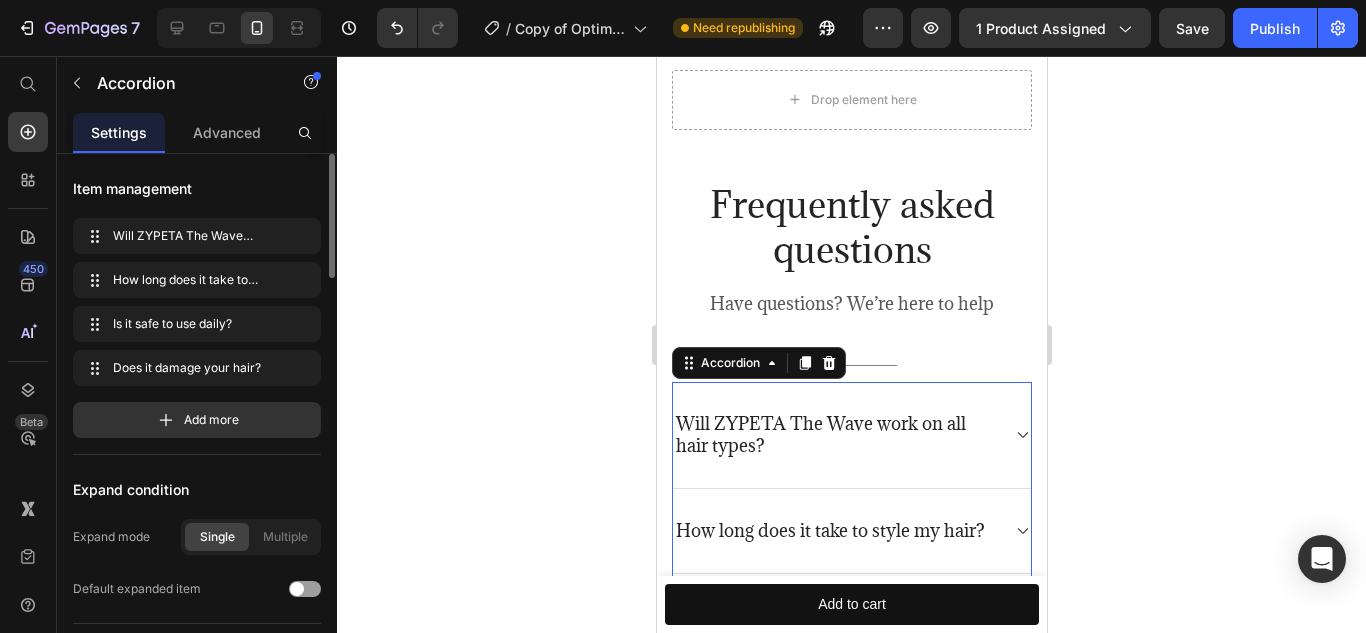click on "Will ZYPETA The Wave work on all hair types?" at bounding box center [835, 435] 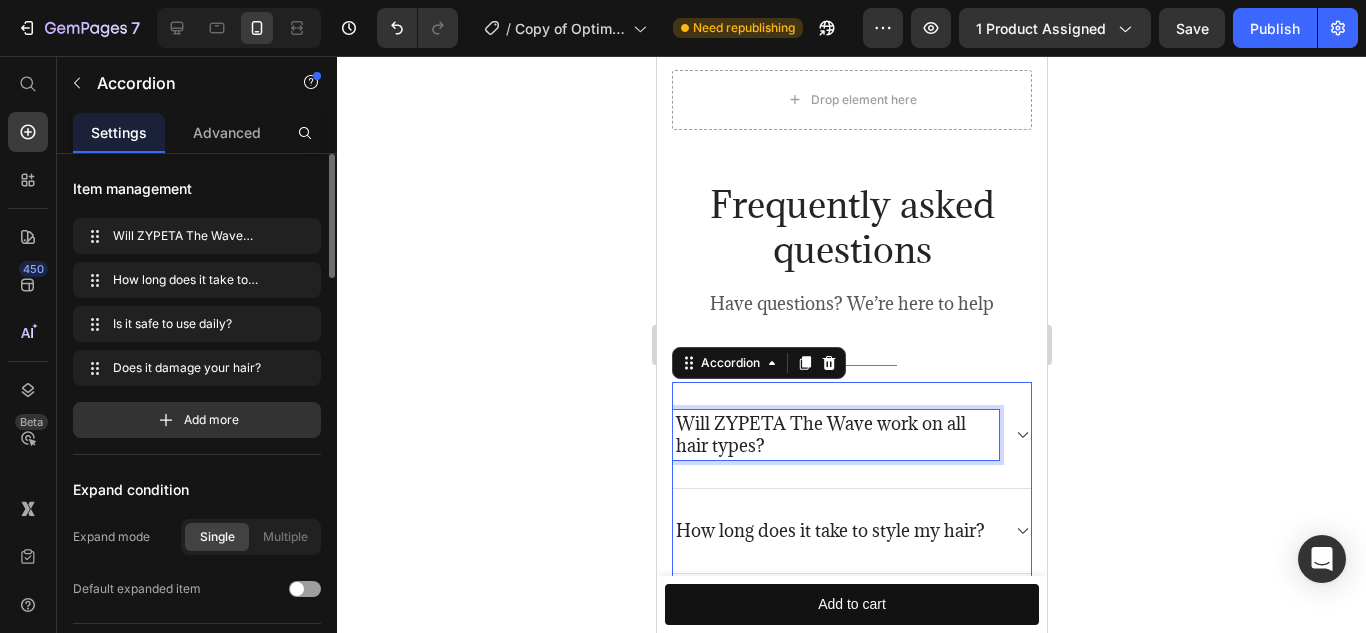 click on "Will ZYPETA The Wave work on all hair types?" at bounding box center [835, 435] 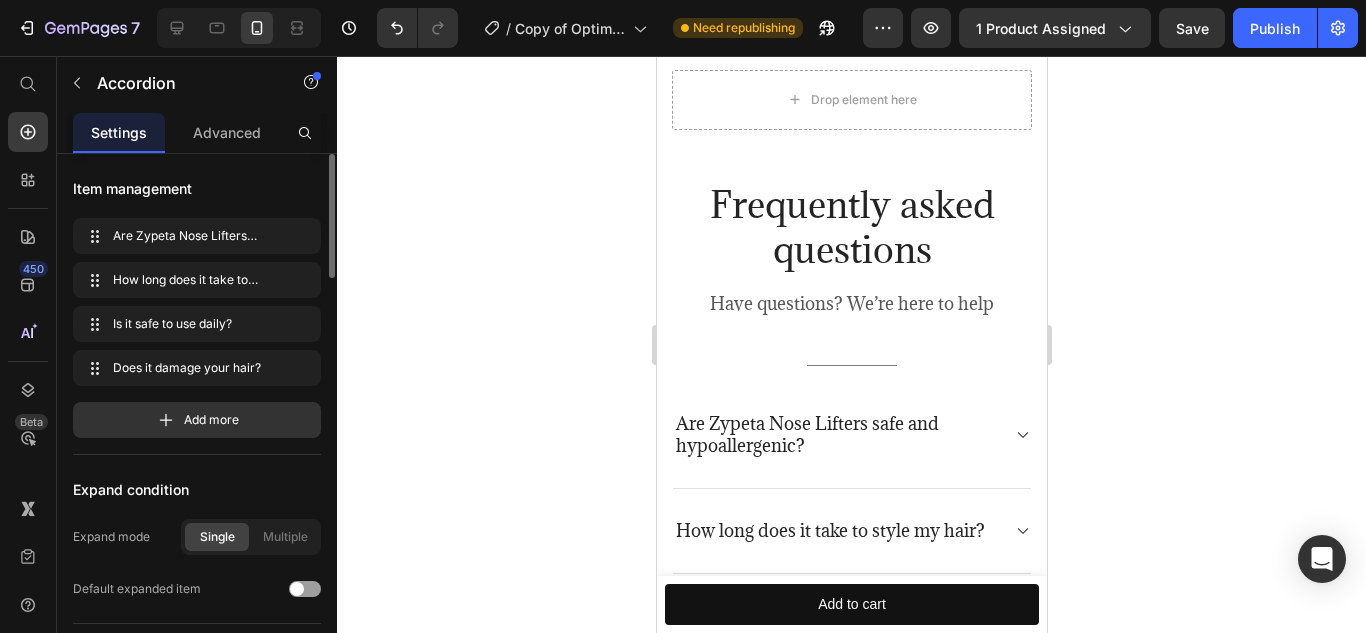 click 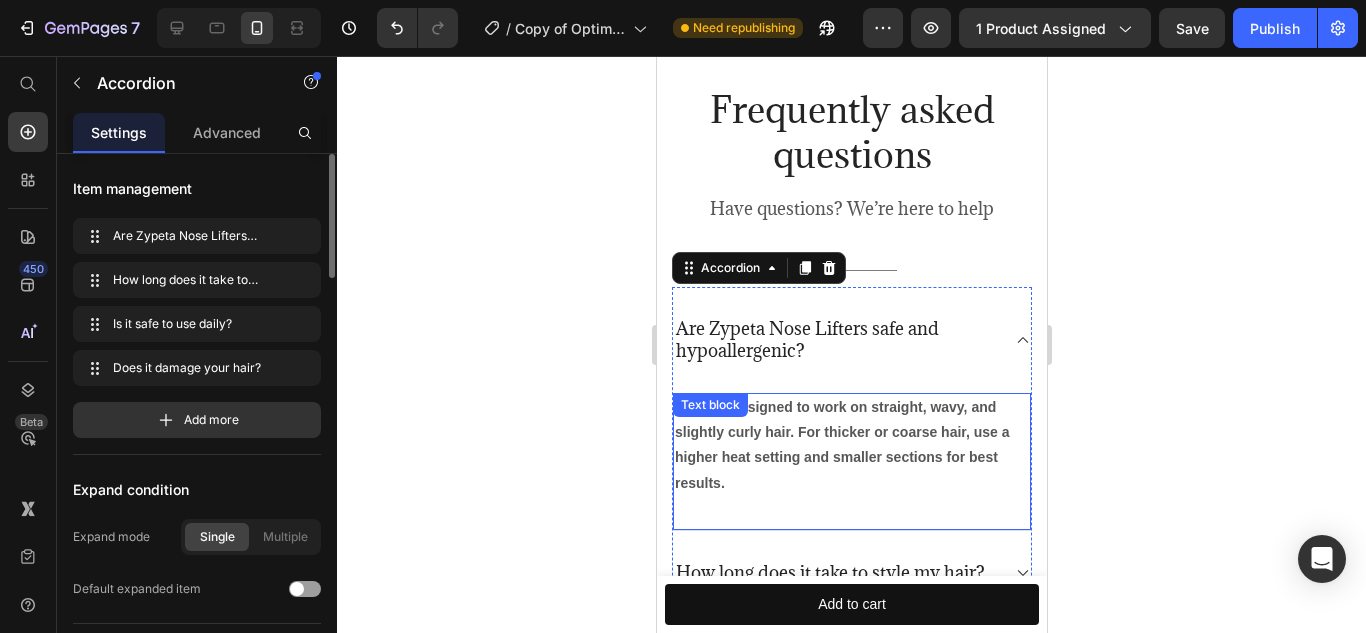scroll, scrollTop: 4897, scrollLeft: 0, axis: vertical 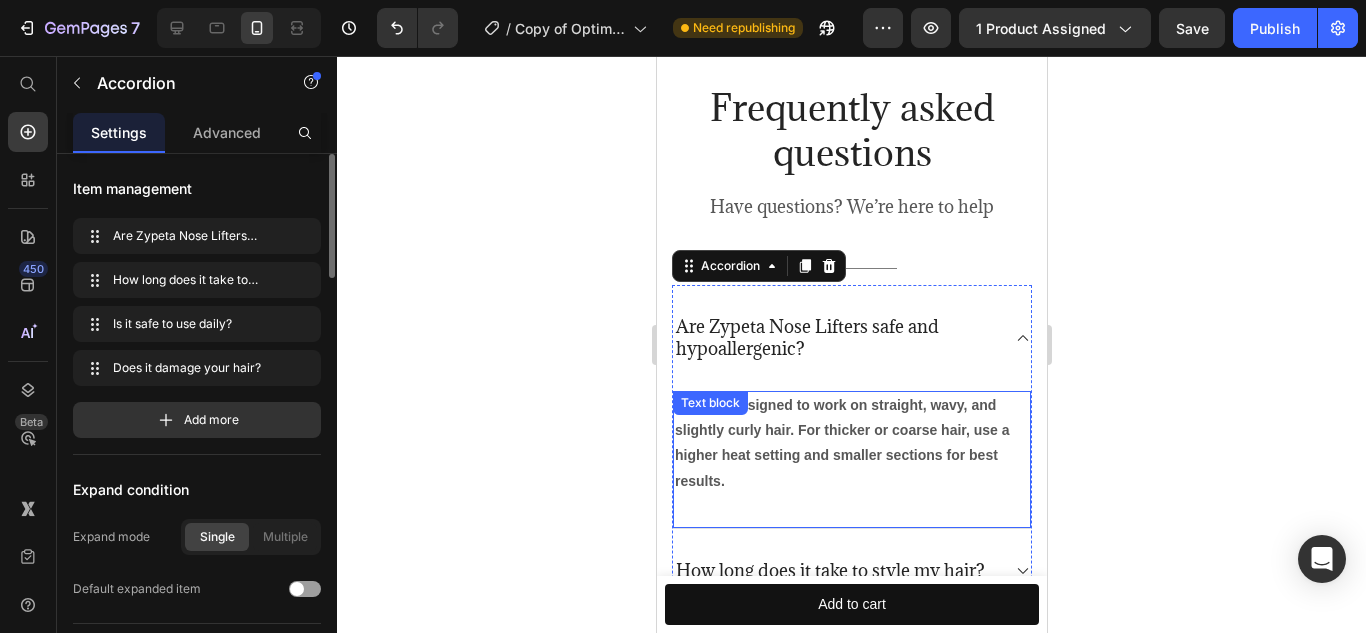 click on "Yes! It’s designed to work on straight, wavy, and slightly curly hair. For thicker or coarse hair, use a higher heat setting and smaller sections for best results." at bounding box center [851, 443] 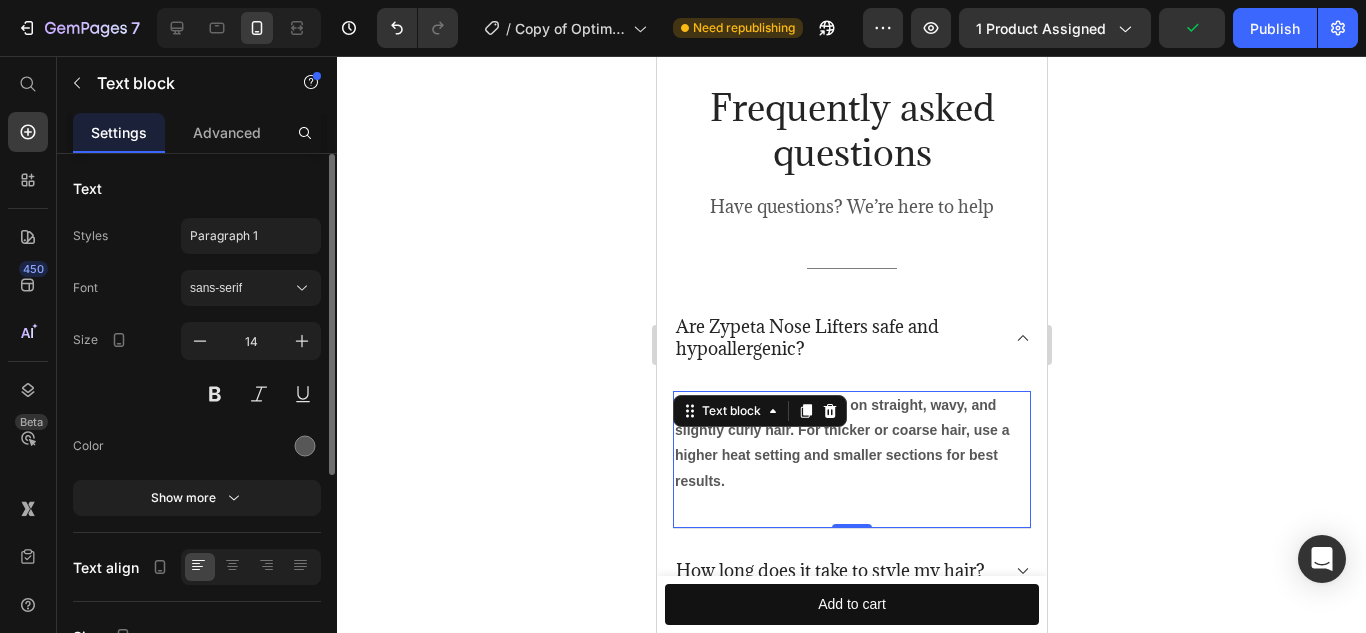 click on "Yes! It’s designed to work on straight, wavy, and slightly curly hair. For thicker or coarse hair, use a higher heat setting and smaller sections for best results." at bounding box center (851, 443) 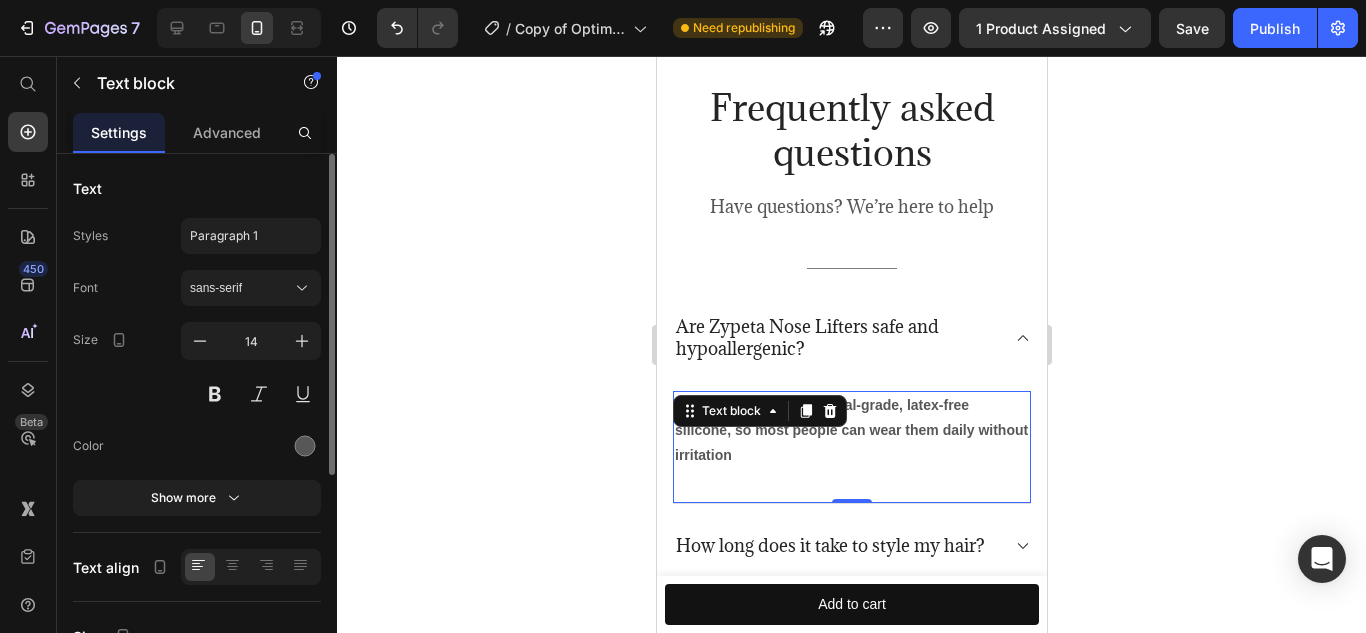 click on "Yes—each piece is medical-grade, latex-free silicone, so most people can wear them daily without irritation Text block   0" at bounding box center [851, 447] 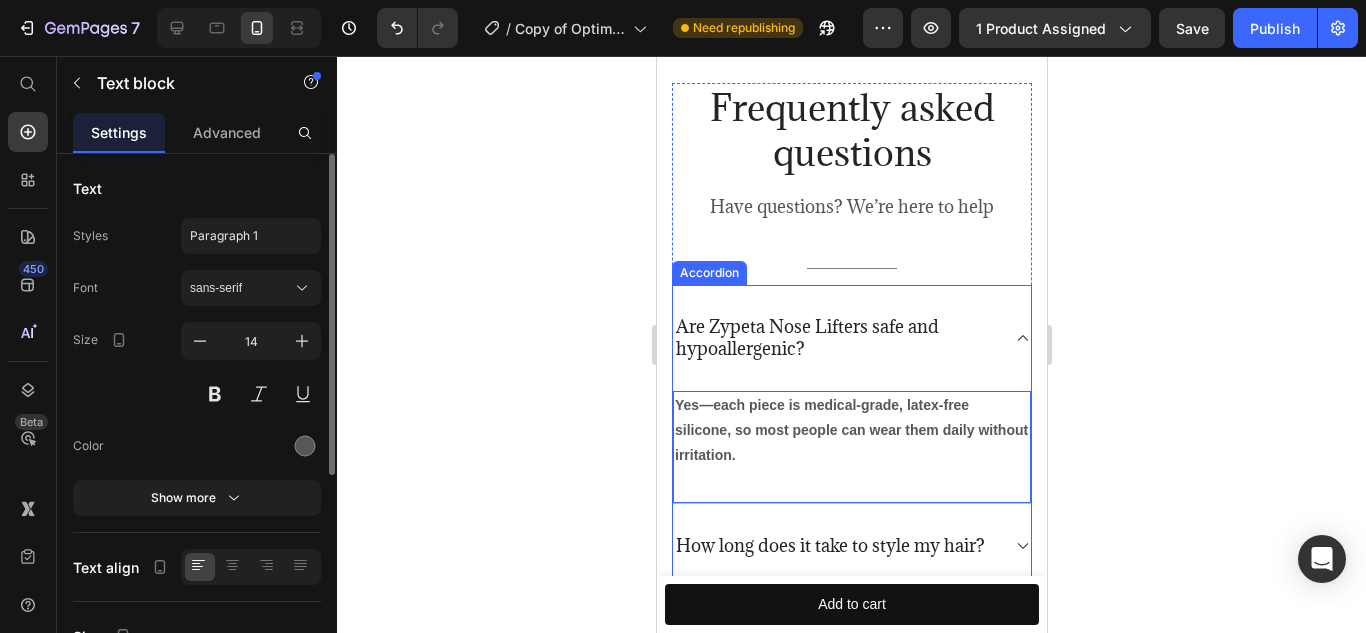 scroll, scrollTop: 5035, scrollLeft: 0, axis: vertical 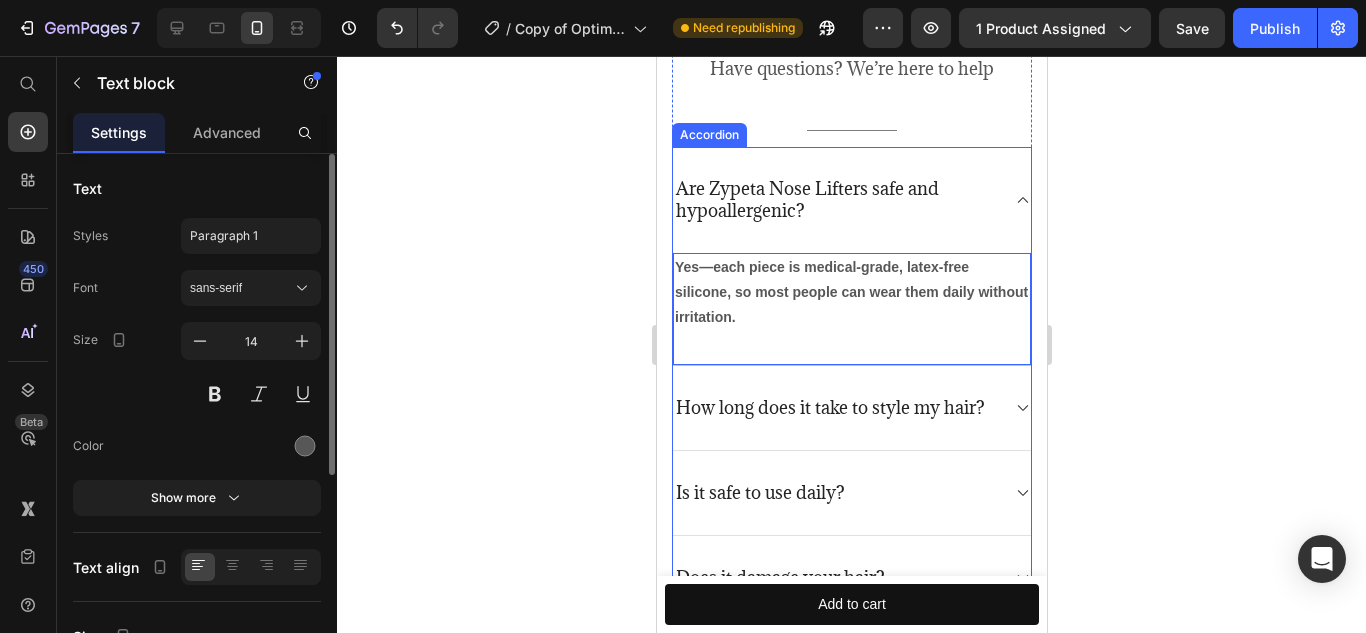 click on "How long does it take to style my hair?" at bounding box center [829, 408] 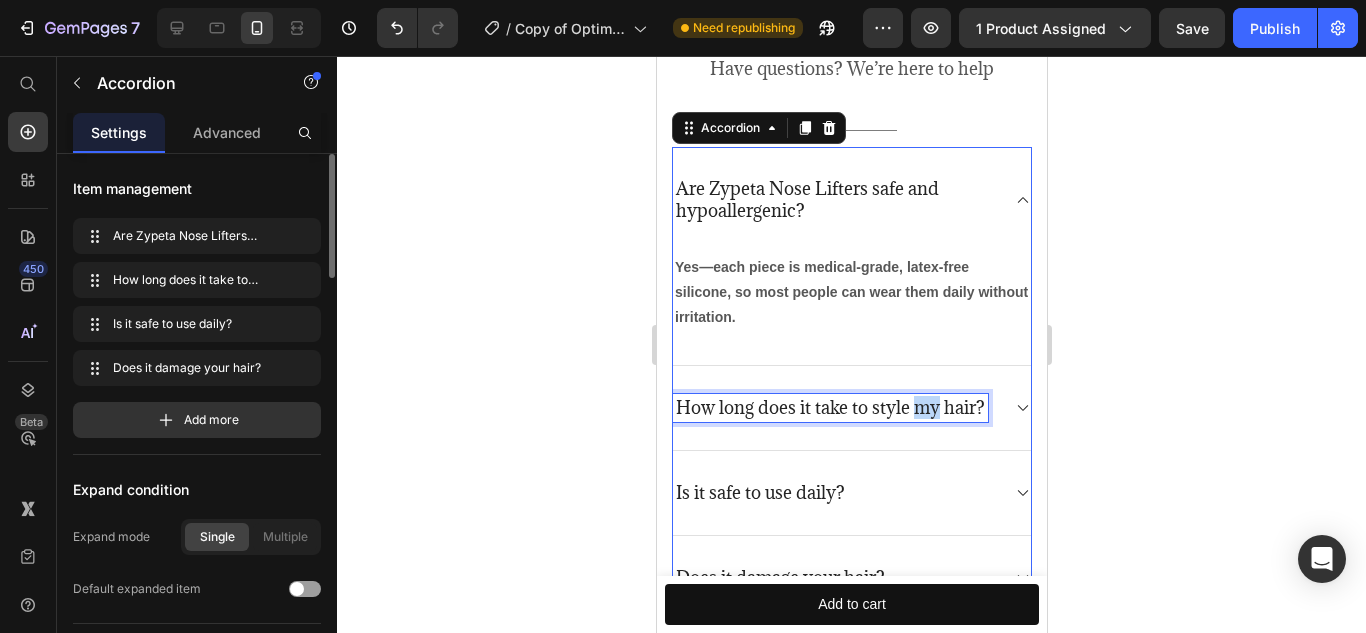 click on "How long does it take to style my hair?" at bounding box center [829, 408] 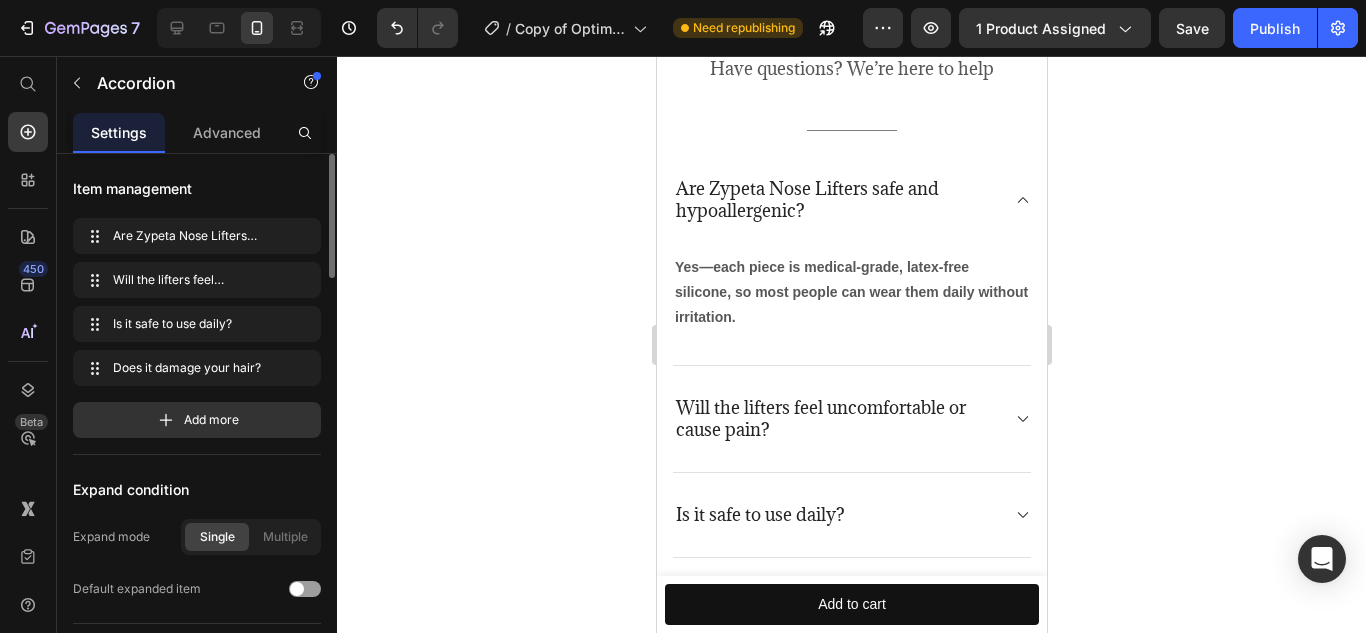 click 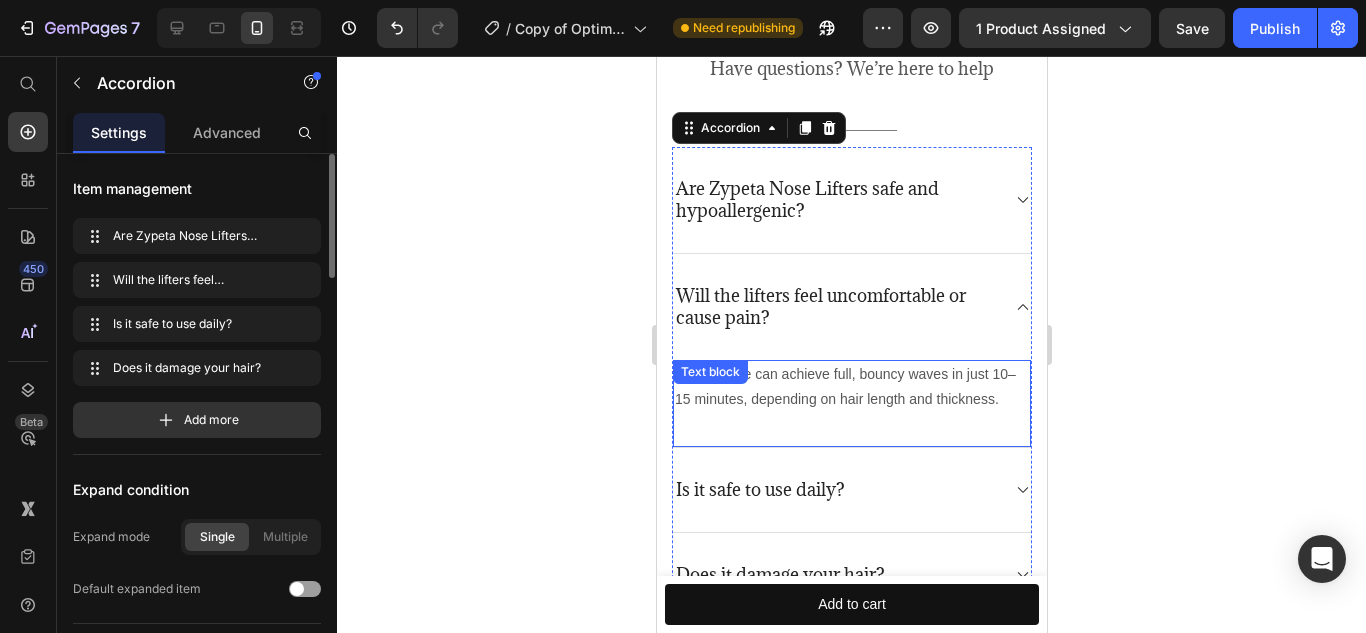 click on "Most people can achieve full, bouncy waves in just 10–15 minutes, depending on hair length and thickness. Text block" at bounding box center (851, 403) 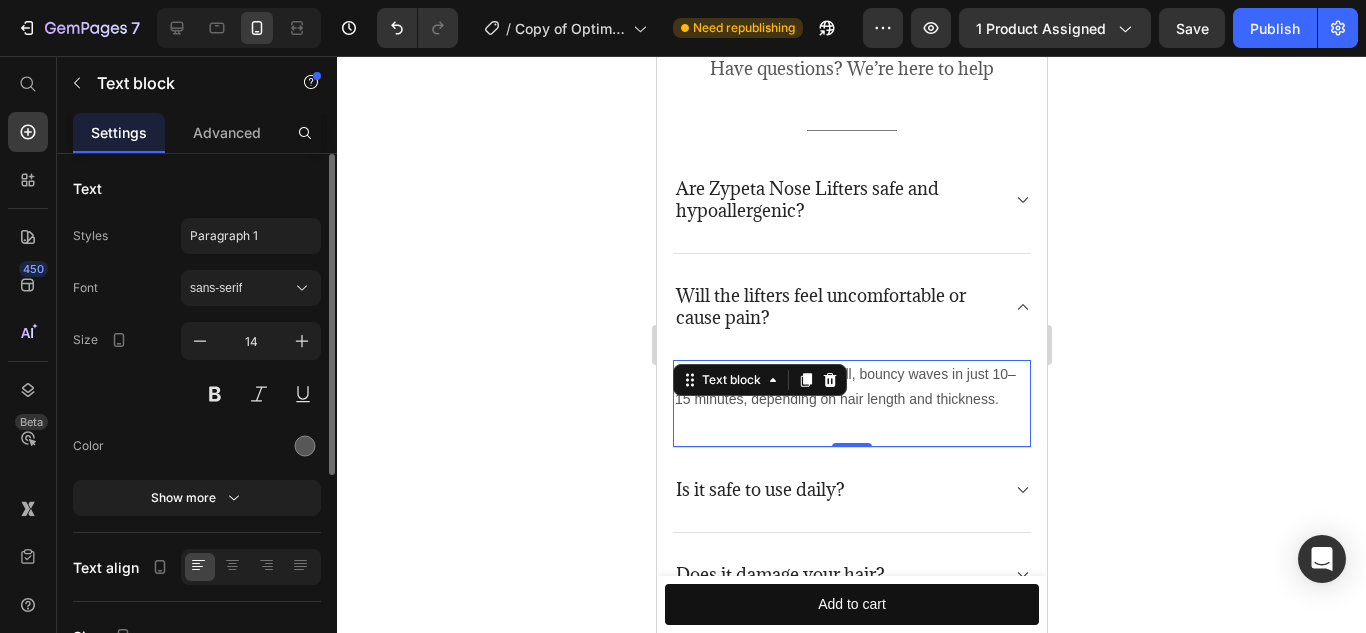 click on "Most people can achieve full, bouncy waves in just 10–15 minutes, depending on hair length and thickness." at bounding box center (851, 387) 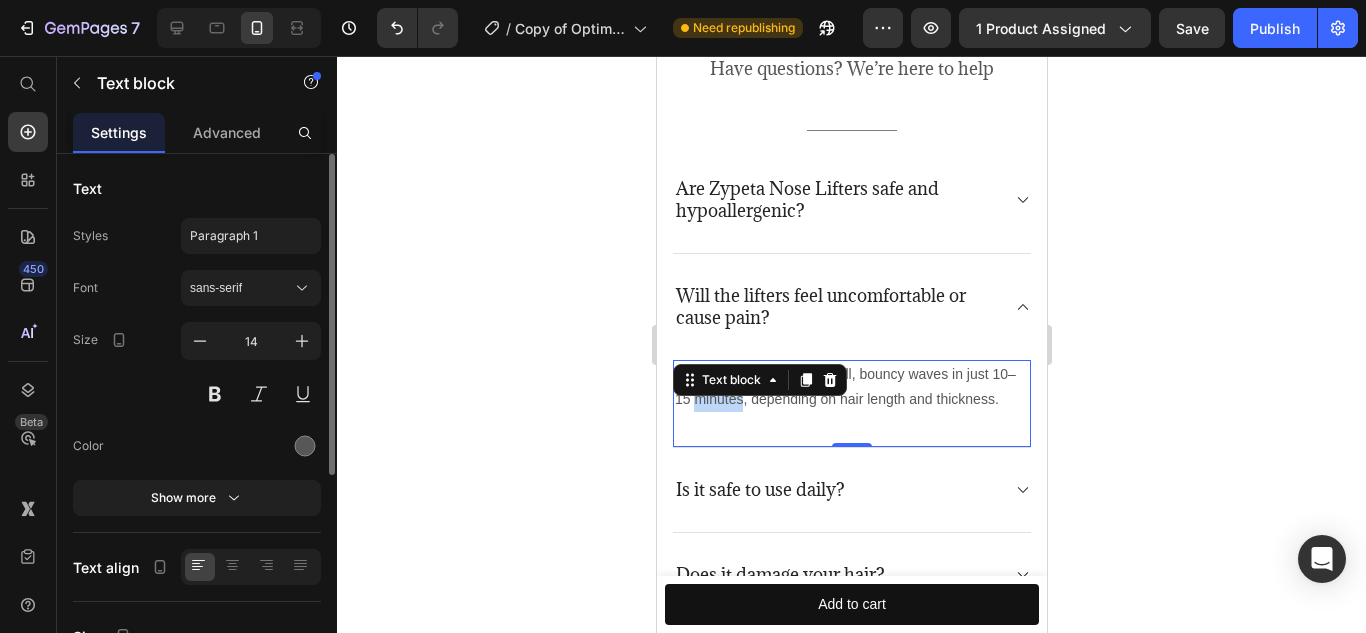 click on "Most people can achieve full, bouncy waves in just 10–15 minutes, depending on hair length and thickness." at bounding box center [851, 387] 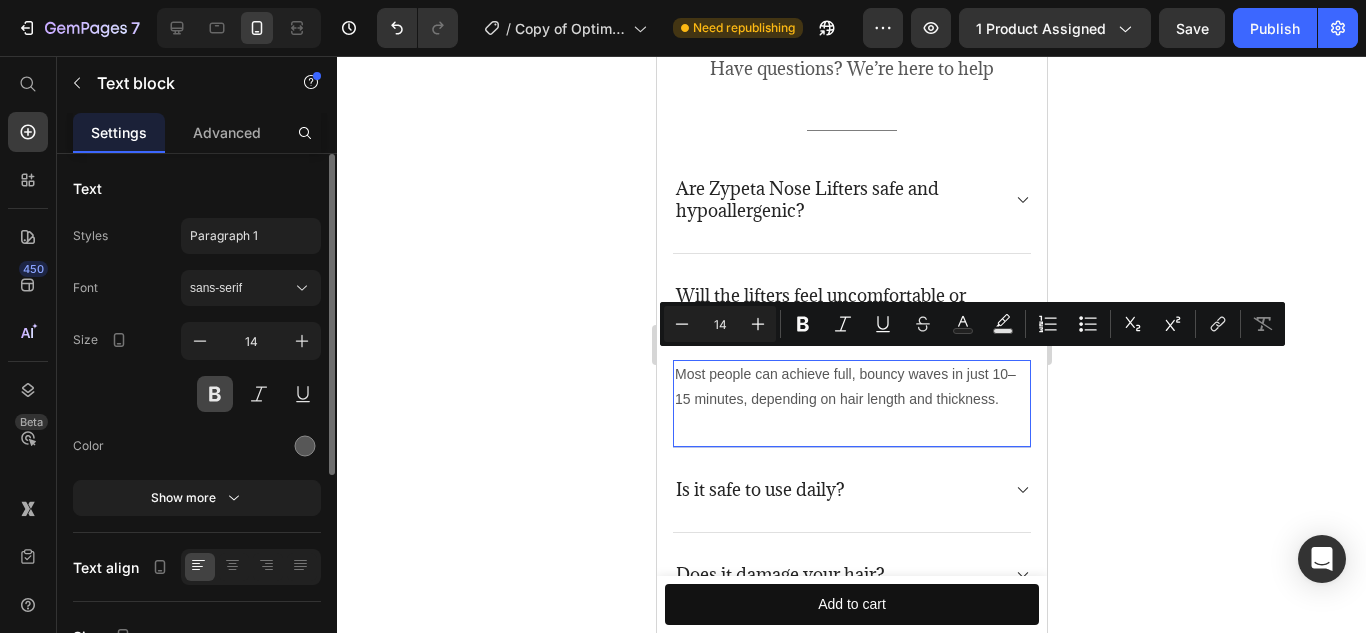 click at bounding box center [215, 394] 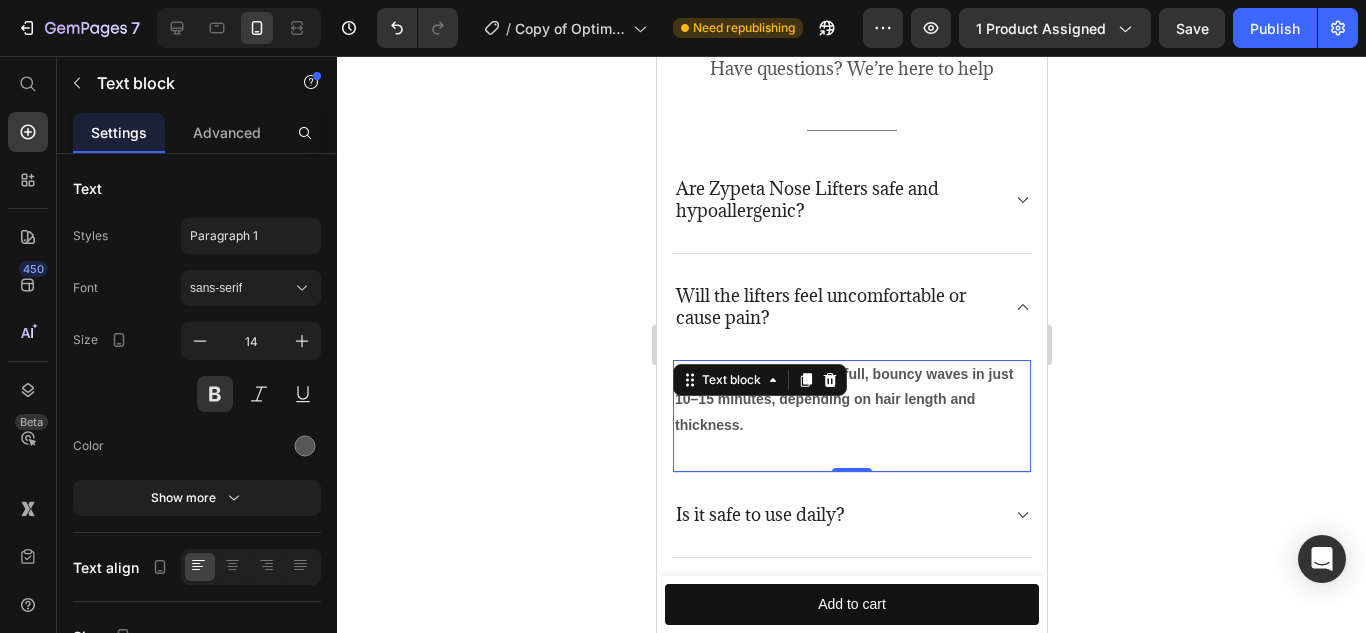 click on "Most people can achieve full, bouncy waves in just 10–15 minutes, depending on hair length and thickness." at bounding box center [851, 400] 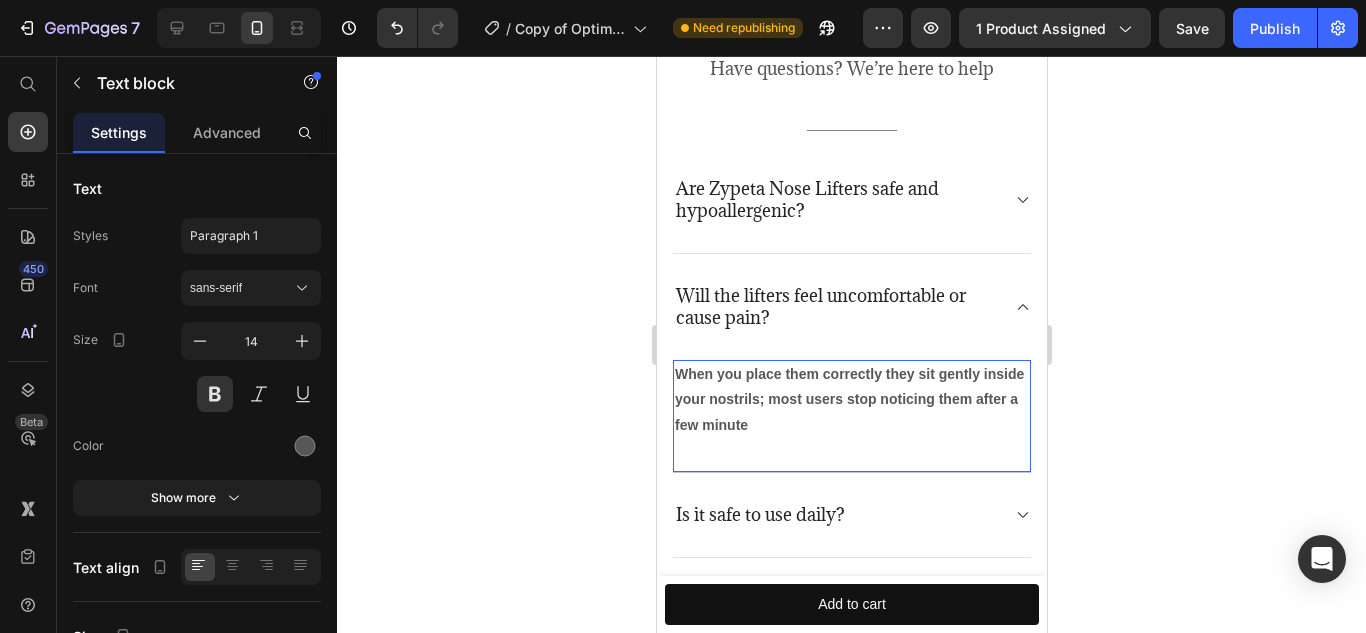 click 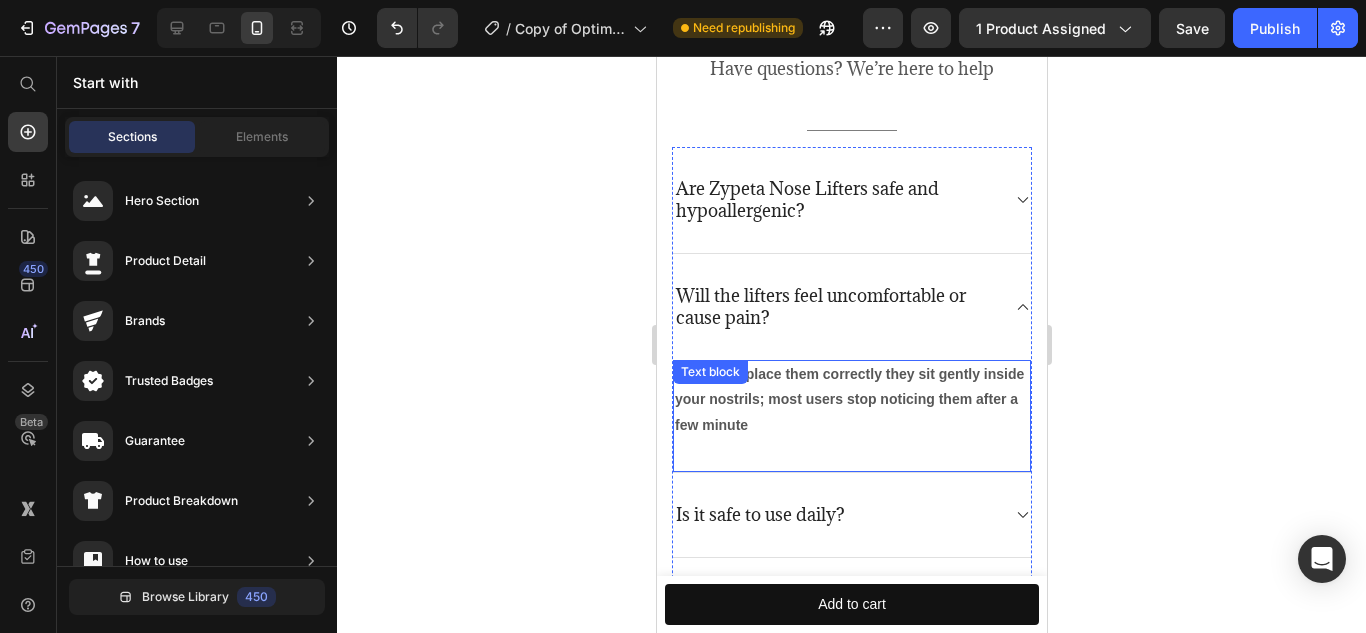 click on "When you place them correctly they sit gently inside your nostrils; most users stop noticing them after a few minute" at bounding box center (851, 400) 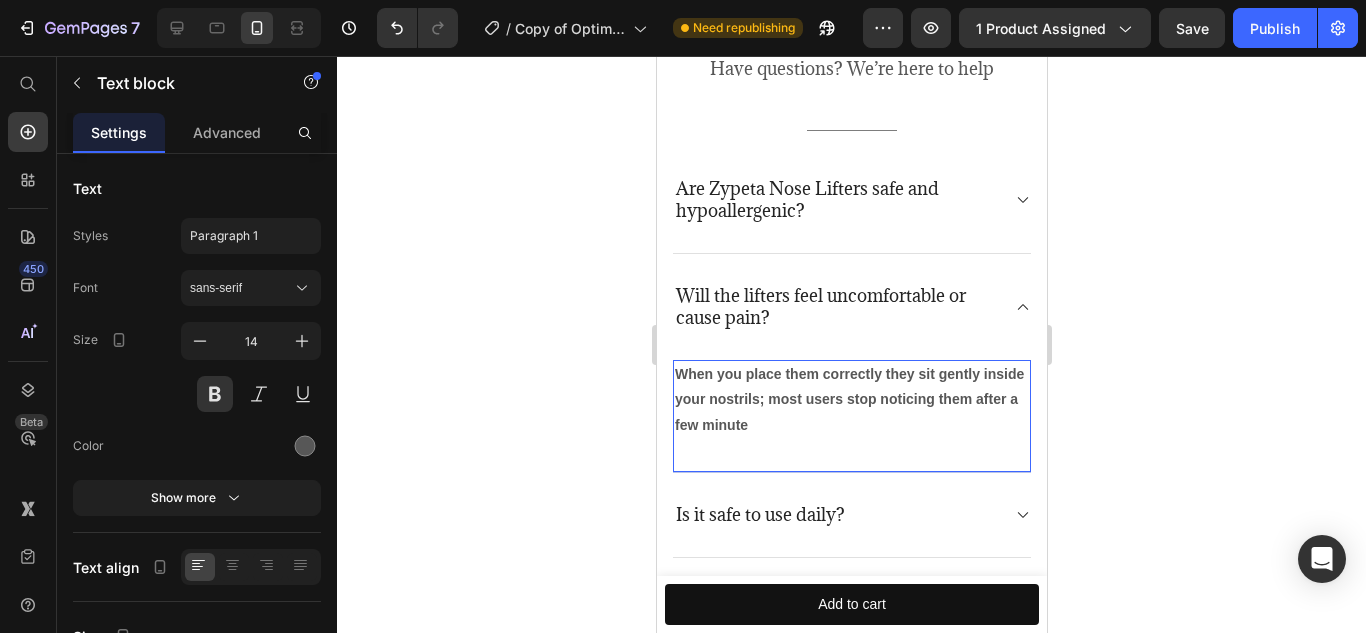 click on "When you place them correctly they sit gently inside your nostrils; most users stop noticing them after a few minute" at bounding box center (851, 400) 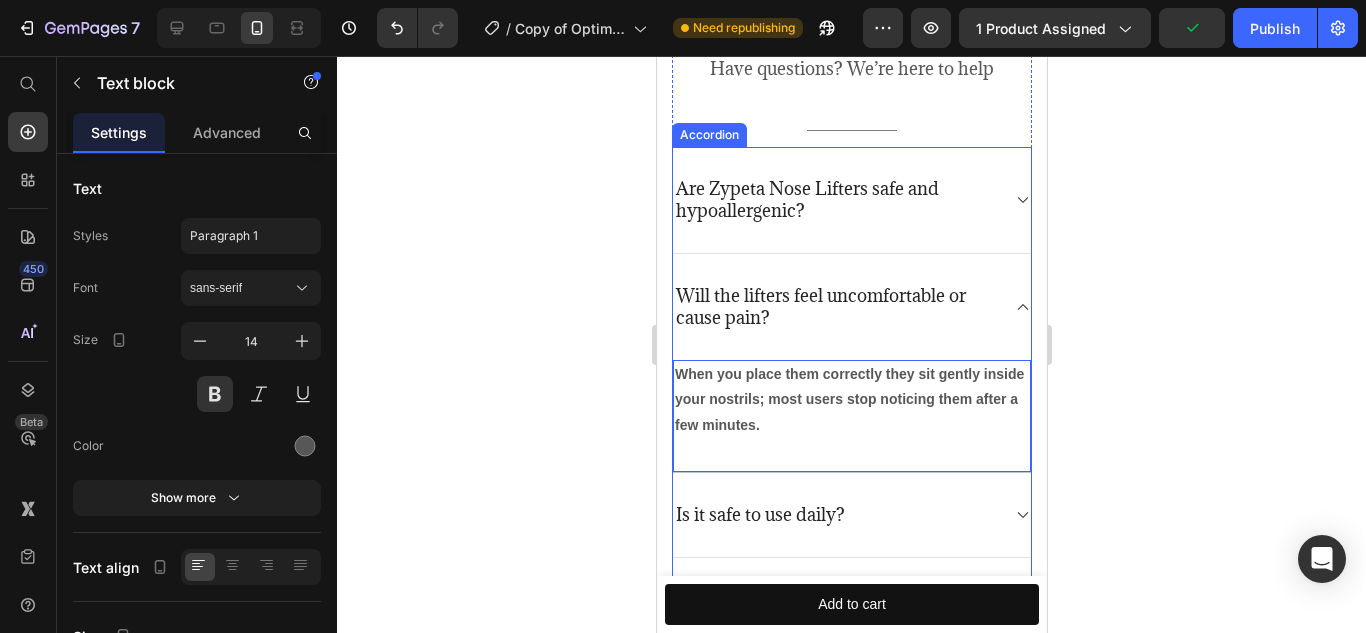click 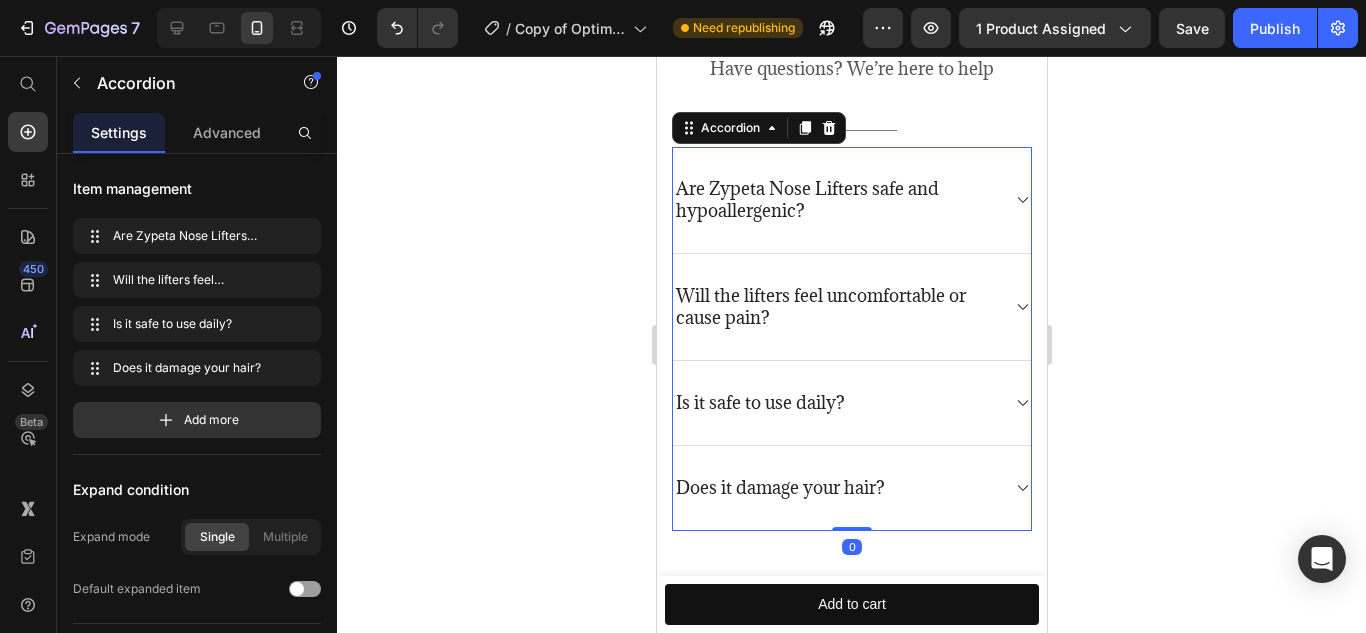 click 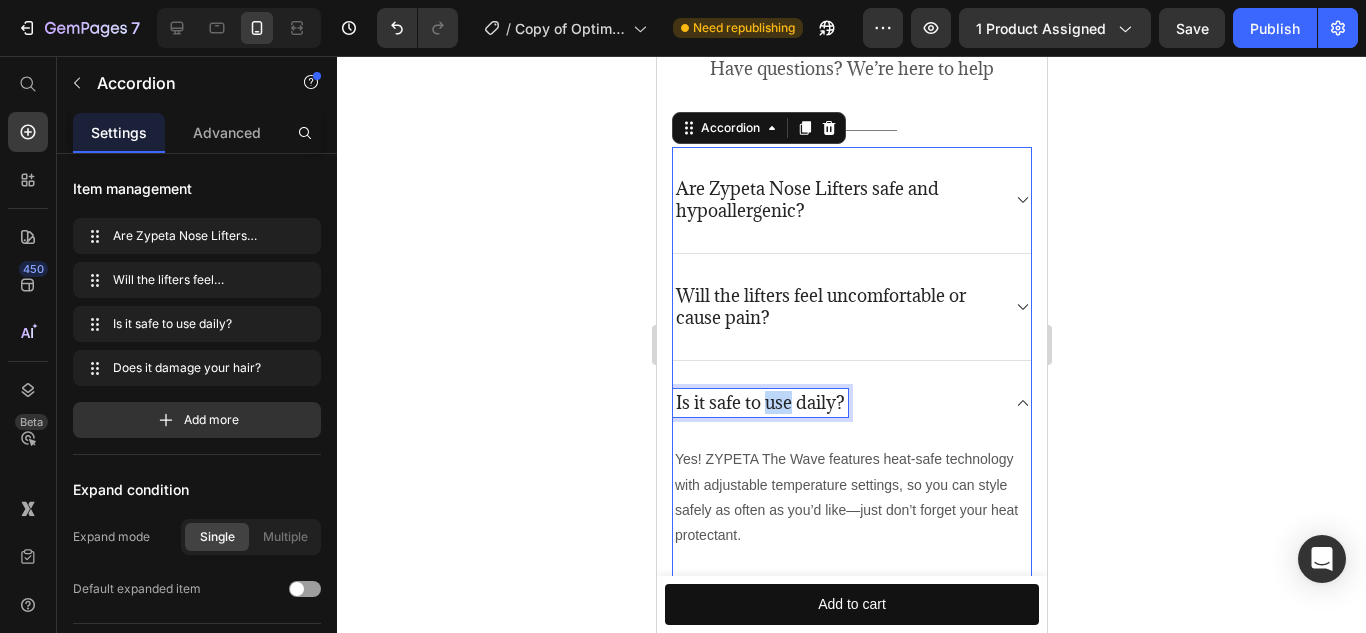 click on "Is it safe to use daily?" at bounding box center [759, 403] 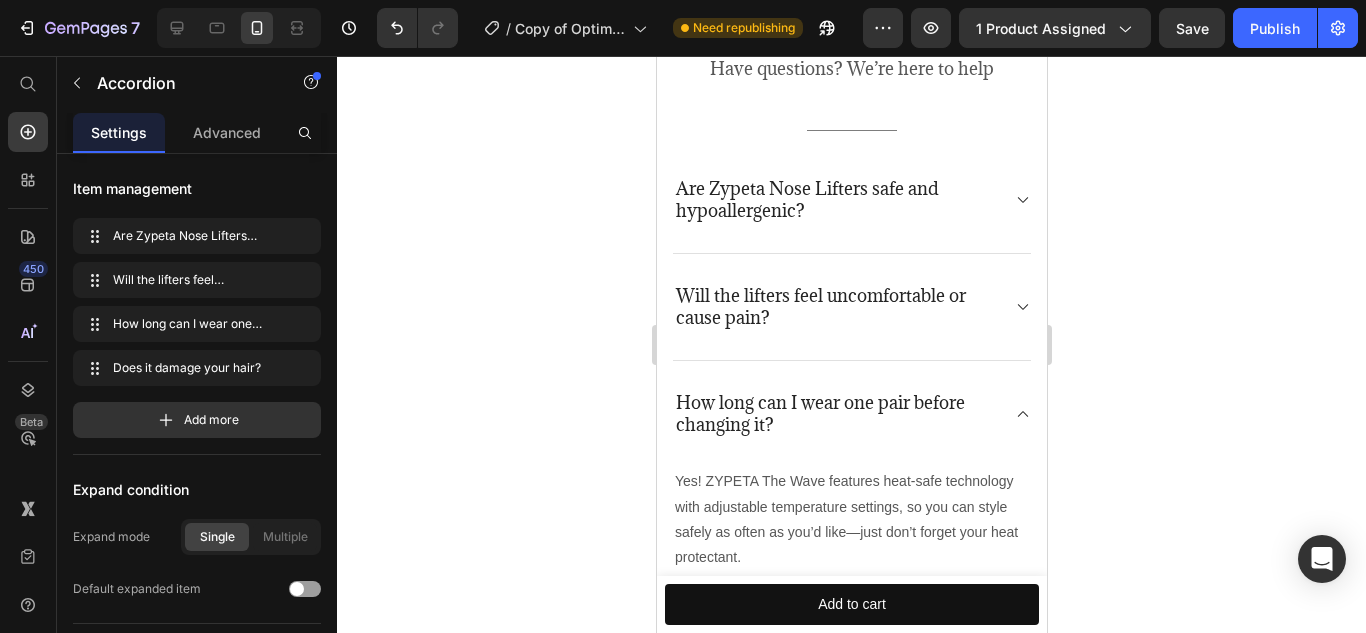 click 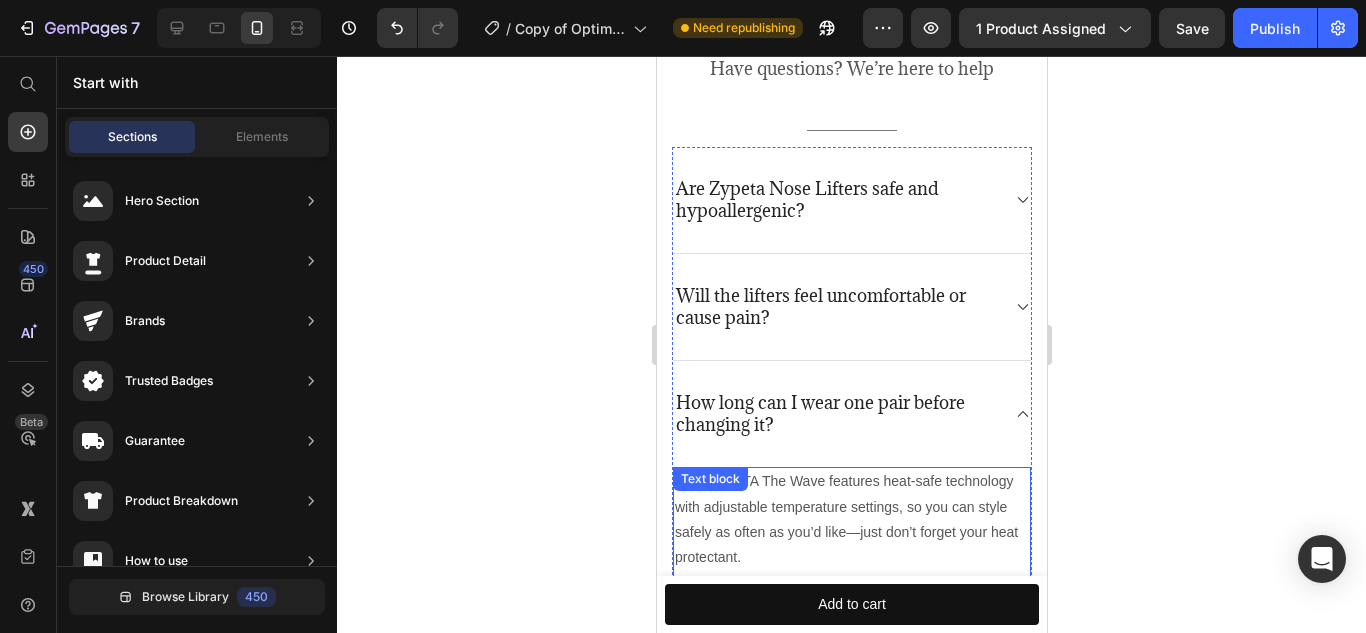 click on "Yes! ZYPETA The Wave features heat-safe technology with adjustable temperature settings, so you can style safely as often as you’d like—just don’t forget your heat protectant." at bounding box center [851, 519] 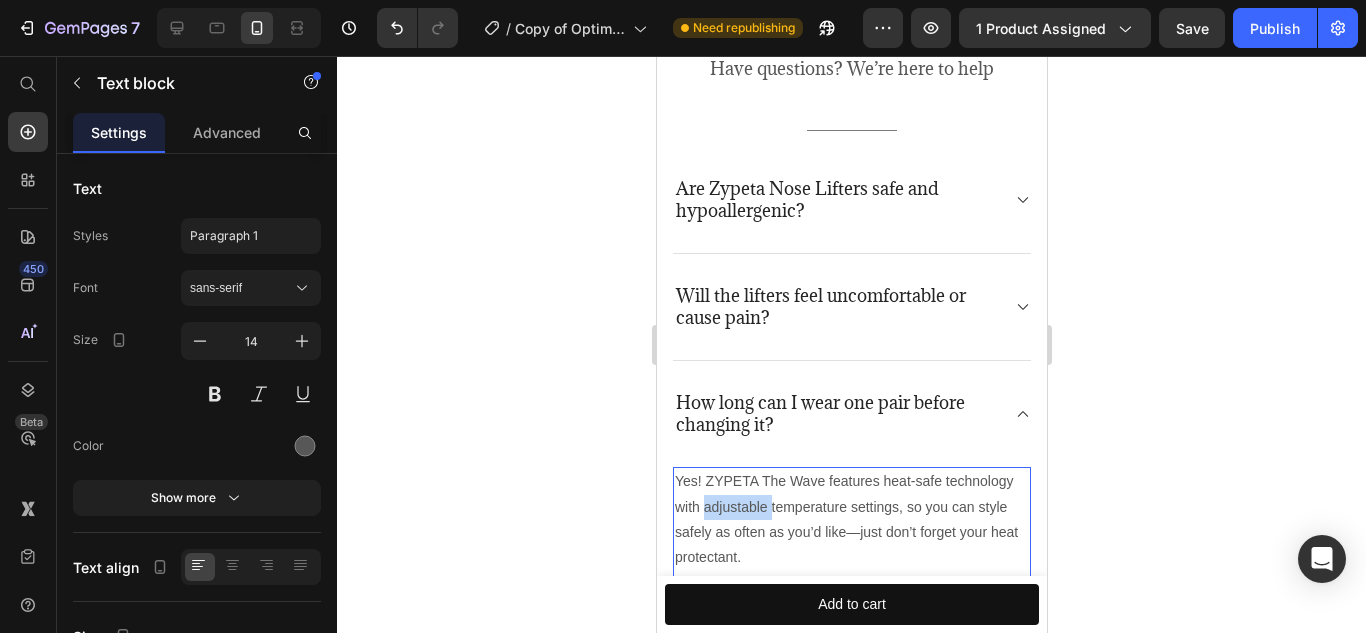click on "Yes! ZYPETA The Wave features heat-safe technology with adjustable temperature settings, so you can style safely as often as you’d like—just don’t forget your heat protectant." at bounding box center [851, 519] 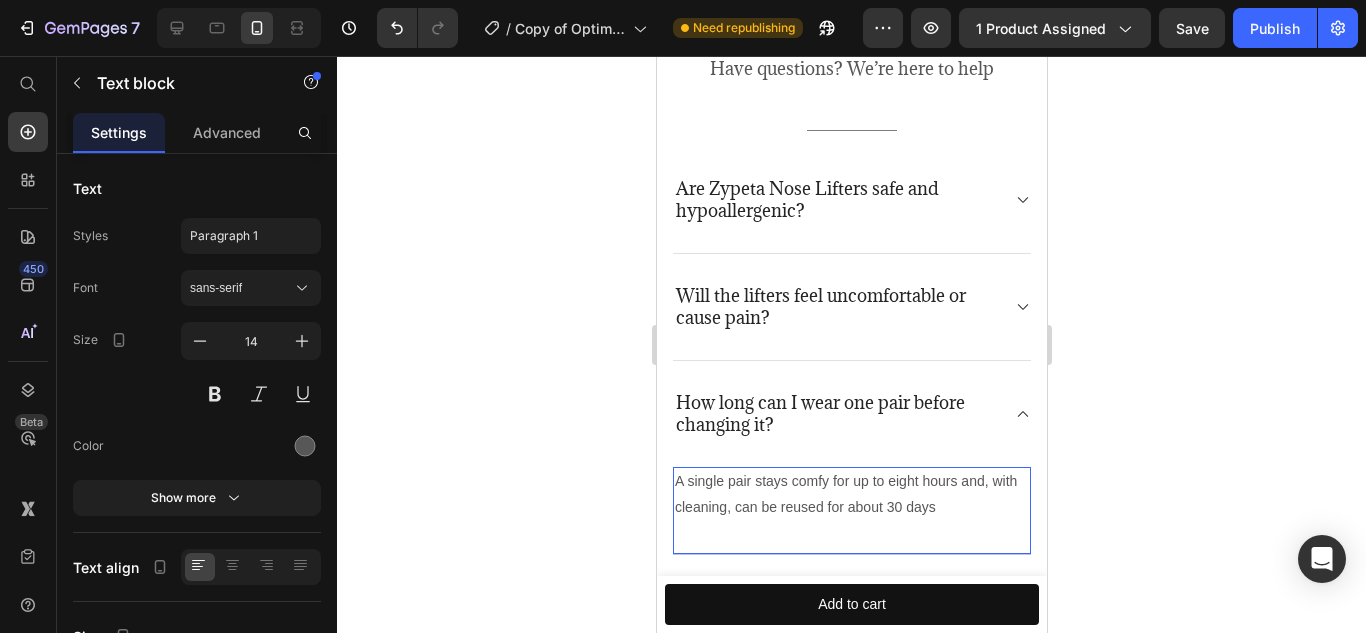 scroll, scrollTop: 5050, scrollLeft: 0, axis: vertical 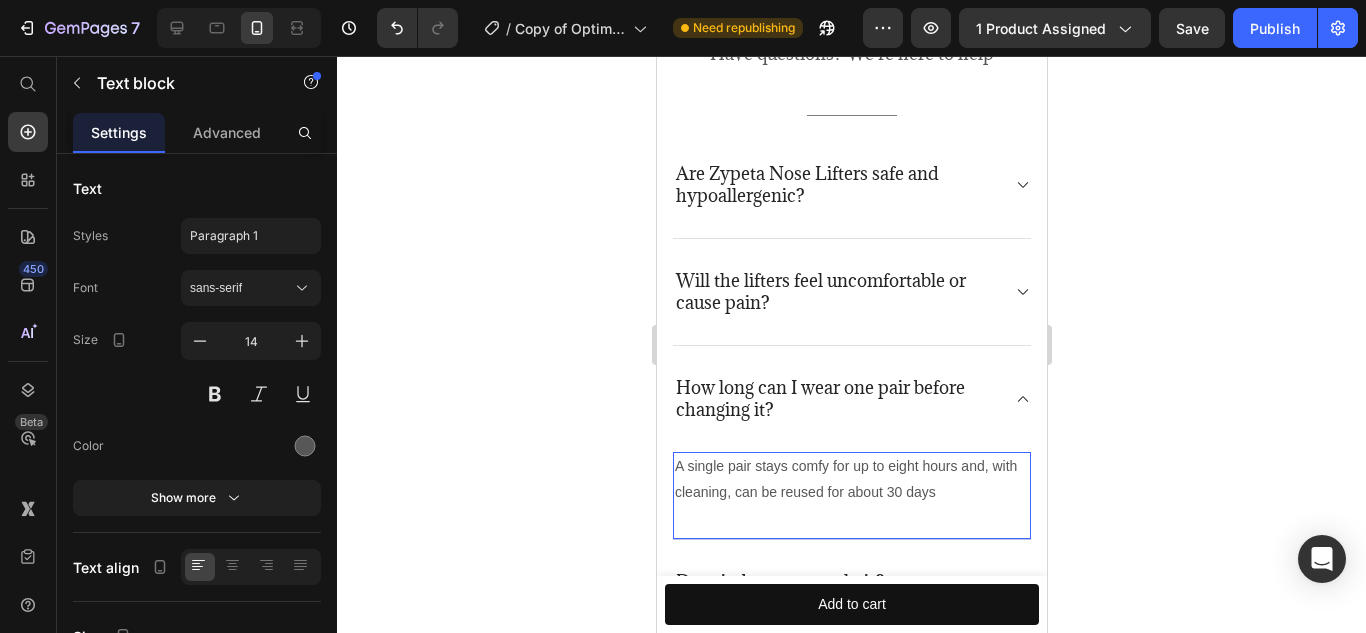drag, startPoint x: 969, startPoint y: 478, endPoint x: 754, endPoint y: 480, distance: 215.00931 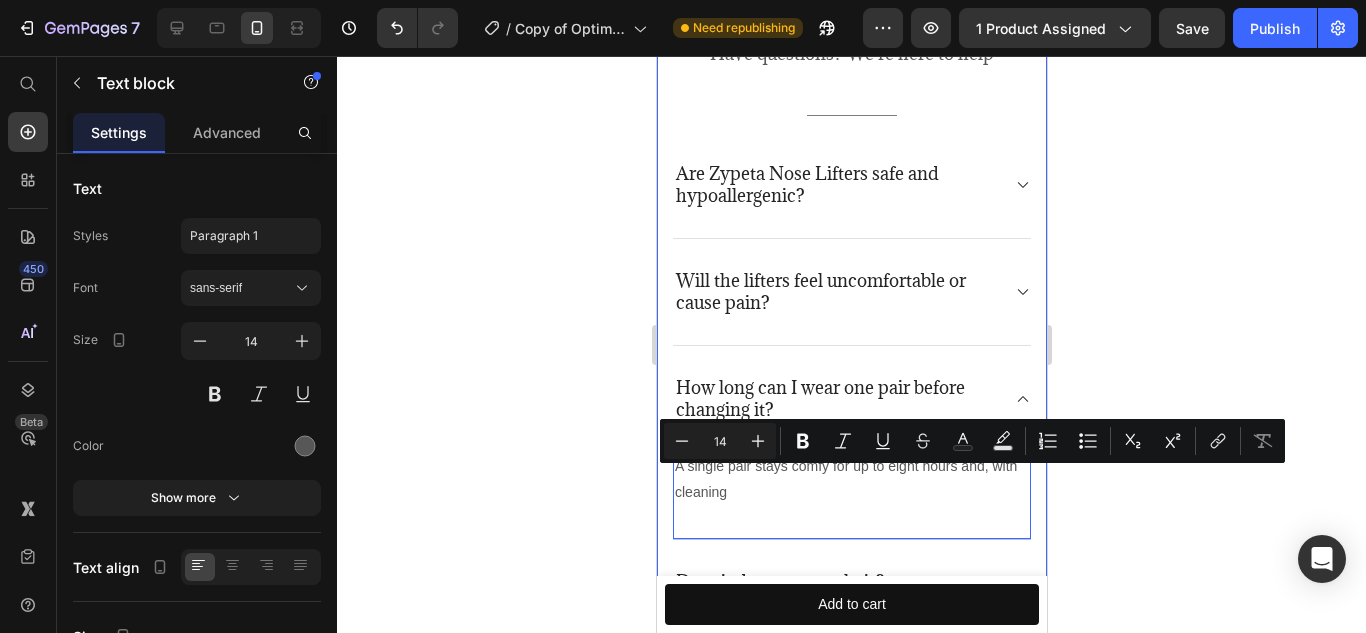 drag, startPoint x: 754, startPoint y: 480, endPoint x: 660, endPoint y: 480, distance: 94 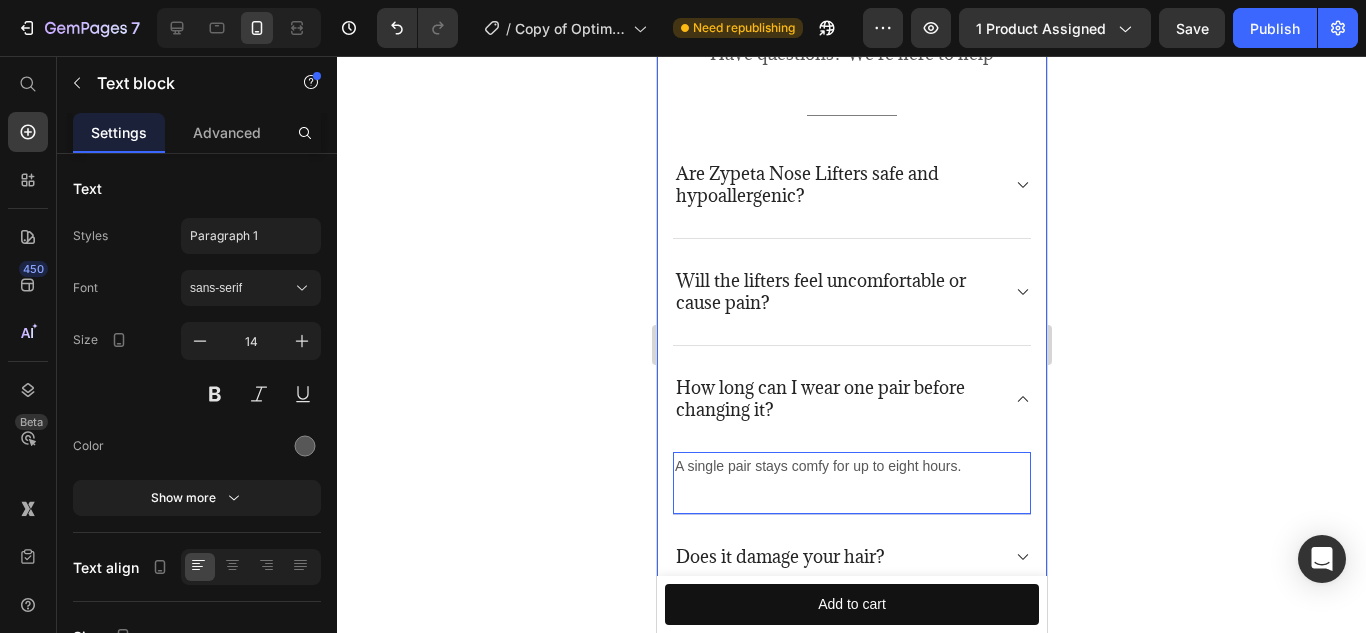 drag, startPoint x: 983, startPoint y: 454, endPoint x: 668, endPoint y: 468, distance: 315.31094 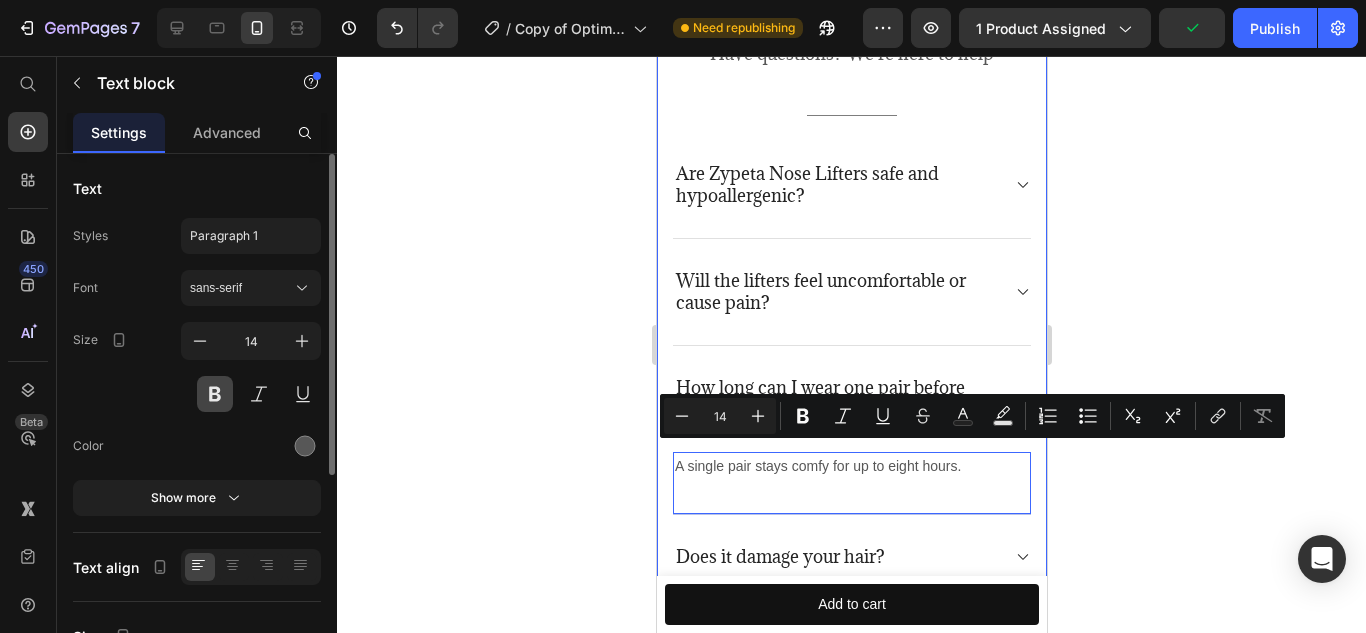 click at bounding box center [215, 394] 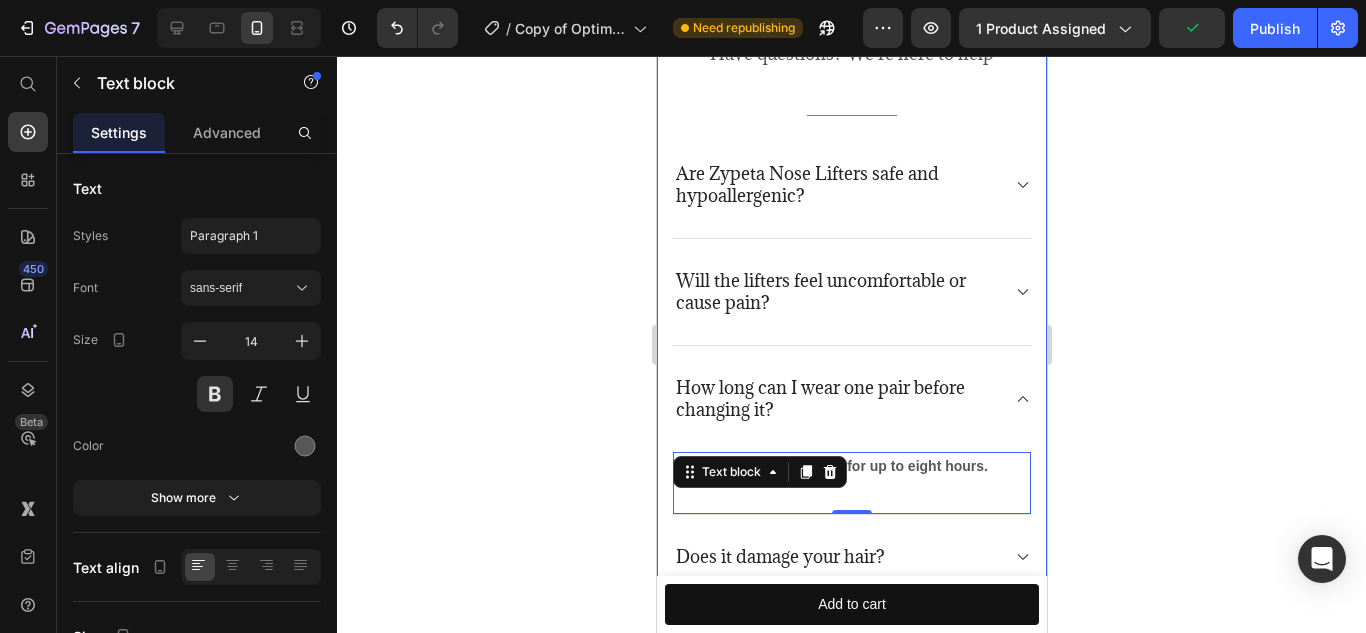 click 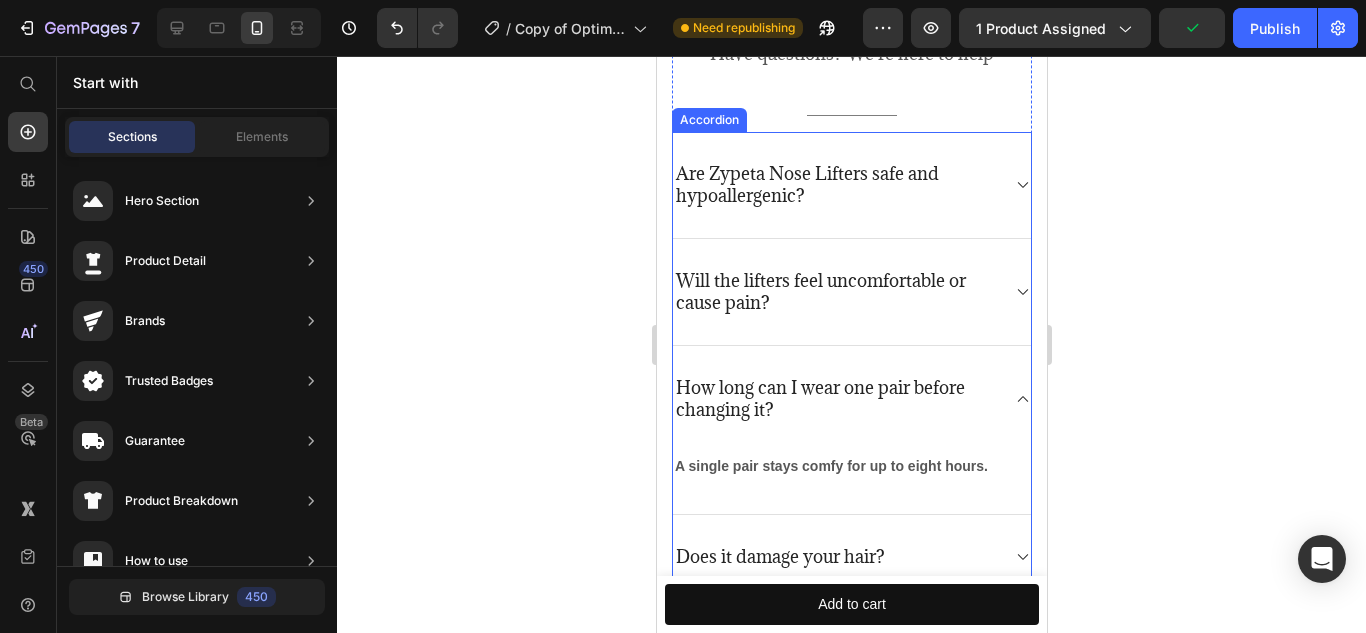 click 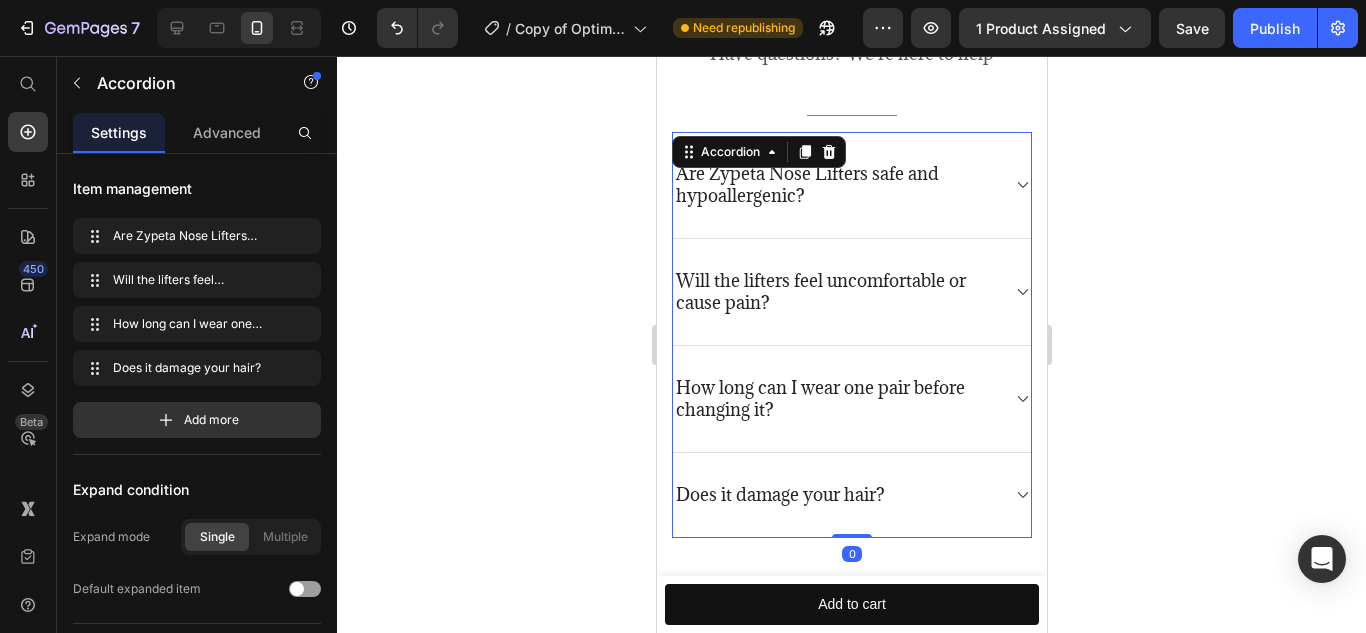 click 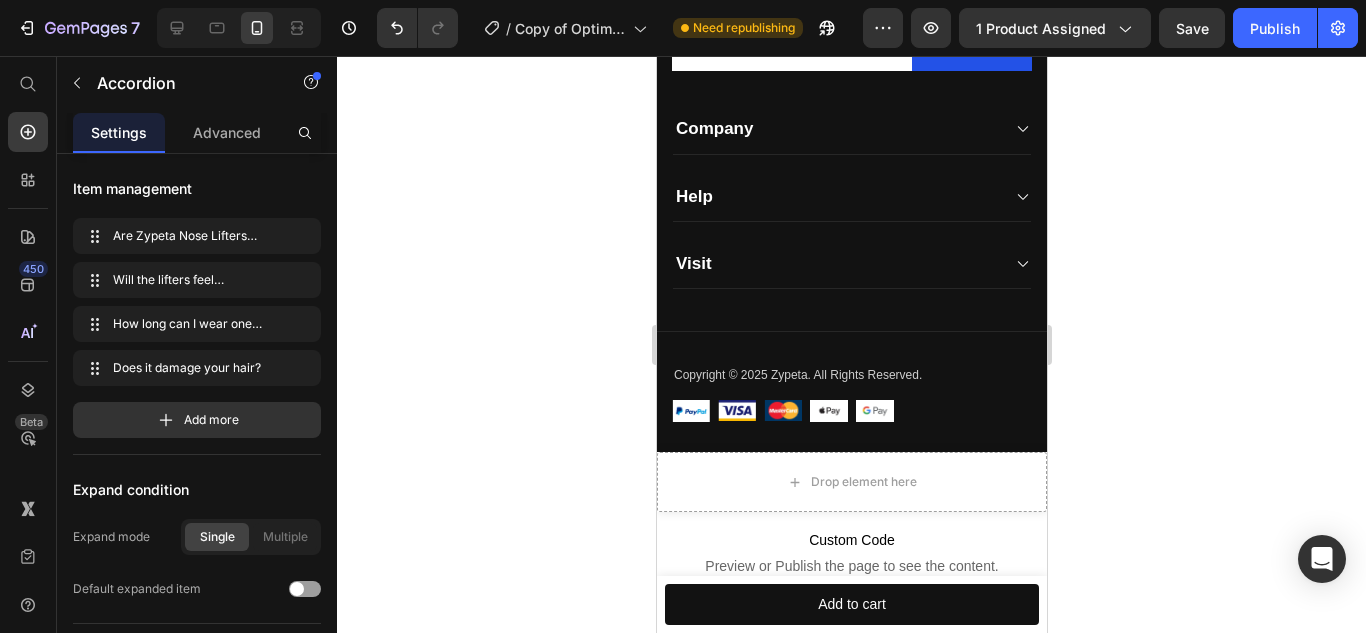 scroll, scrollTop: 6119, scrollLeft: 0, axis: vertical 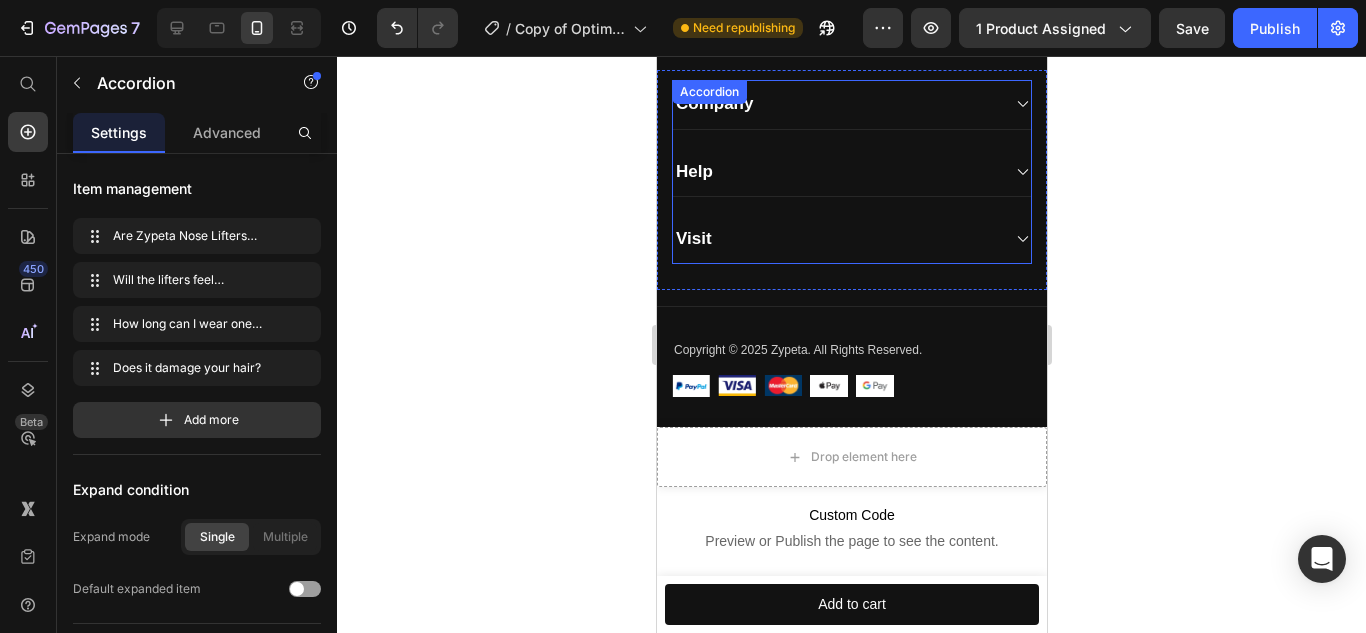 click on "Help" at bounding box center (851, 172) 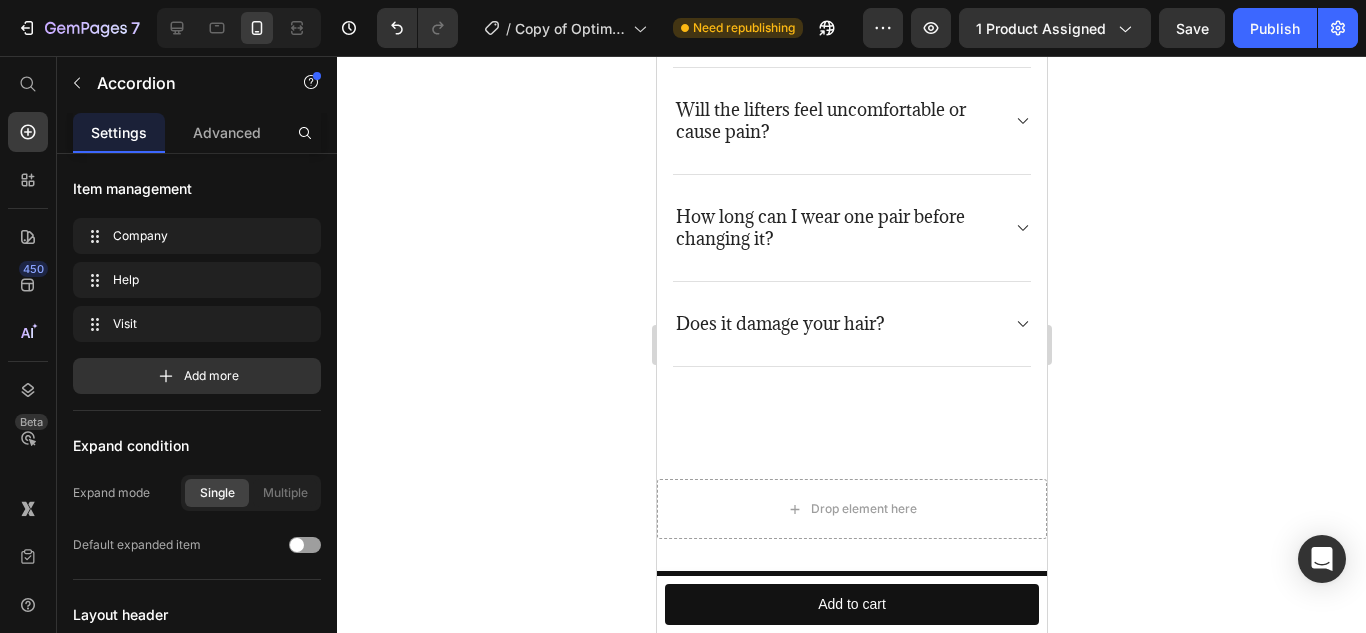 scroll, scrollTop: 5216, scrollLeft: 0, axis: vertical 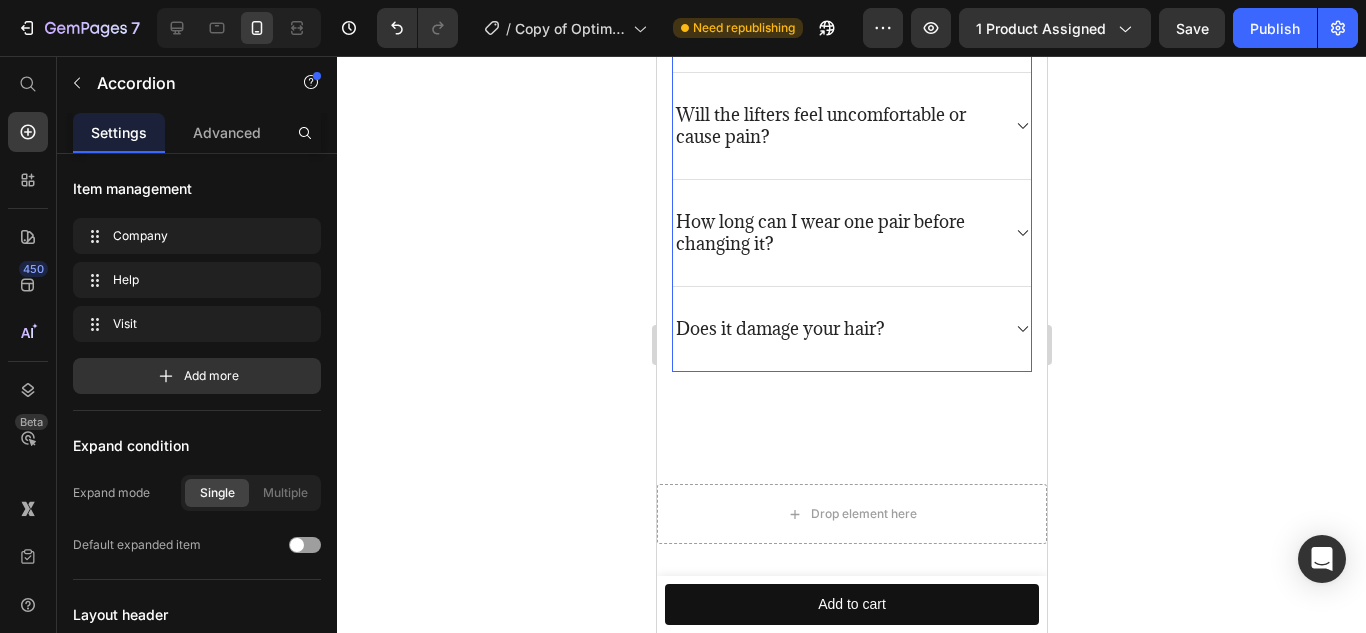 click on "Does it damage your hair?" at bounding box center [779, 329] 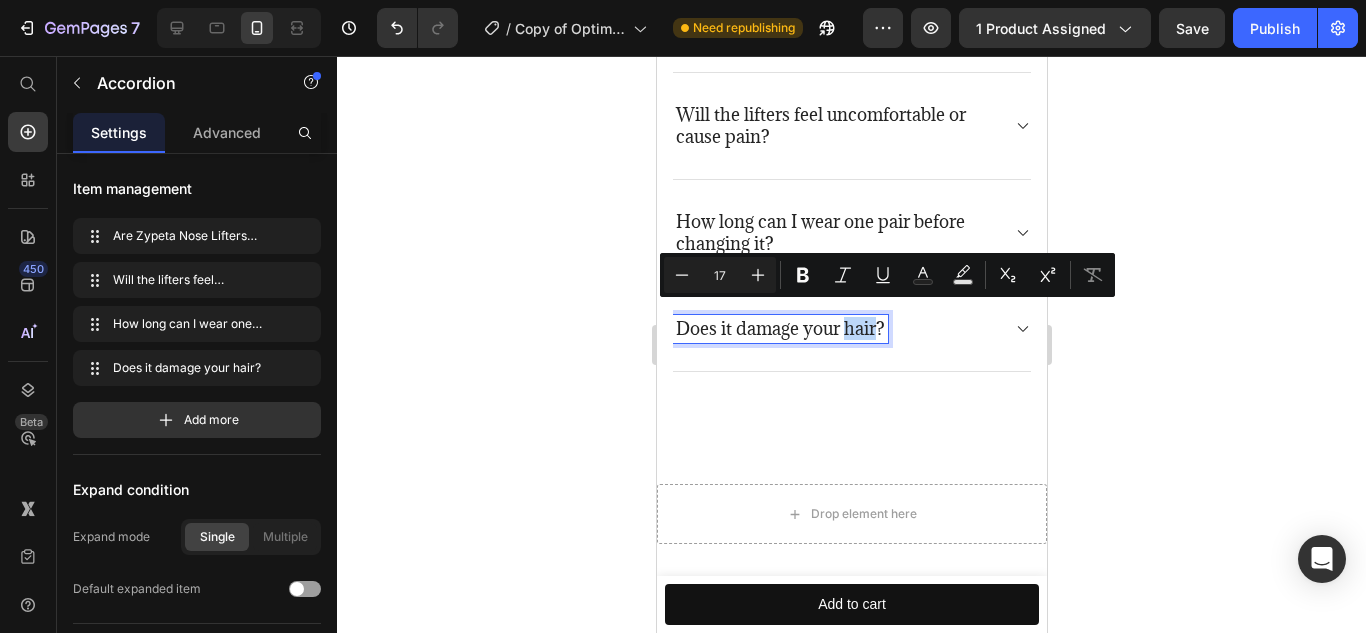 drag, startPoint x: 846, startPoint y: 317, endPoint x: 877, endPoint y: 322, distance: 31.400637 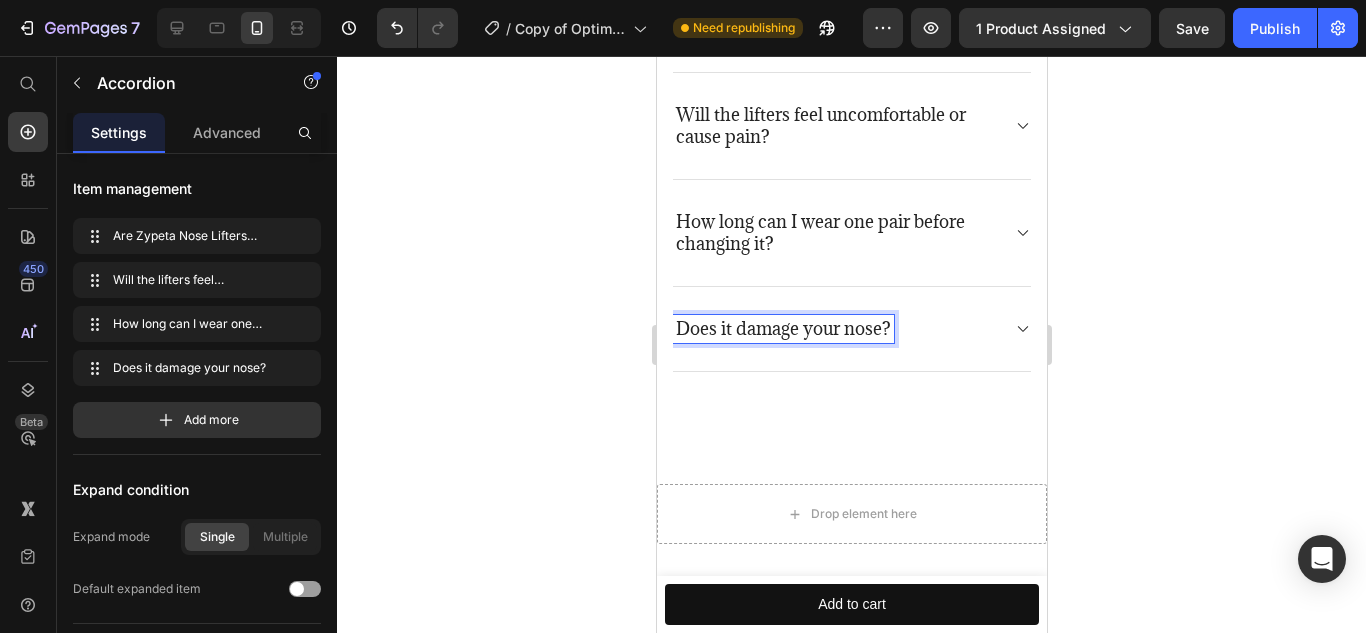 click 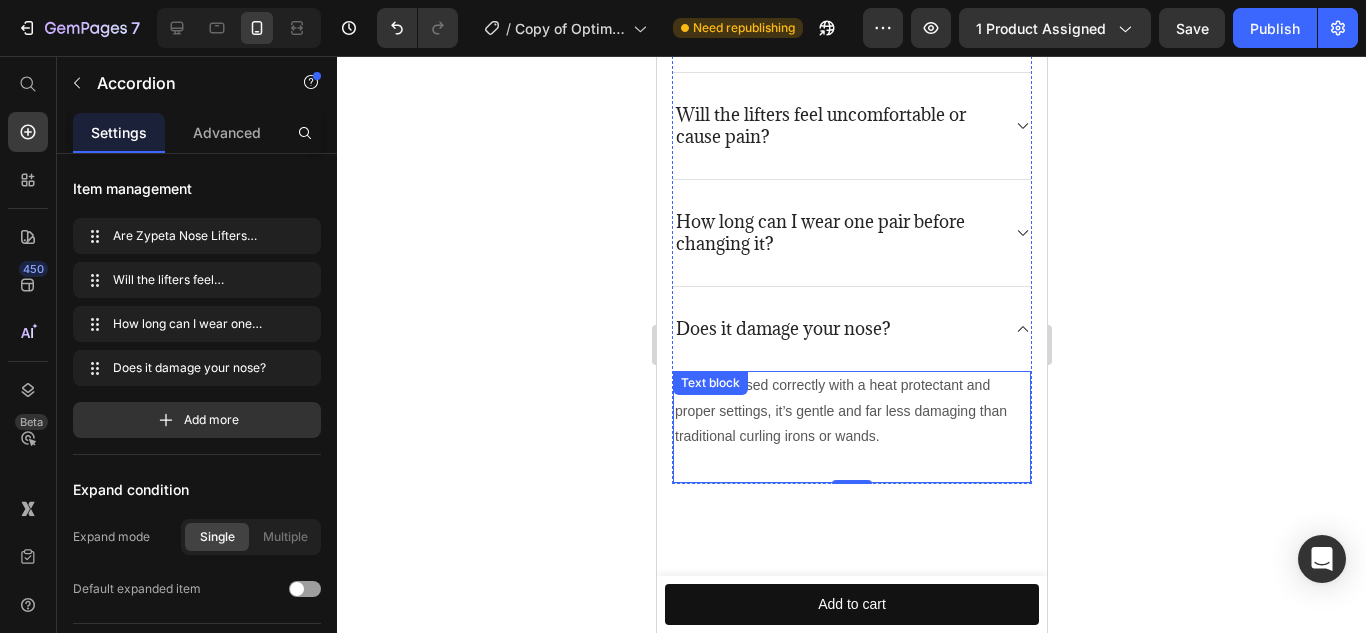click on "No, when used correctly with a heat protectant and proper settings, it’s gentle and far less damaging than traditional curling irons or wands." at bounding box center (851, 411) 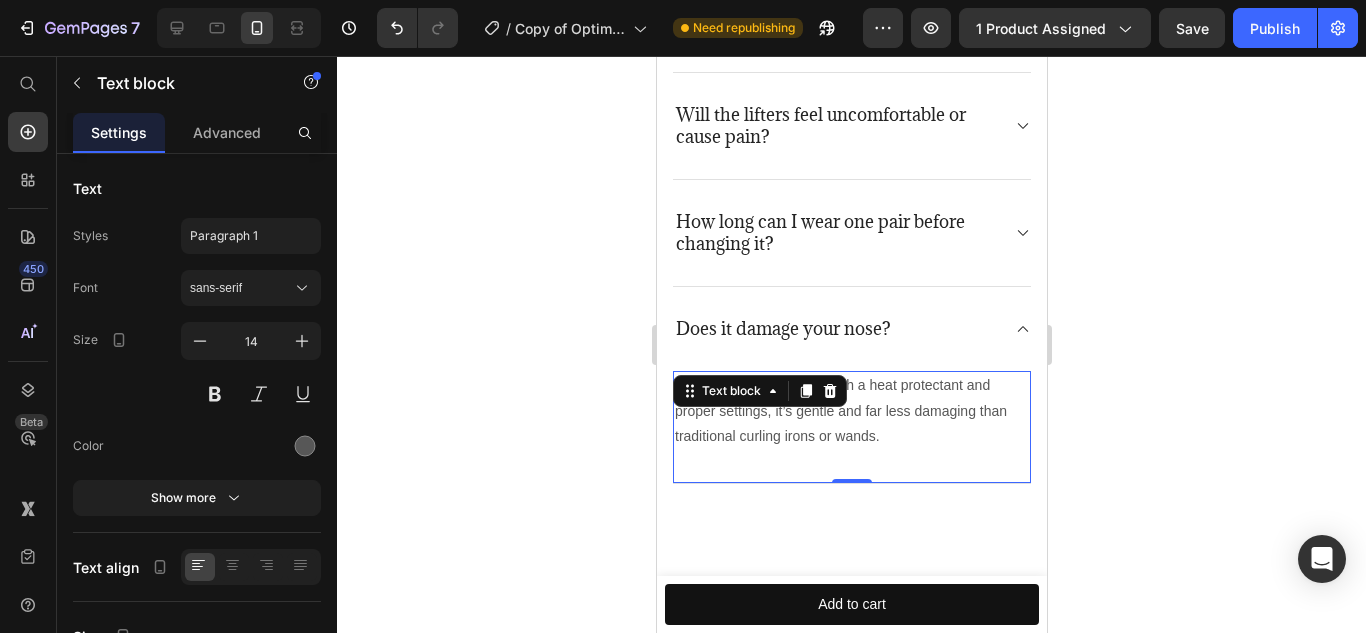 click on "No, when used correctly with a heat protectant and proper settings, it’s gentle and far less damaging than traditional curling irons or wands." at bounding box center [851, 411] 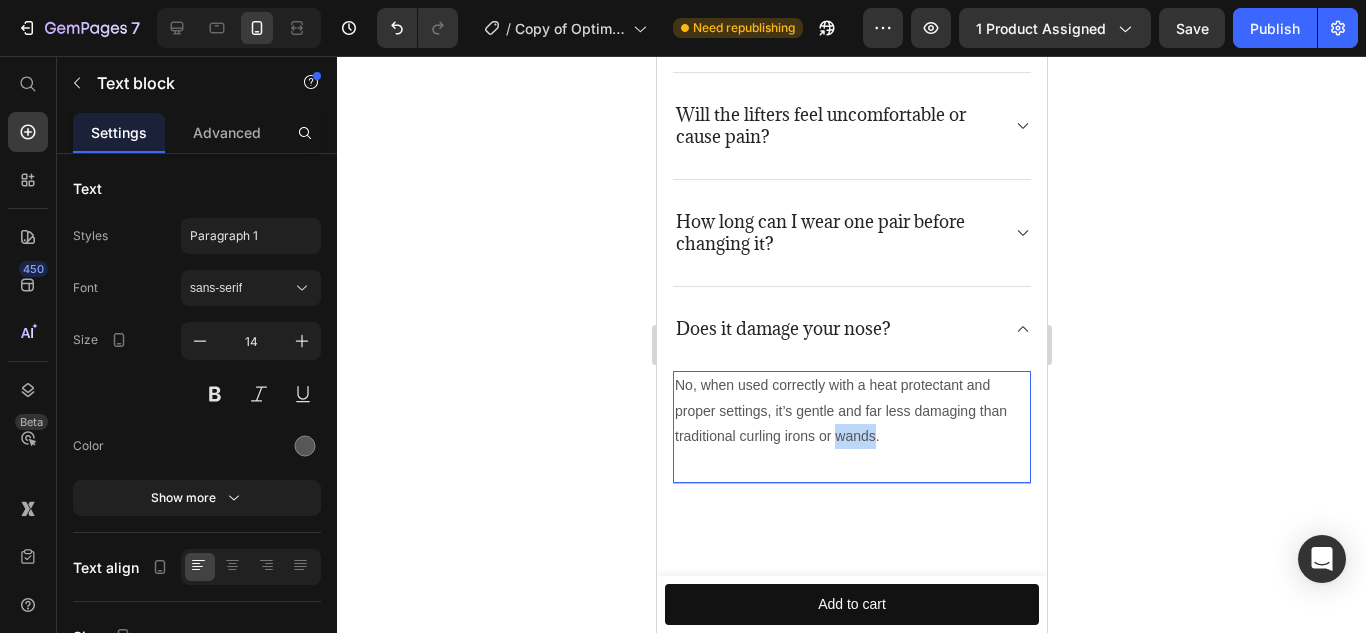 click on "No, when used correctly with a heat protectant and proper settings, it’s gentle and far less damaging than traditional curling irons or wands." at bounding box center [851, 411] 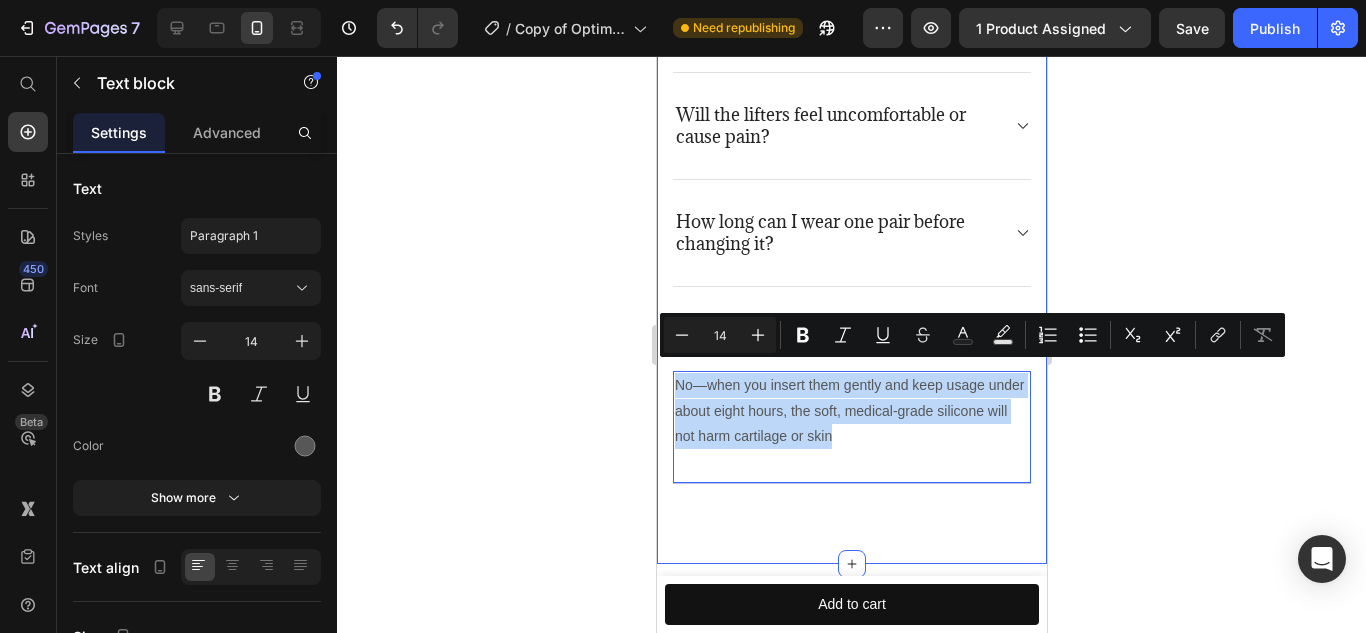 drag, startPoint x: 915, startPoint y: 421, endPoint x: 666, endPoint y: 367, distance: 254.78815 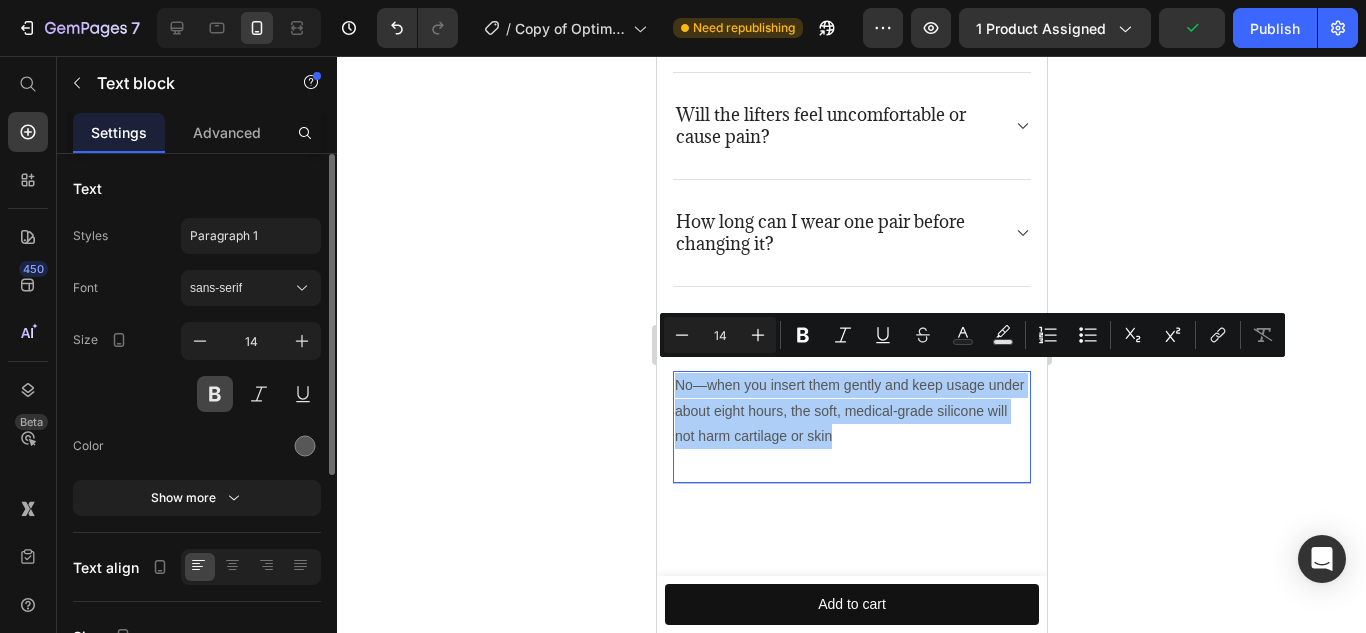 click at bounding box center (215, 394) 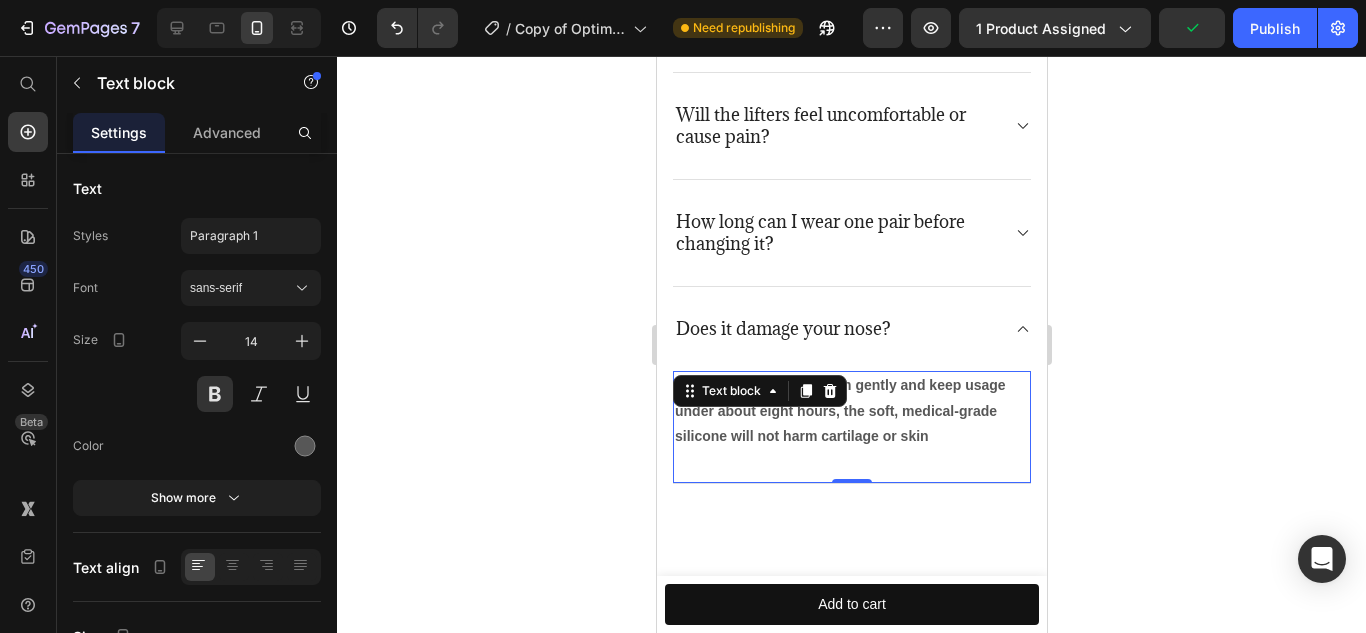 click 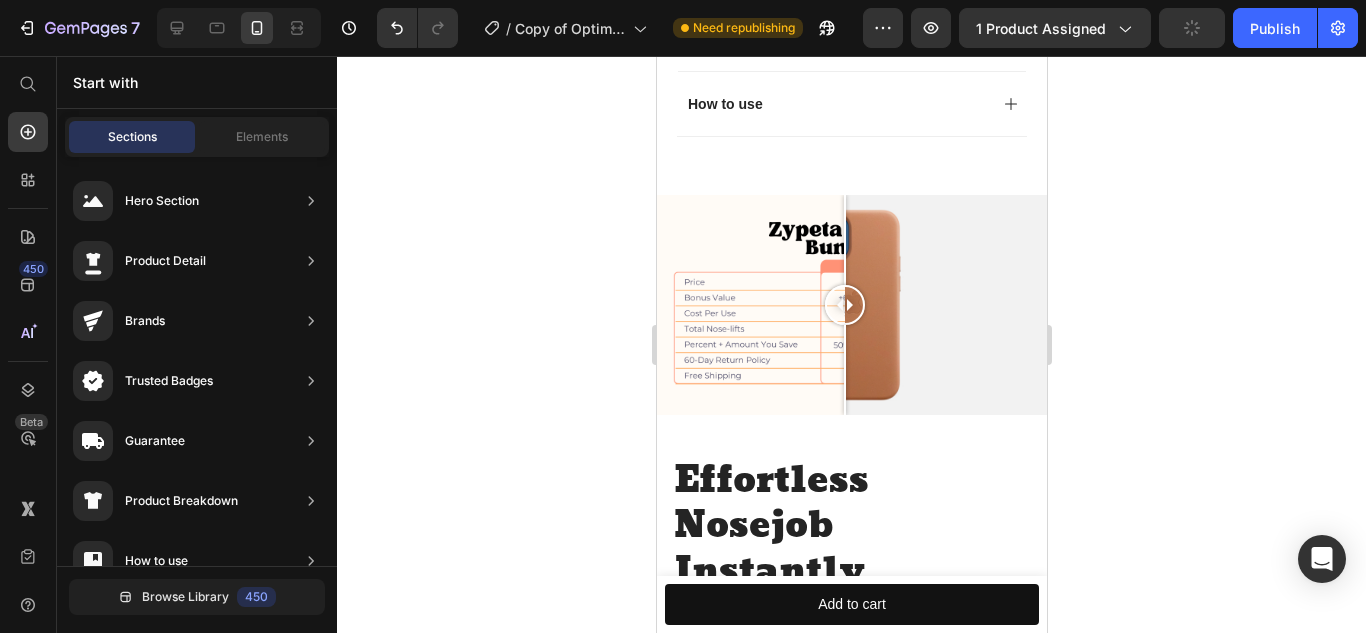 scroll, scrollTop: 1732, scrollLeft: 0, axis: vertical 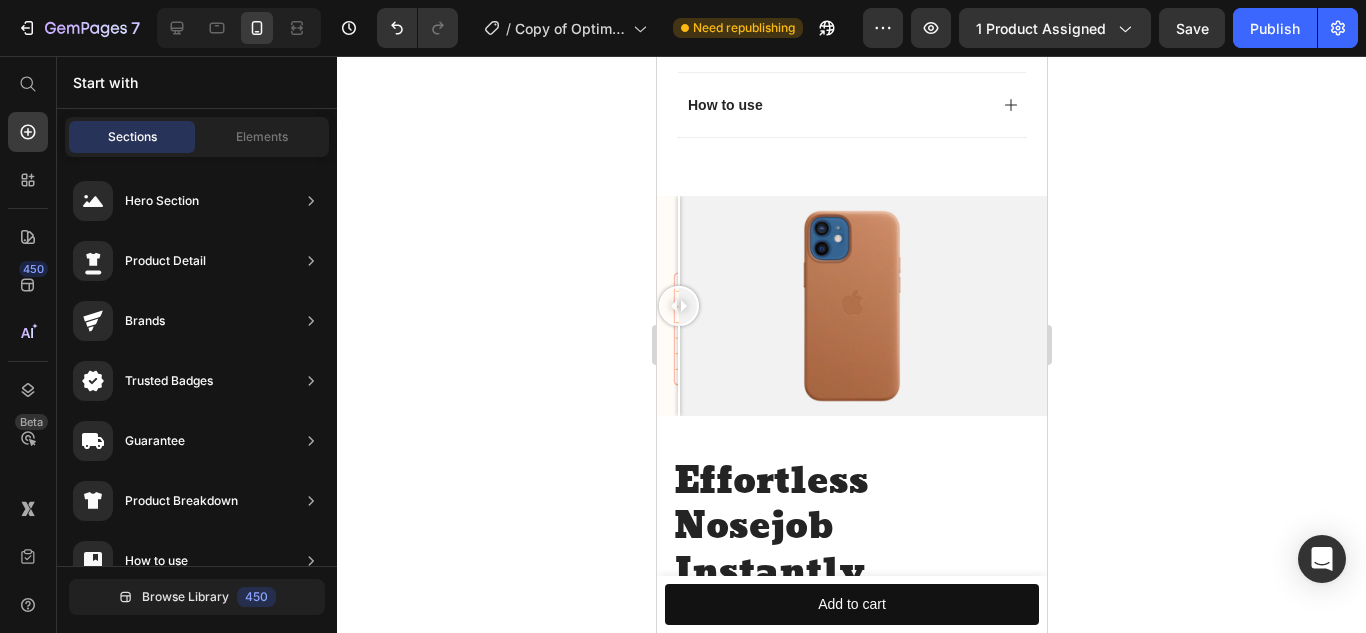 drag, startPoint x: 851, startPoint y: 282, endPoint x: 1311, endPoint y: 300, distance: 460.35205 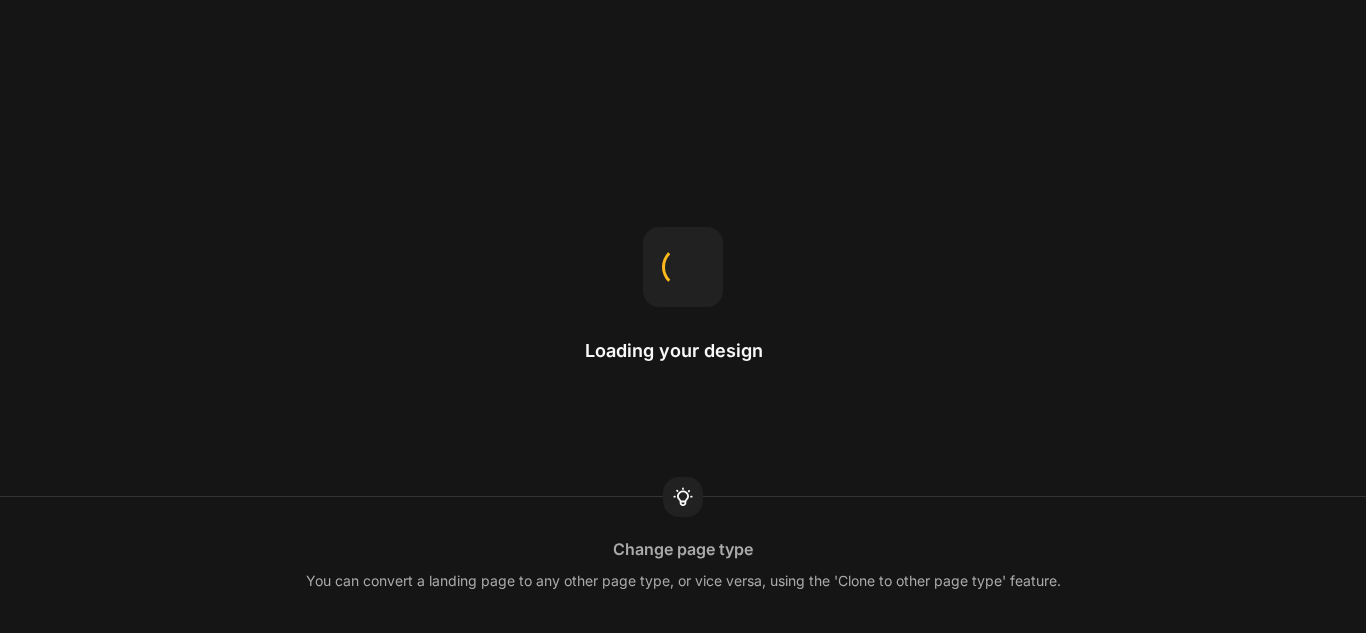 scroll, scrollTop: 0, scrollLeft: 0, axis: both 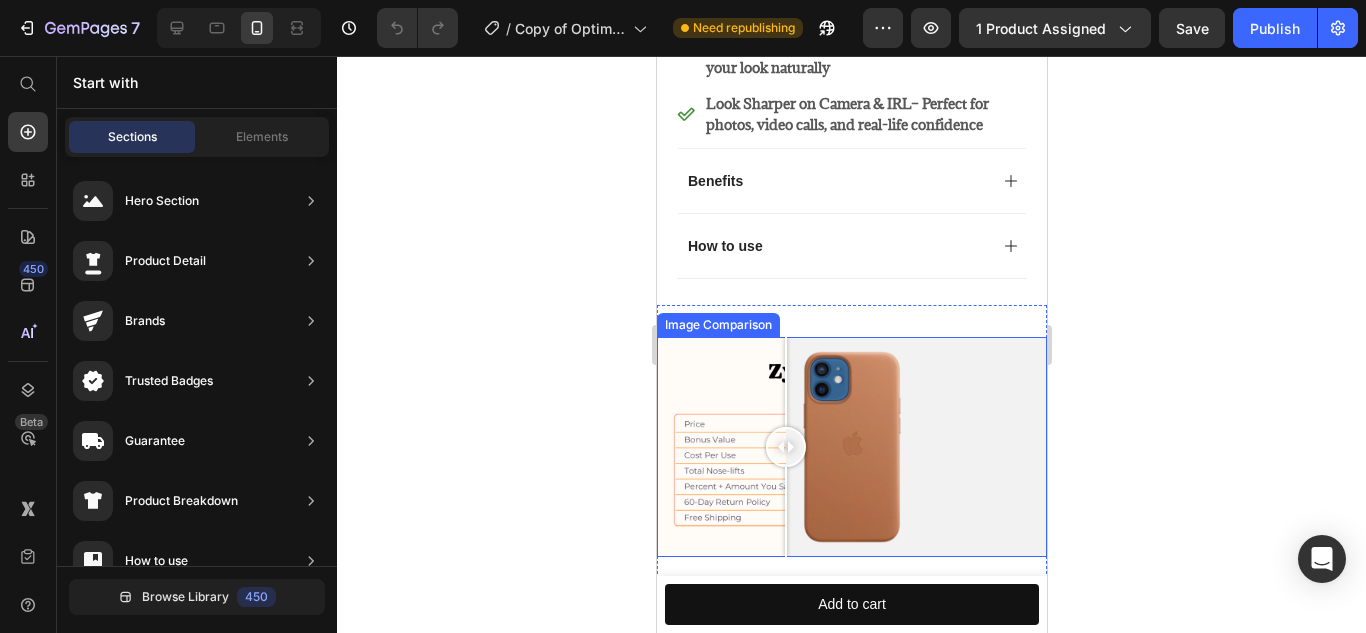 click at bounding box center (851, 446) 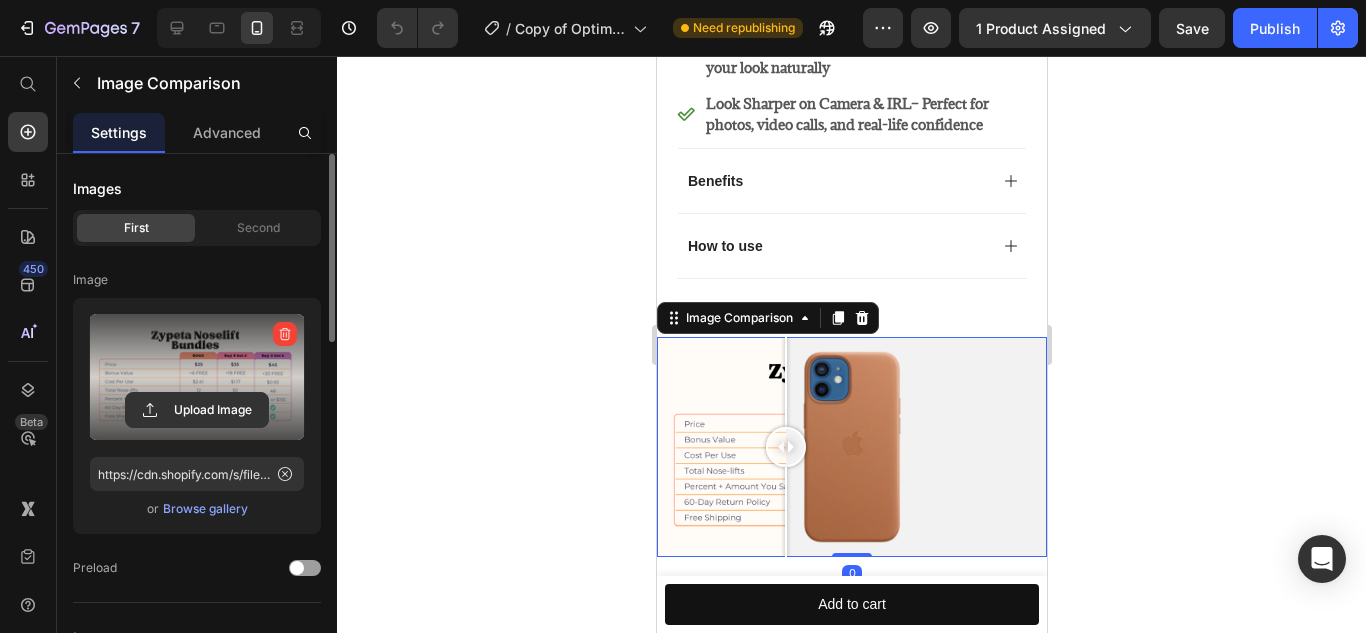 click at bounding box center (197, 377) 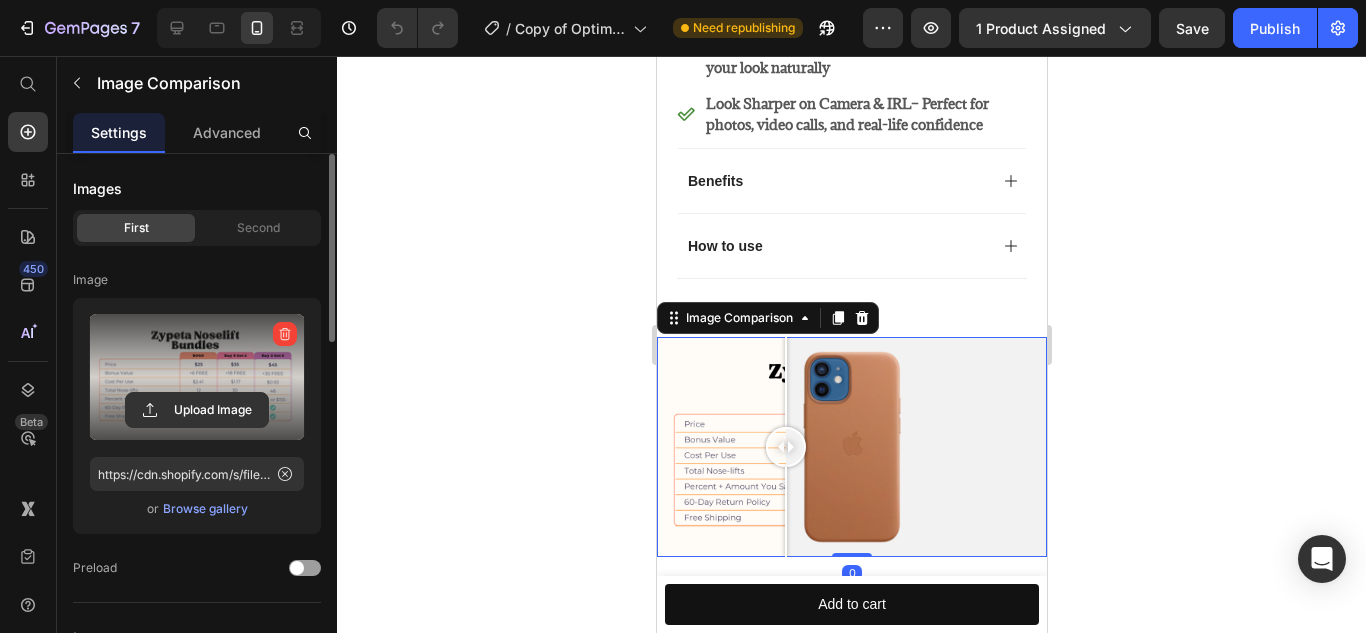 click 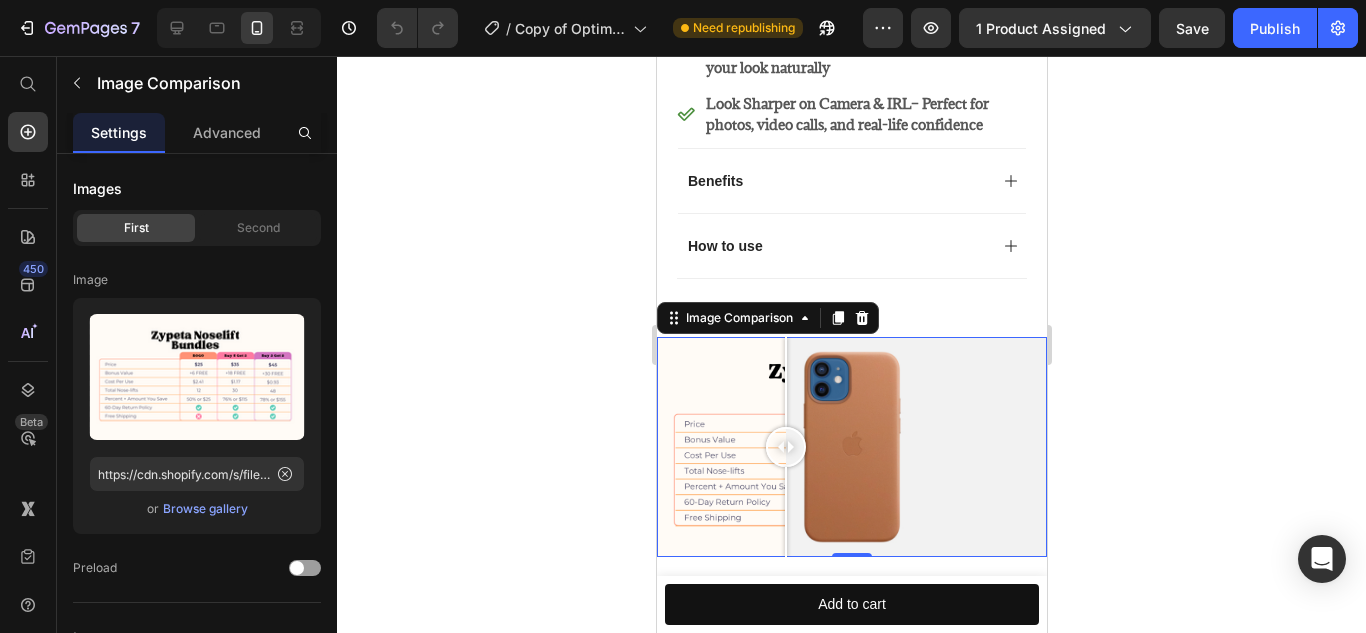 click at bounding box center [851, 446] 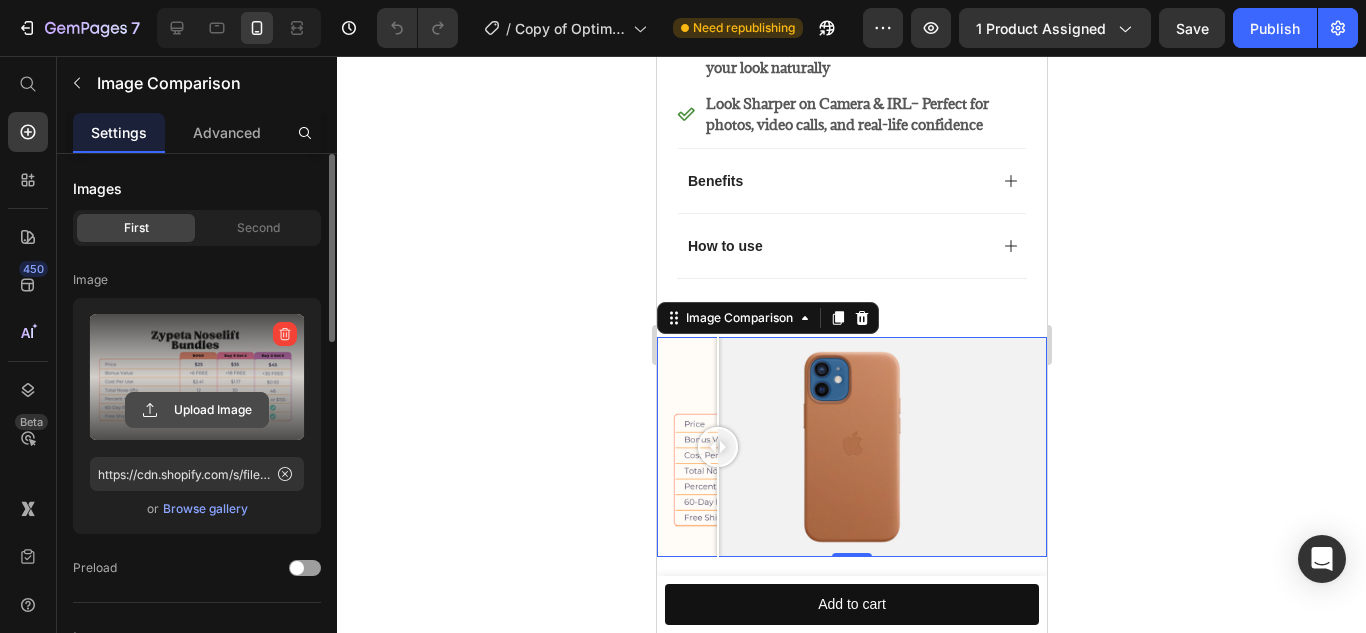 click 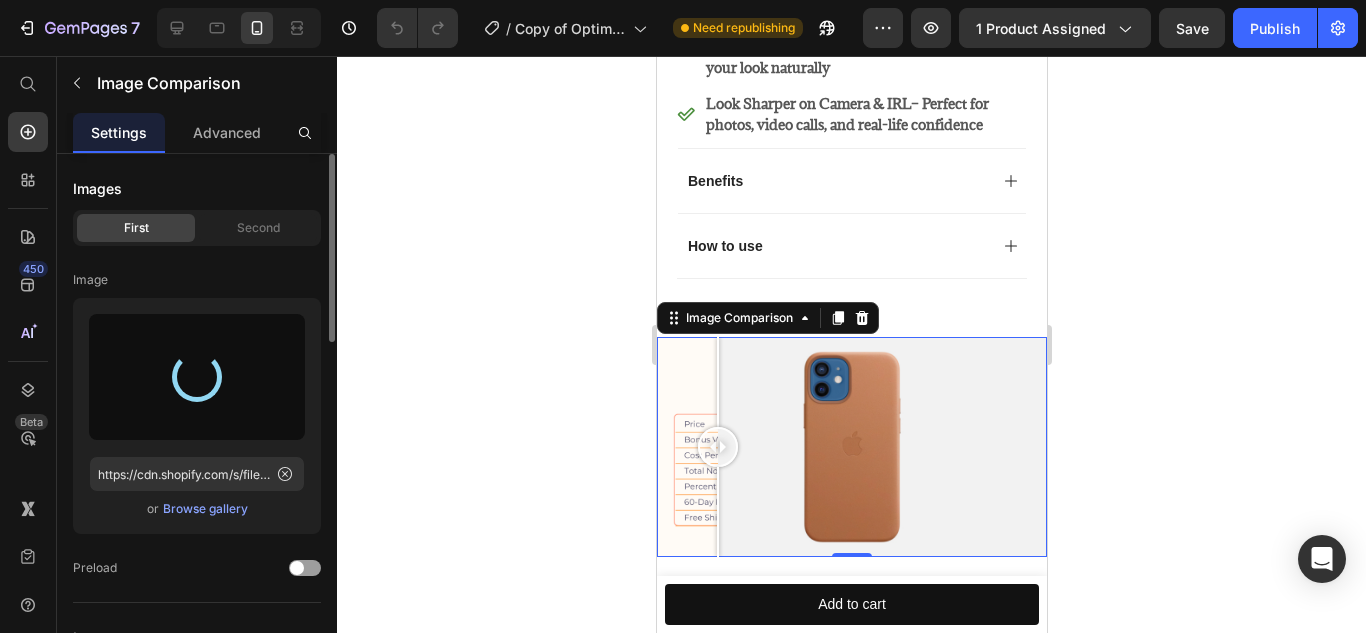 type on "https://cdn.shopify.com/s/files/1/0616/1016/4287/files/gempages_573168530048943329-1088fb1a-6254-44d6-bf31-9ea30b7abab2.jpg" 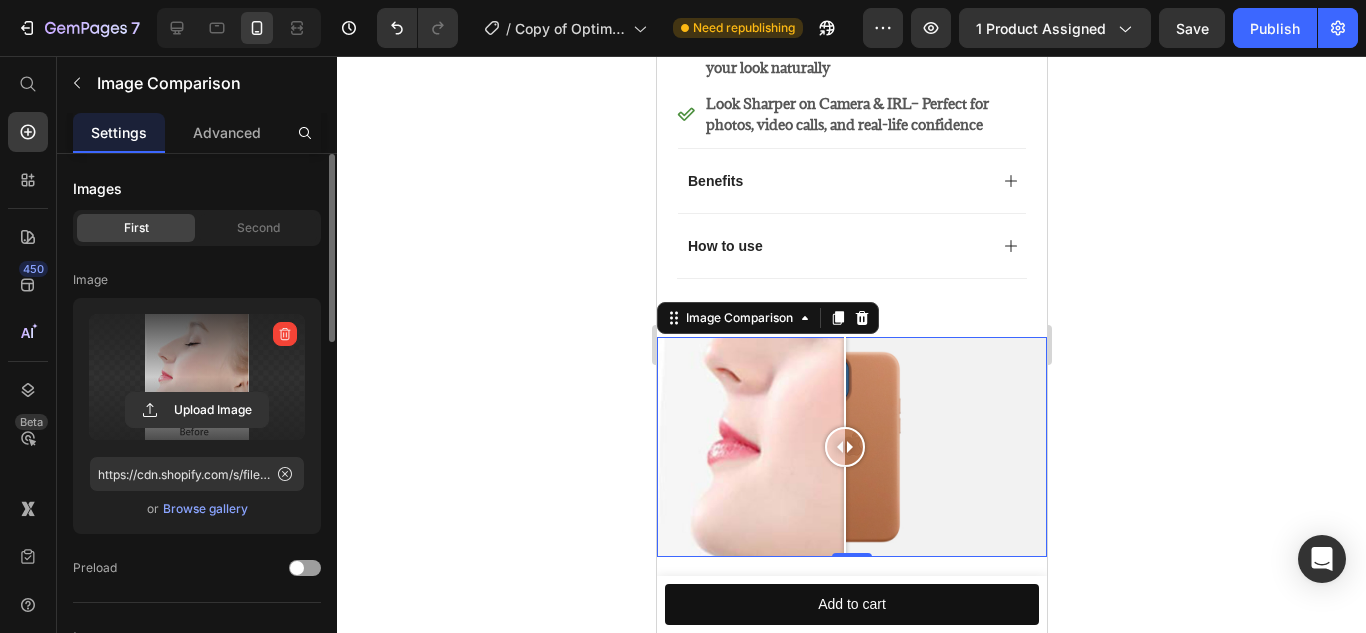 click at bounding box center (851, 446) 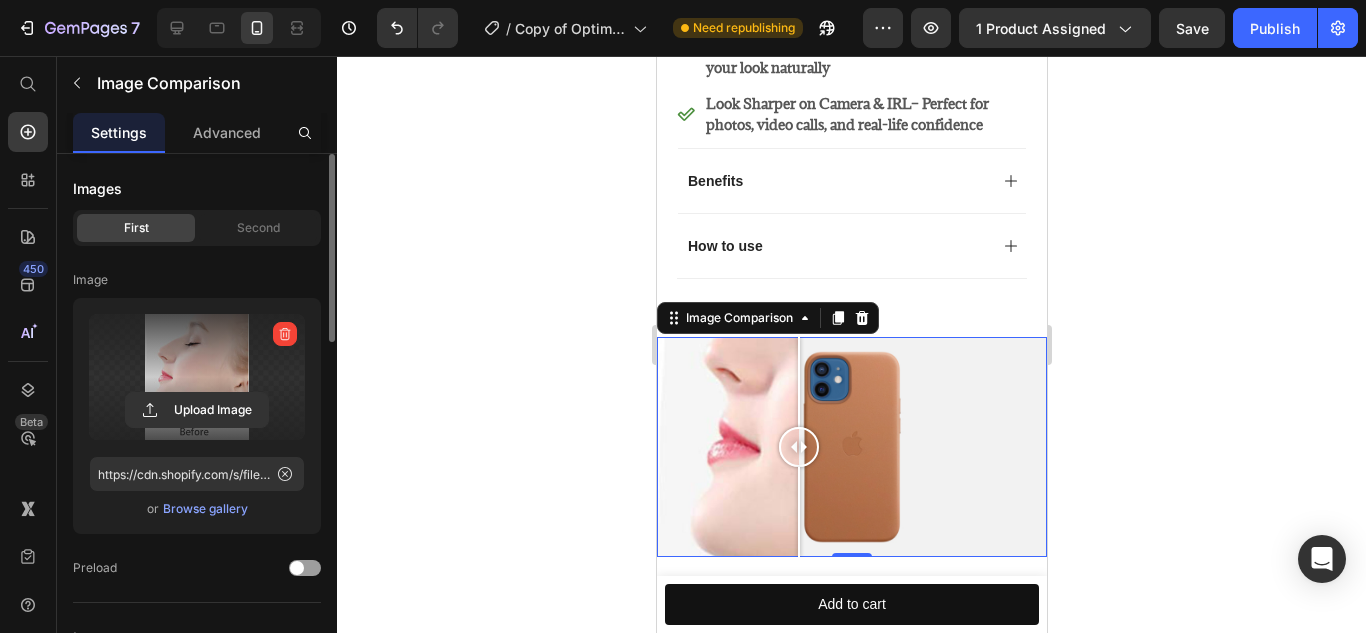drag, startPoint x: 919, startPoint y: 427, endPoint x: 778, endPoint y: 448, distance: 142.55525 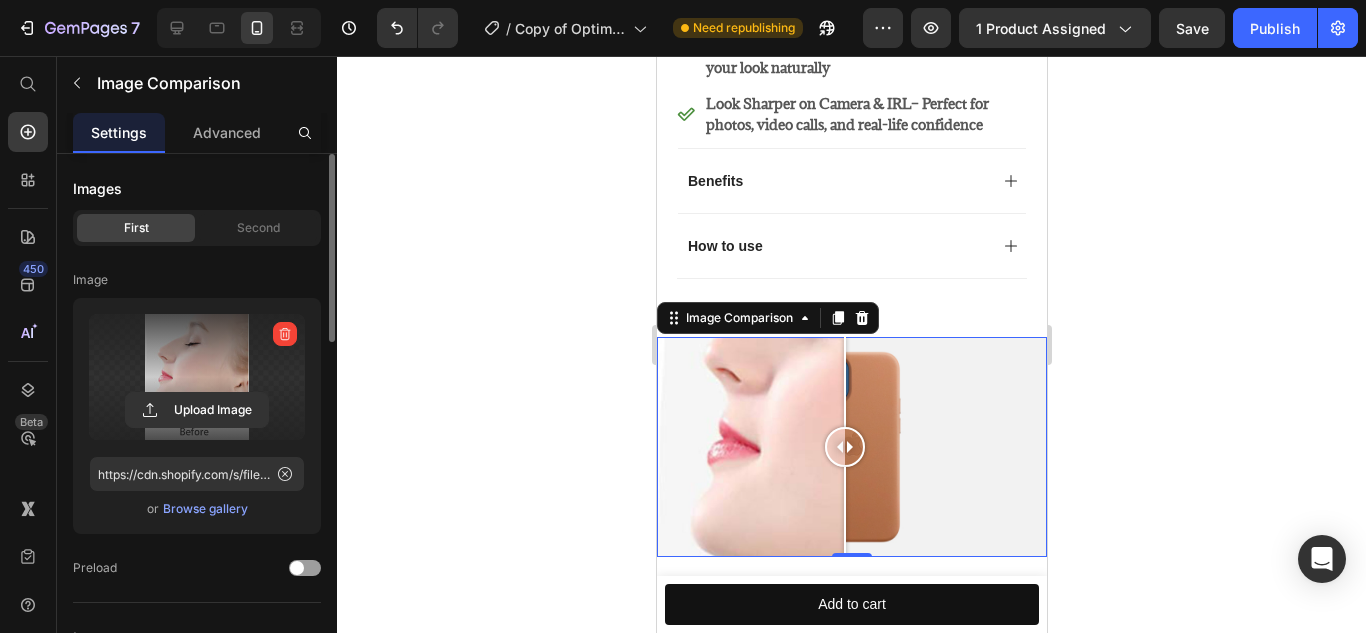 click at bounding box center [851, 446] 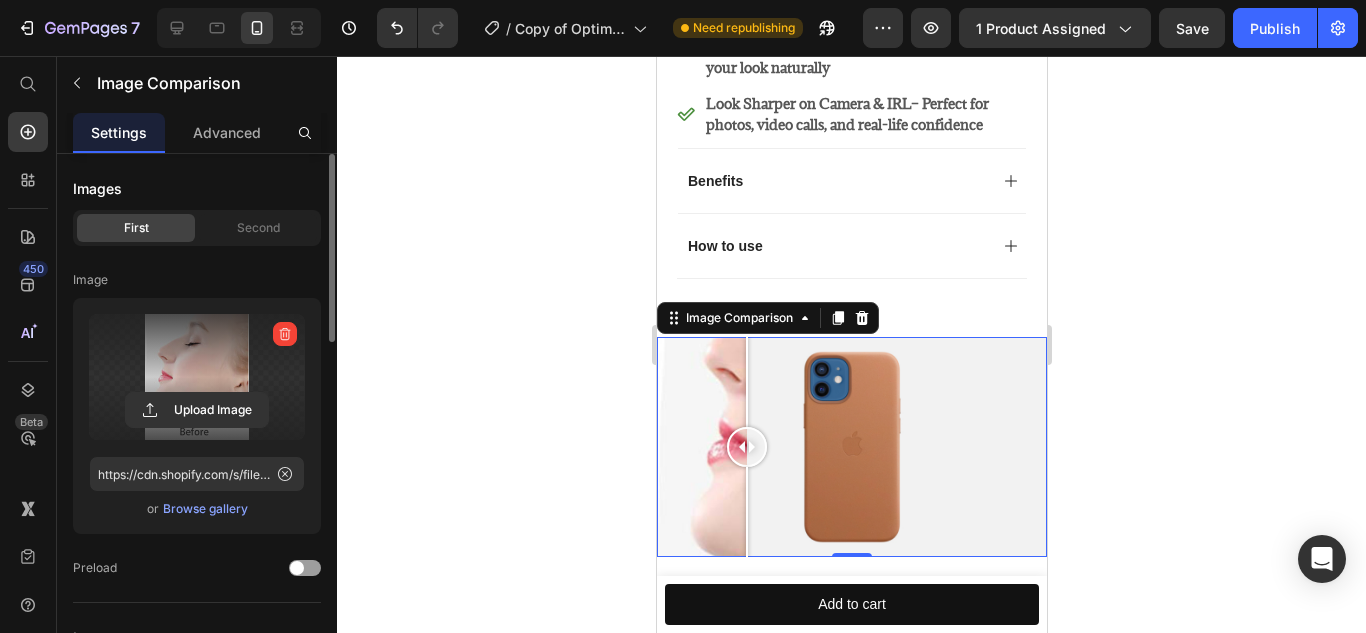 drag, startPoint x: 949, startPoint y: 407, endPoint x: 656, endPoint y: 488, distance: 303.99014 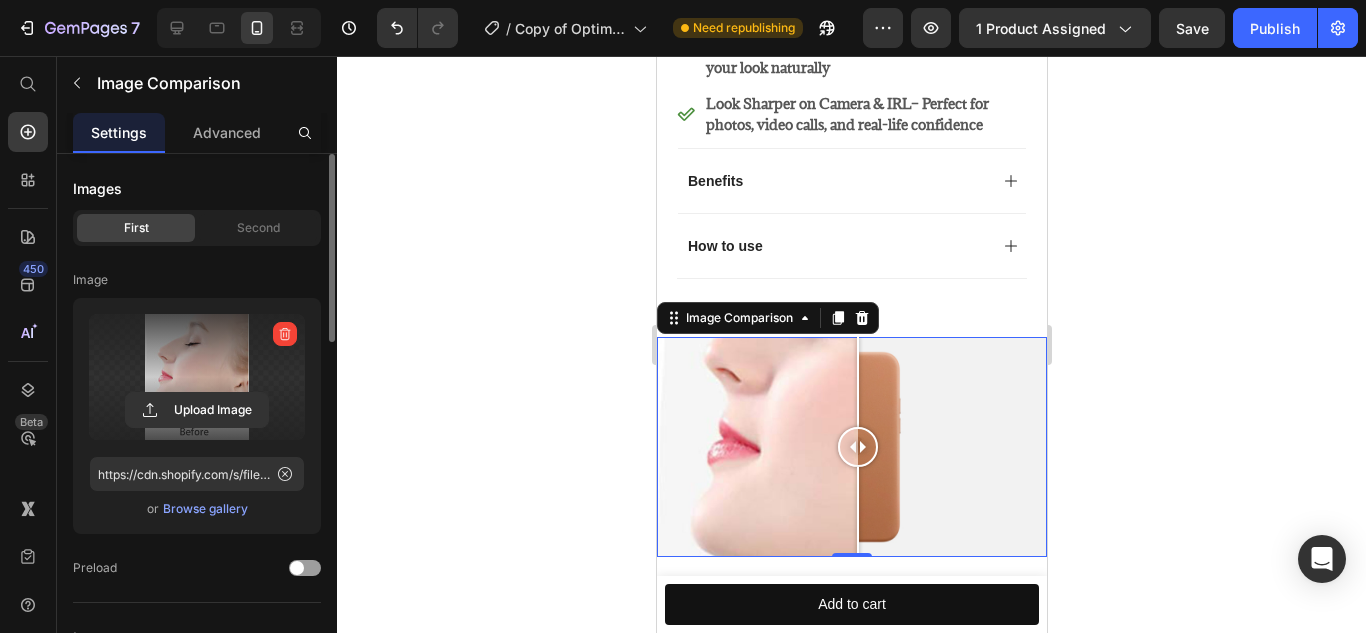 click at bounding box center [851, 446] 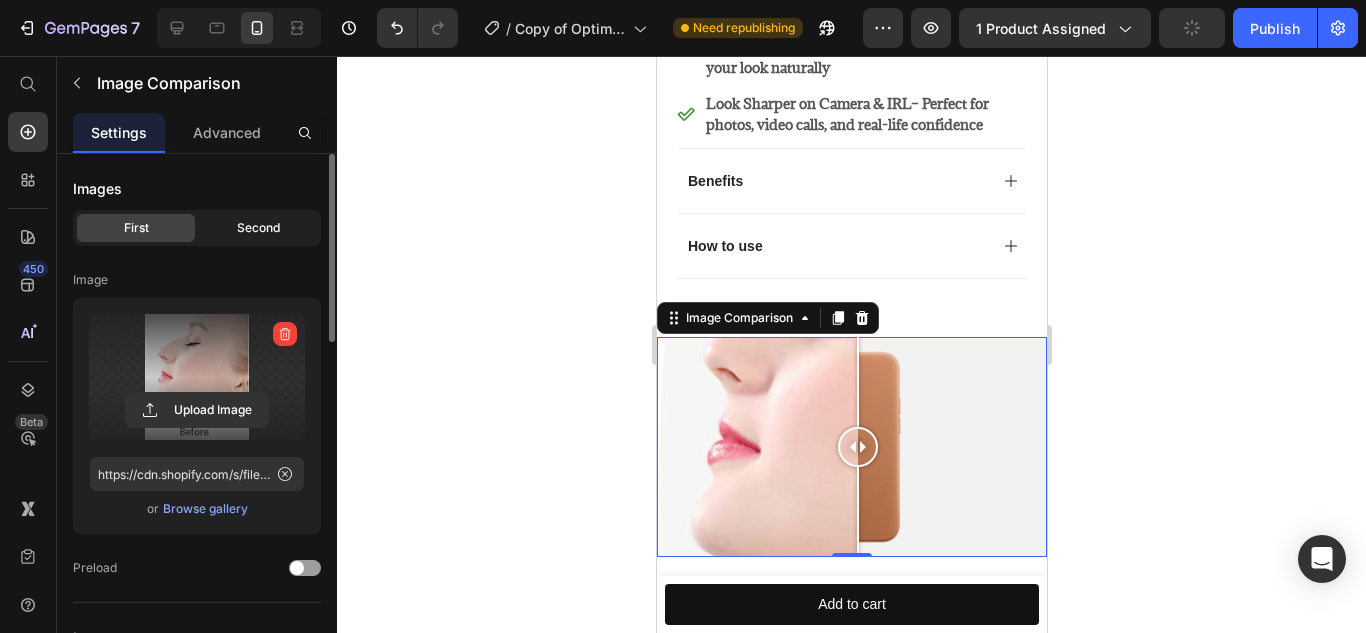 click on "Second" 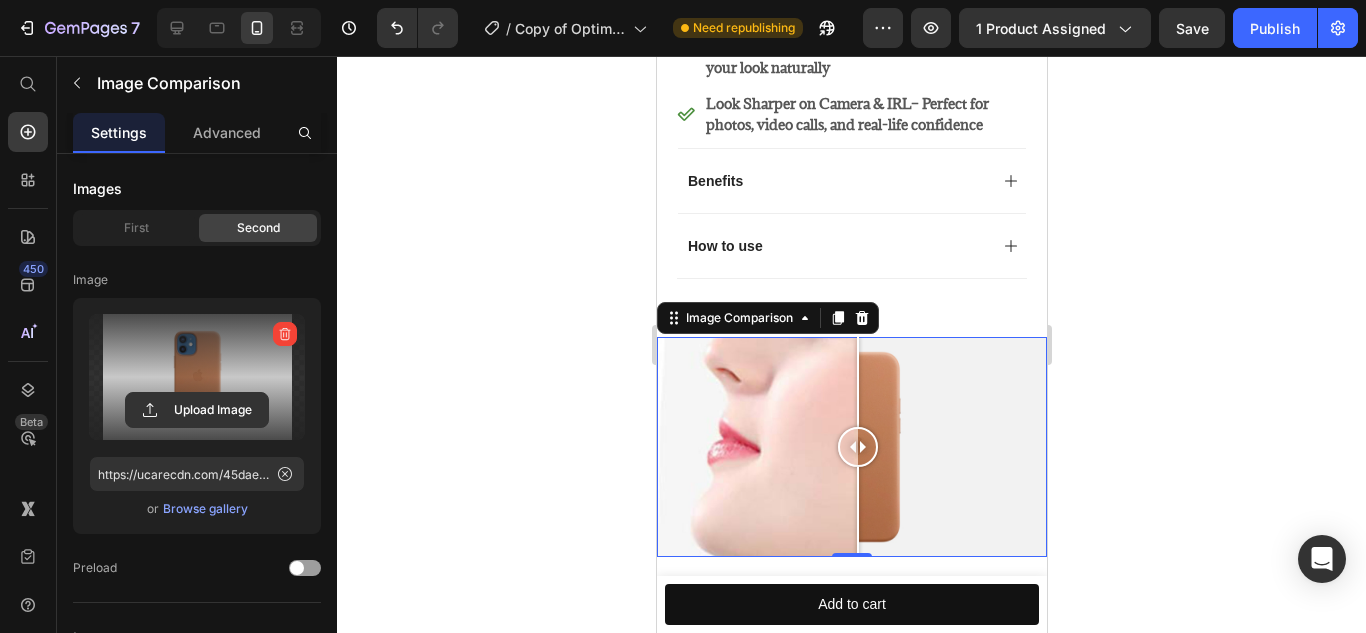 click at bounding box center [197, 377] 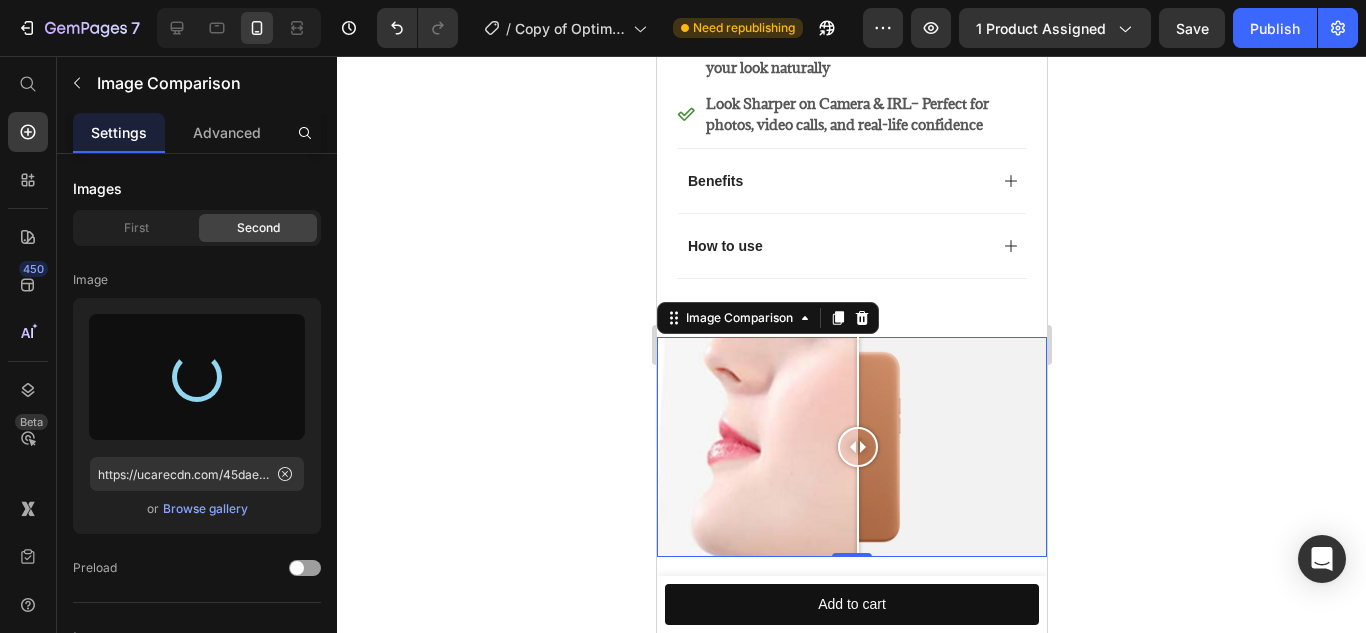 type on "https://cdn.shopify.com/s/files/1/0616/1016/4287/files/gempages_573168530048943329-22559431-0626-4c0d-95c3-c2f929310420.jpg" 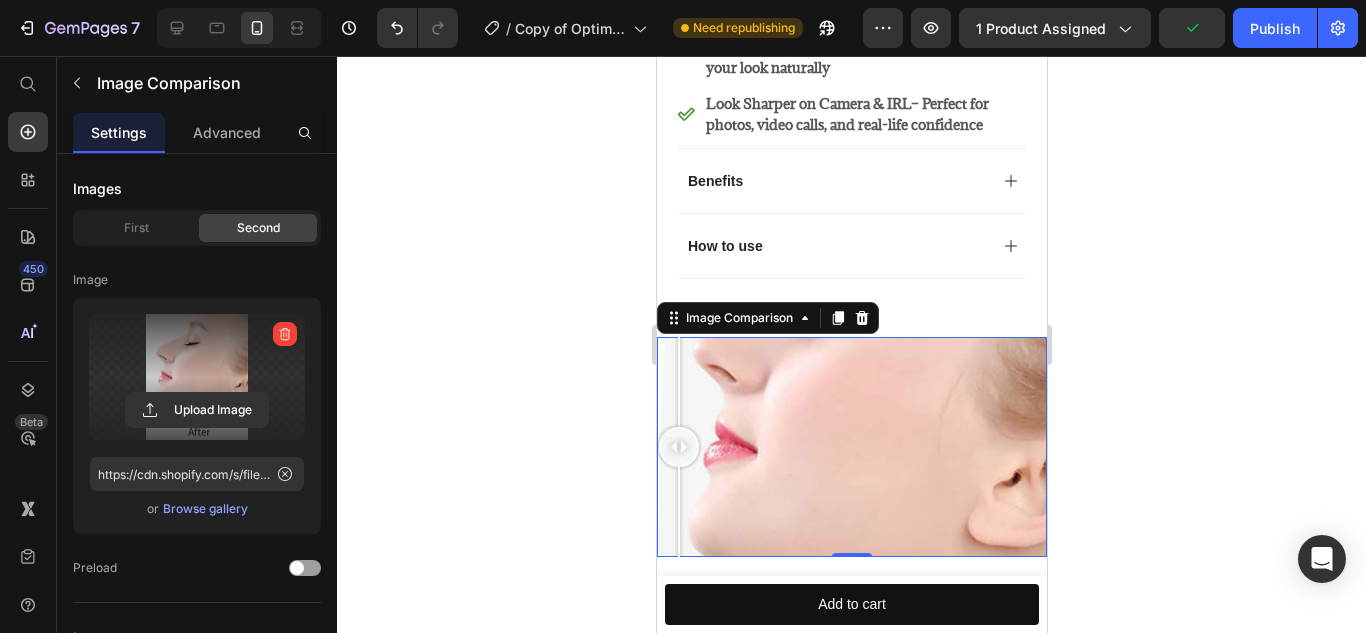 drag, startPoint x: 839, startPoint y: 419, endPoint x: 666, endPoint y: 436, distance: 173.83325 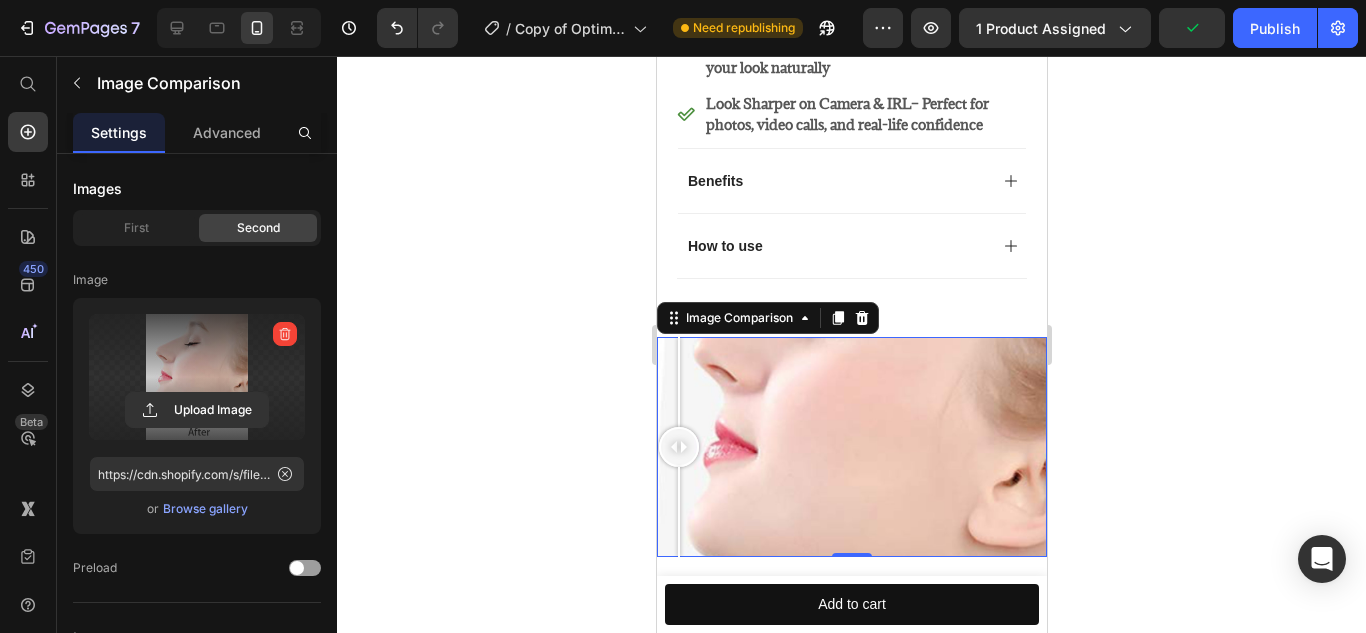 click at bounding box center (678, 447) 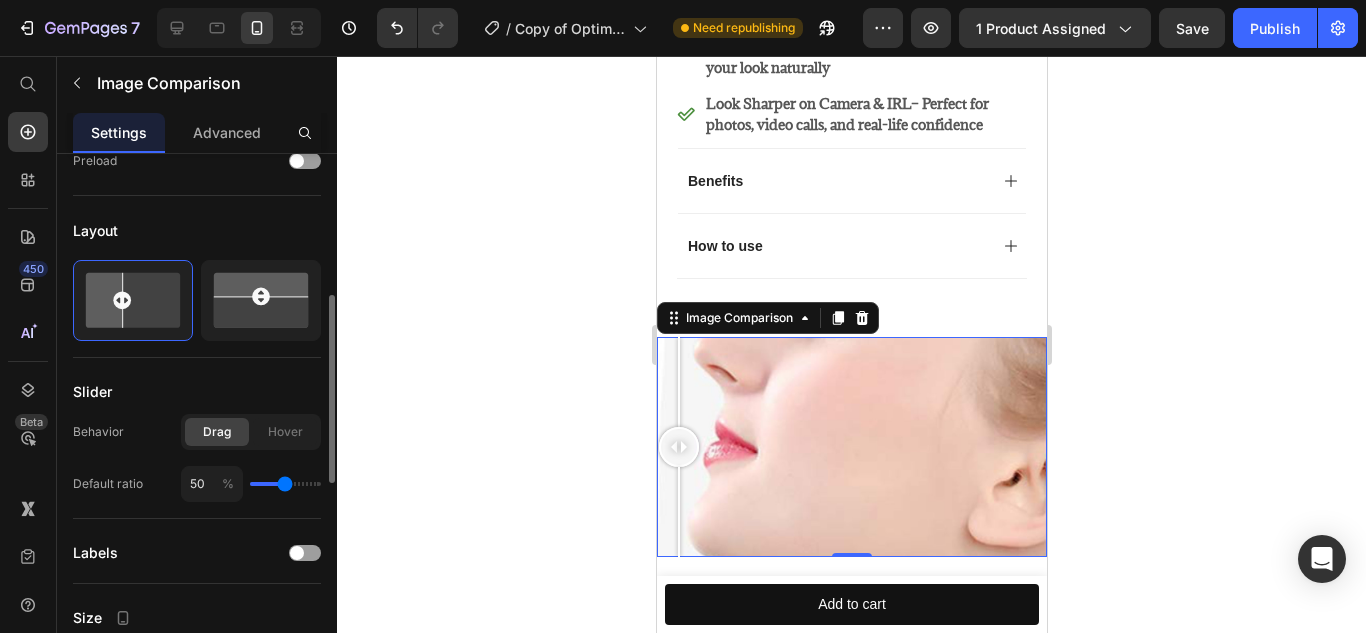 scroll, scrollTop: 408, scrollLeft: 0, axis: vertical 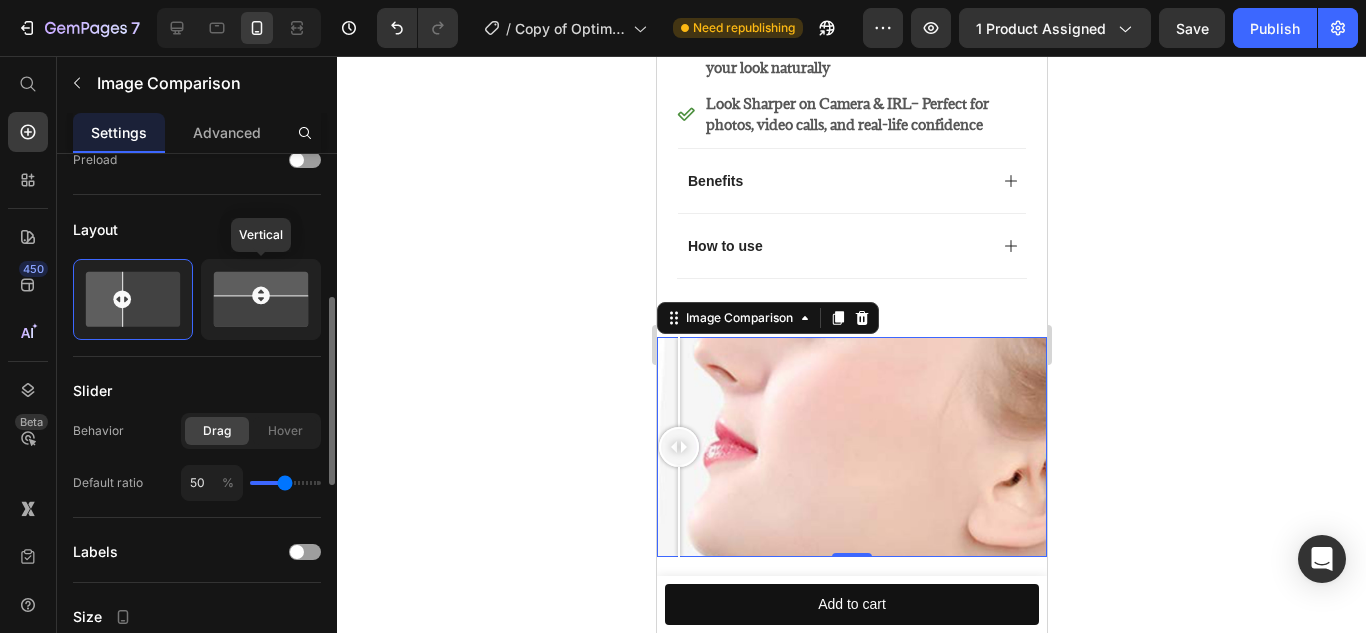 click 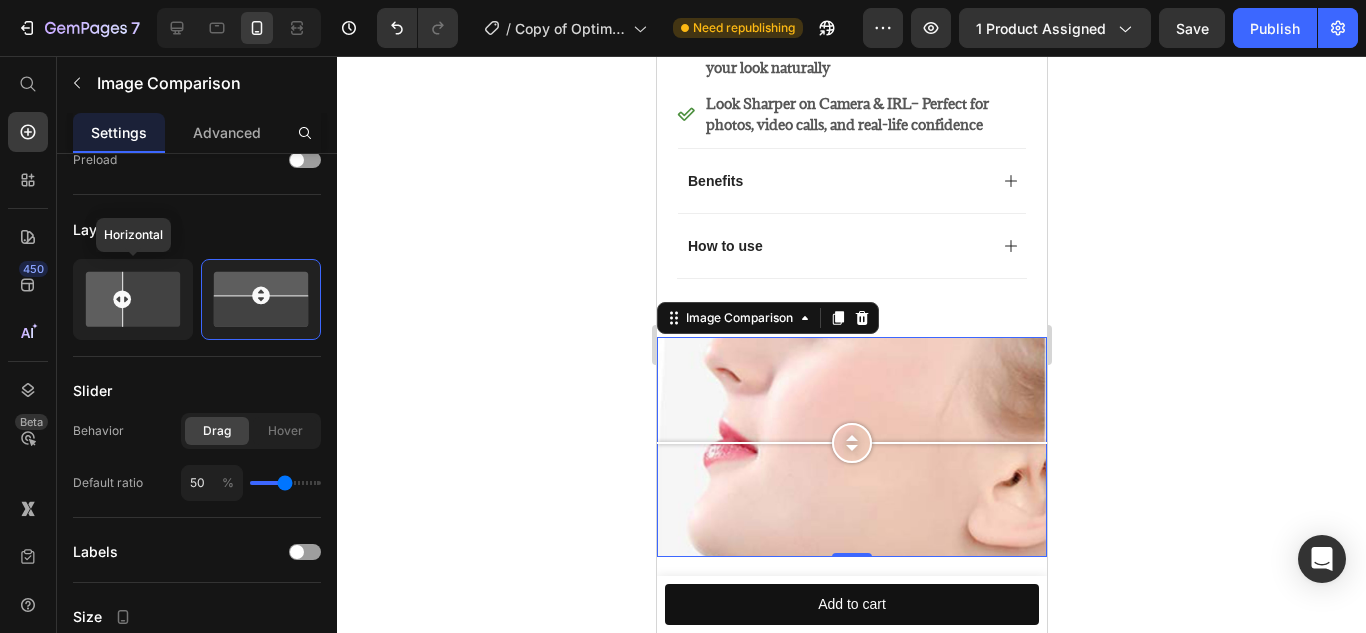 click 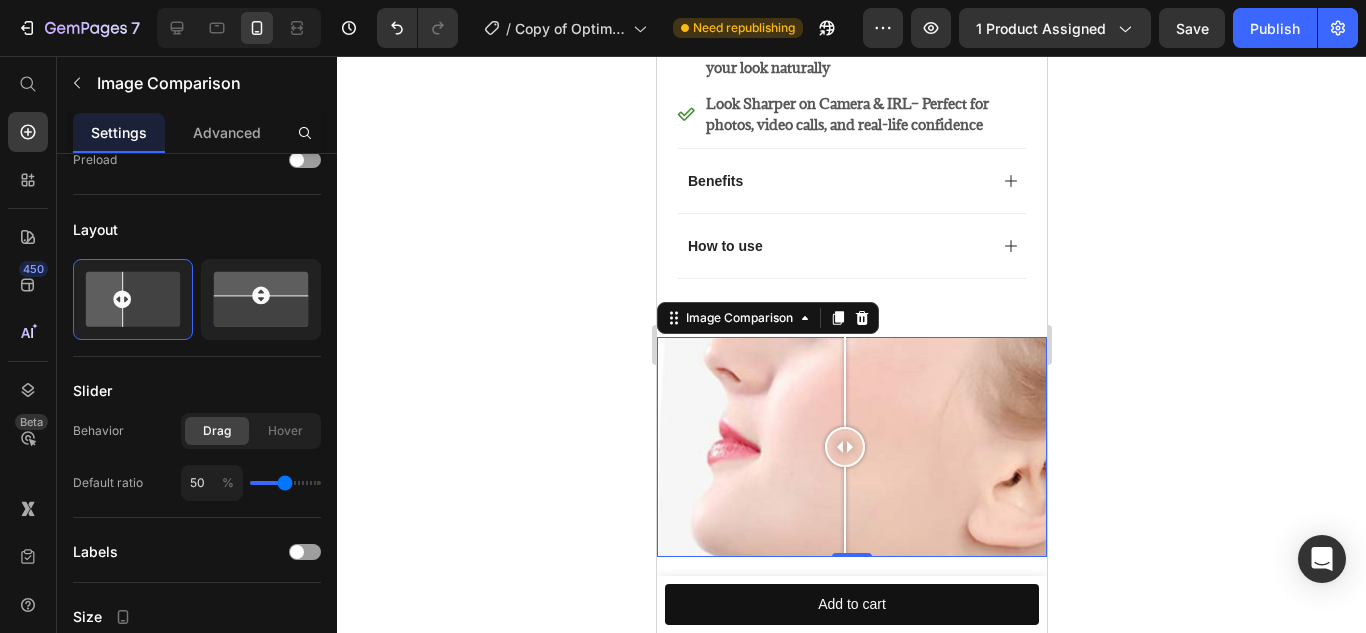 type on "60" 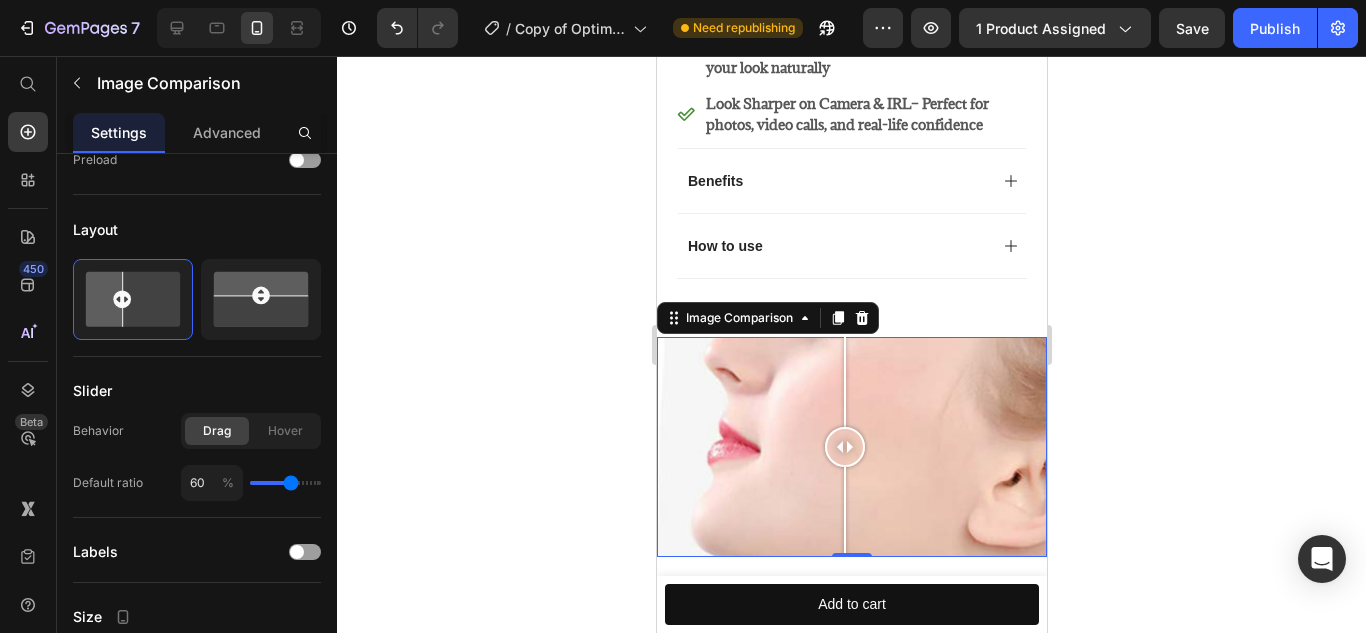 type on "80" 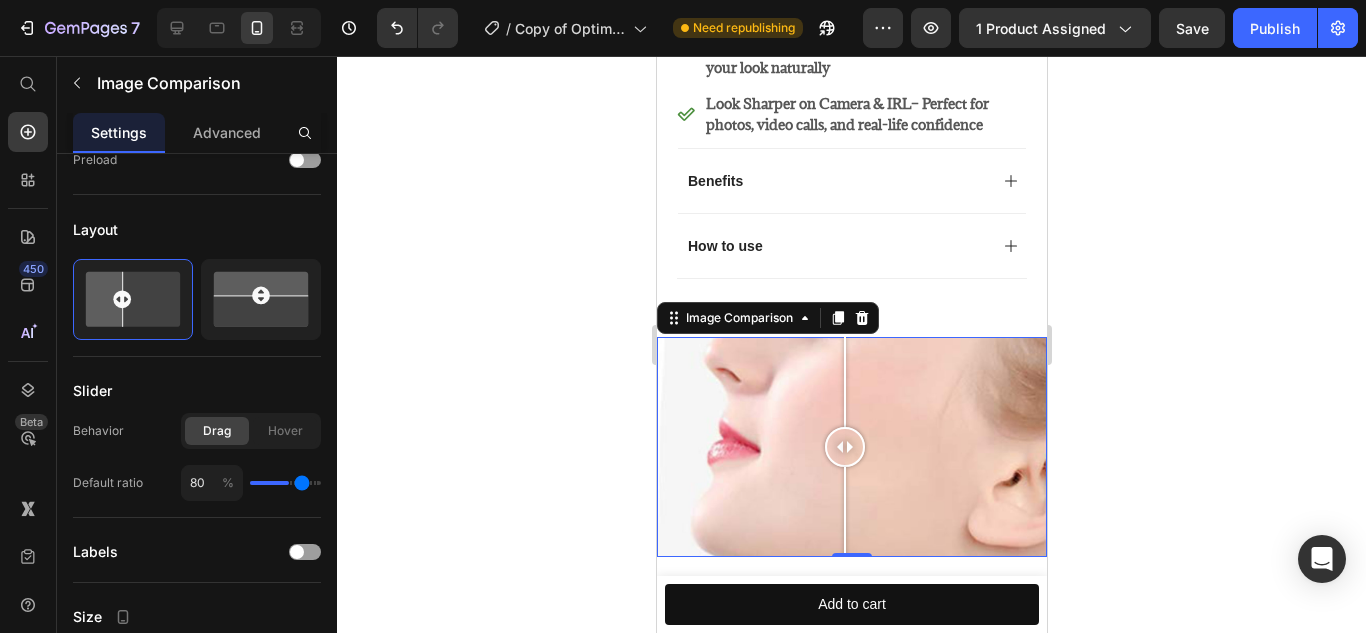 type on "100" 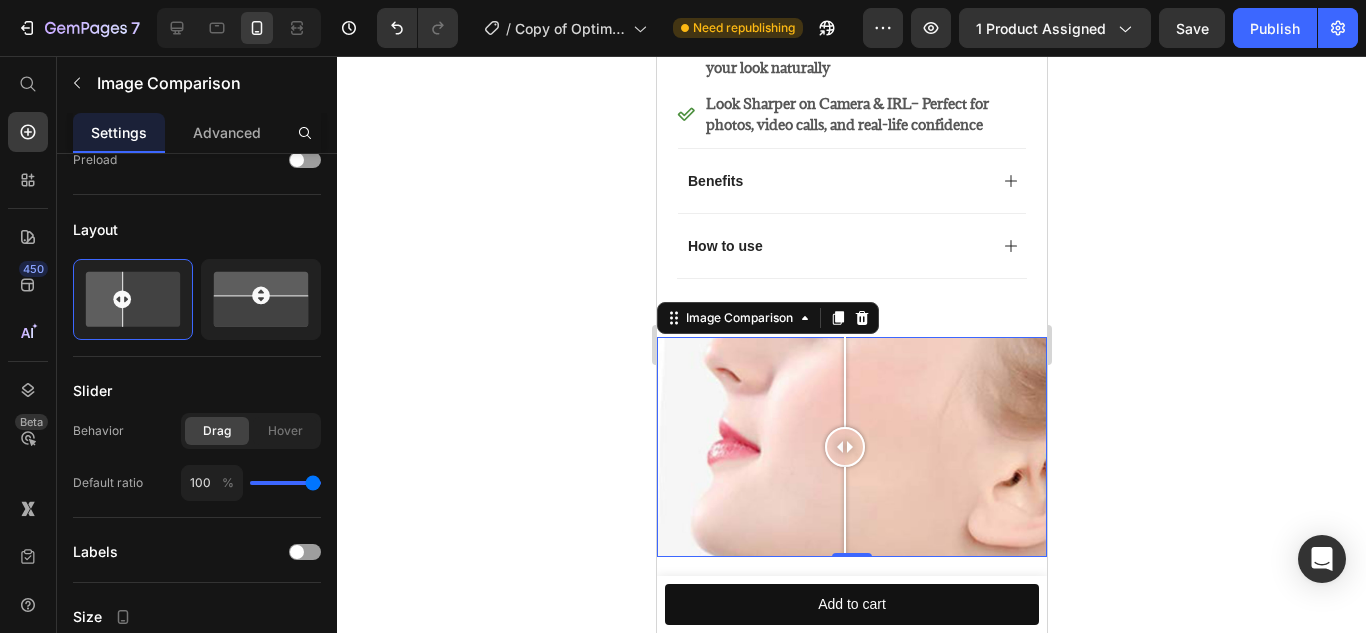 drag, startPoint x: 284, startPoint y: 479, endPoint x: 367, endPoint y: 489, distance: 83.60024 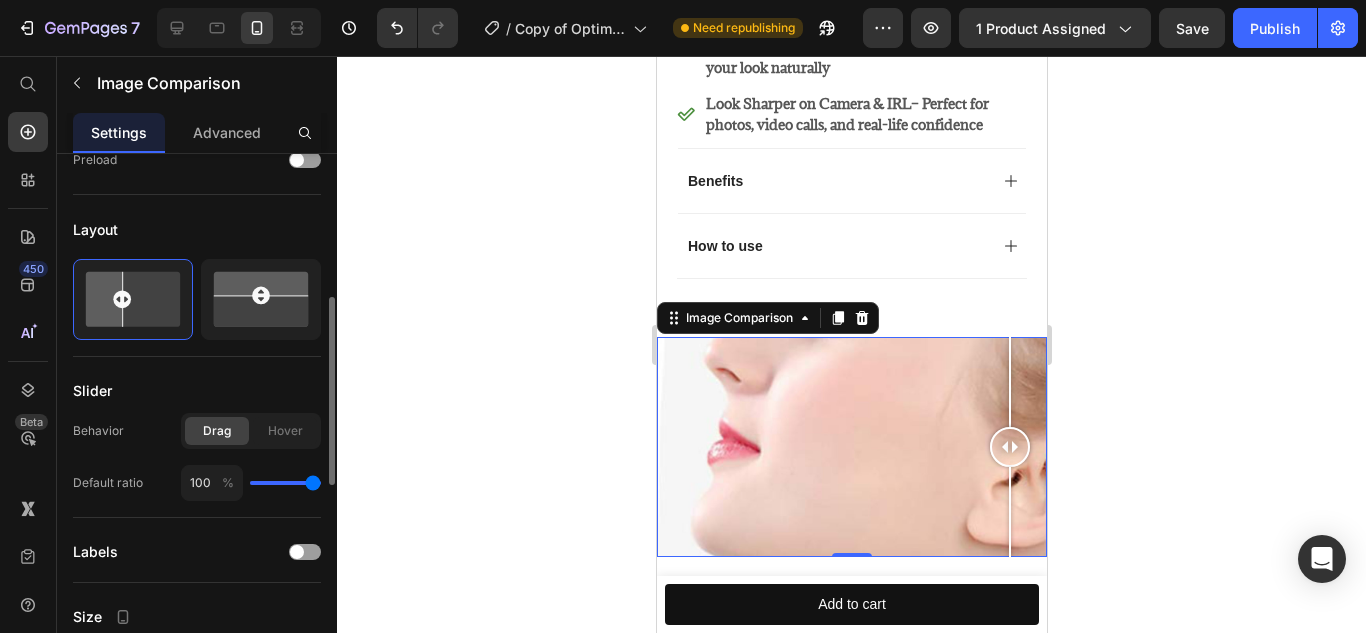 type on "50" 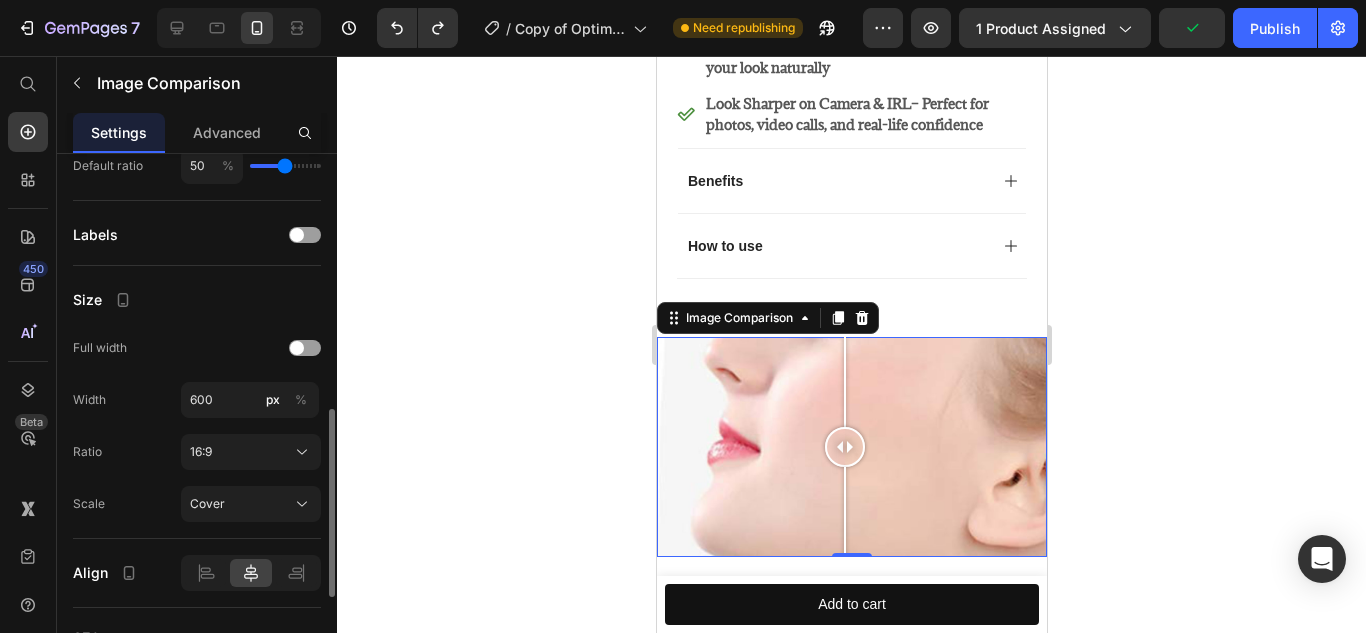 scroll, scrollTop: 727, scrollLeft: 0, axis: vertical 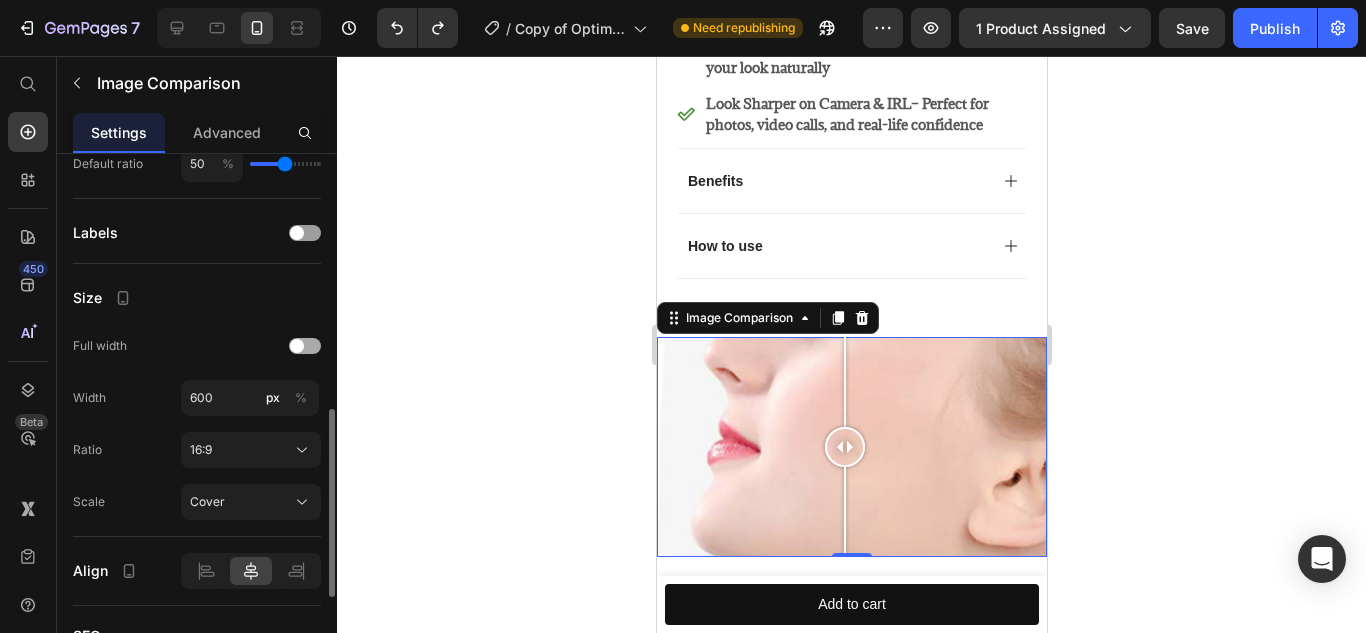 click at bounding box center (297, 346) 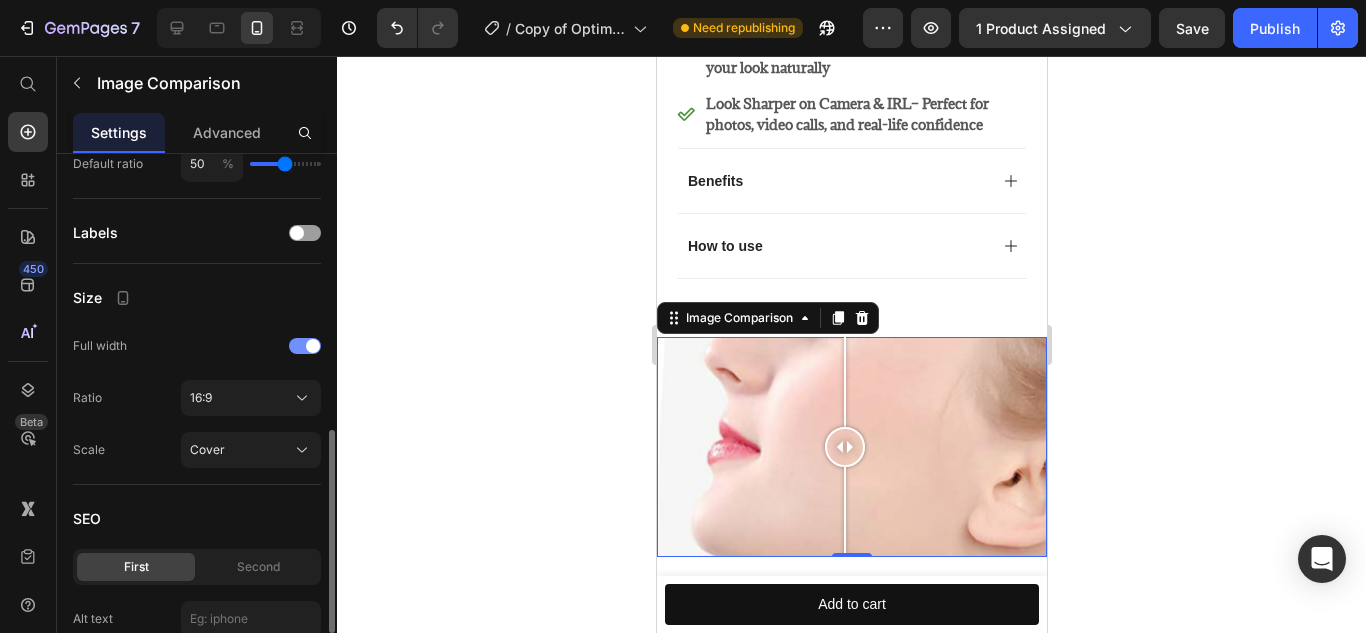 click at bounding box center [305, 346] 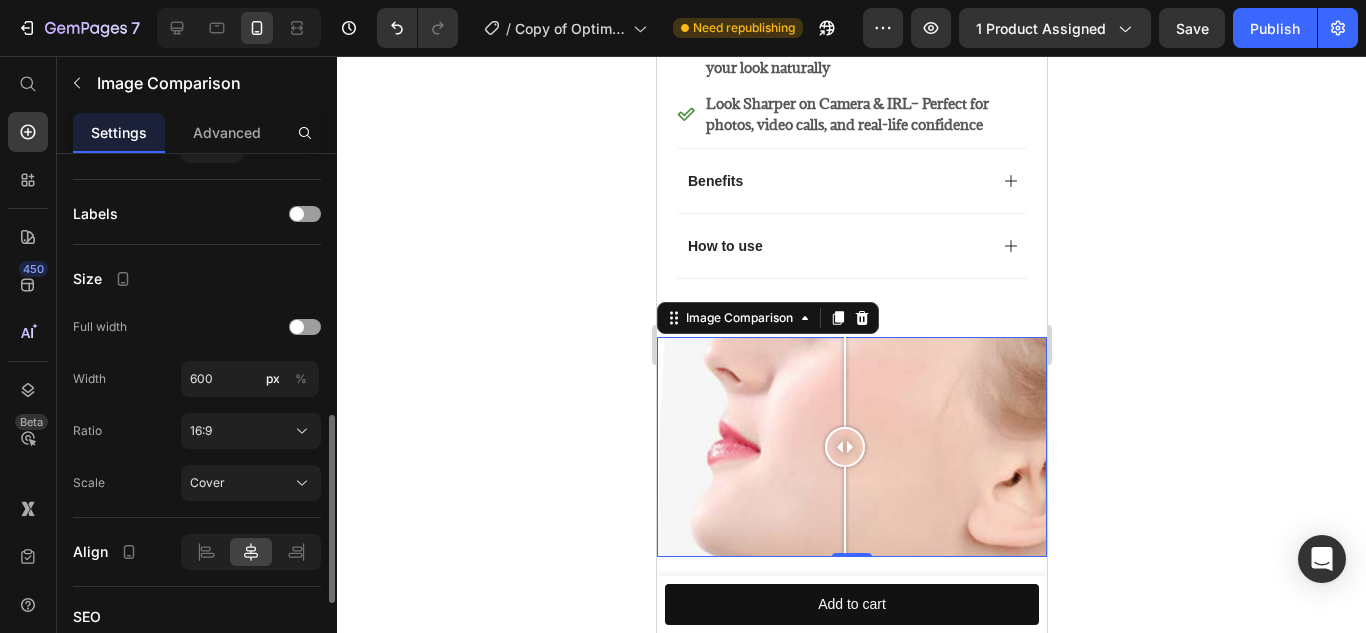 scroll, scrollTop: 747, scrollLeft: 0, axis: vertical 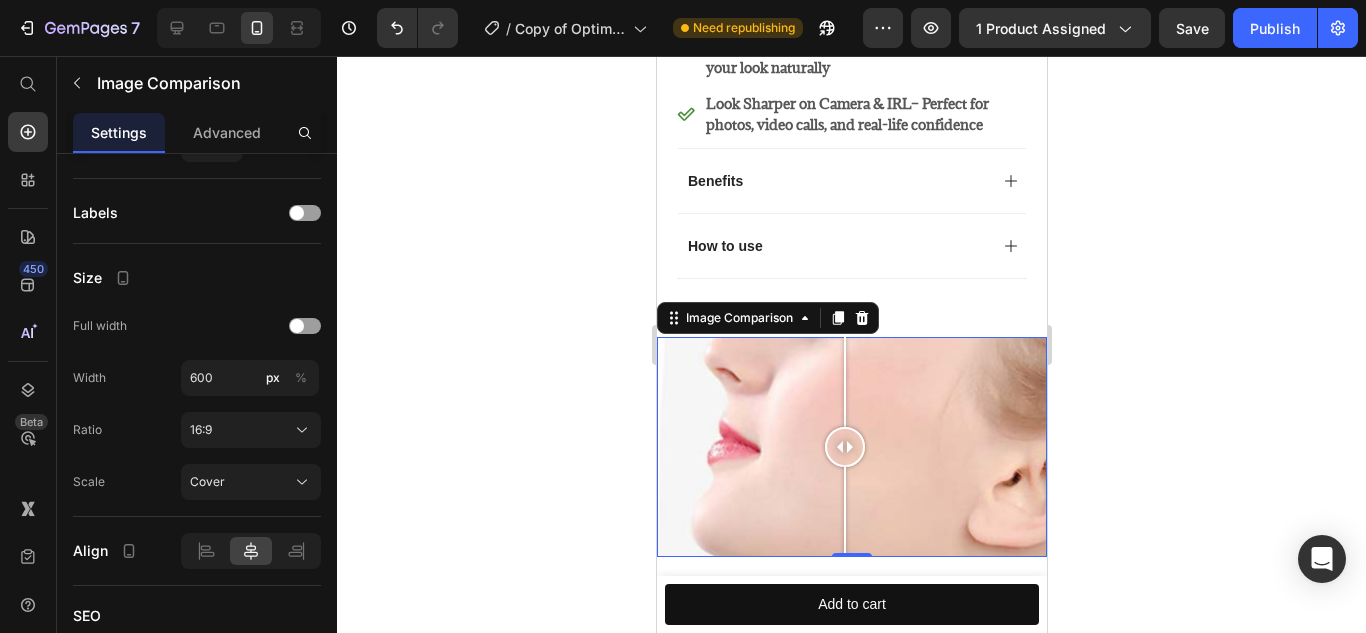 click at bounding box center [851, 446] 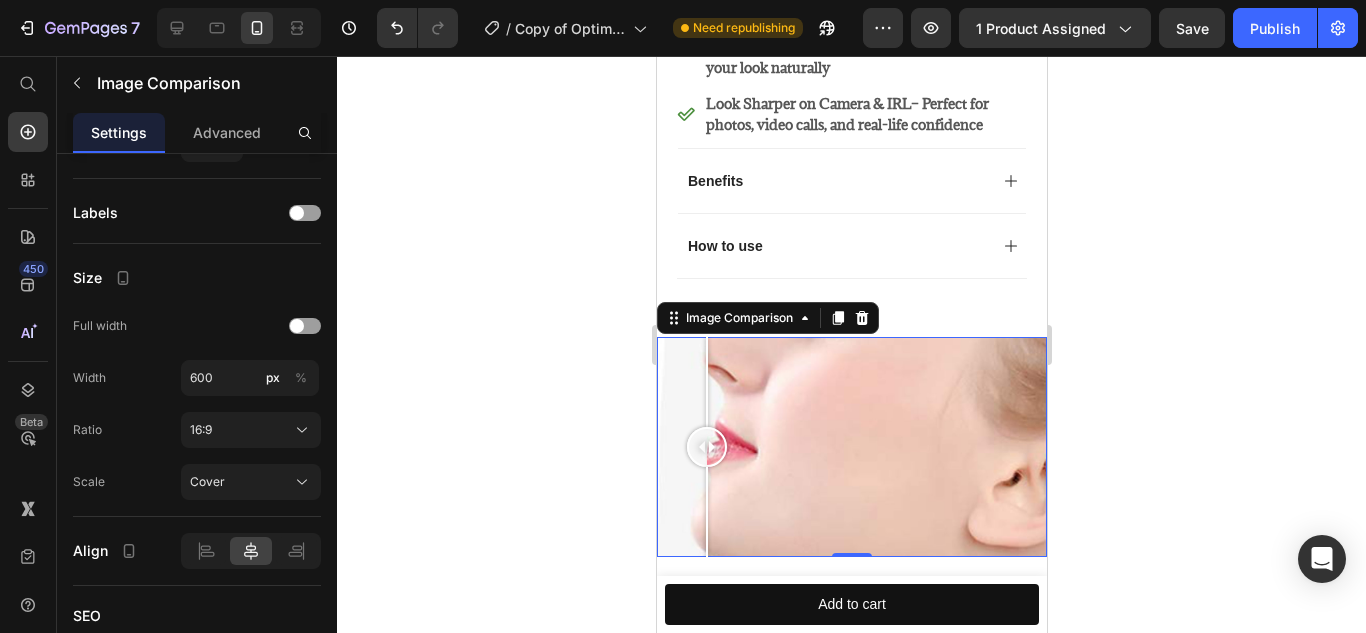 click at bounding box center [706, 447] 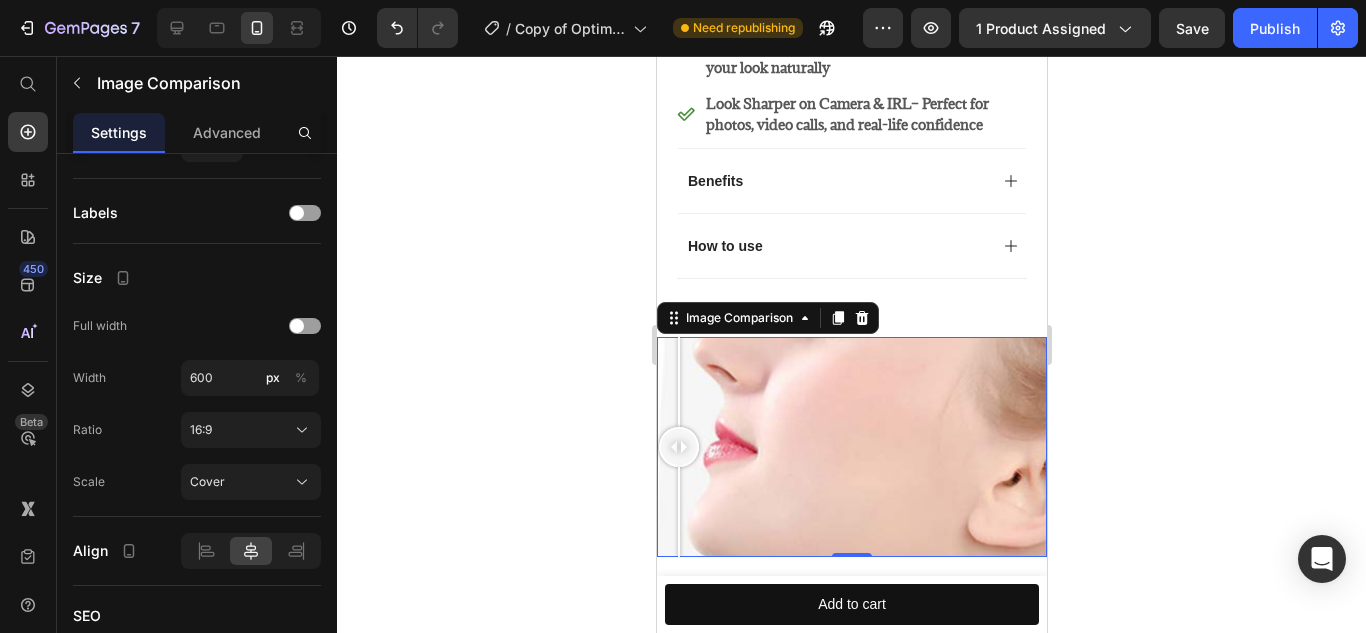 drag, startPoint x: 706, startPoint y: 415, endPoint x: 592, endPoint y: 350, distance: 131.2288 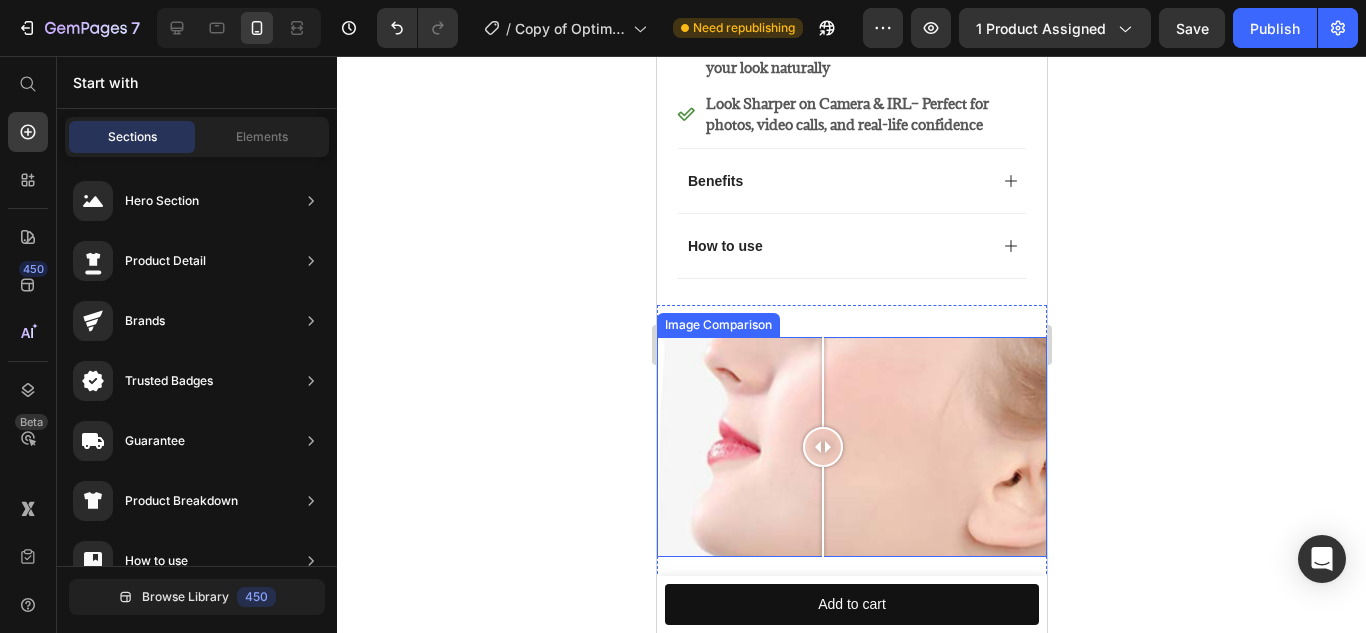 click at bounding box center [851, 446] 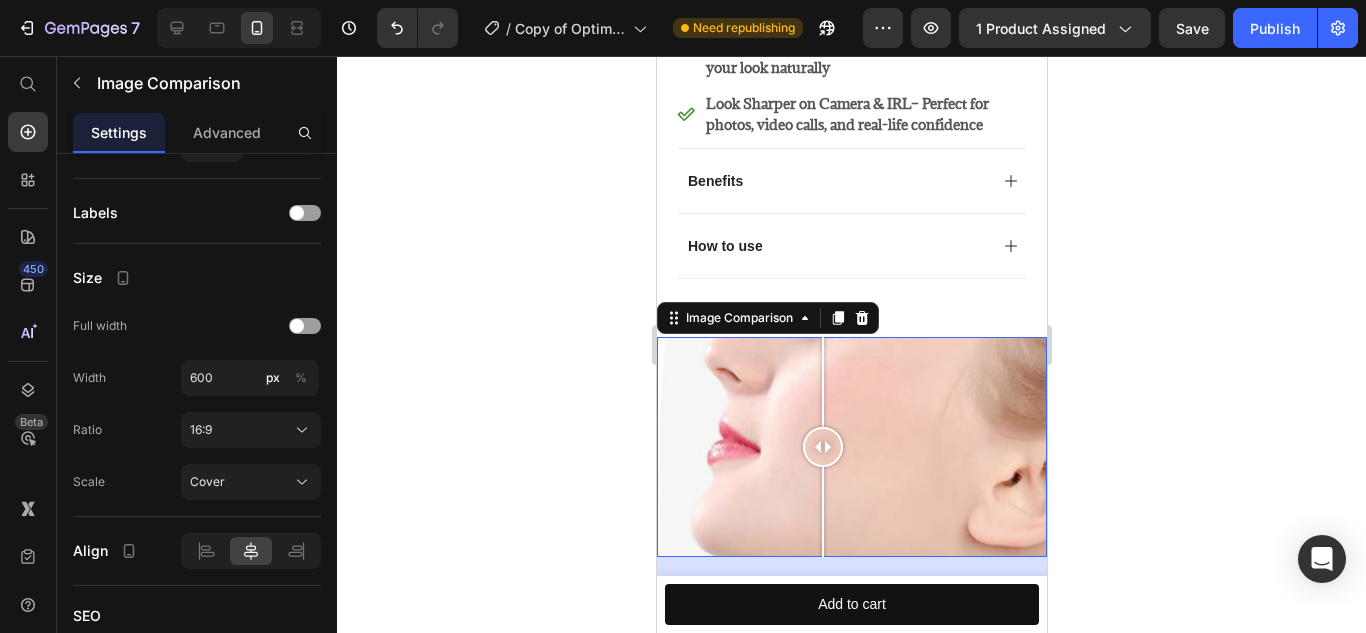 click on "Product Images Invisible Nose Shapers - Sculpted Look Without Surgery Product Title $8.99 Product Price Row Black / 6 - $8.99  Product Variants & Swatches 1 Product Quantity Add to cart Product Cart Button Row Product" at bounding box center (851, 604) 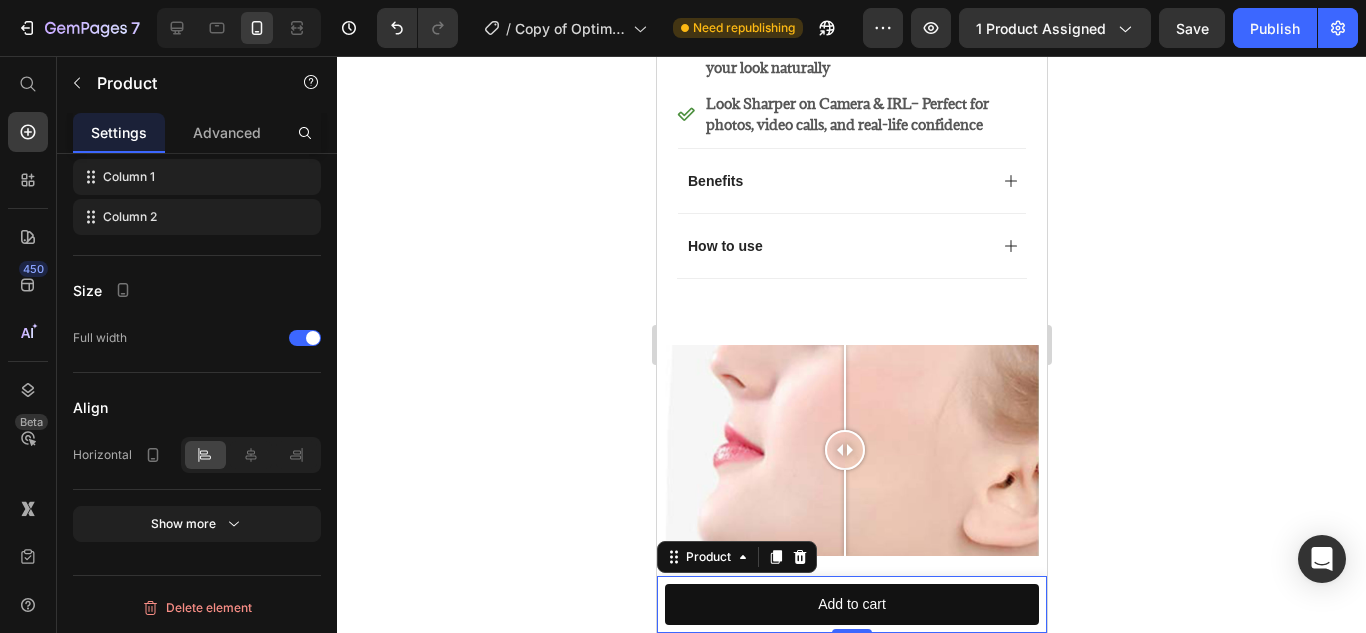 scroll, scrollTop: 0, scrollLeft: 0, axis: both 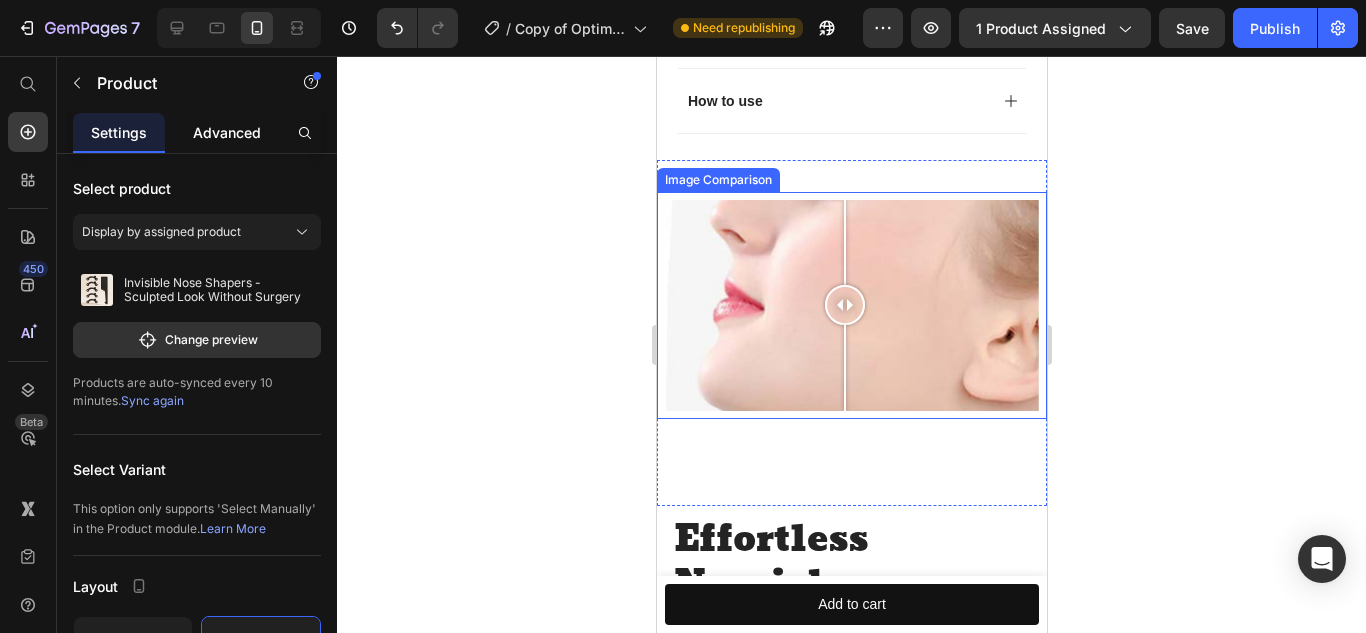 click on "Advanced" 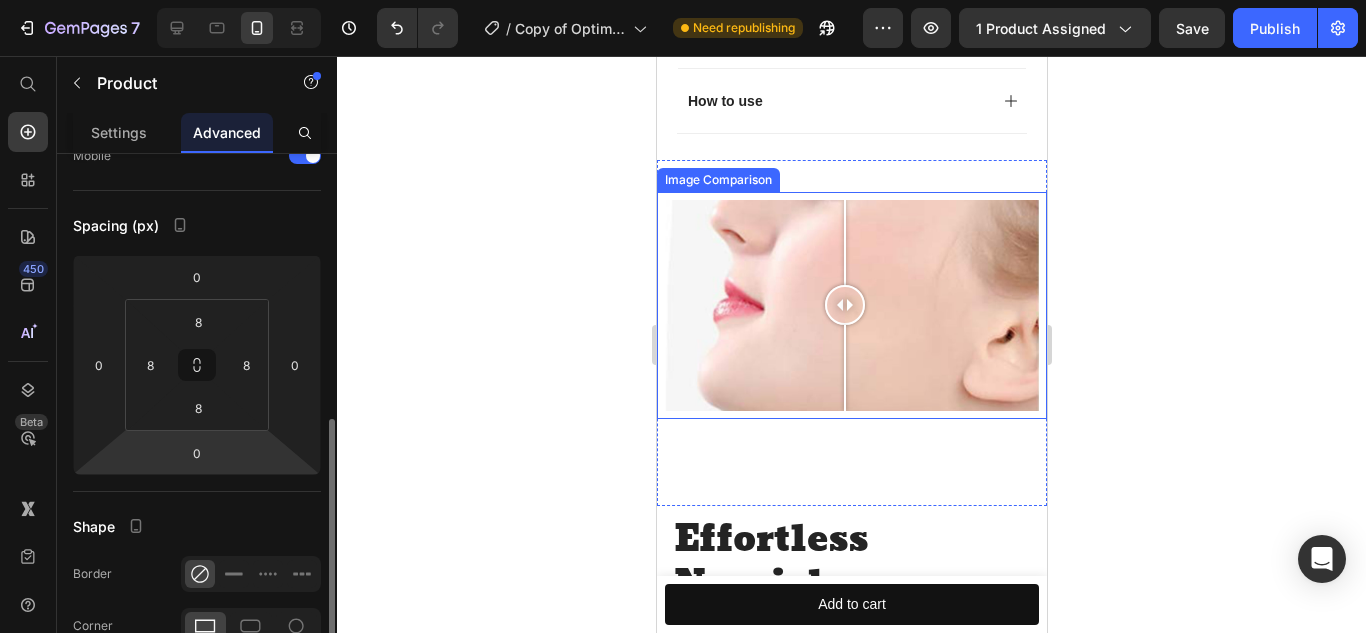 scroll, scrollTop: 302, scrollLeft: 0, axis: vertical 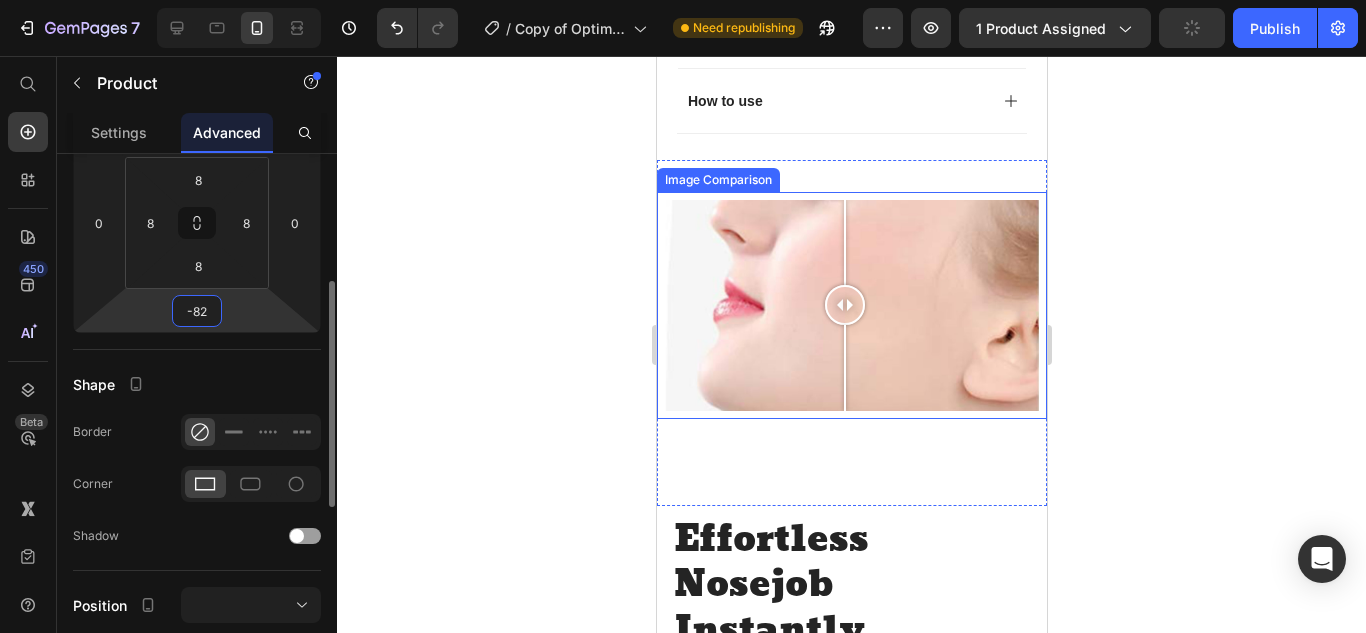drag, startPoint x: 197, startPoint y: 332, endPoint x: 196, endPoint y: 373, distance: 41.01219 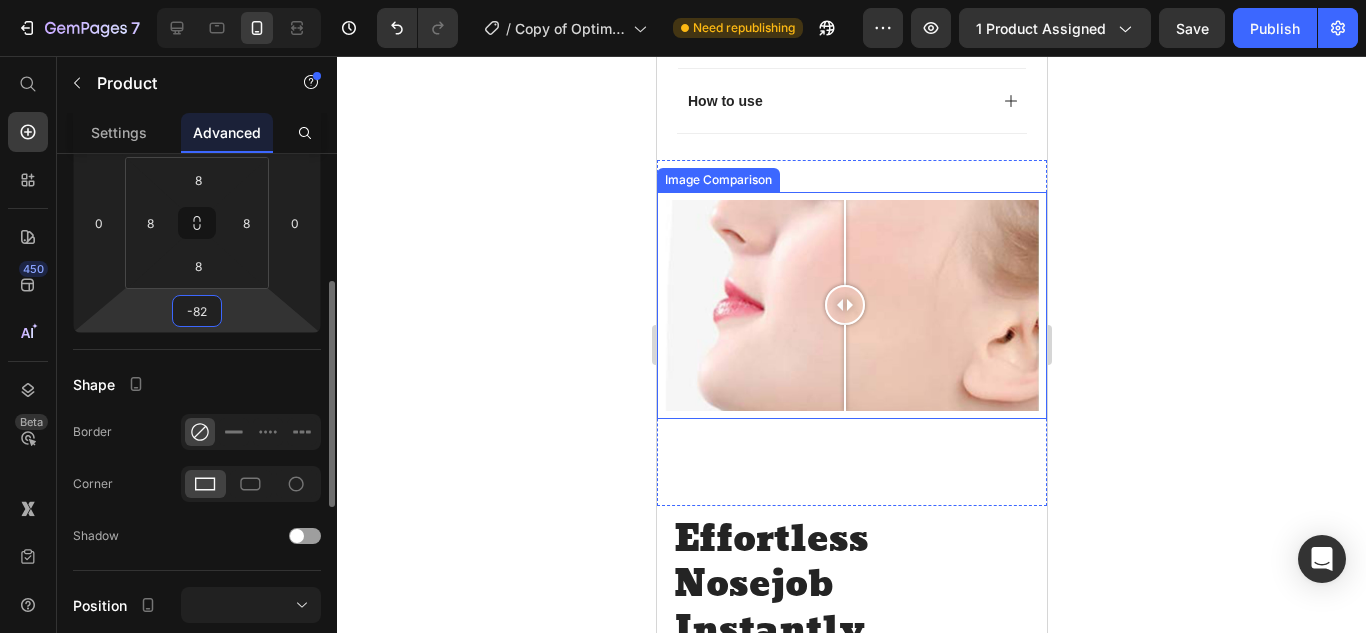 type on "0" 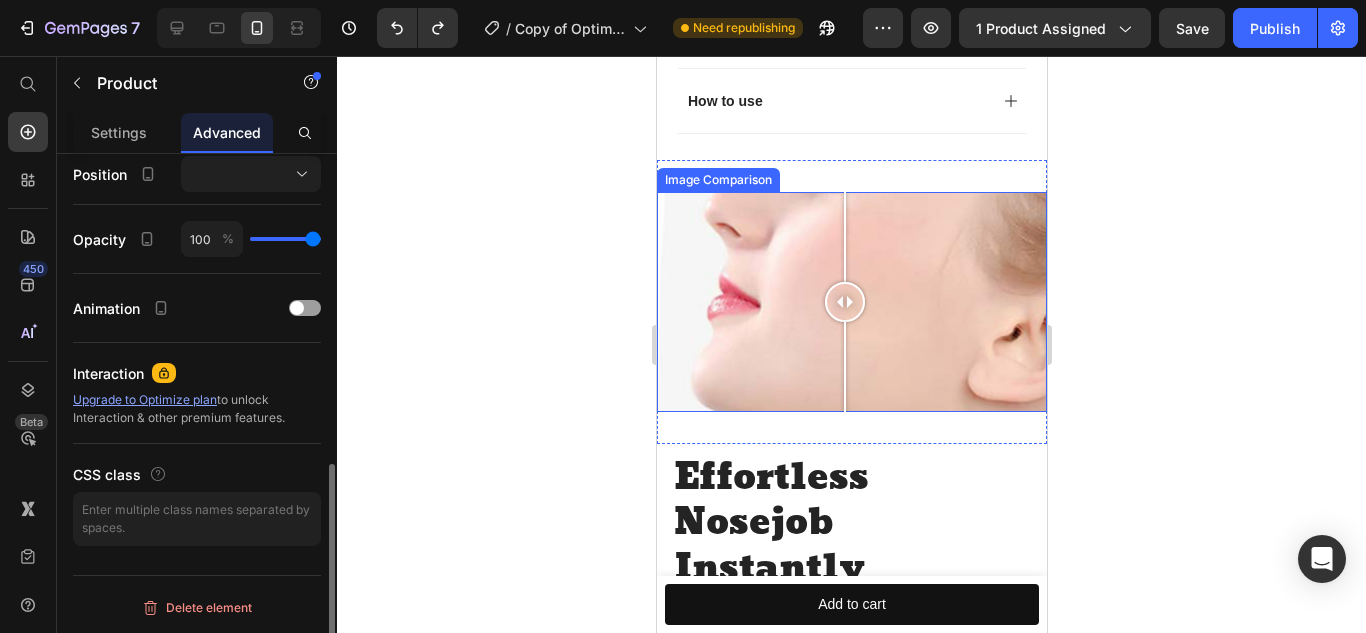scroll, scrollTop: 0, scrollLeft: 0, axis: both 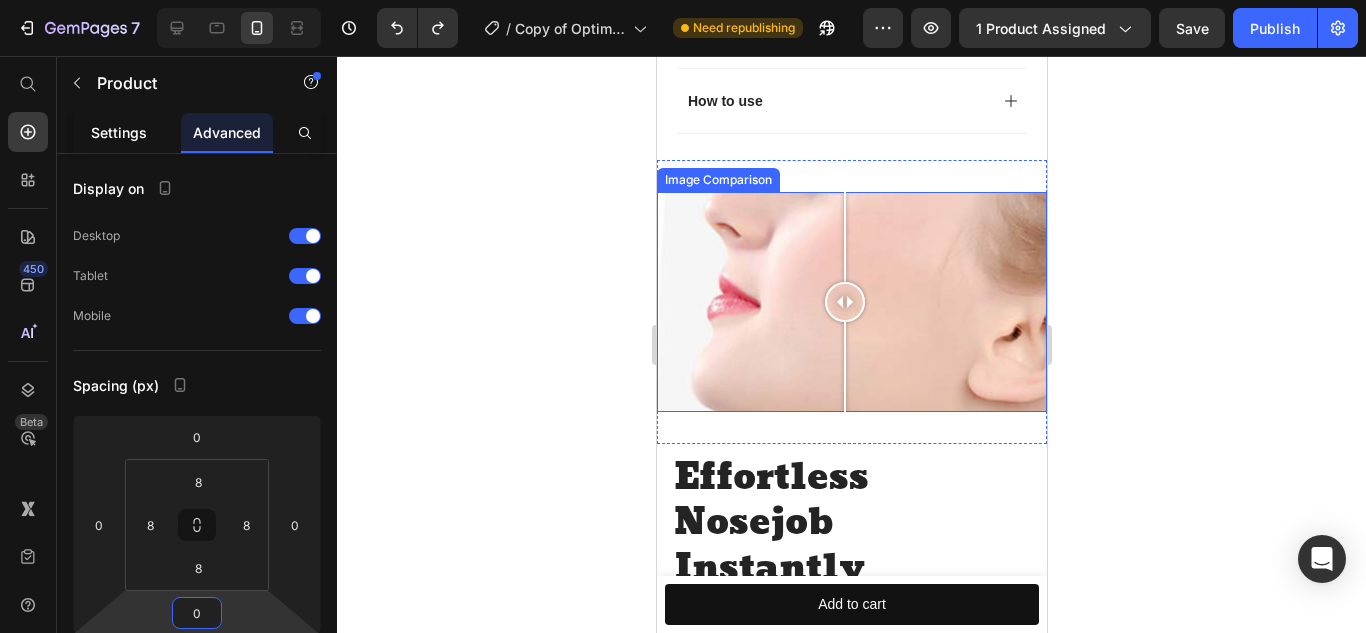 click on "Settings" 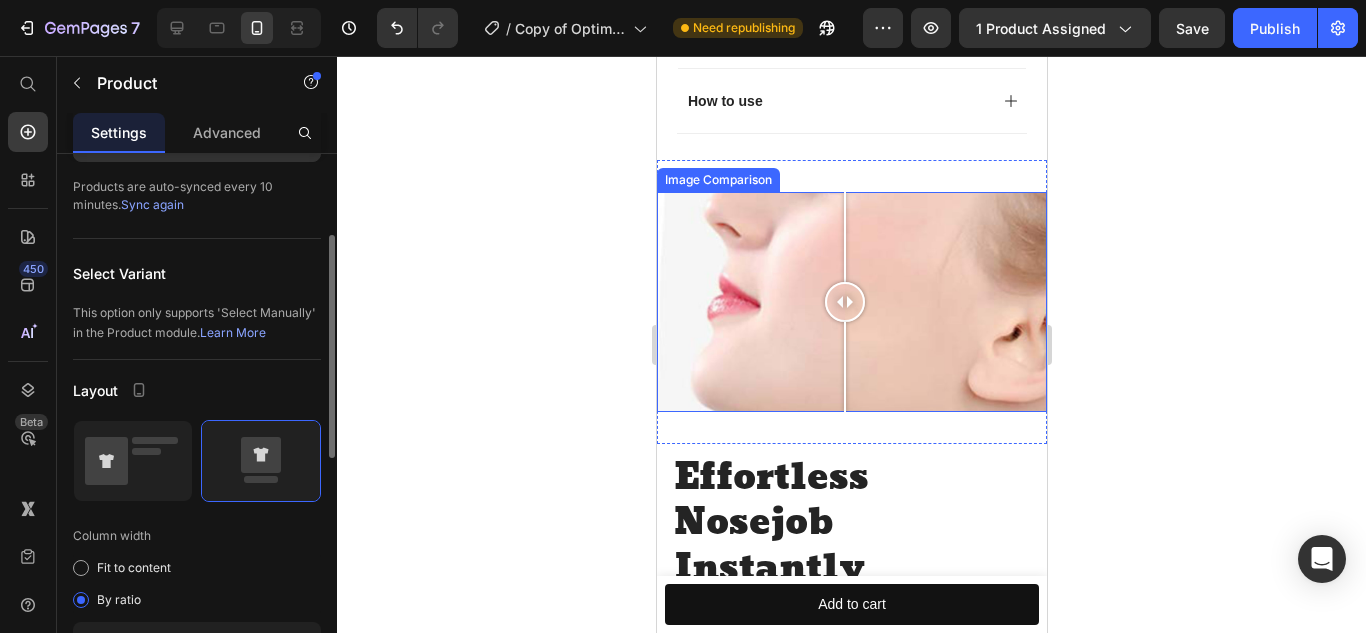 scroll, scrollTop: 196, scrollLeft: 0, axis: vertical 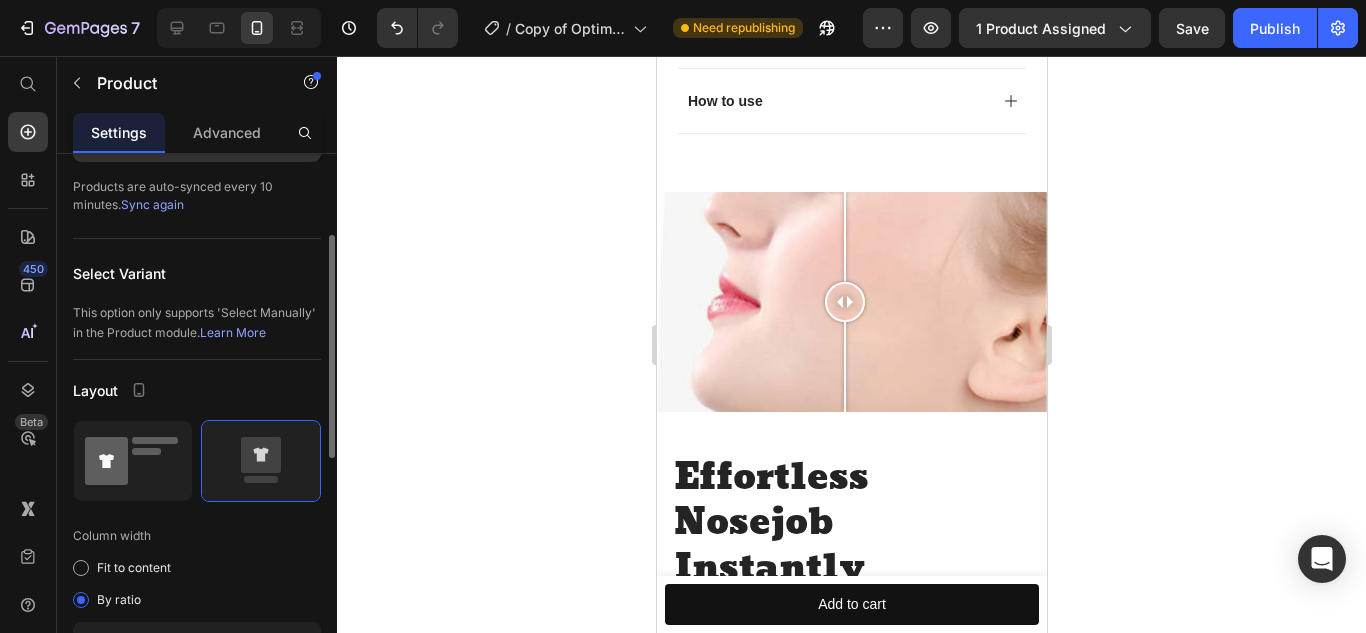 click 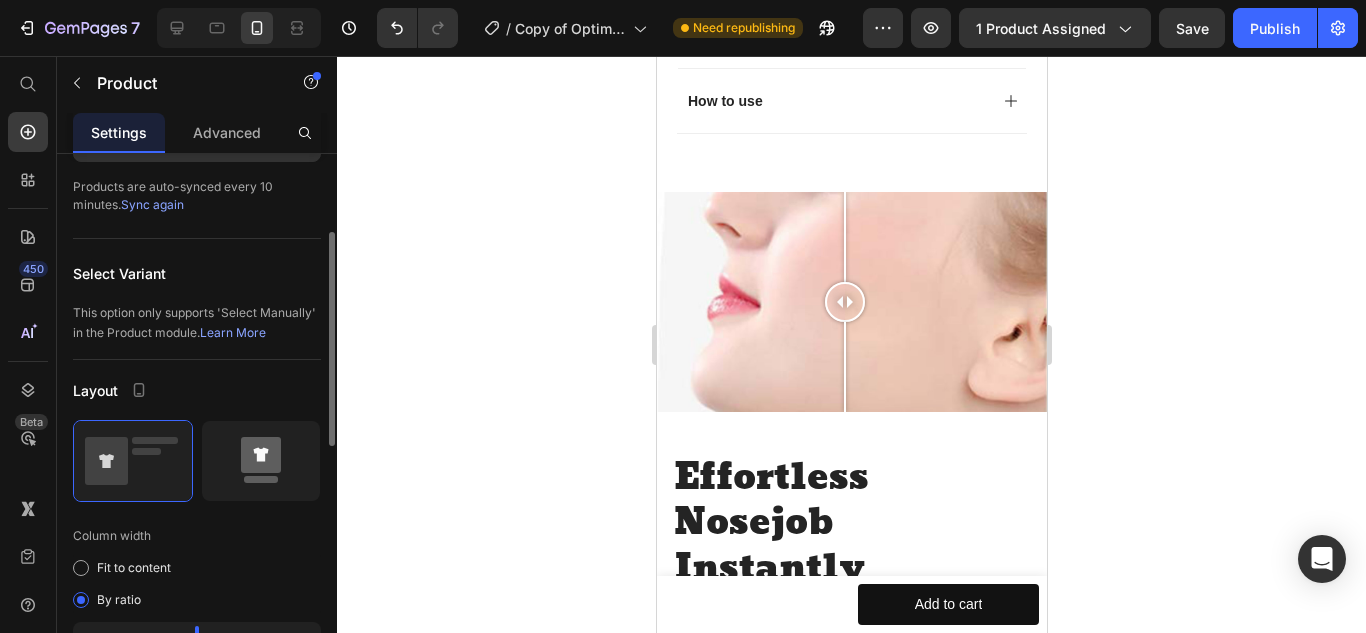 click 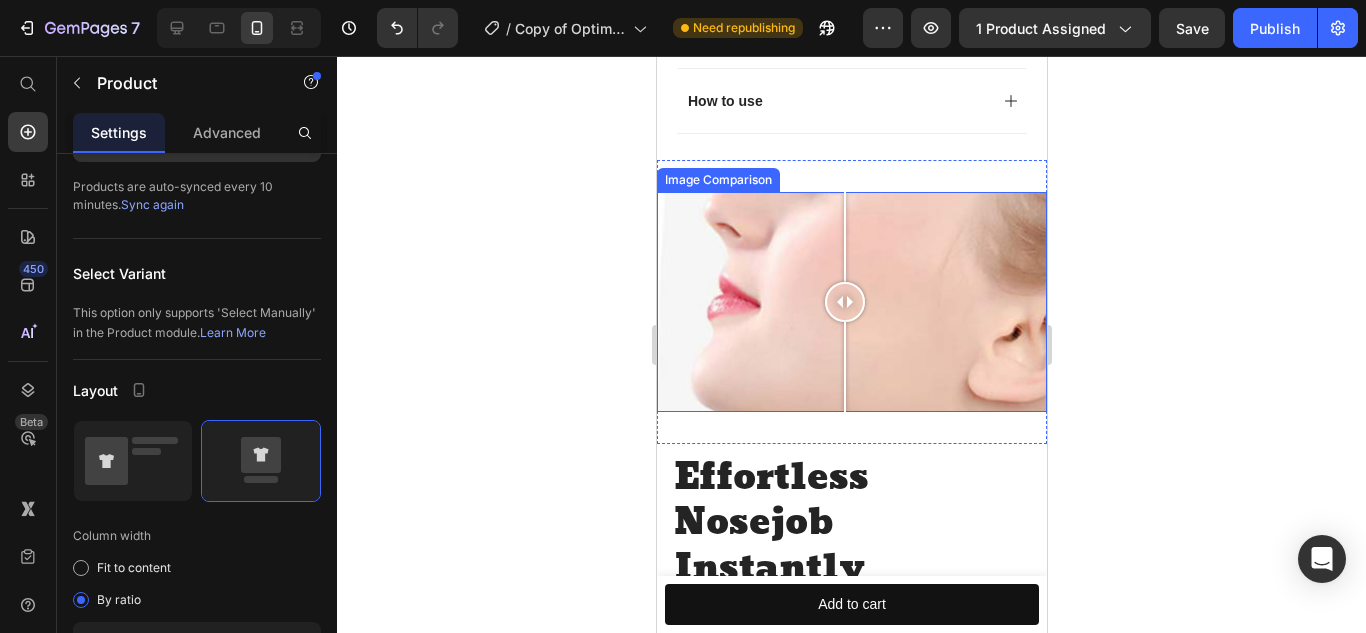 click at bounding box center [851, 301] 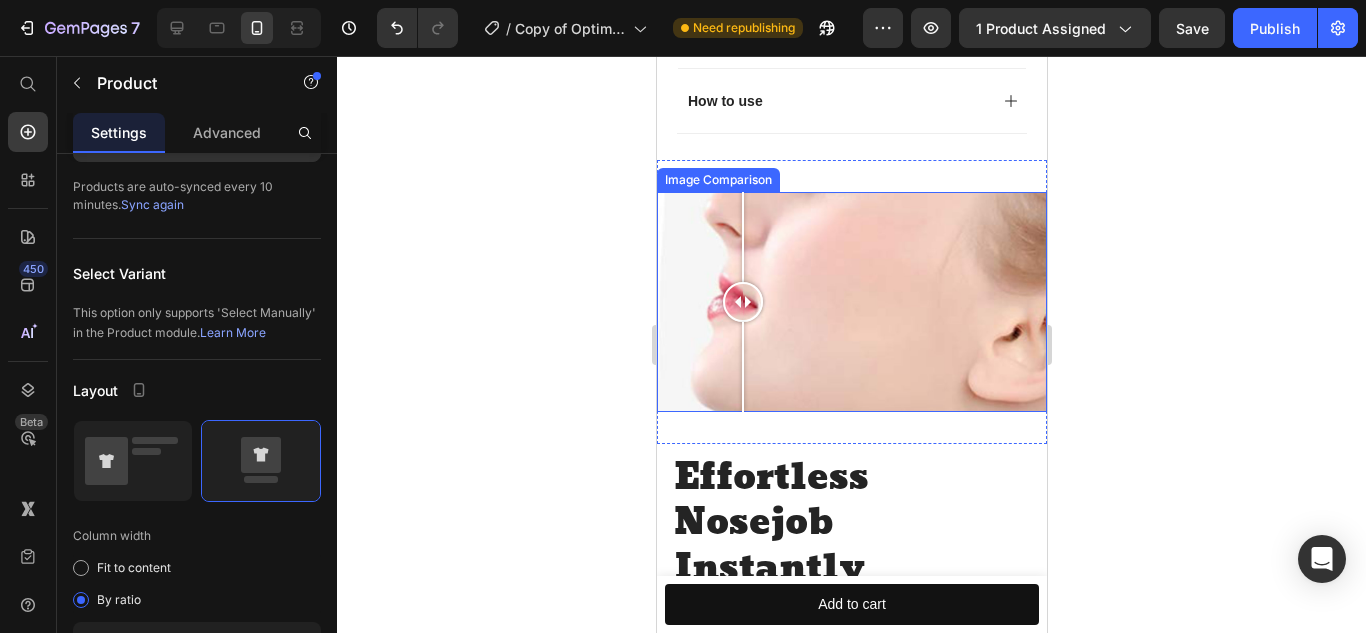 click at bounding box center [851, 301] 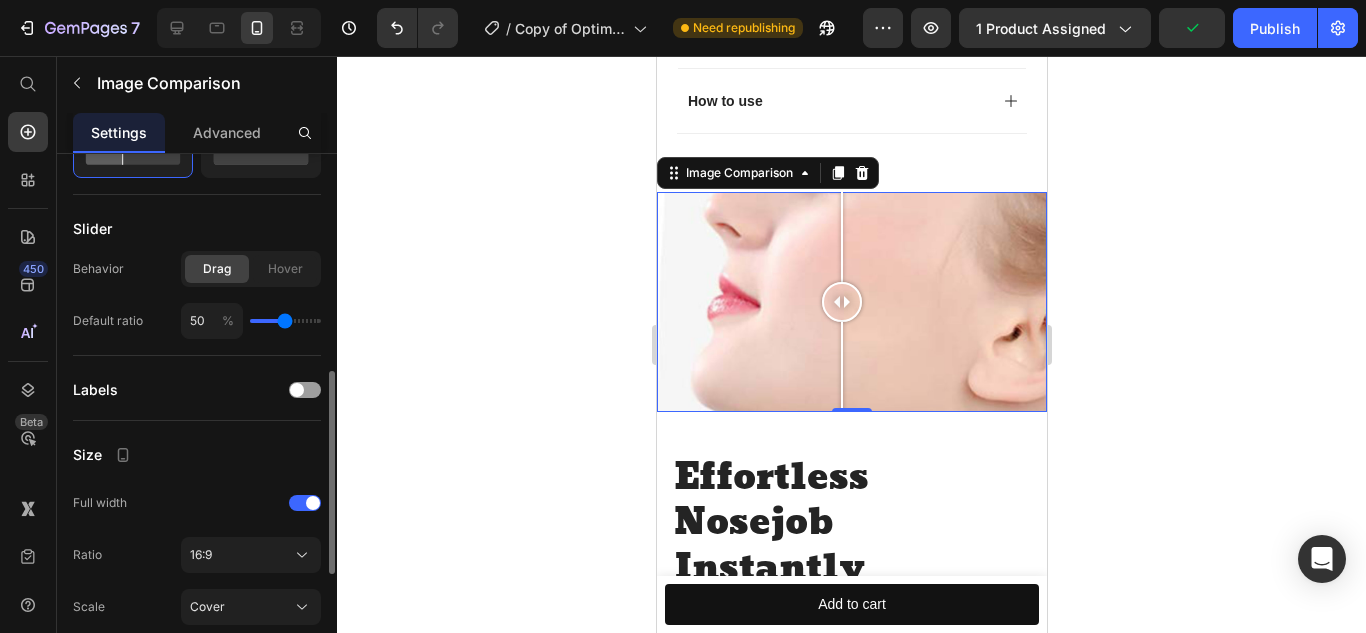 scroll, scrollTop: 571, scrollLeft: 0, axis: vertical 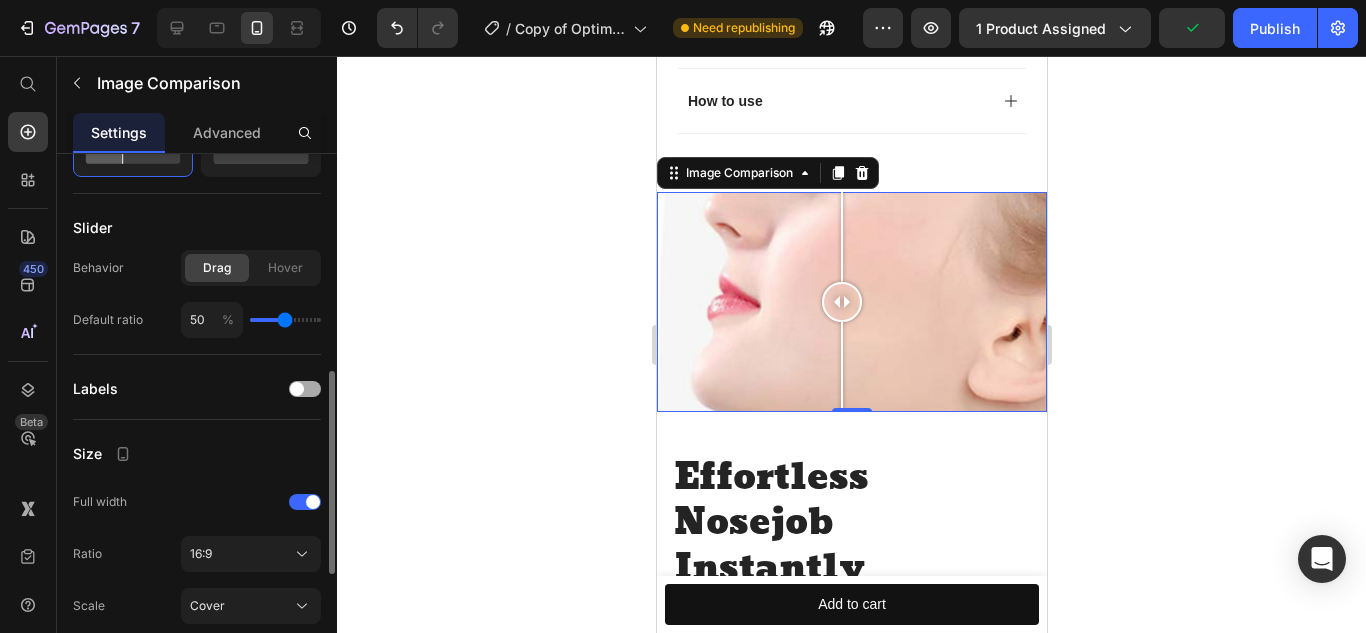 click at bounding box center [305, 389] 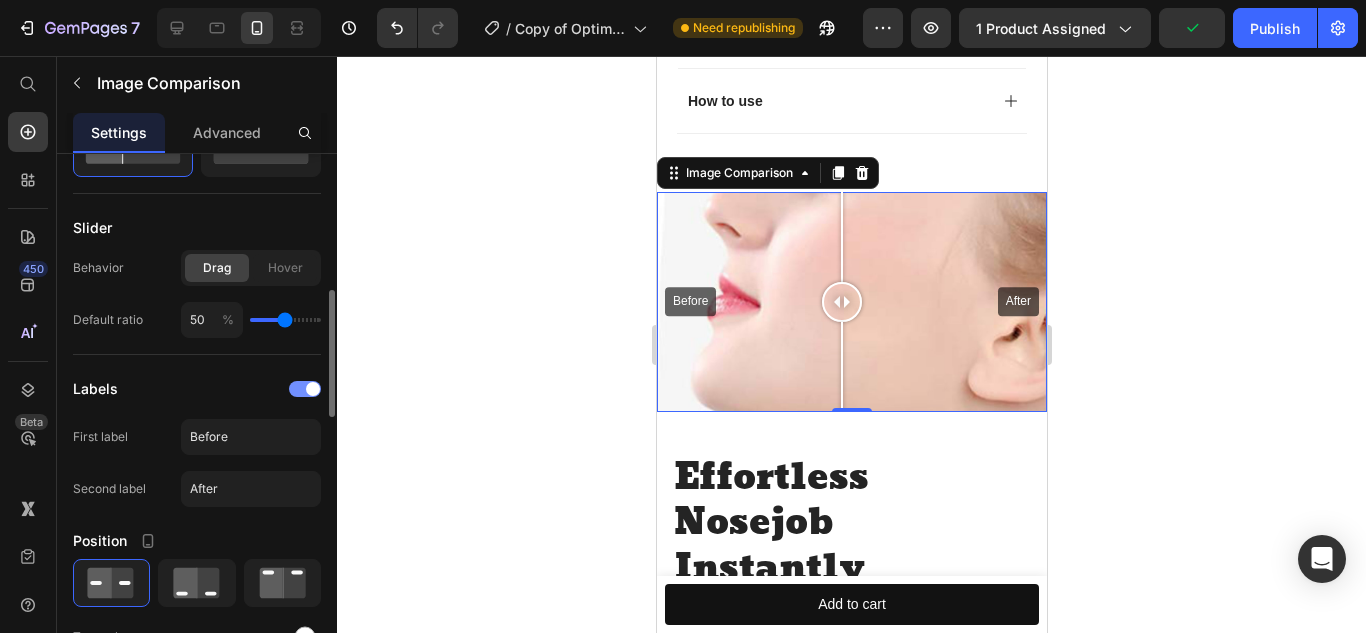 click at bounding box center [313, 389] 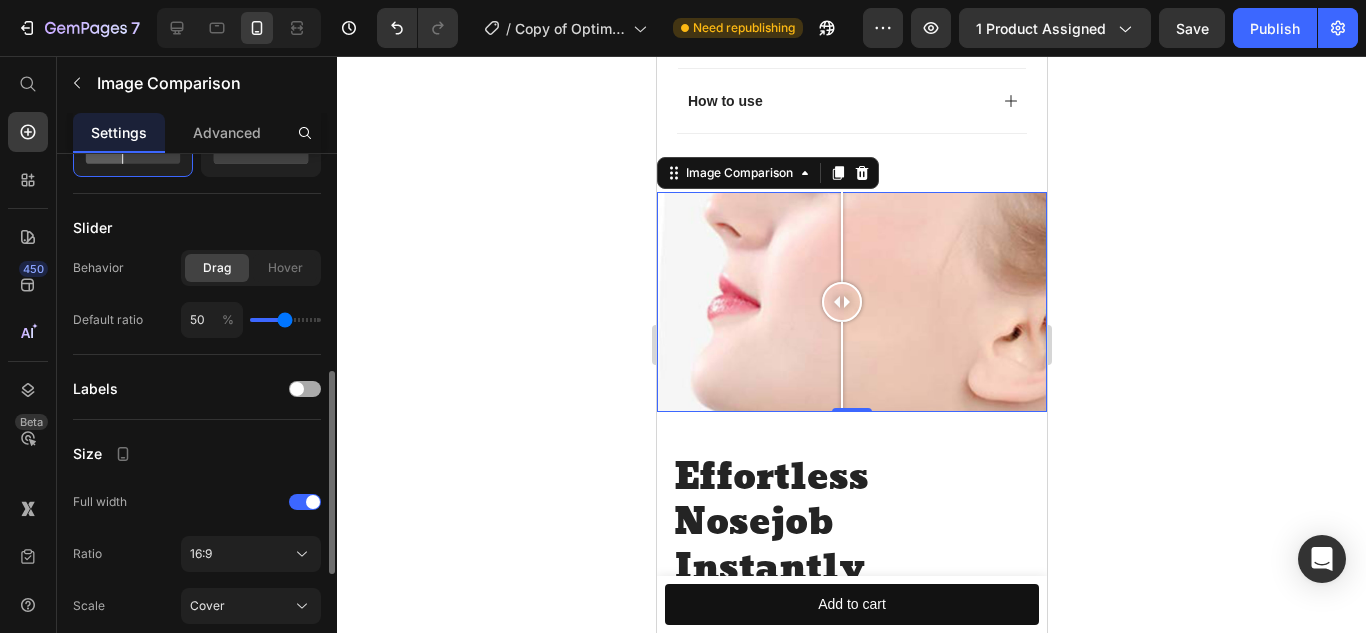 click at bounding box center [305, 389] 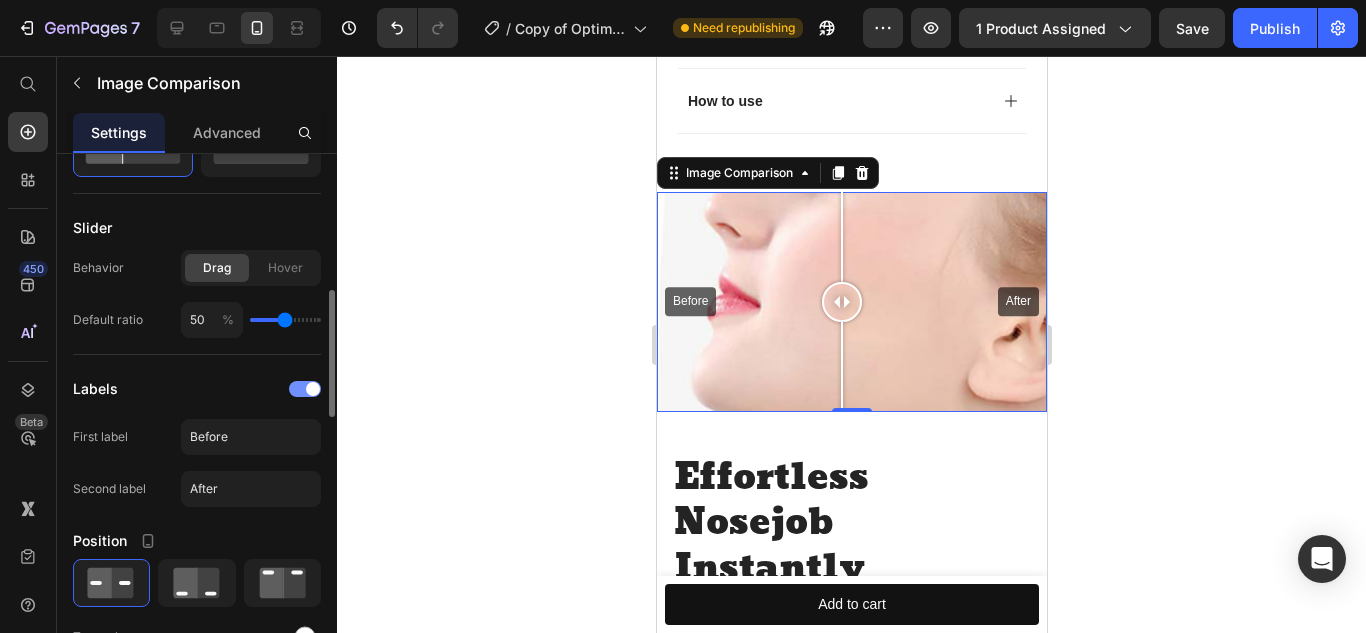 click at bounding box center [313, 389] 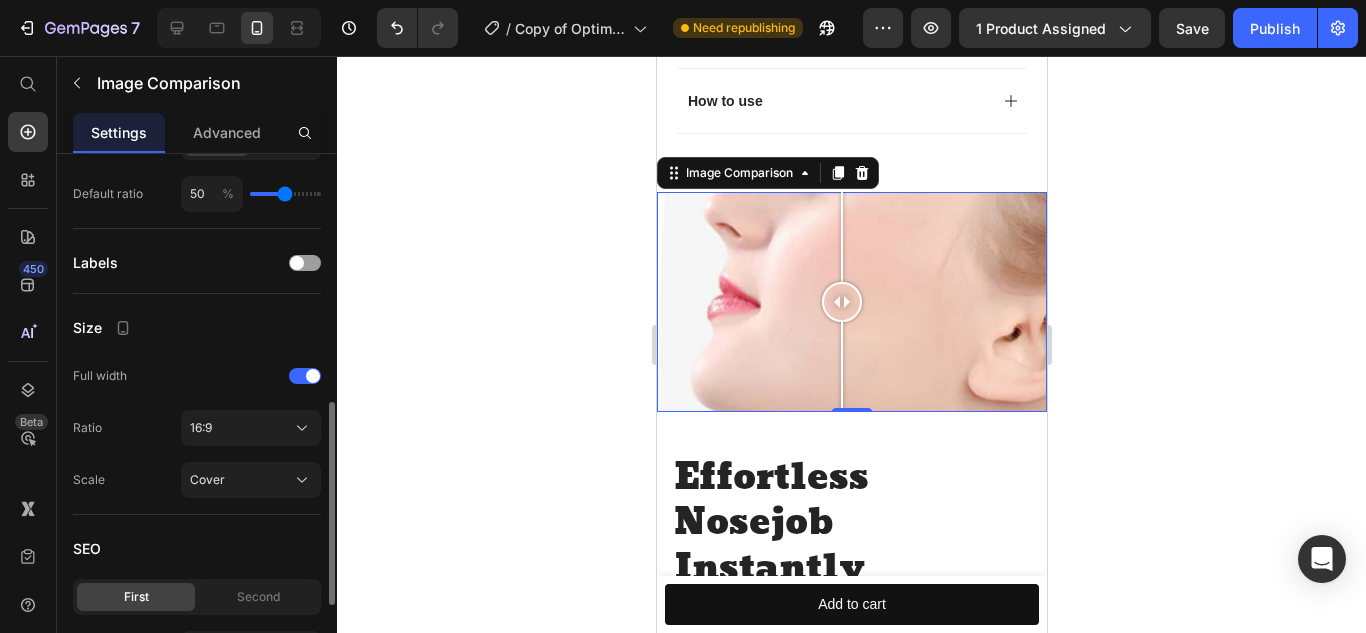 scroll, scrollTop: 698, scrollLeft: 0, axis: vertical 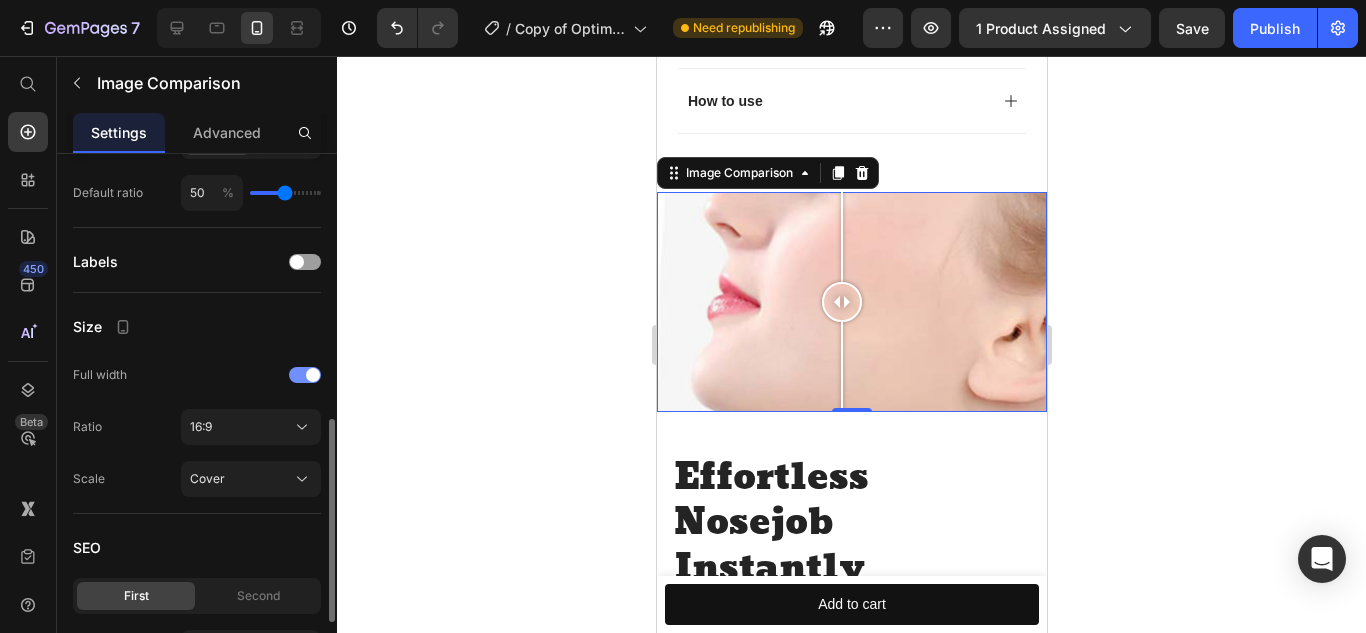 click on "Full width" 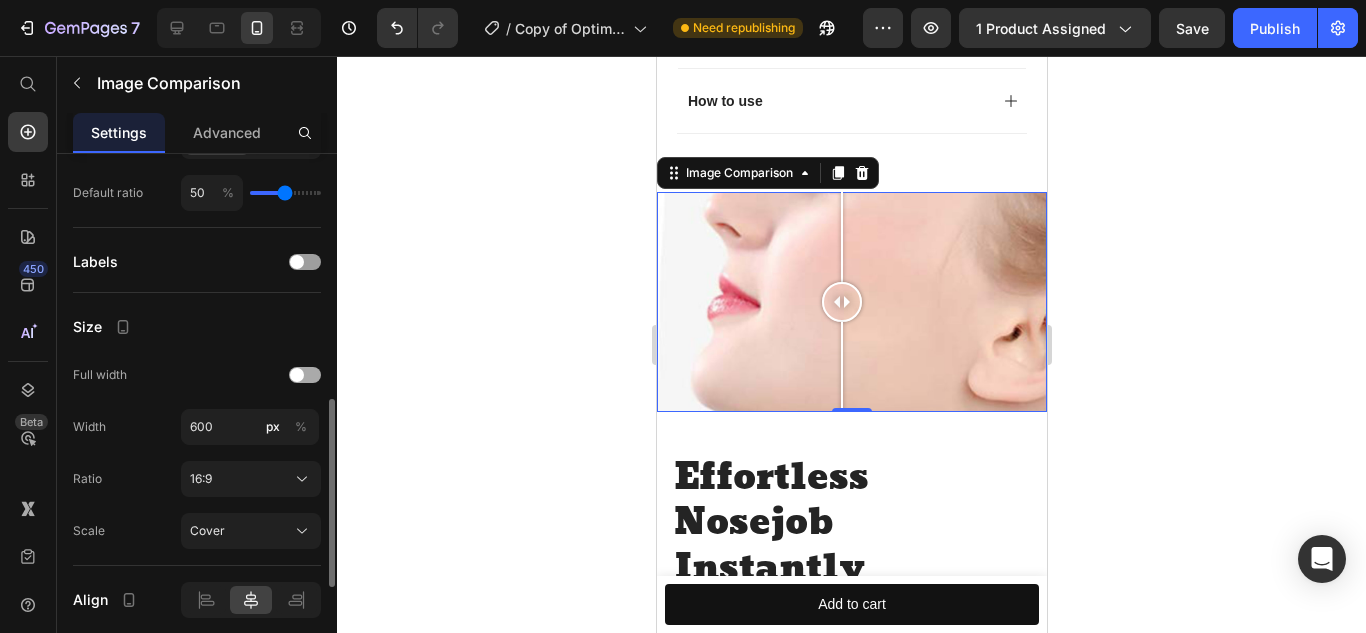 click at bounding box center (297, 375) 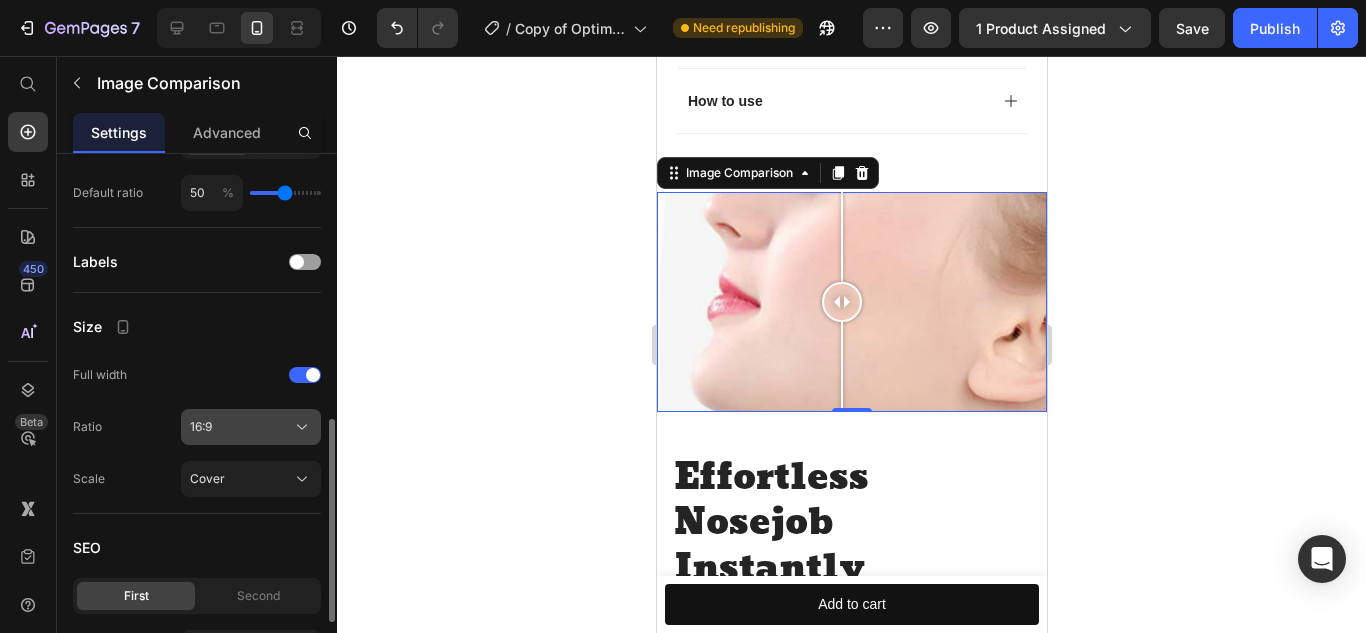 click 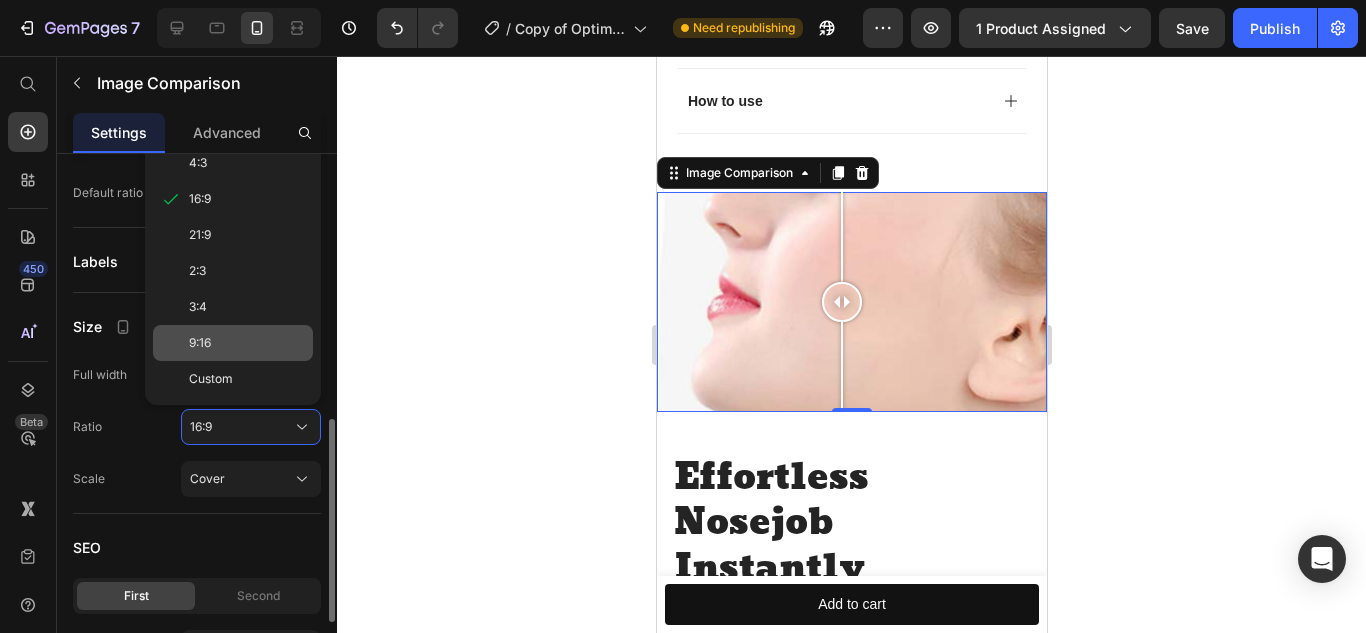 click on "9:16" at bounding box center (247, 343) 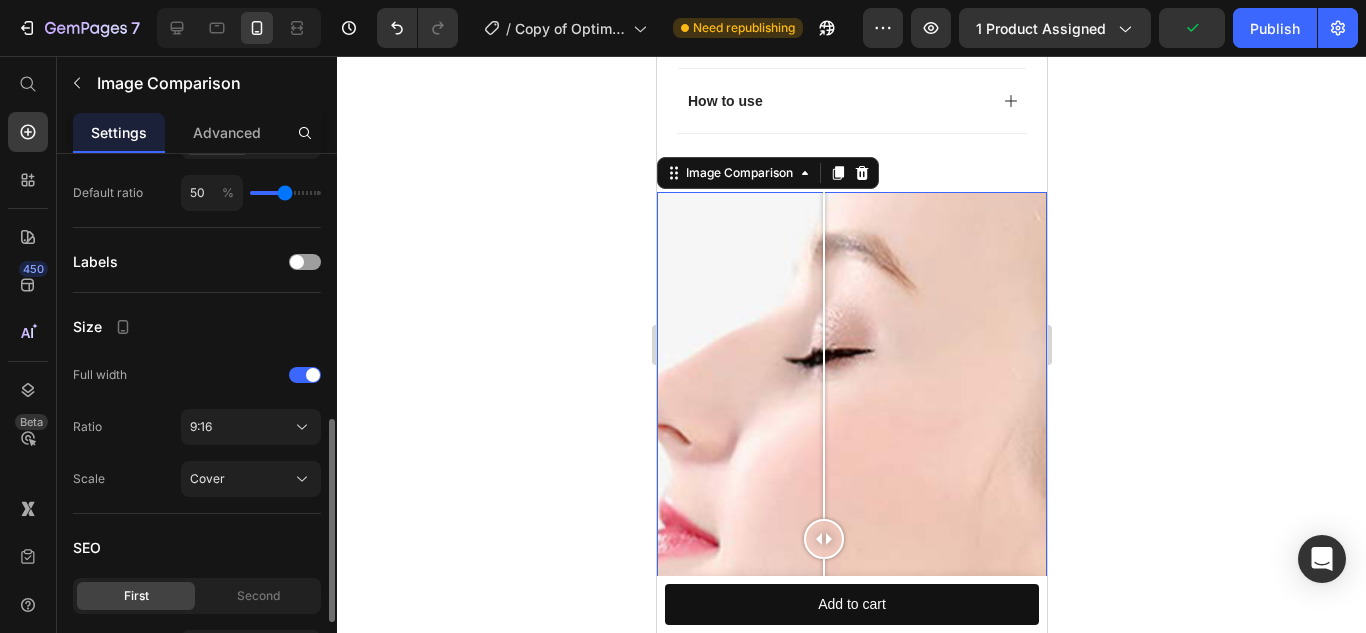 drag, startPoint x: 849, startPoint y: 490, endPoint x: 898, endPoint y: 484, distance: 49.365982 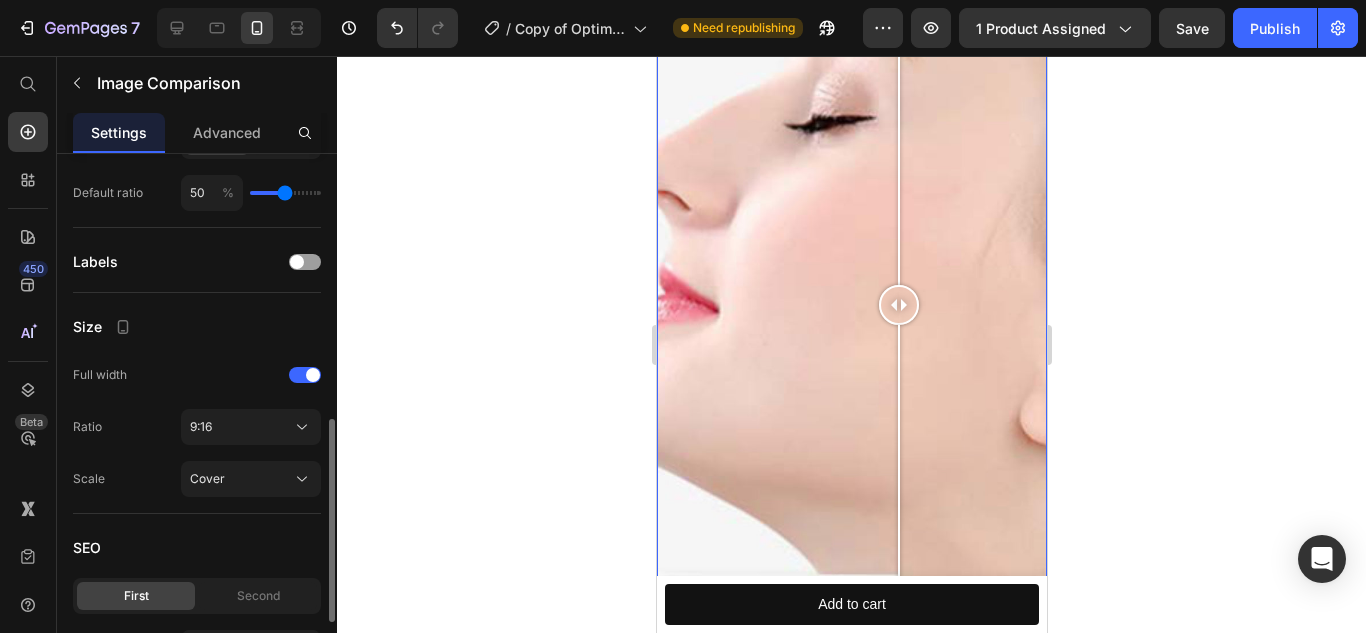 scroll, scrollTop: 1973, scrollLeft: 0, axis: vertical 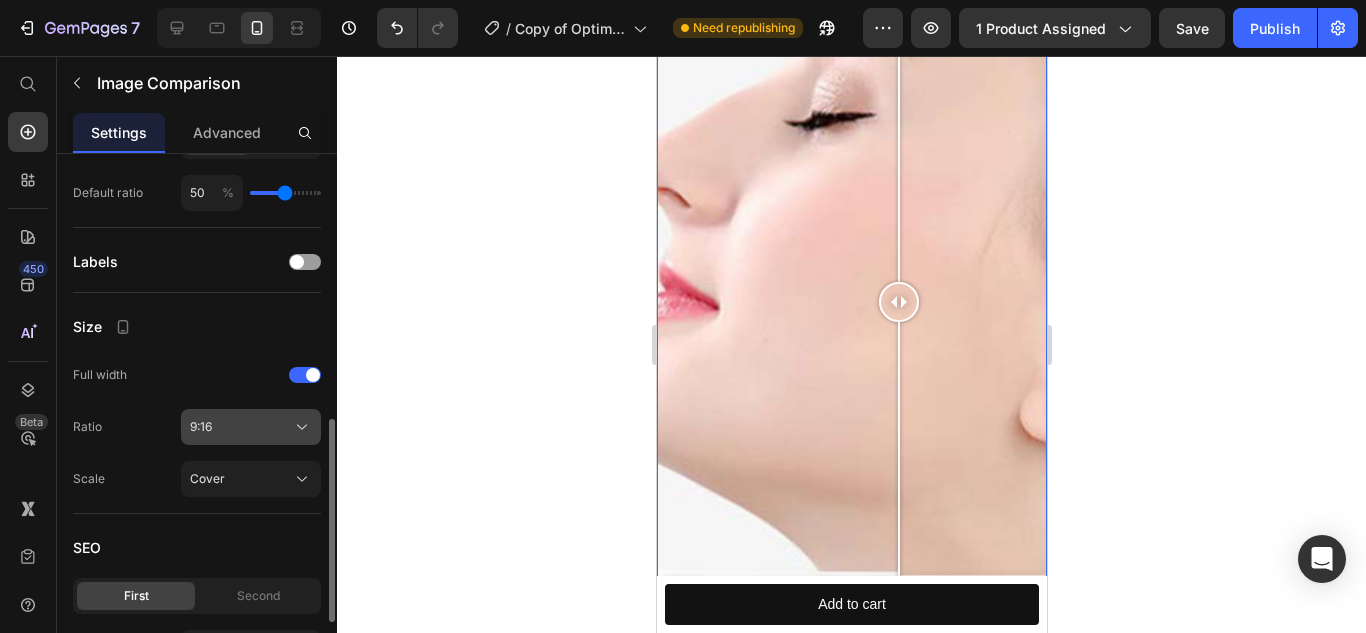 click 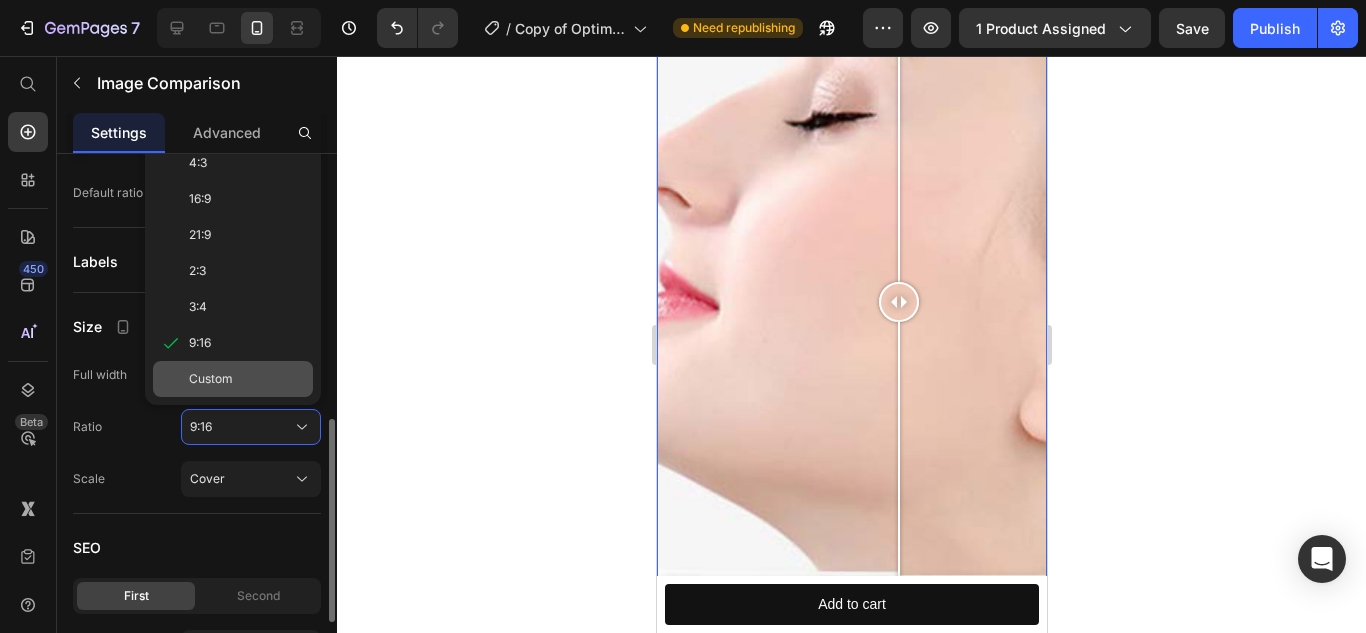 click on "Custom" 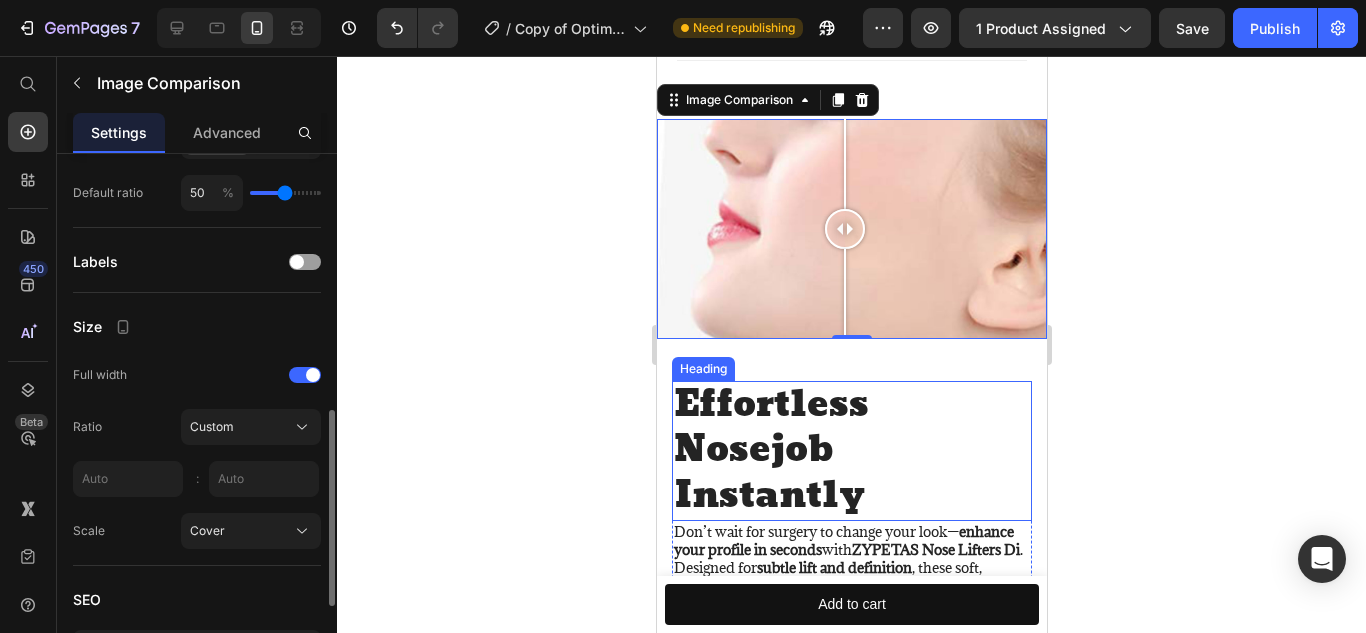 scroll, scrollTop: 1782, scrollLeft: 0, axis: vertical 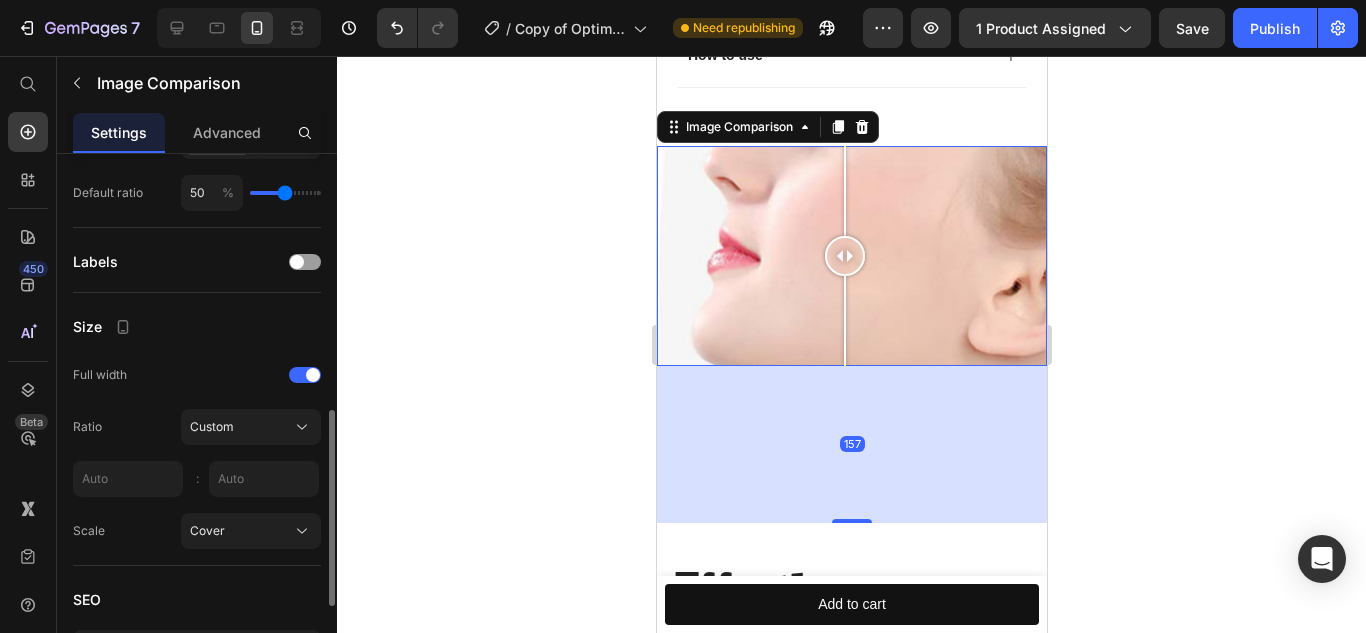 drag, startPoint x: 848, startPoint y: 331, endPoint x: 865, endPoint y: 502, distance: 171.84296 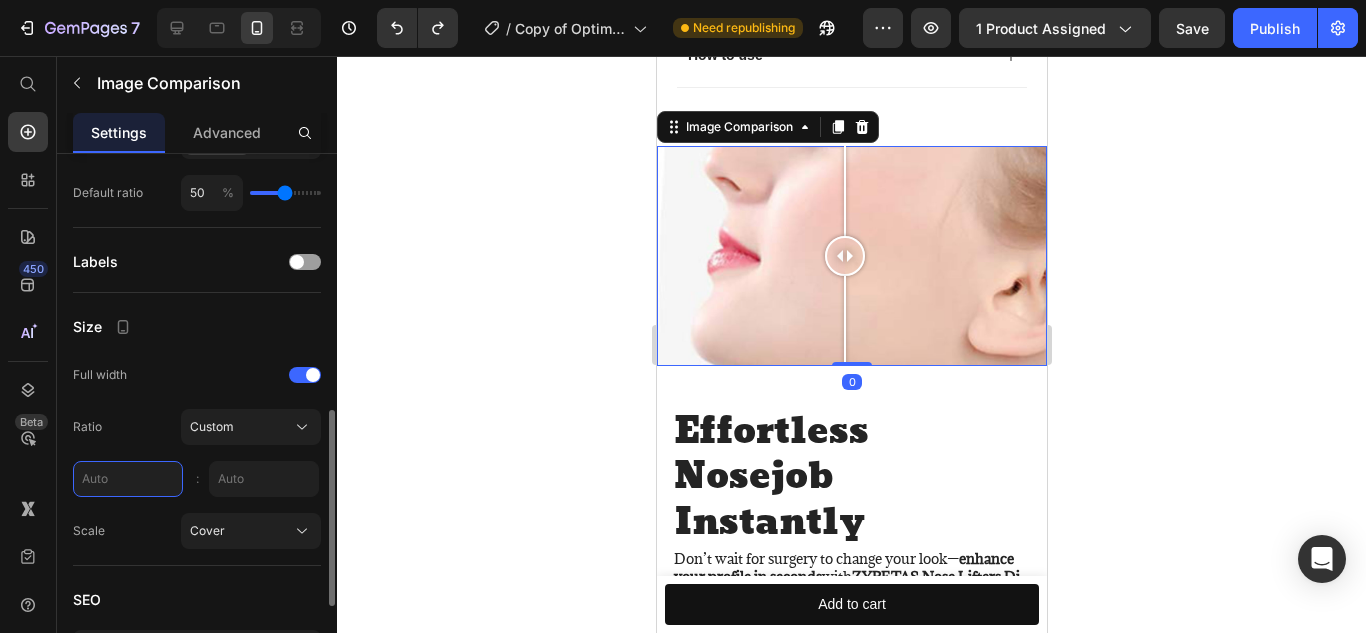 click at bounding box center (128, 479) 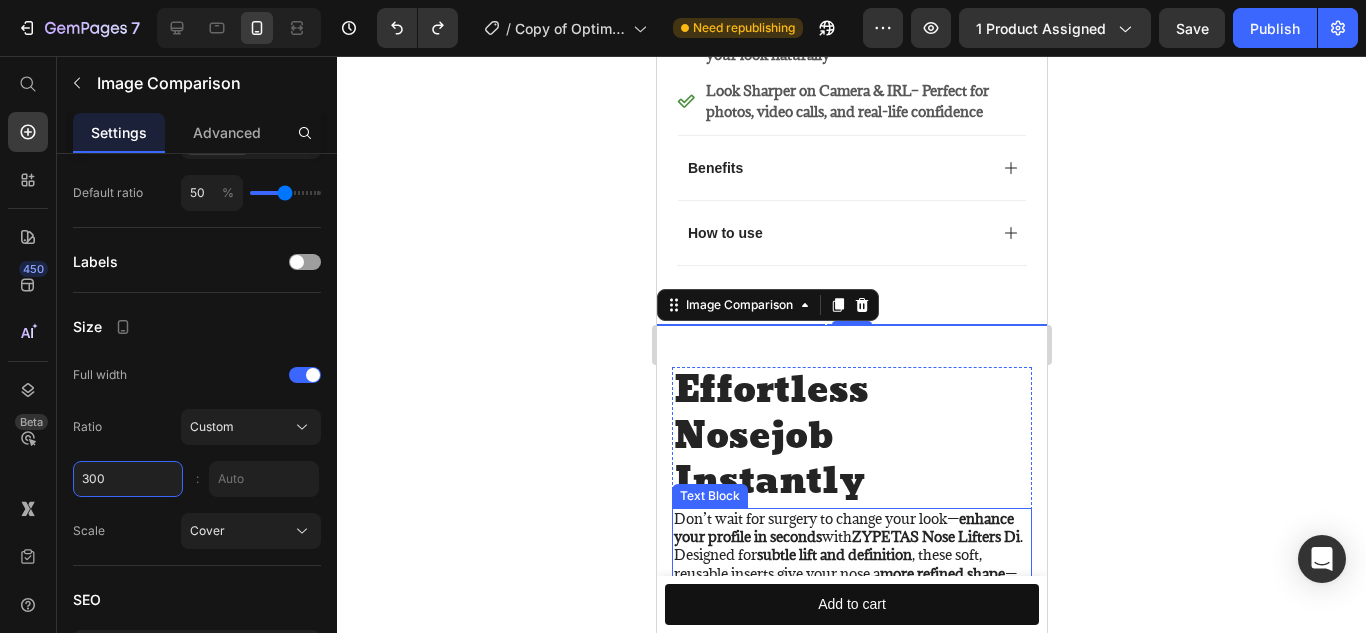 scroll, scrollTop: 1608, scrollLeft: 0, axis: vertical 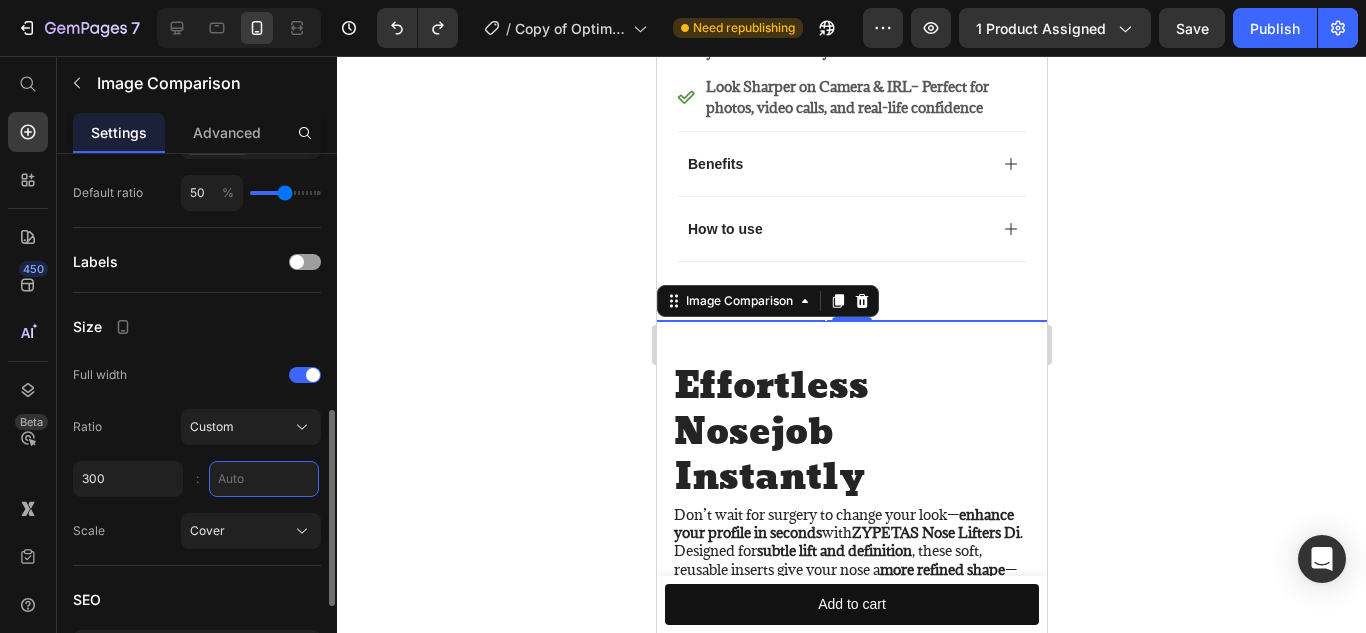 type on "300" 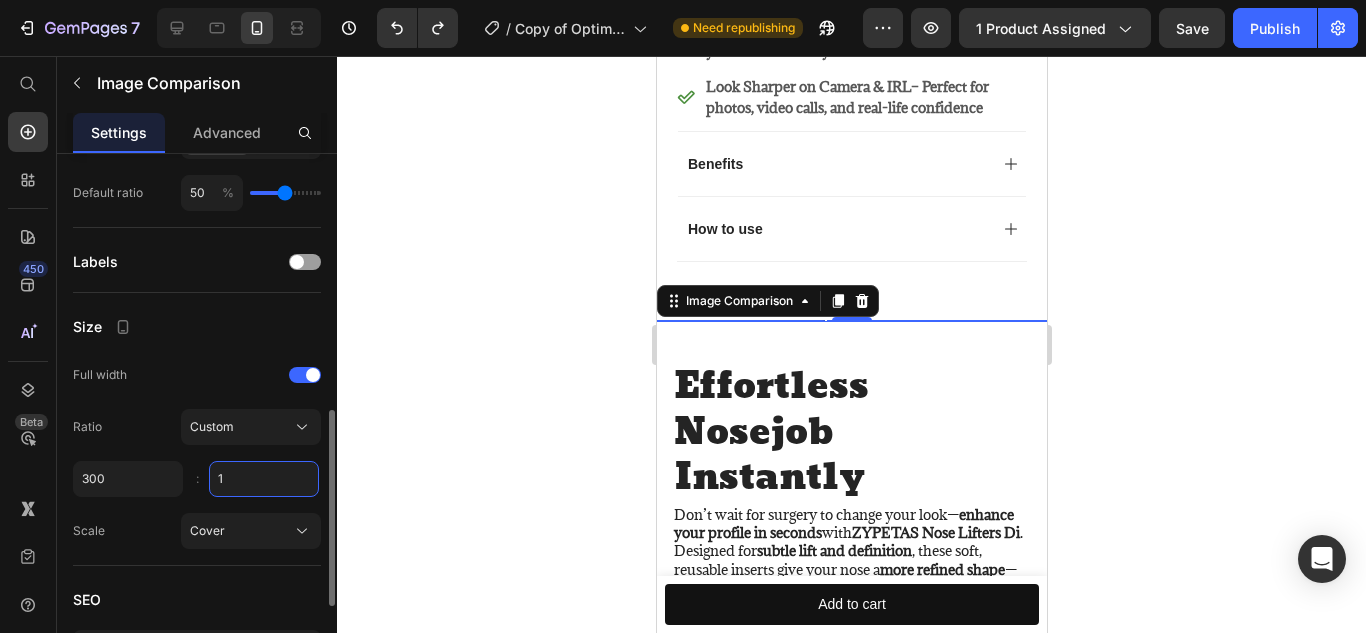 click on "1" at bounding box center (264, 479) 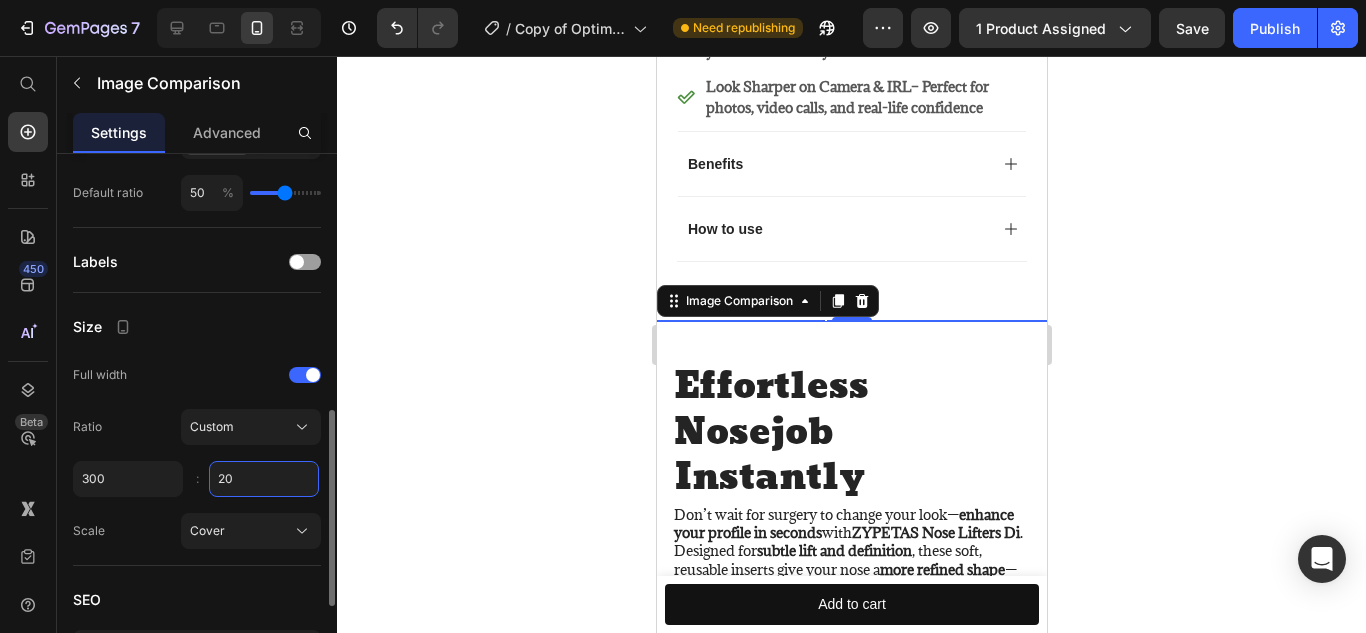 type on "2" 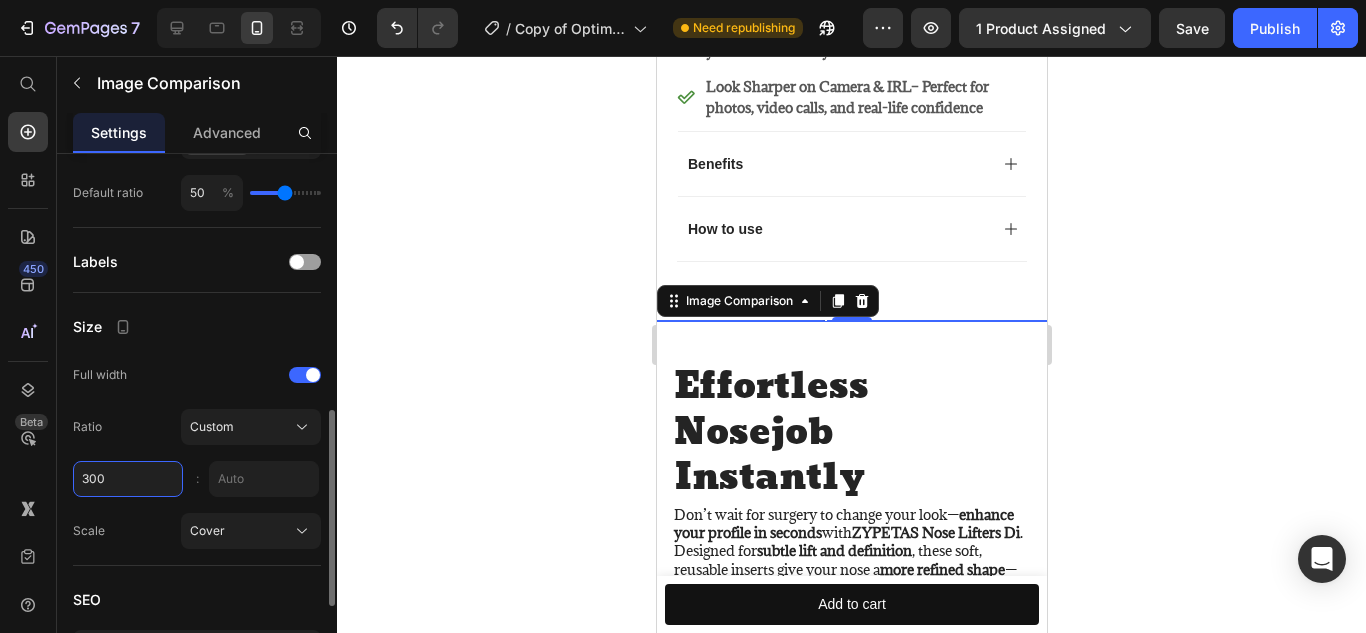 type on "1" 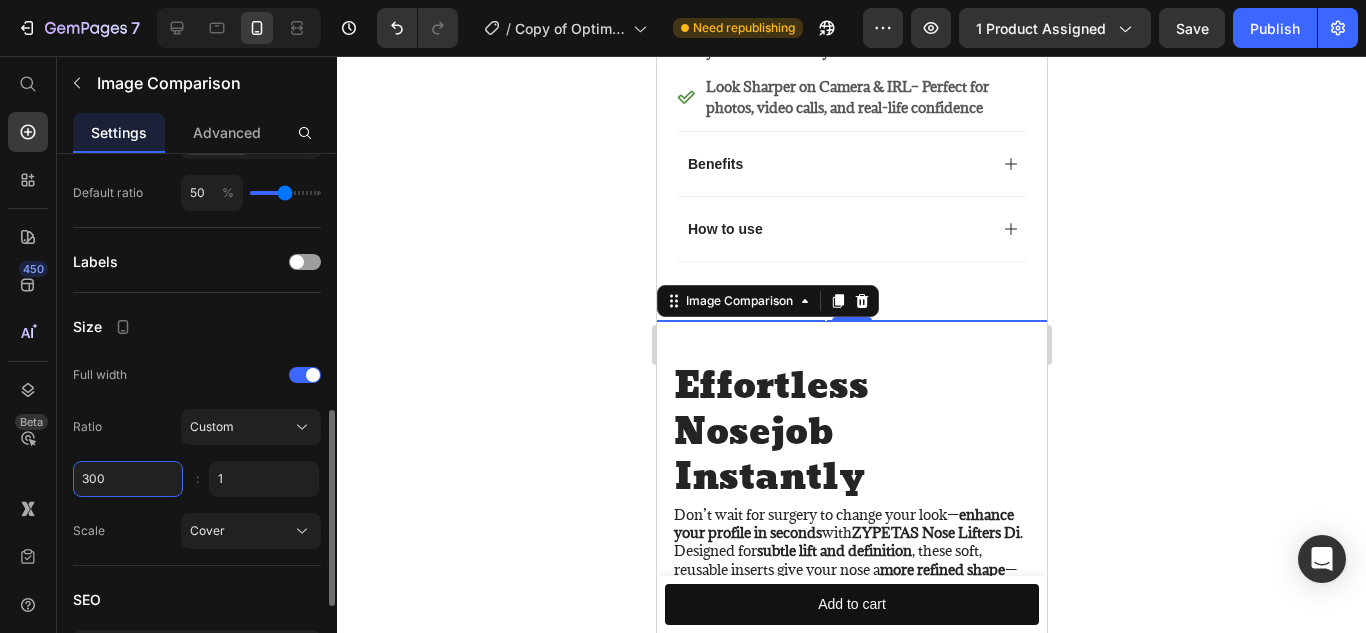 click on "300" at bounding box center [128, 479] 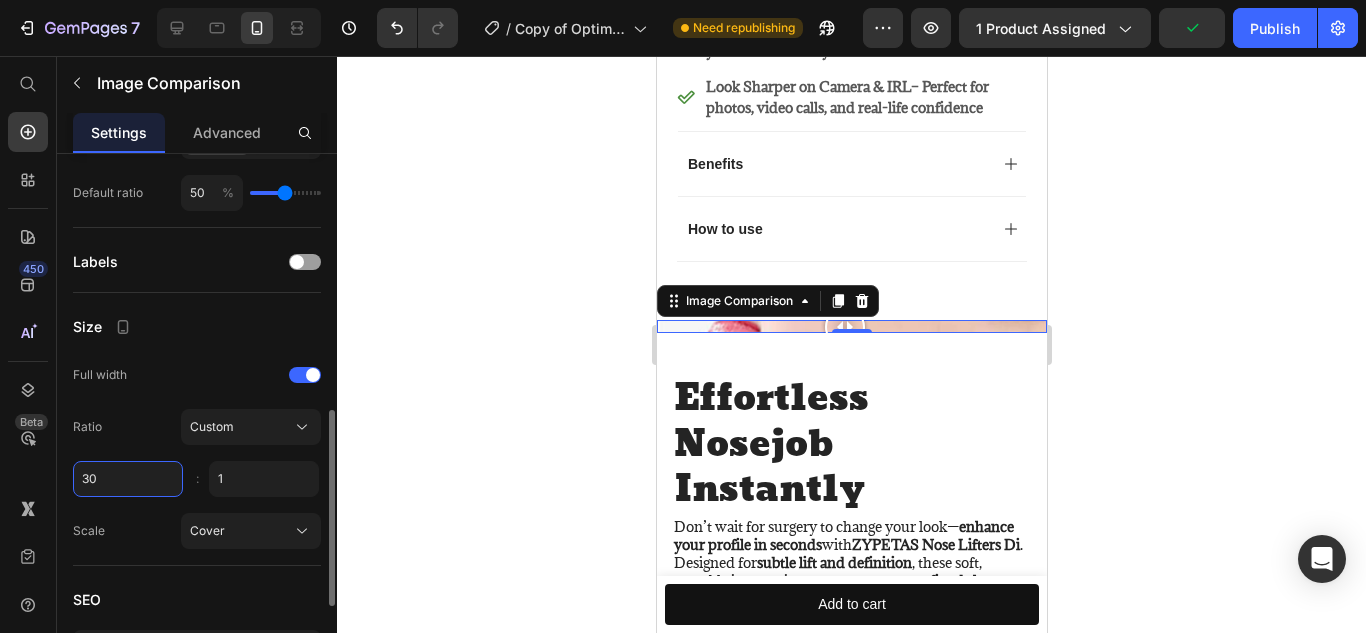 type on "3" 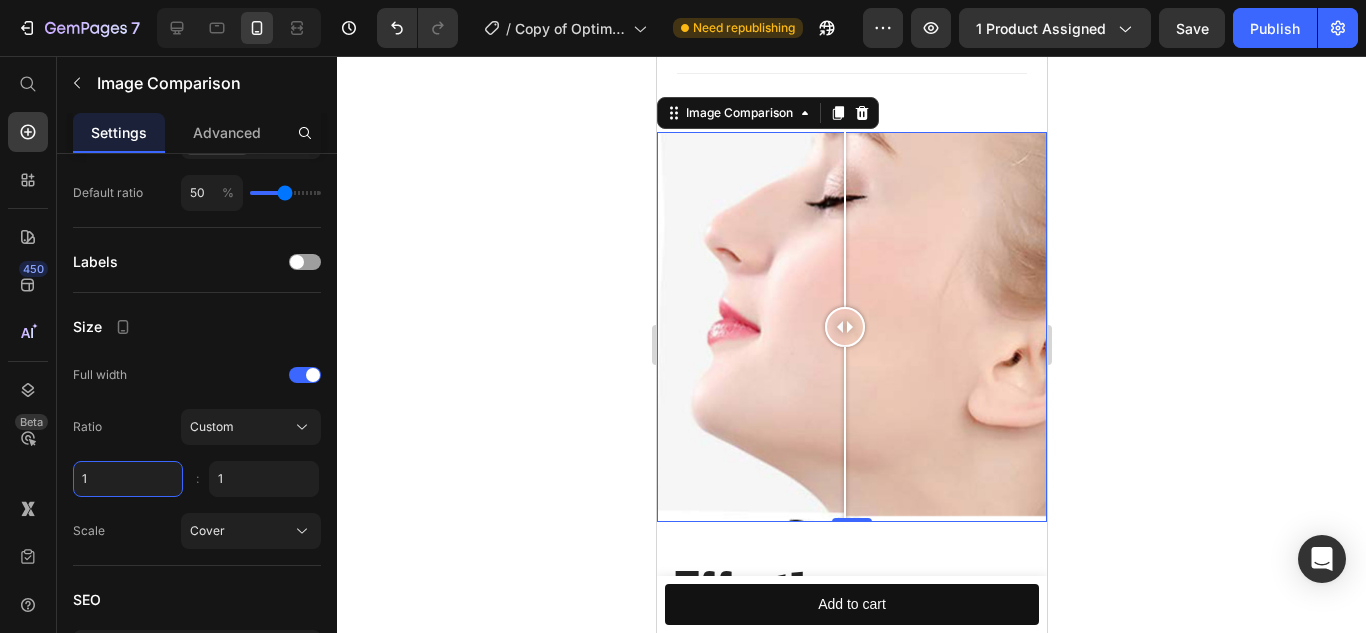 scroll, scrollTop: 1797, scrollLeft: 0, axis: vertical 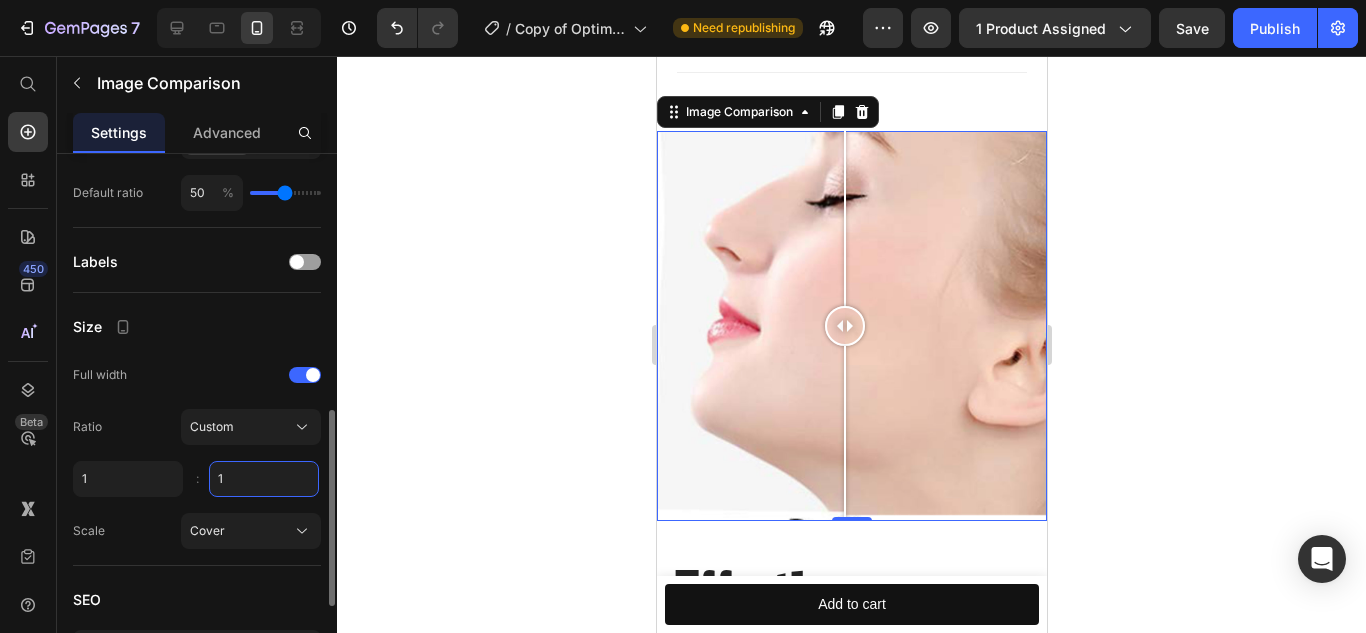 type on "1" 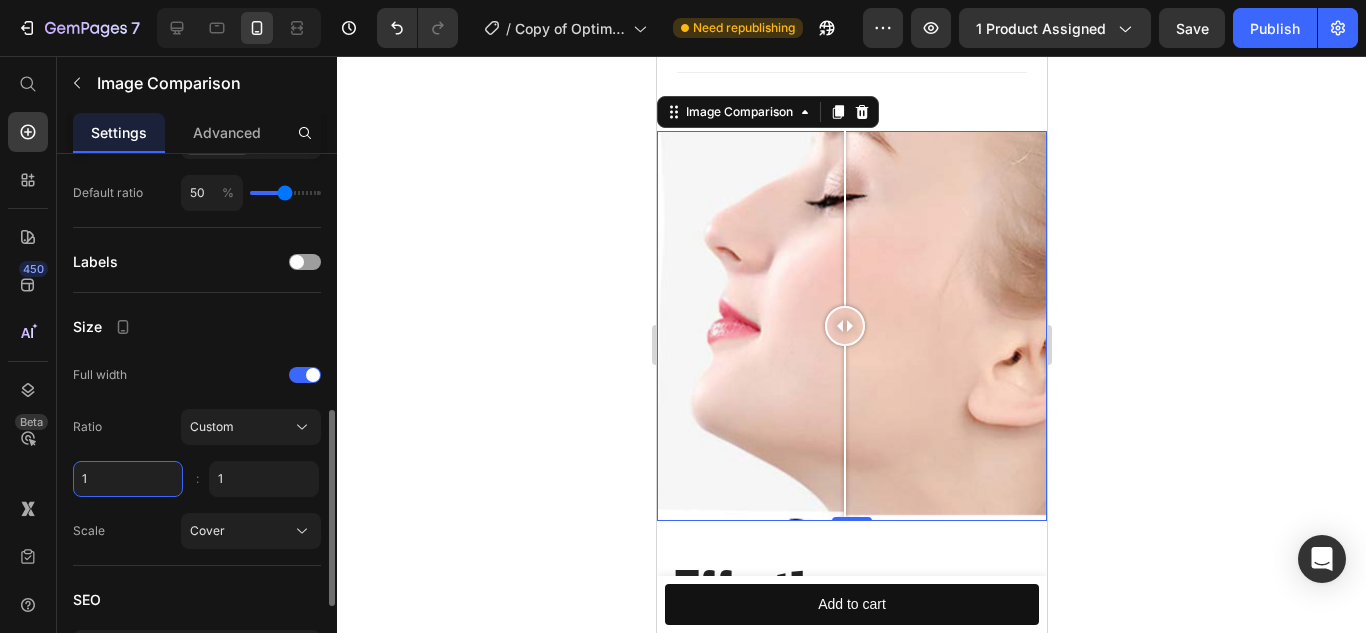 type on "1" 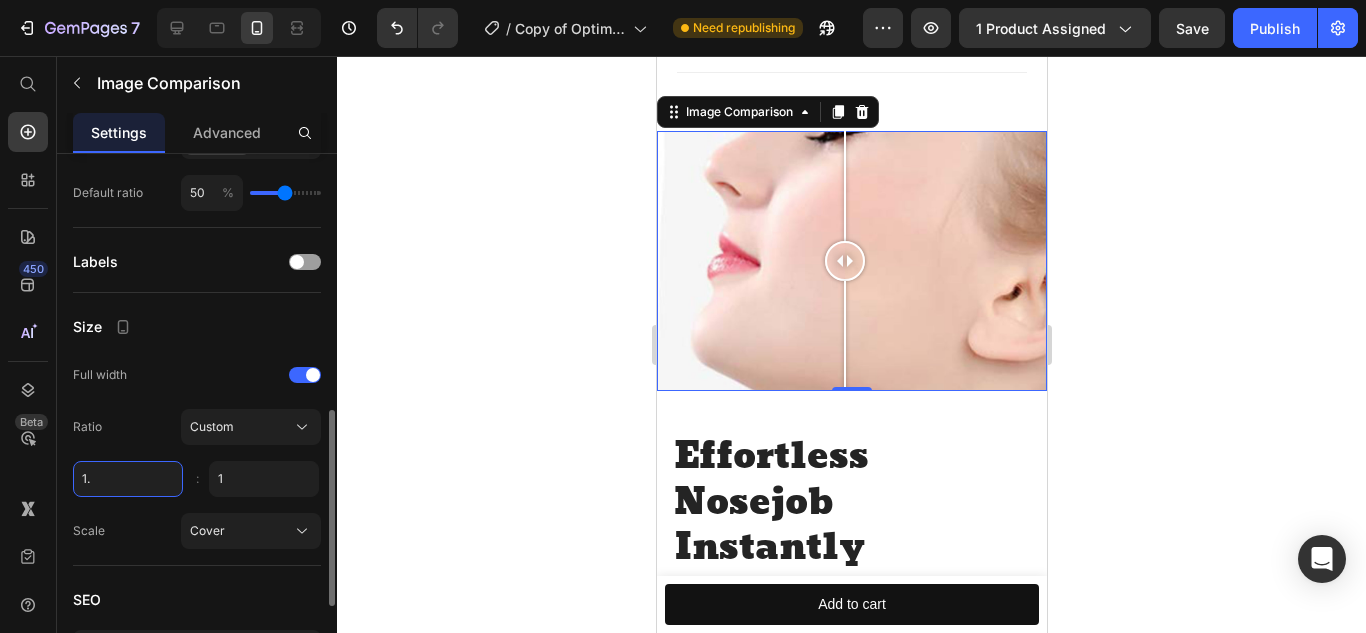 type on "1" 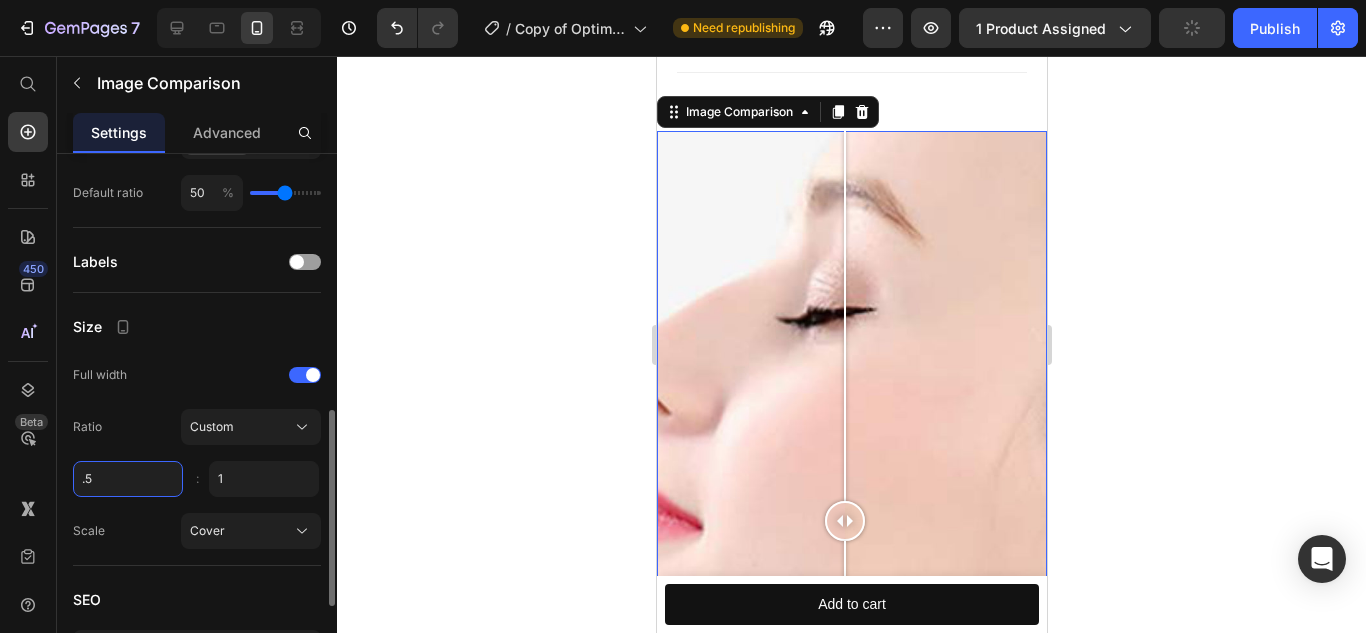type on "1" 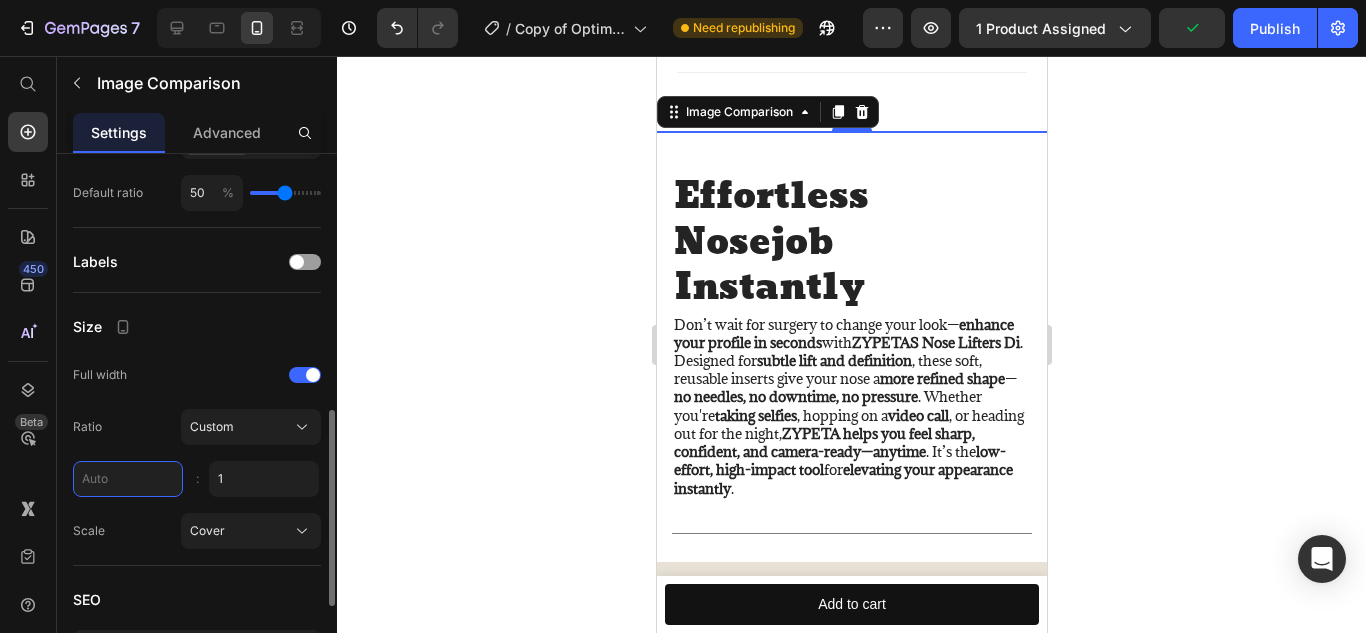 type on "4" 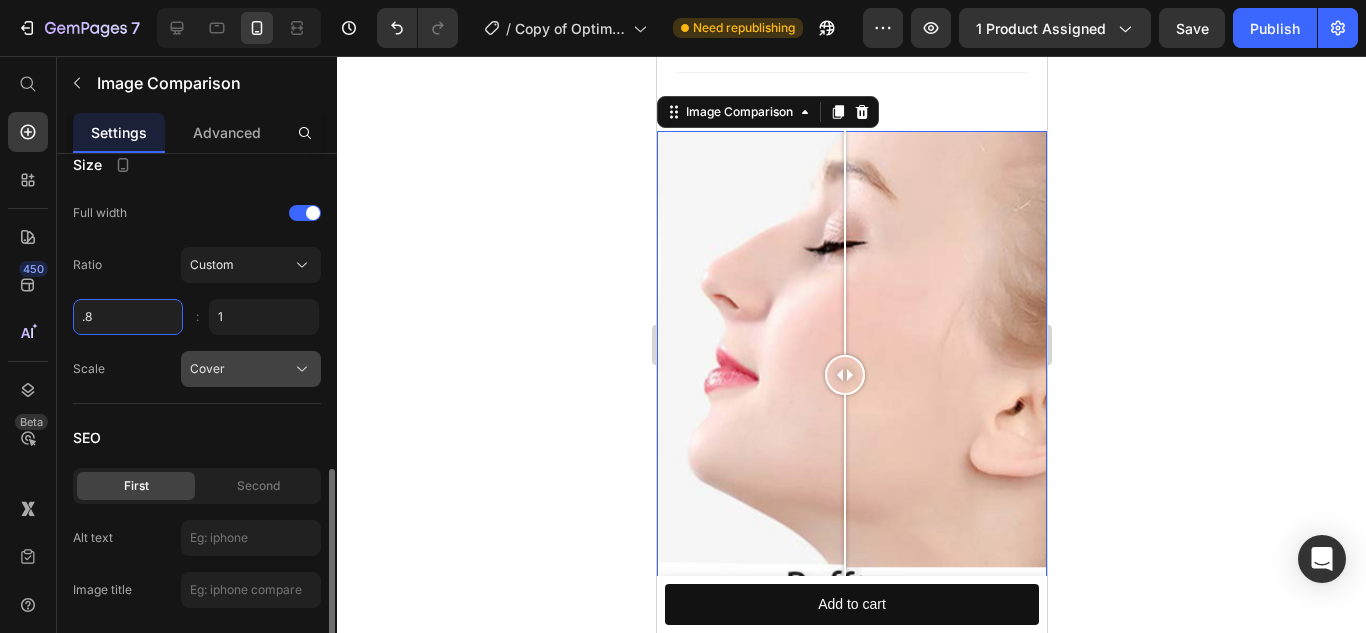 scroll, scrollTop: 861, scrollLeft: 0, axis: vertical 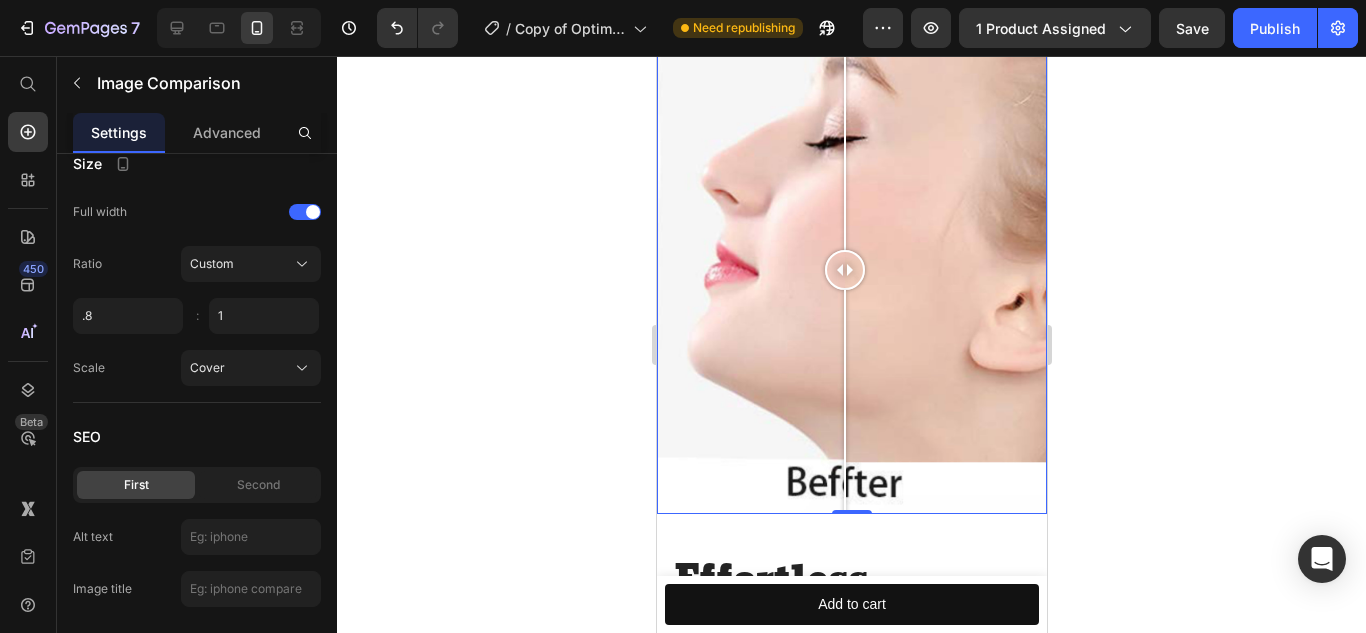 type on "1" 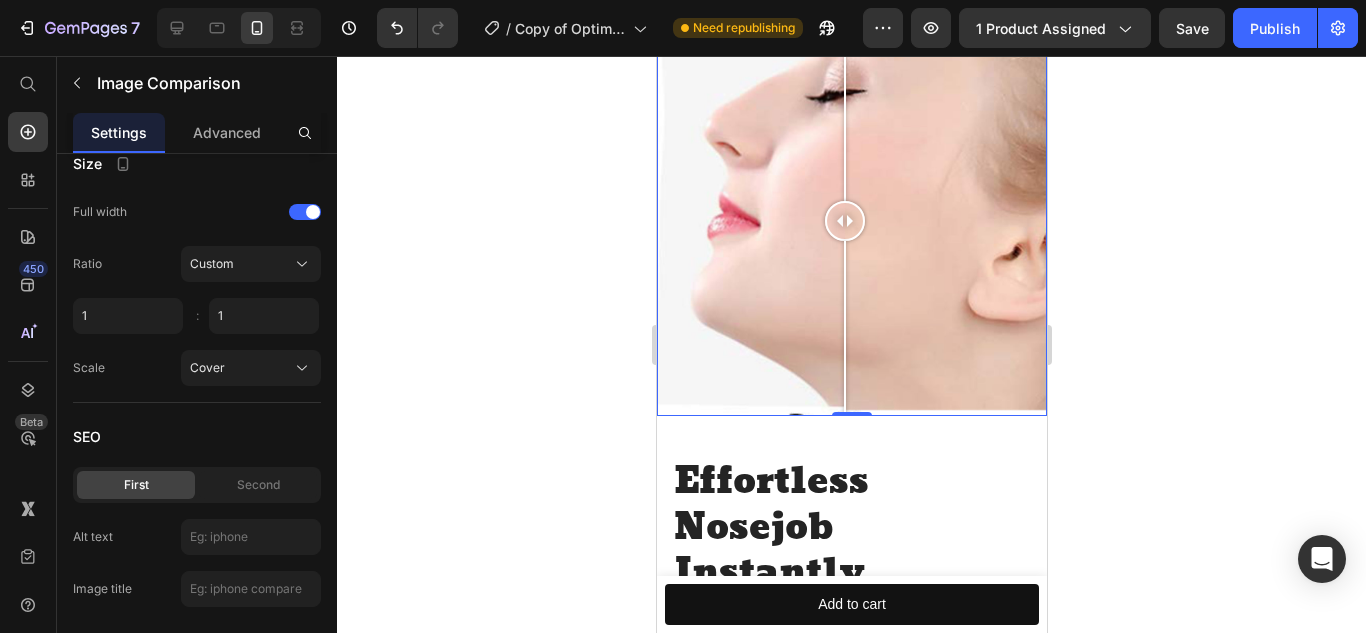 click 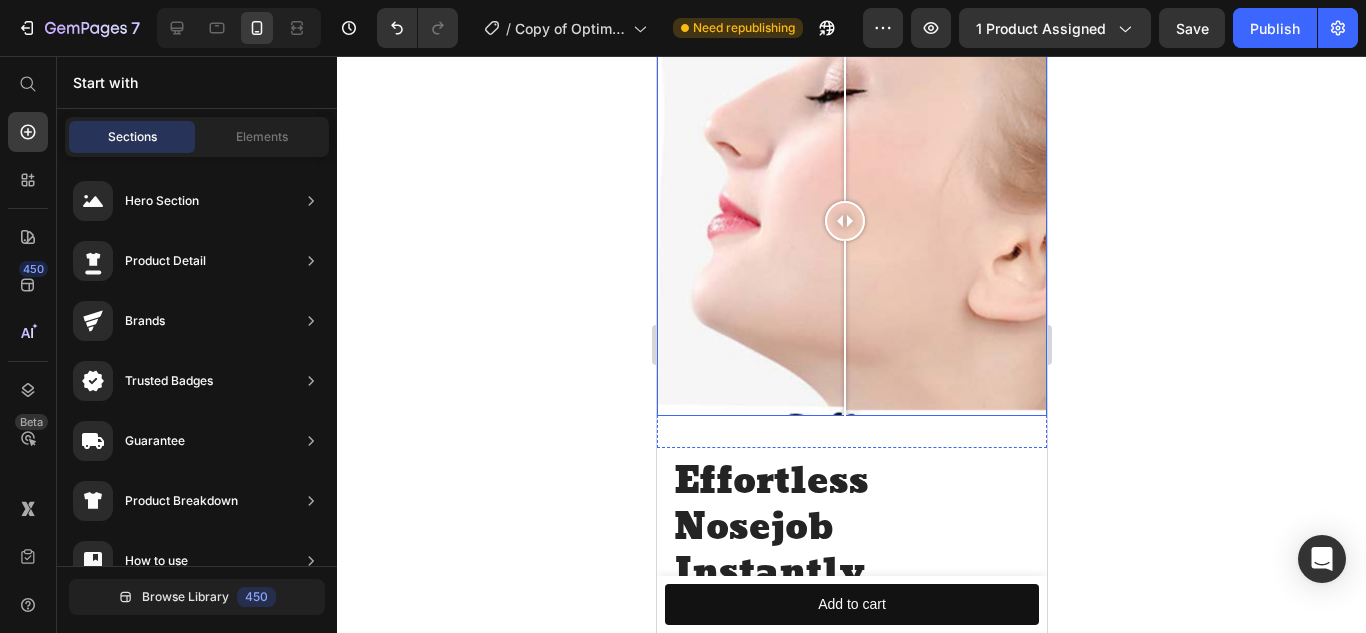 click at bounding box center [851, 221] 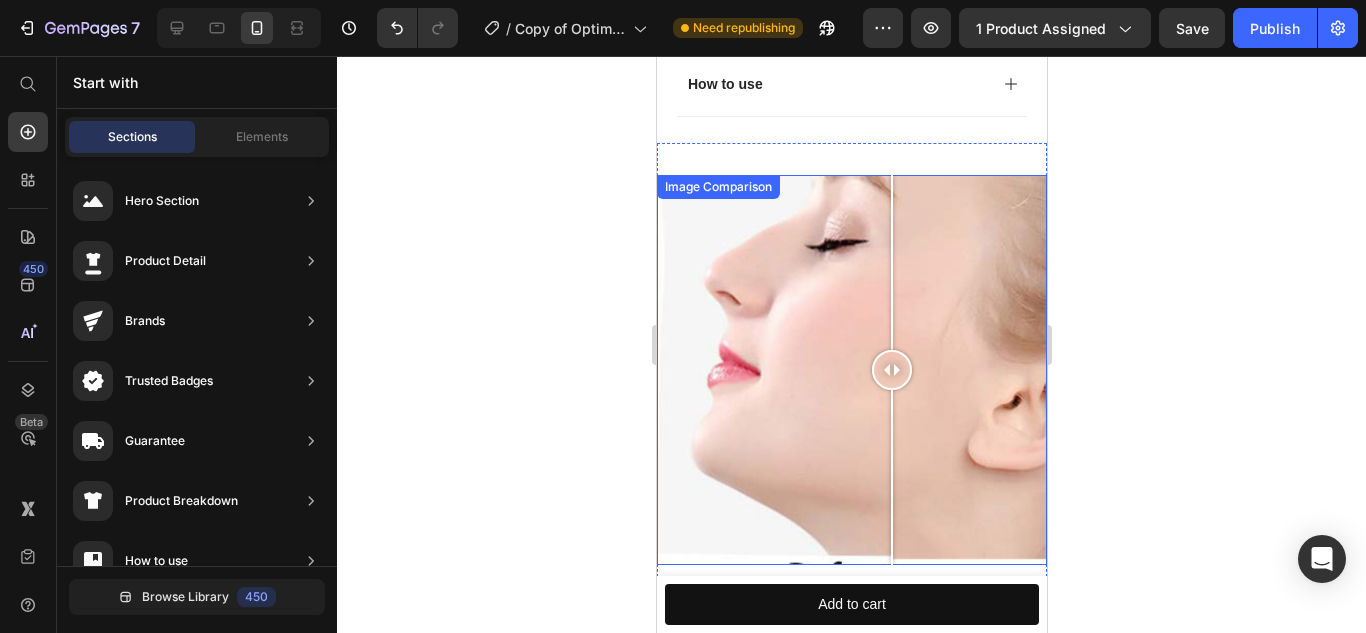scroll, scrollTop: 1752, scrollLeft: 0, axis: vertical 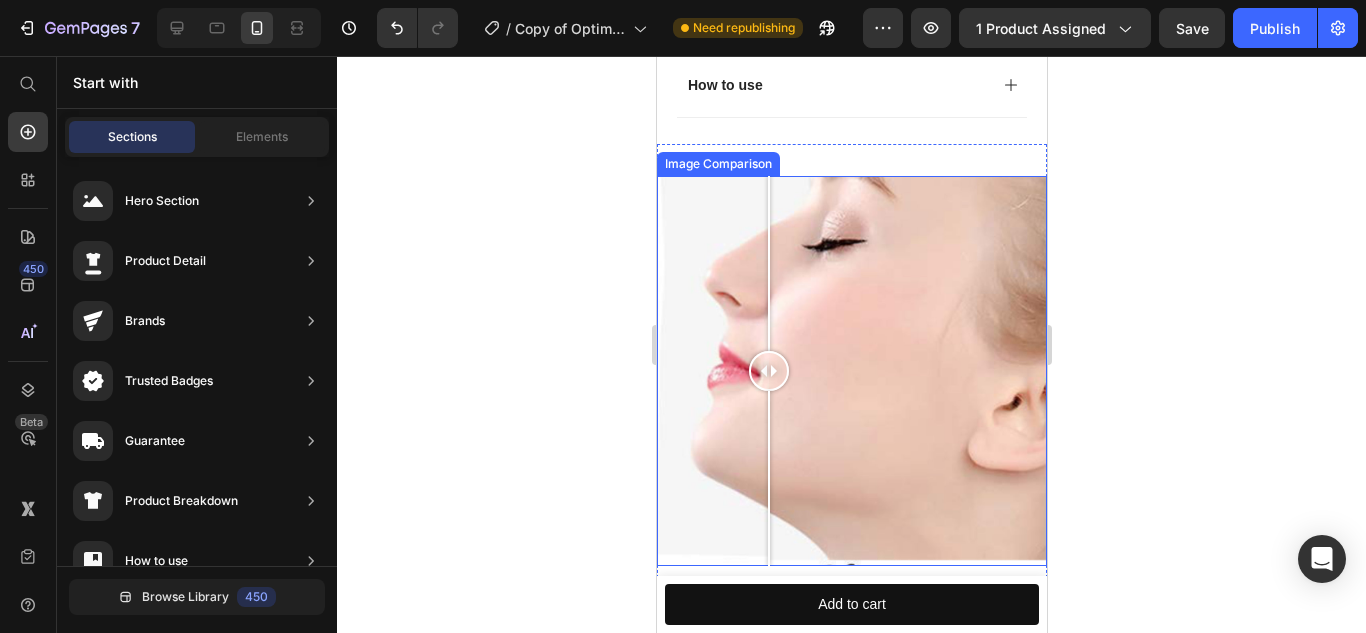 drag, startPoint x: 897, startPoint y: 343, endPoint x: 768, endPoint y: 315, distance: 132.00378 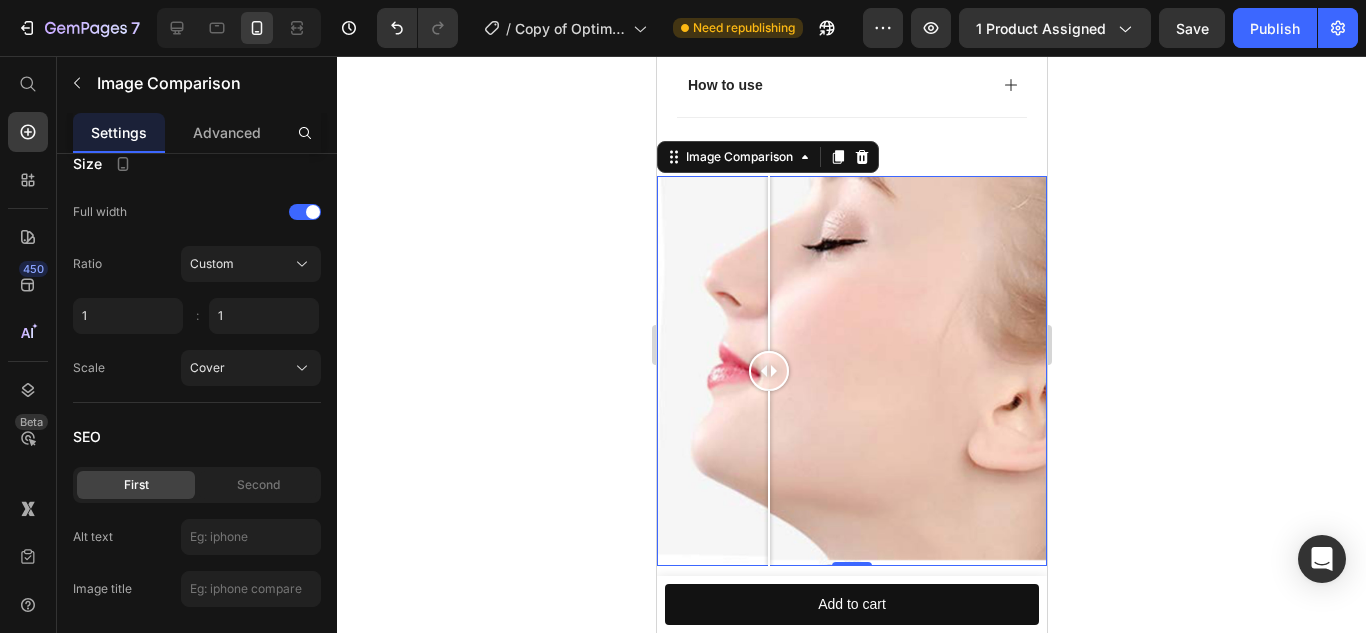 drag, startPoint x: 768, startPoint y: 315, endPoint x: 936, endPoint y: 337, distance: 169.43436 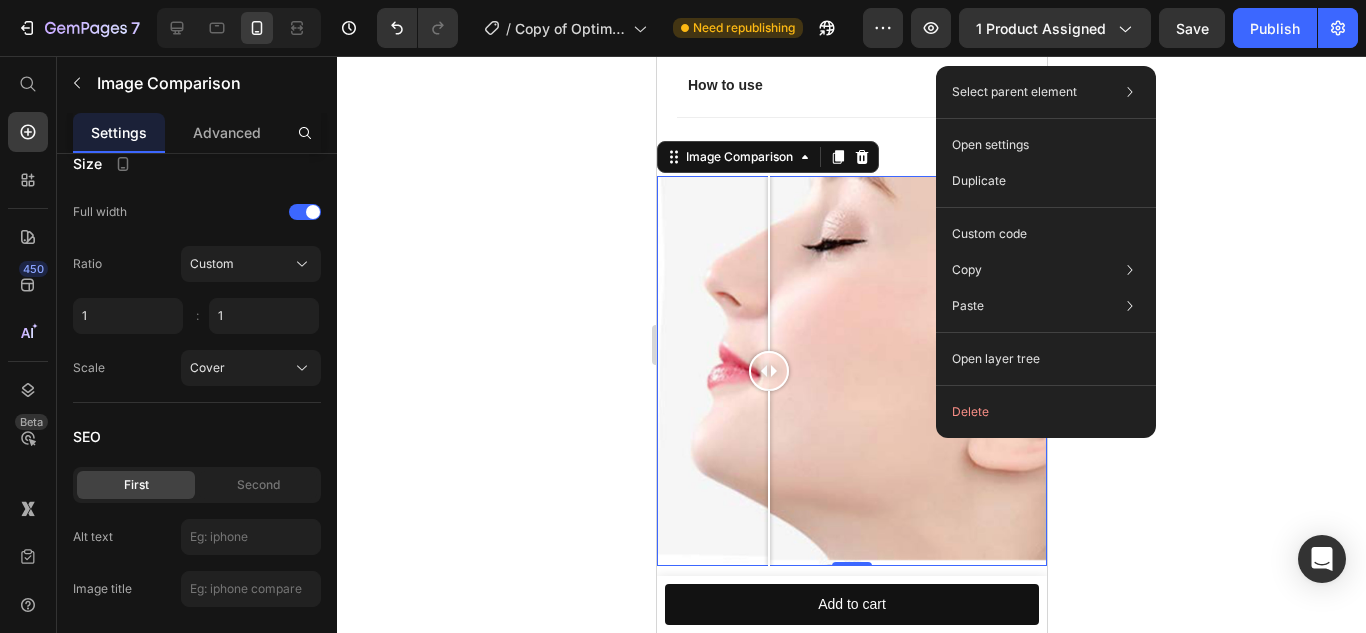 drag, startPoint x: 774, startPoint y: 341, endPoint x: 829, endPoint y: 345, distance: 55.145264 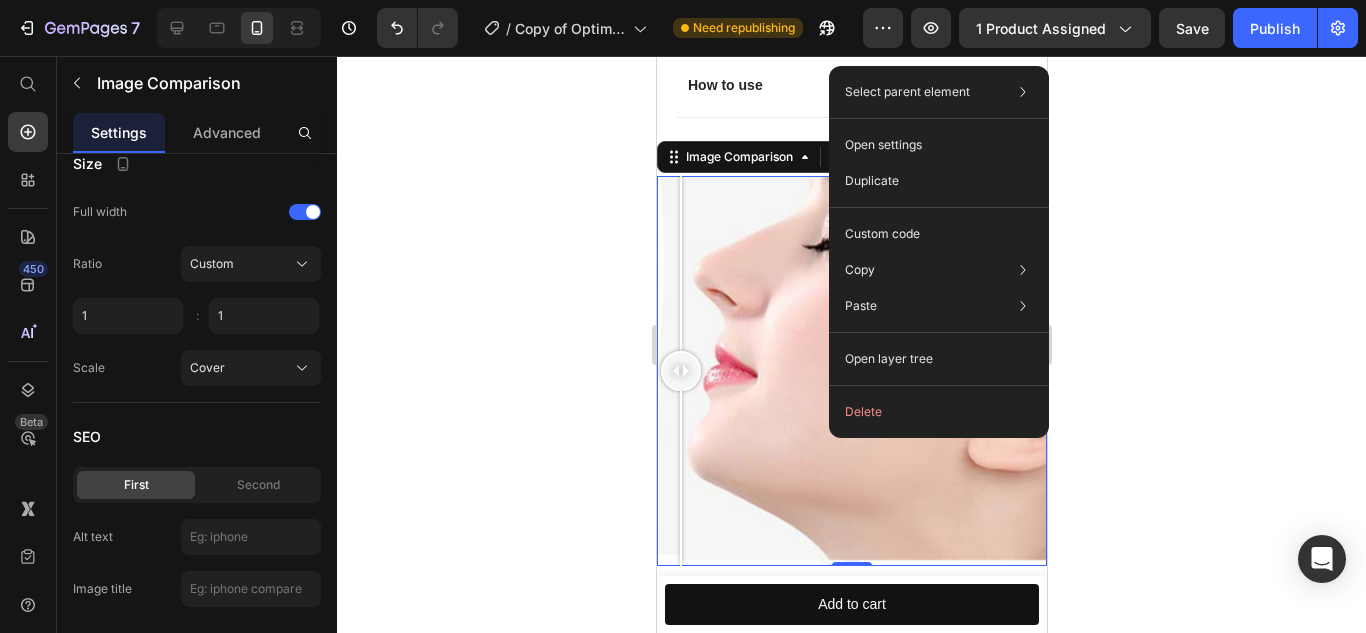 drag, startPoint x: 772, startPoint y: 344, endPoint x: 678, endPoint y: 316, distance: 98.0816 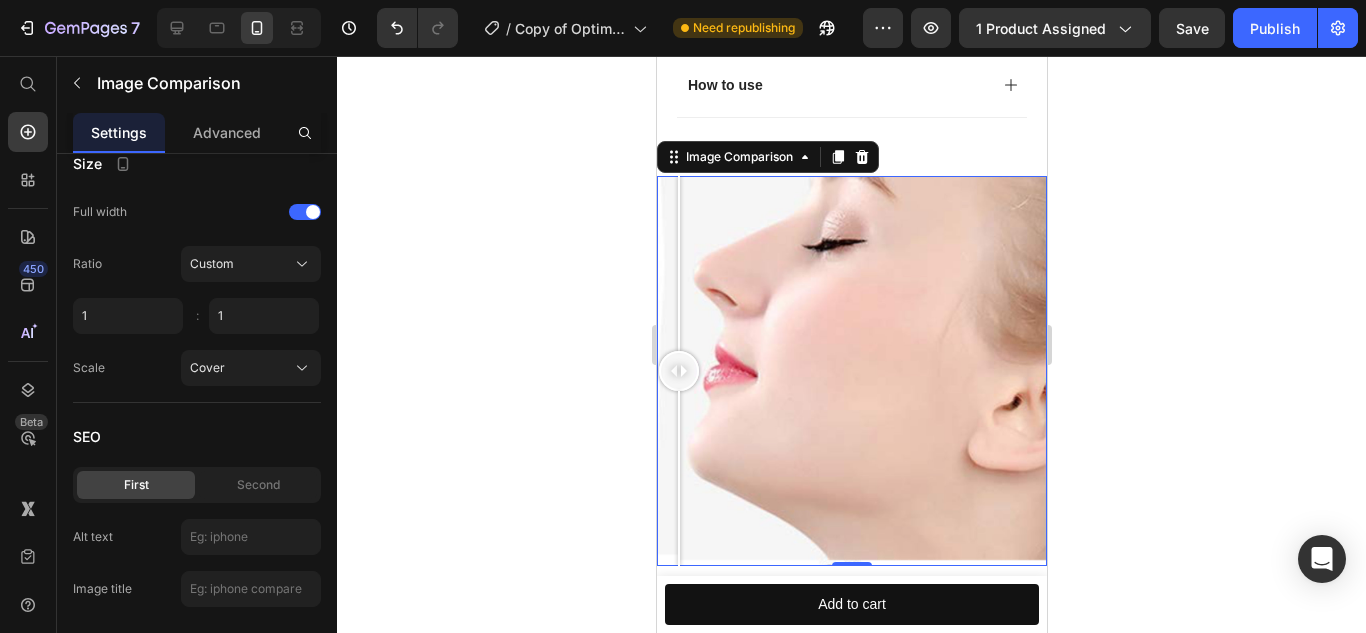 click at bounding box center (851, 371) 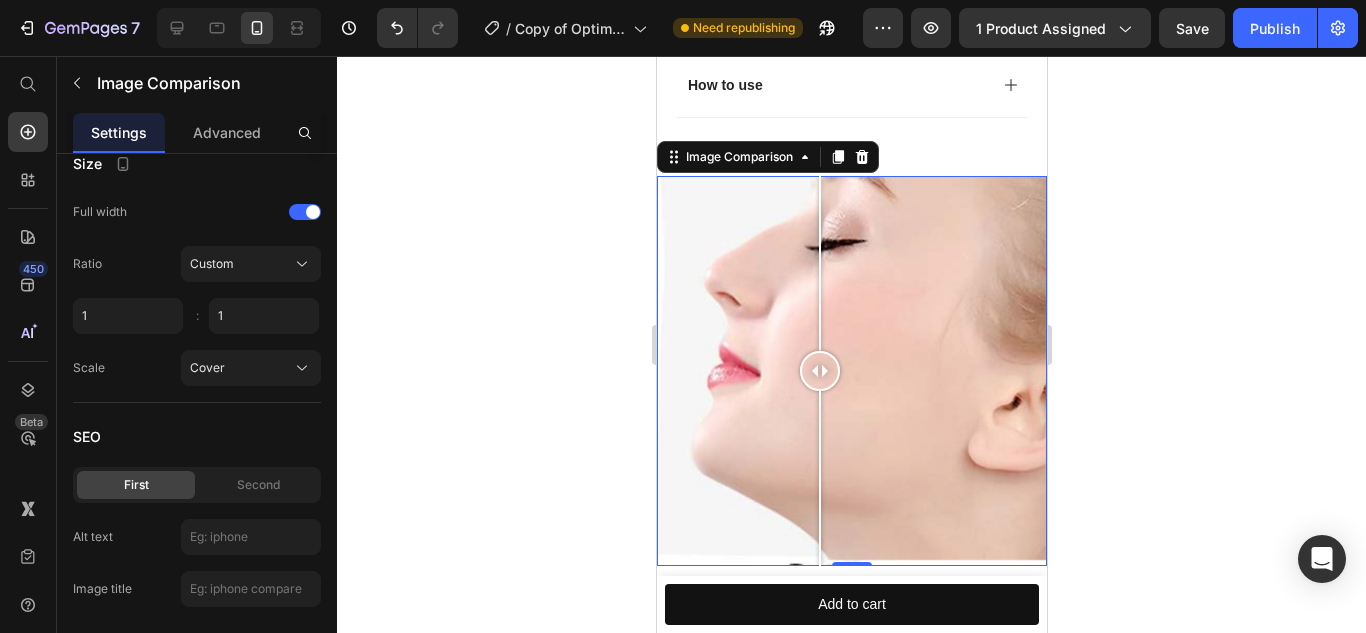 click at bounding box center [819, 263] 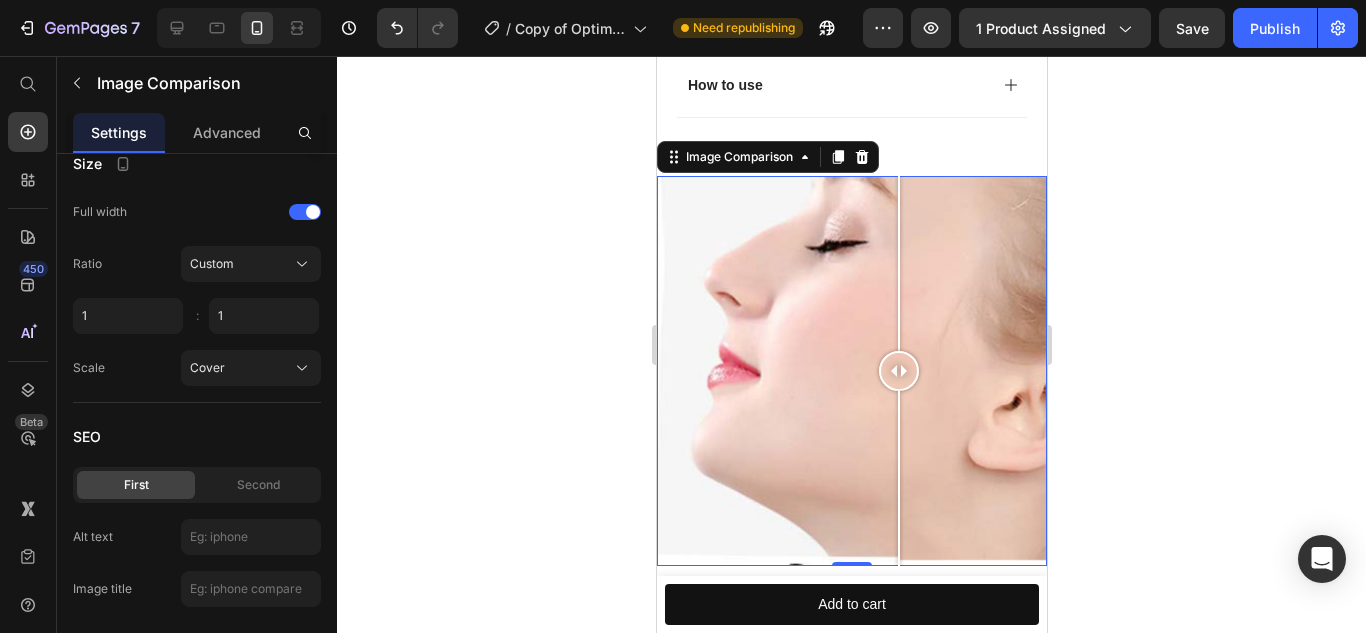 drag, startPoint x: 883, startPoint y: 296, endPoint x: 898, endPoint y: 315, distance: 24.207438 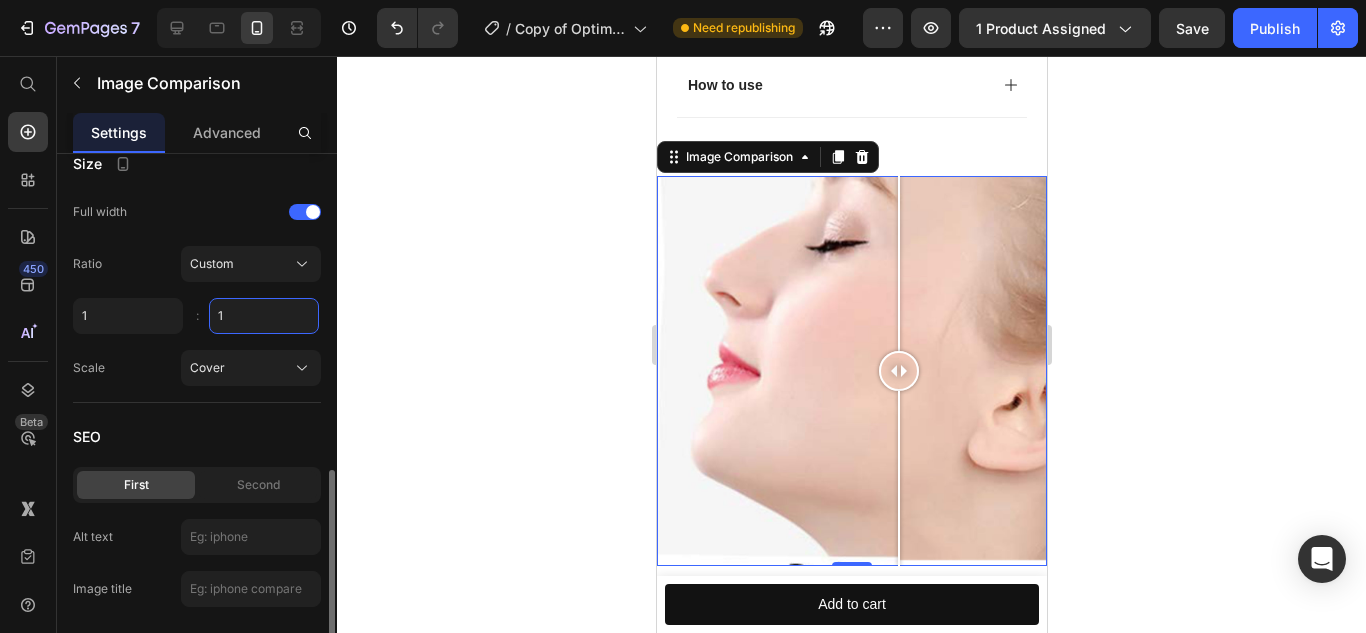 click on "1" at bounding box center (264, 316) 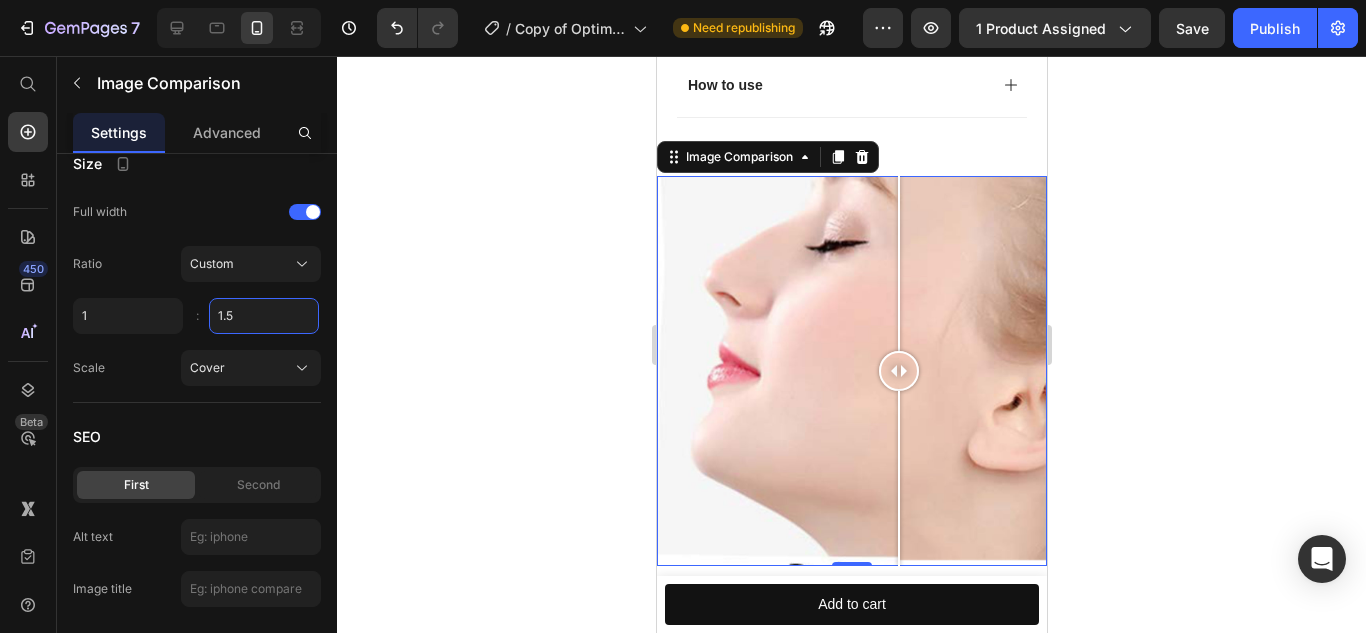 click at bounding box center (851, 371) 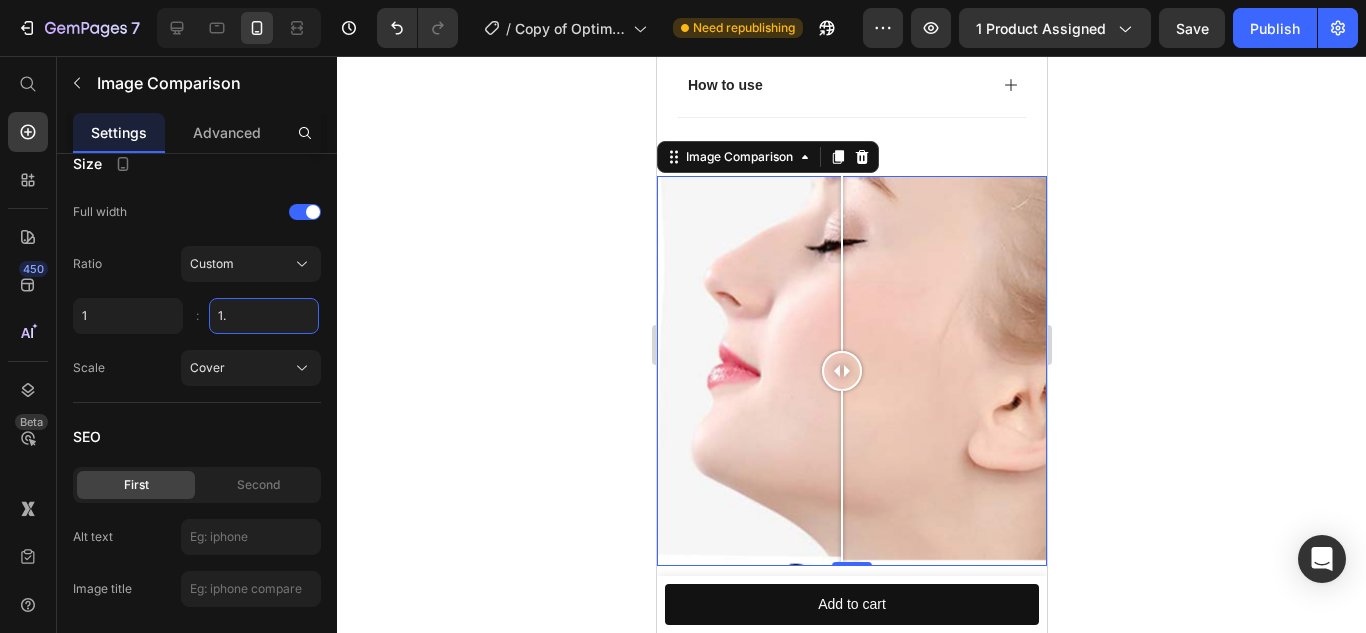 type on "1" 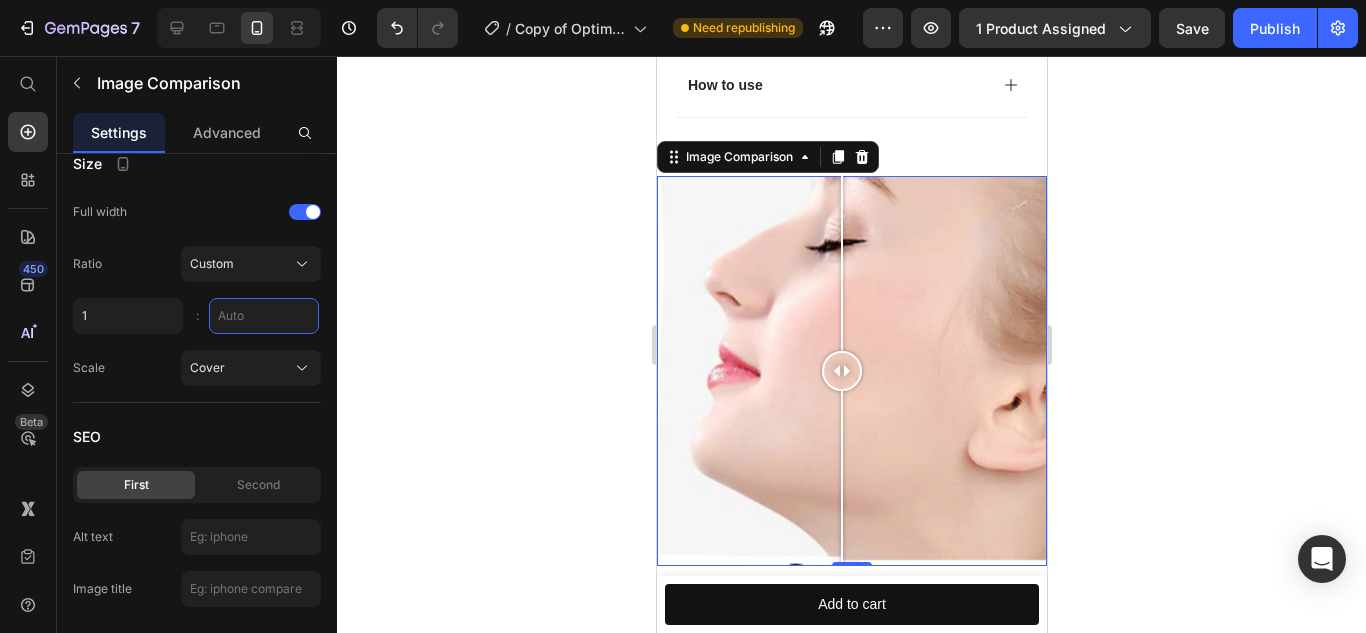 type on "2" 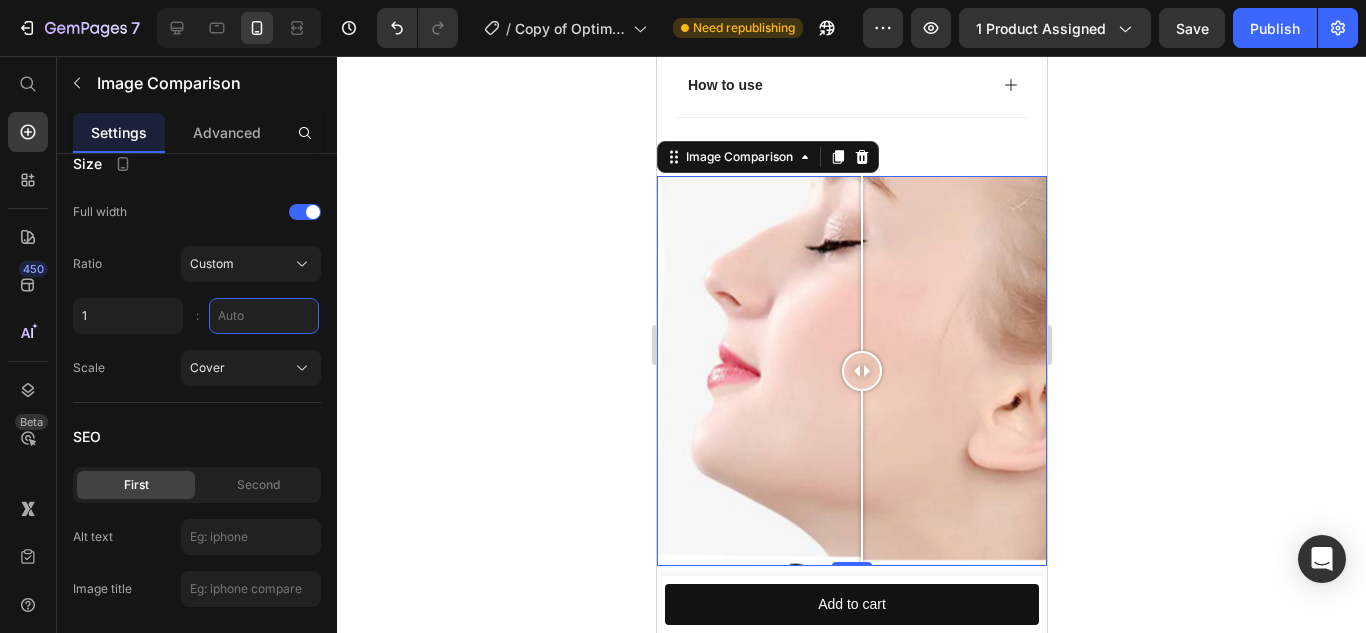 click at bounding box center (851, 371) 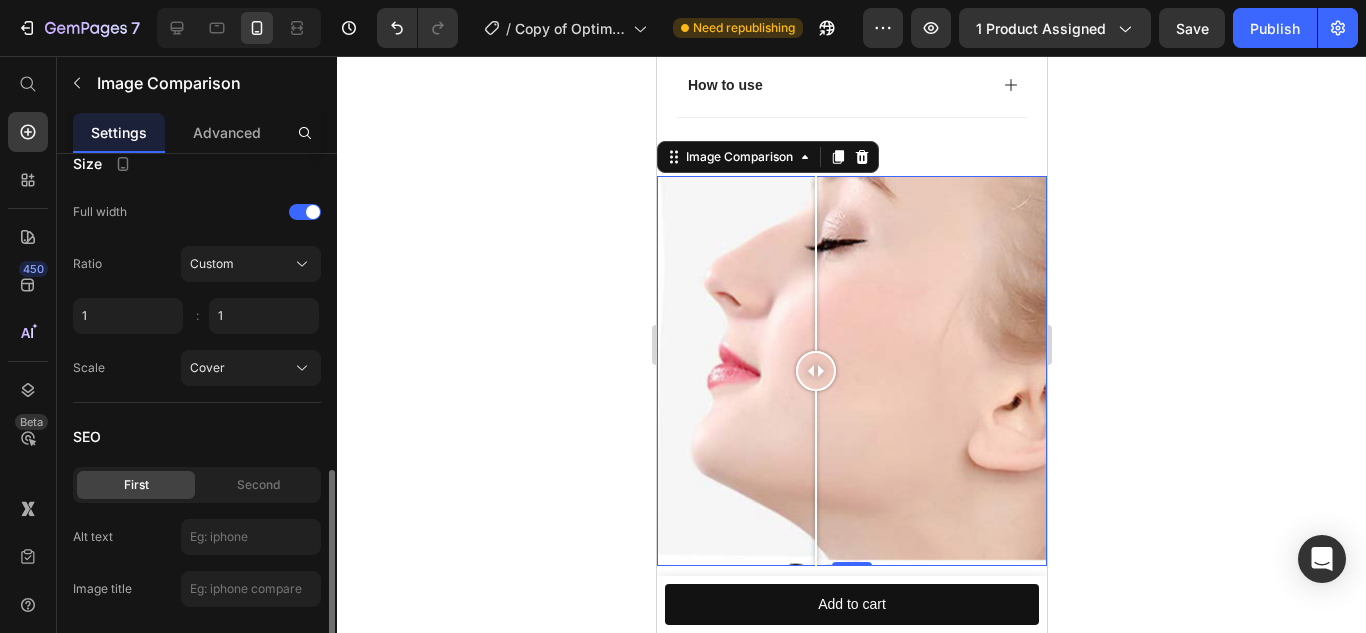 click on "Size Full width Ratio Custom 1 1 : Scale Cover" 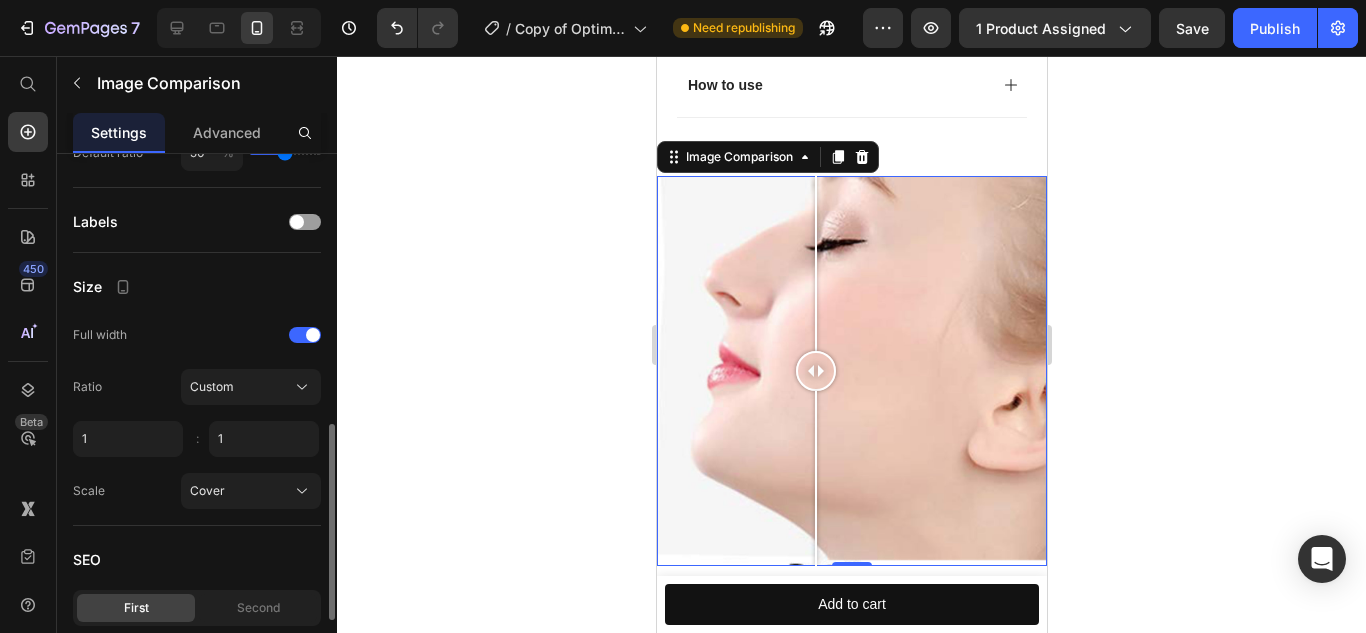 scroll, scrollTop: 738, scrollLeft: 0, axis: vertical 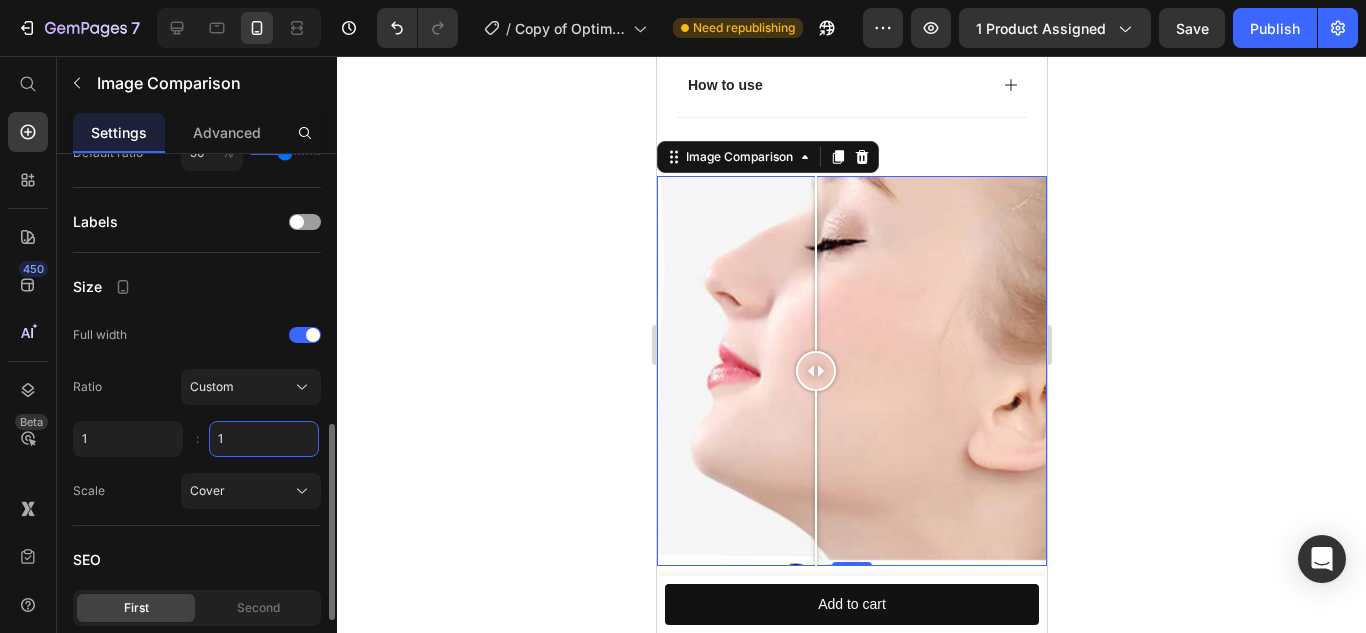 click on "1" at bounding box center [264, 439] 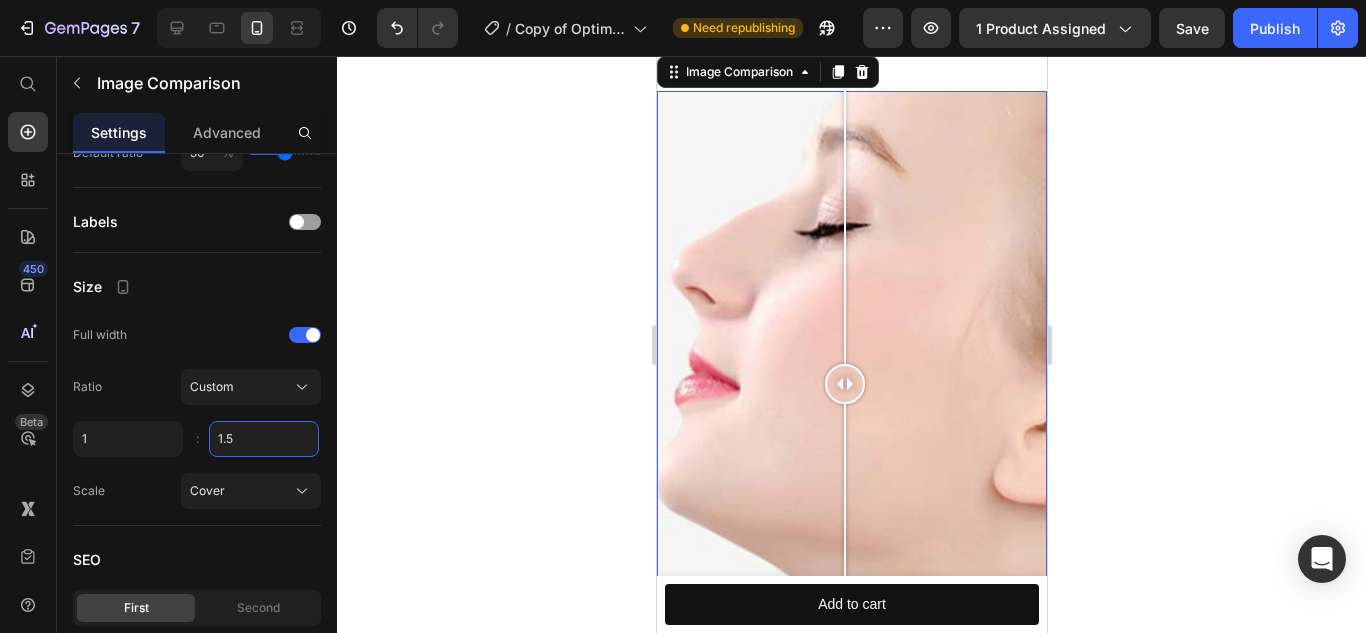 scroll, scrollTop: 1847, scrollLeft: 0, axis: vertical 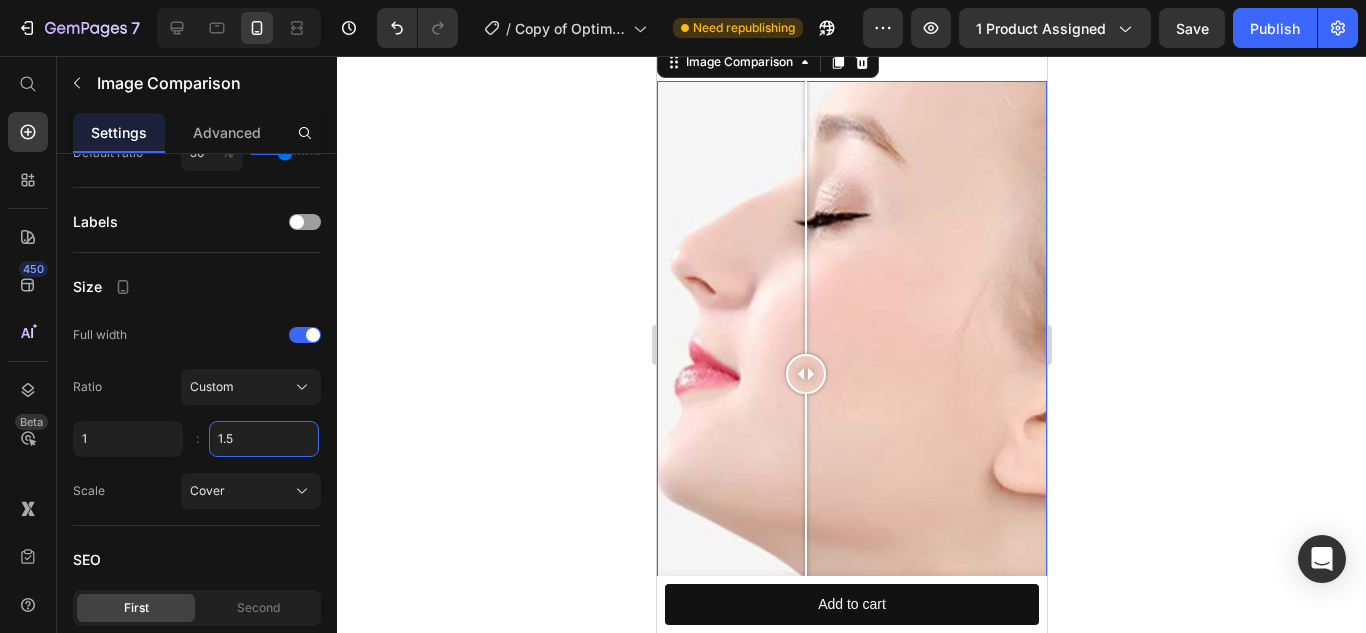 drag, startPoint x: 853, startPoint y: 354, endPoint x: 845, endPoint y: 404, distance: 50.635956 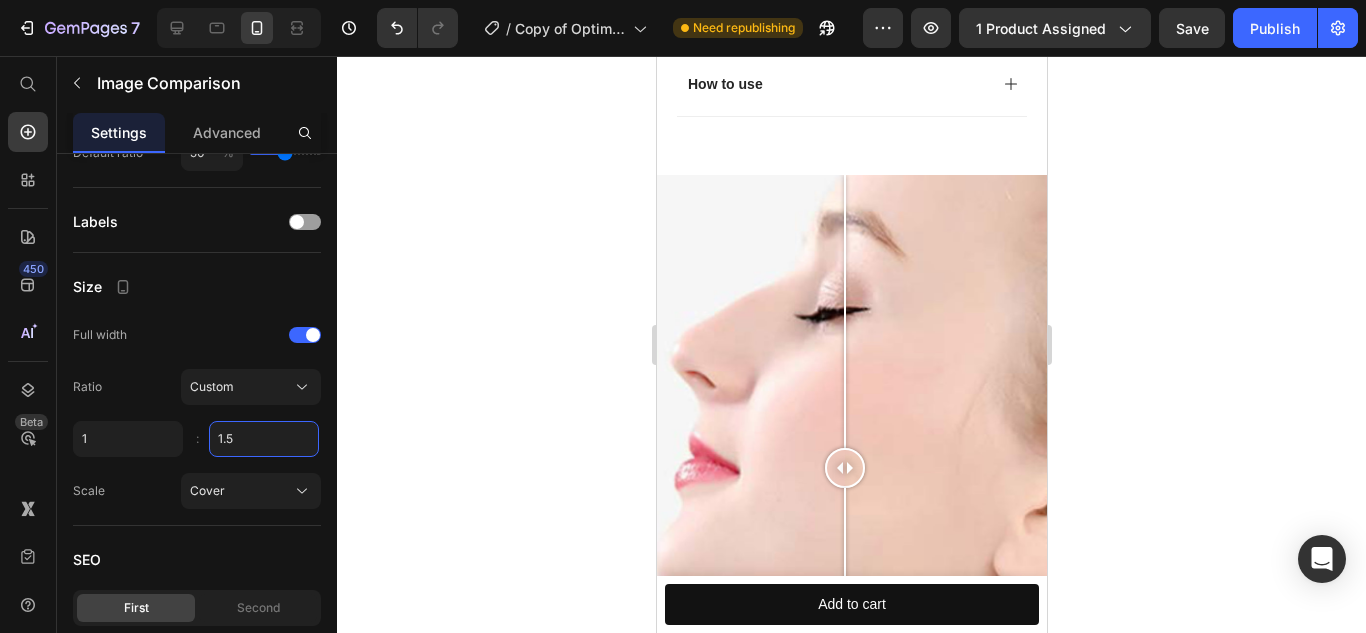 scroll, scrollTop: 1750, scrollLeft: 0, axis: vertical 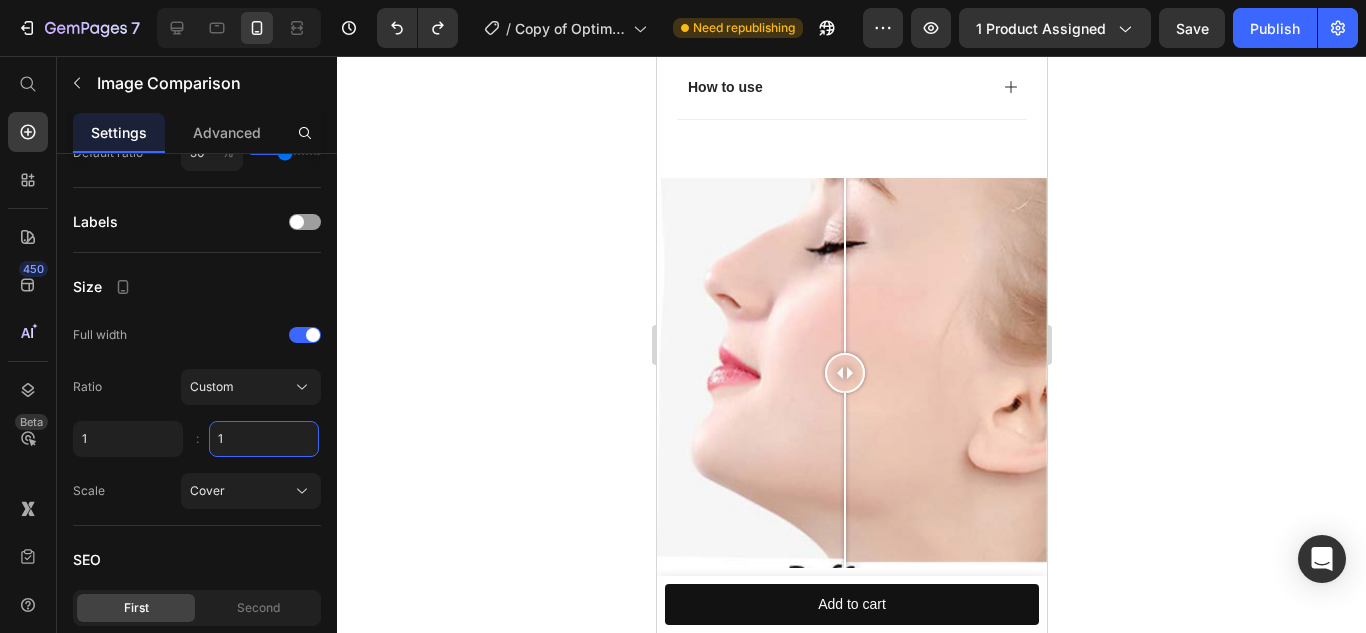 type on "11.5" 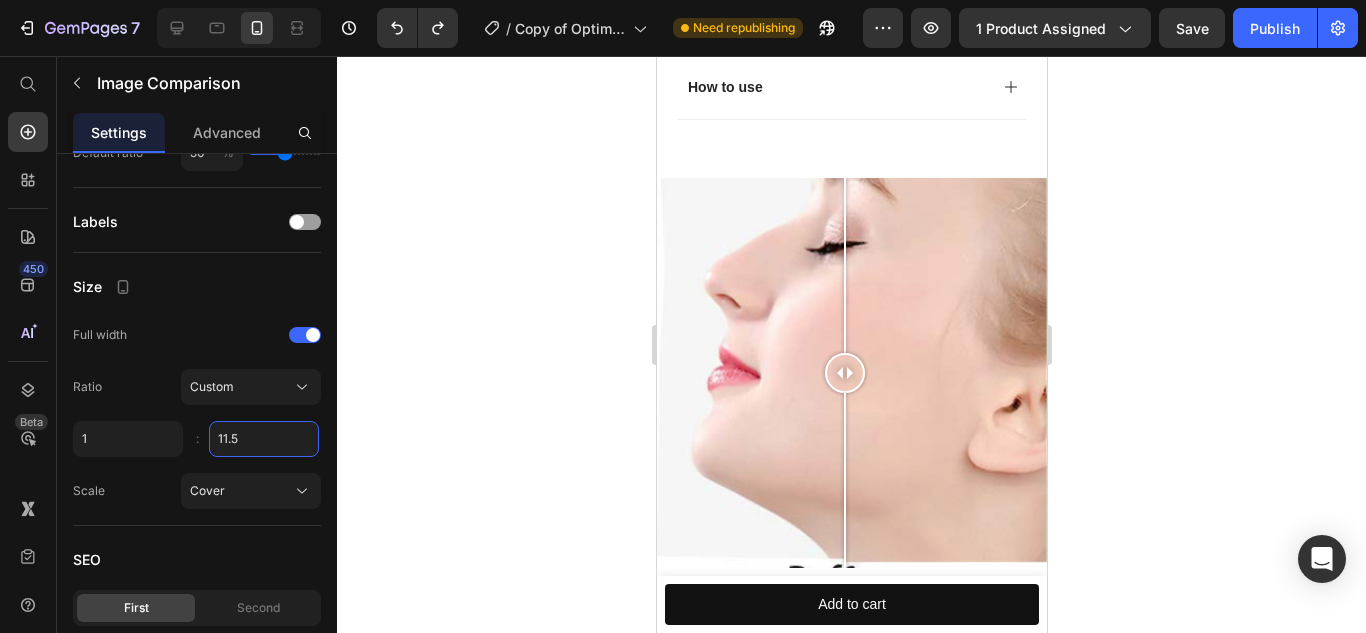 type on "300" 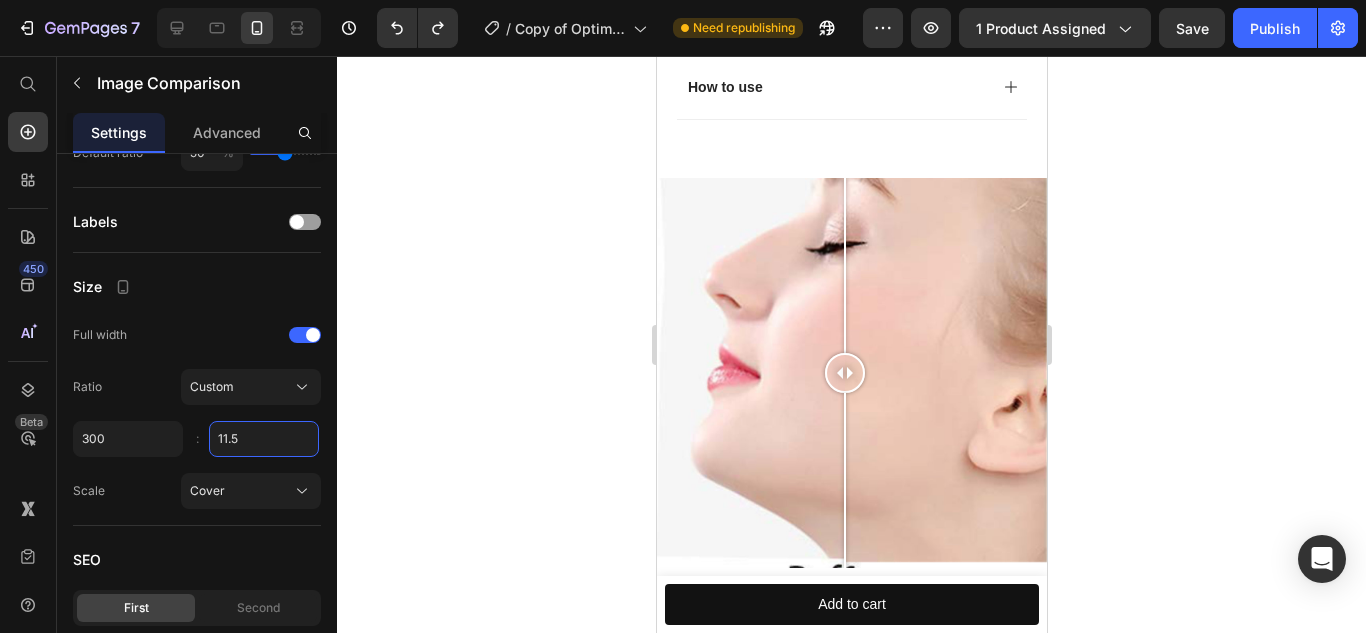 type on "1" 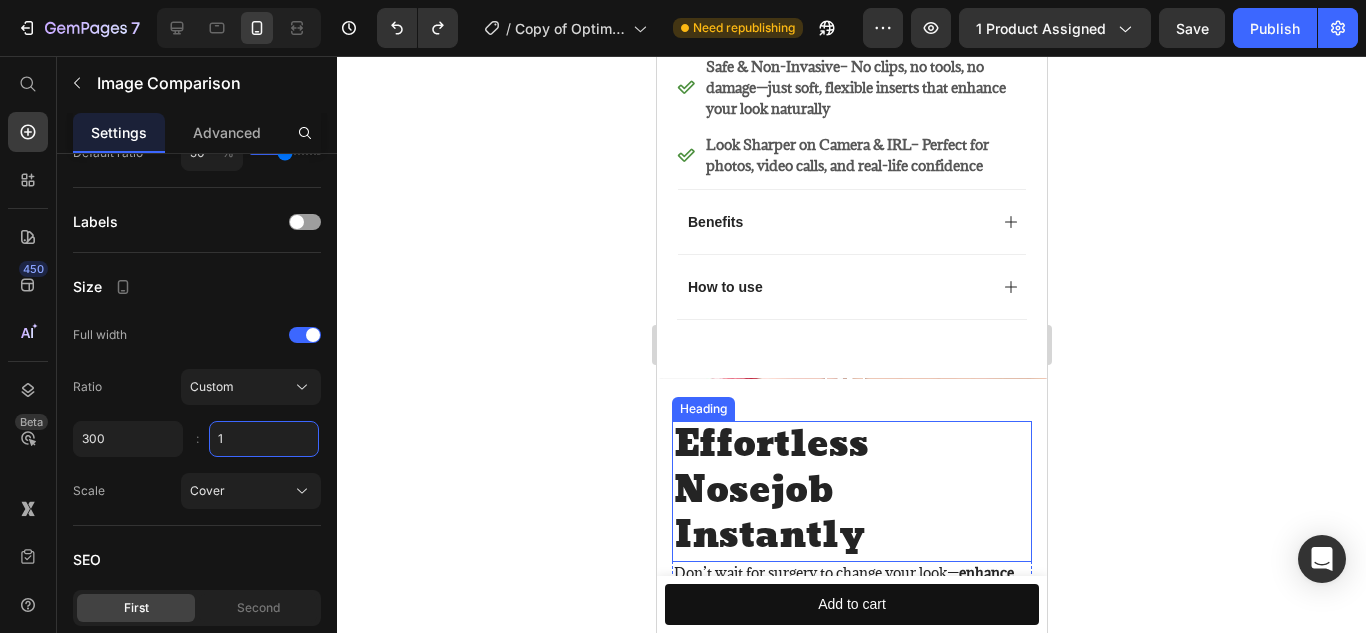 scroll, scrollTop: 1549, scrollLeft: 0, axis: vertical 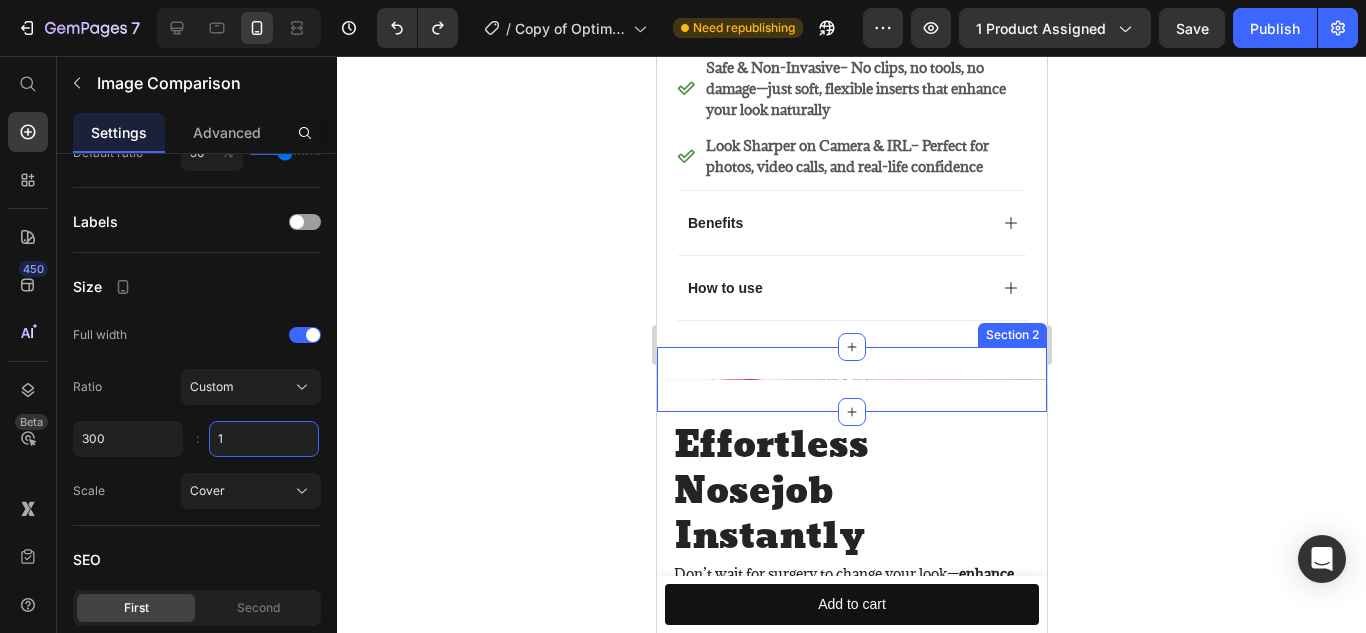 type 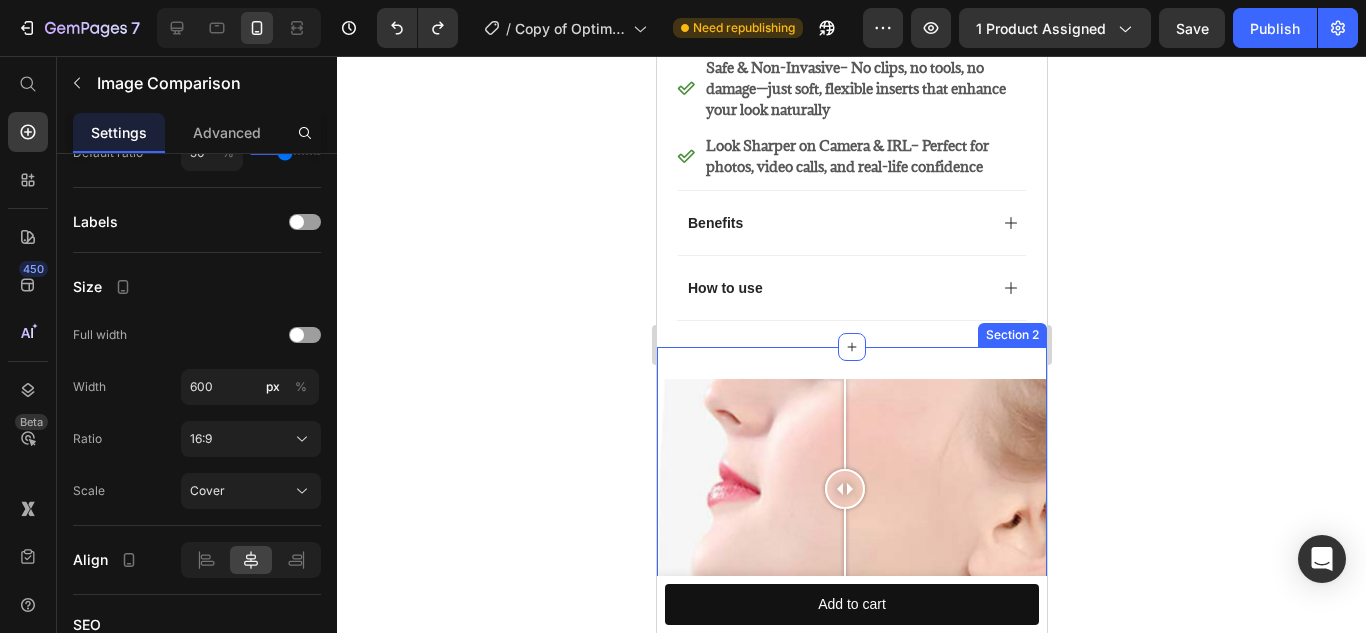 type on "https://ucarecdn.com/45dae4ae-3e07-40d9-a22c-4032c1c817d6/-/format/auto/" 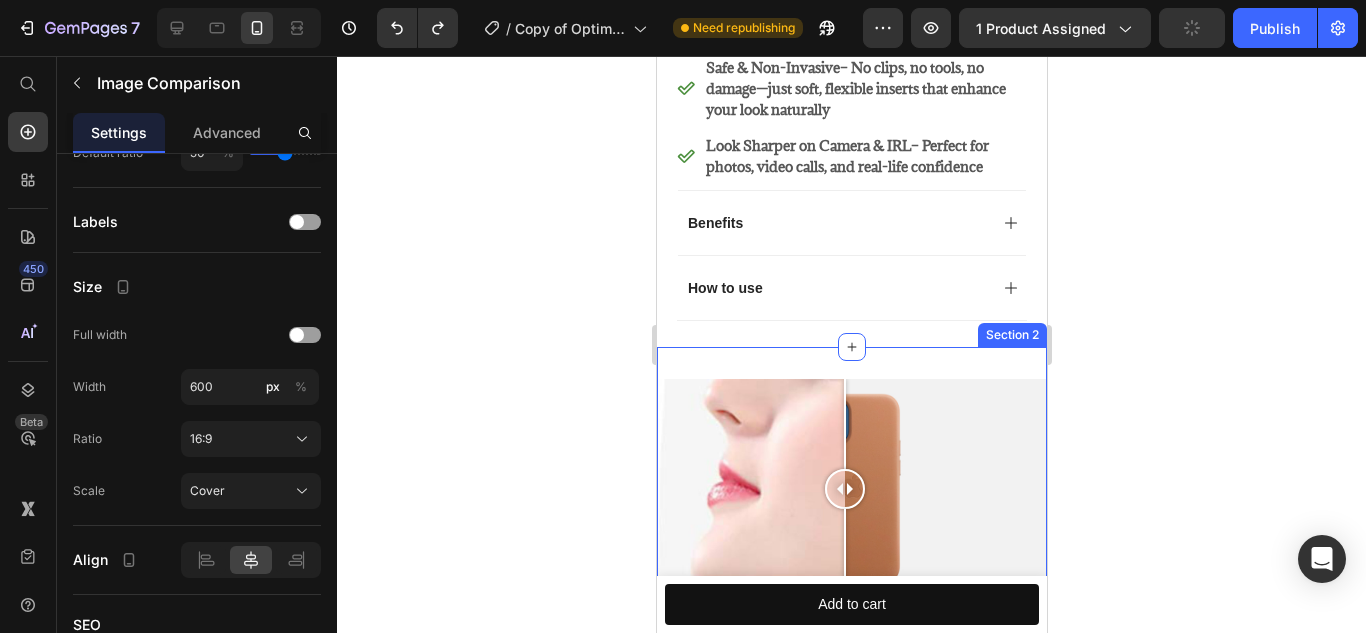 type on "https://cdn.shopify.com/s/files/1/0616/1016/4287/files/gempages_573168530048943329-f43f14d2-da8d-40cf-8268-f064e3f71001.png" 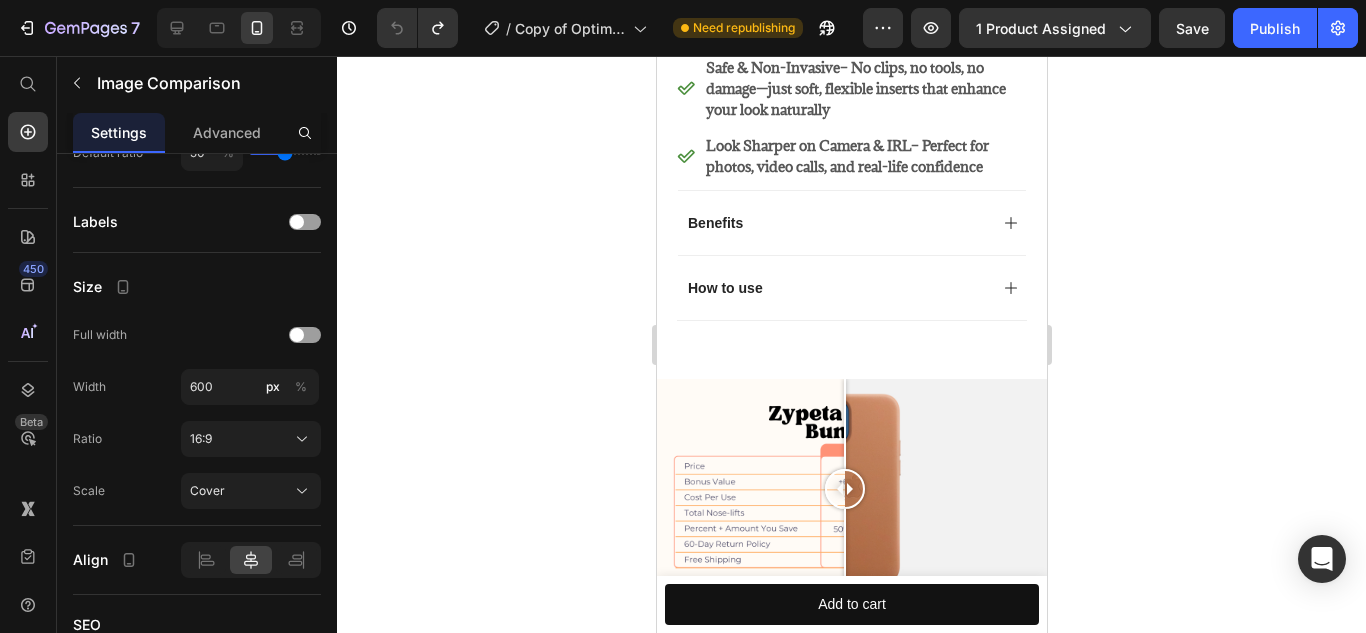 click at bounding box center [851, 488] 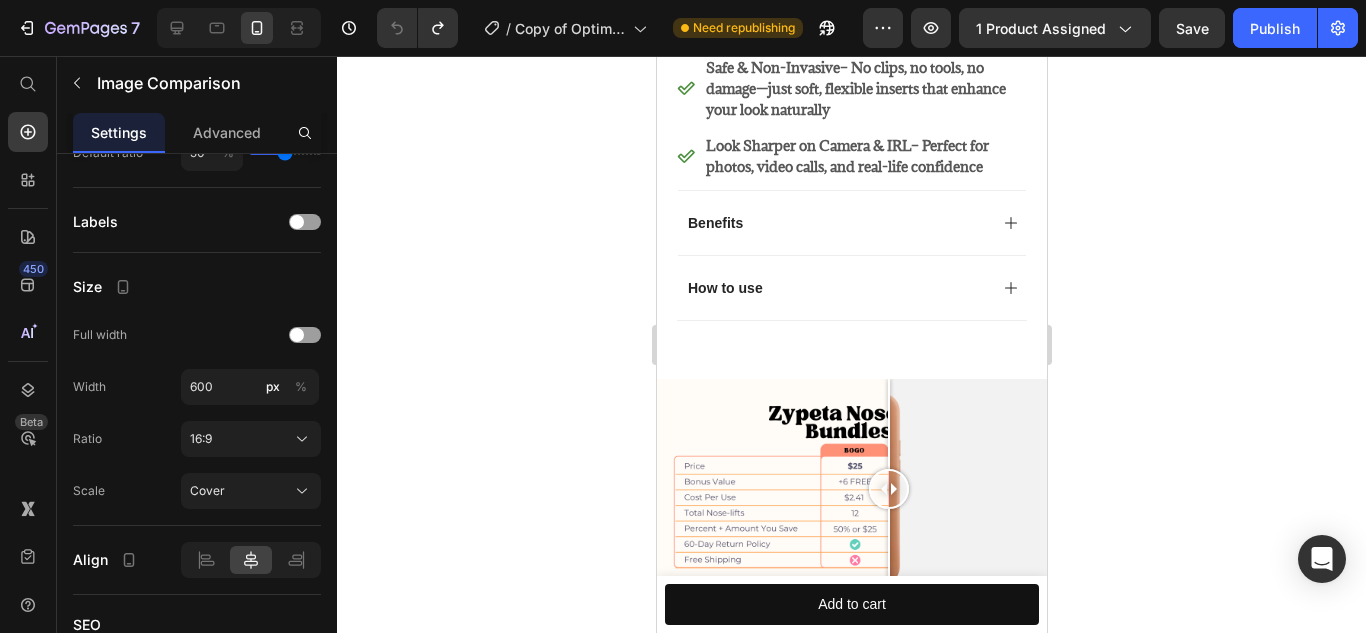 click at bounding box center [851, 488] 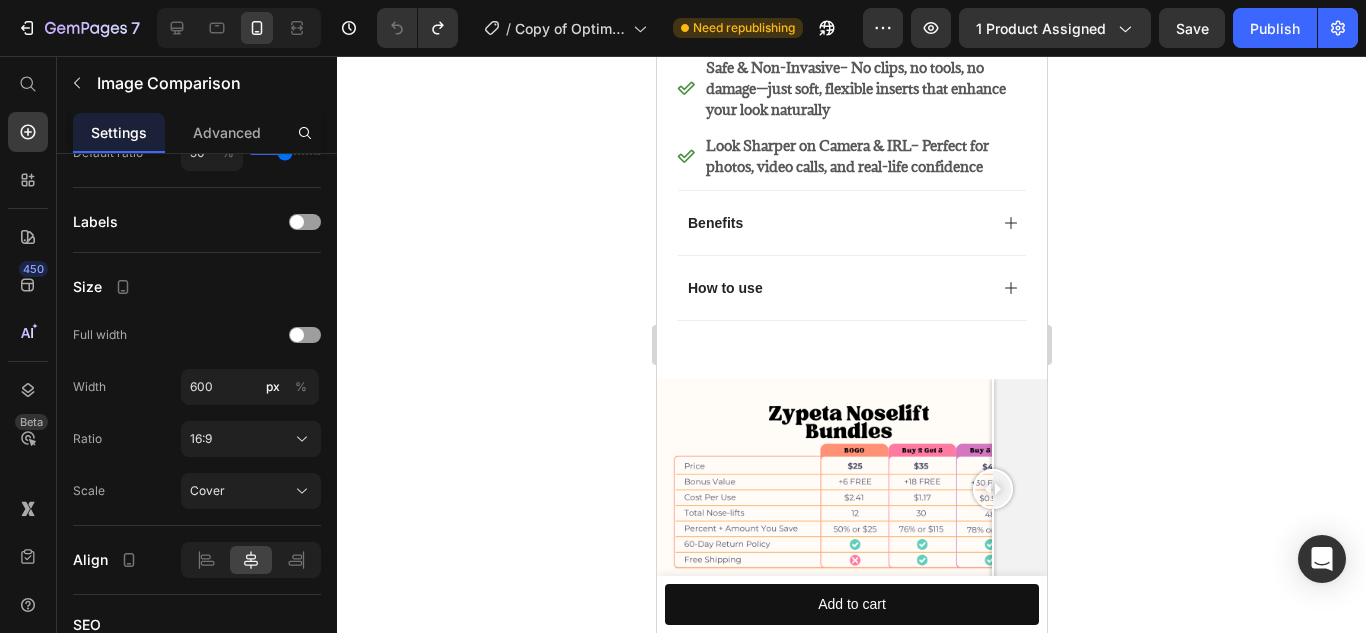 click at bounding box center [851, 488] 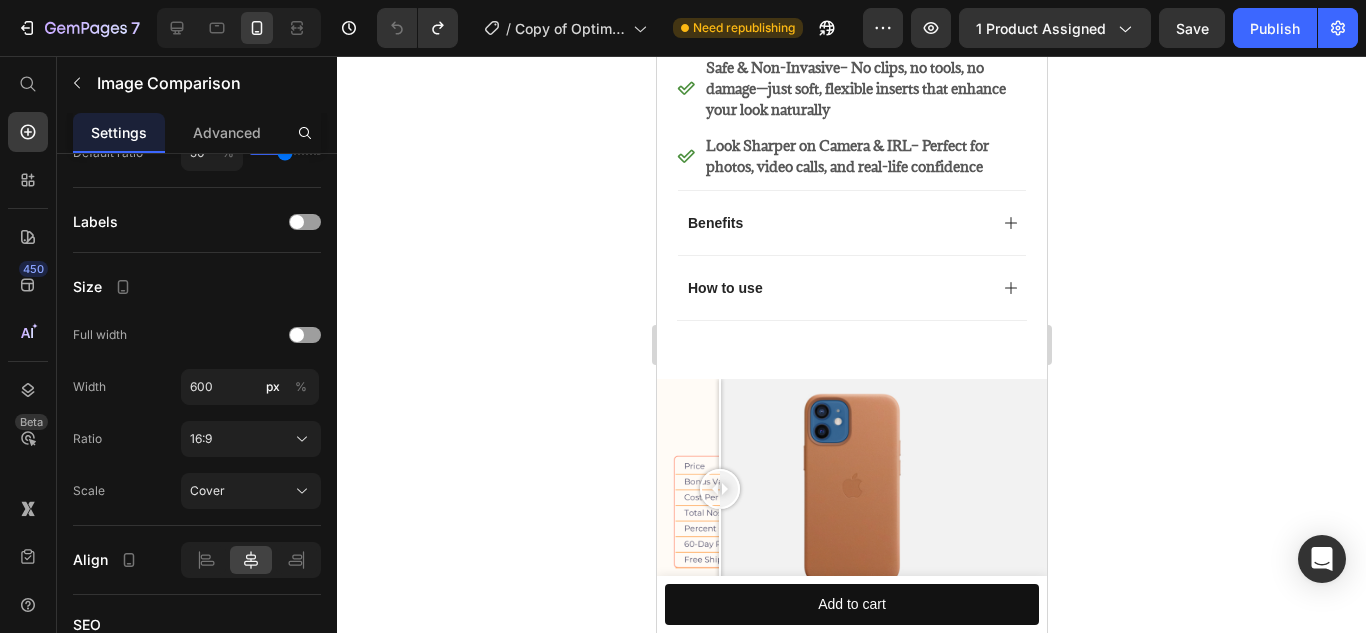 click at bounding box center (851, 488) 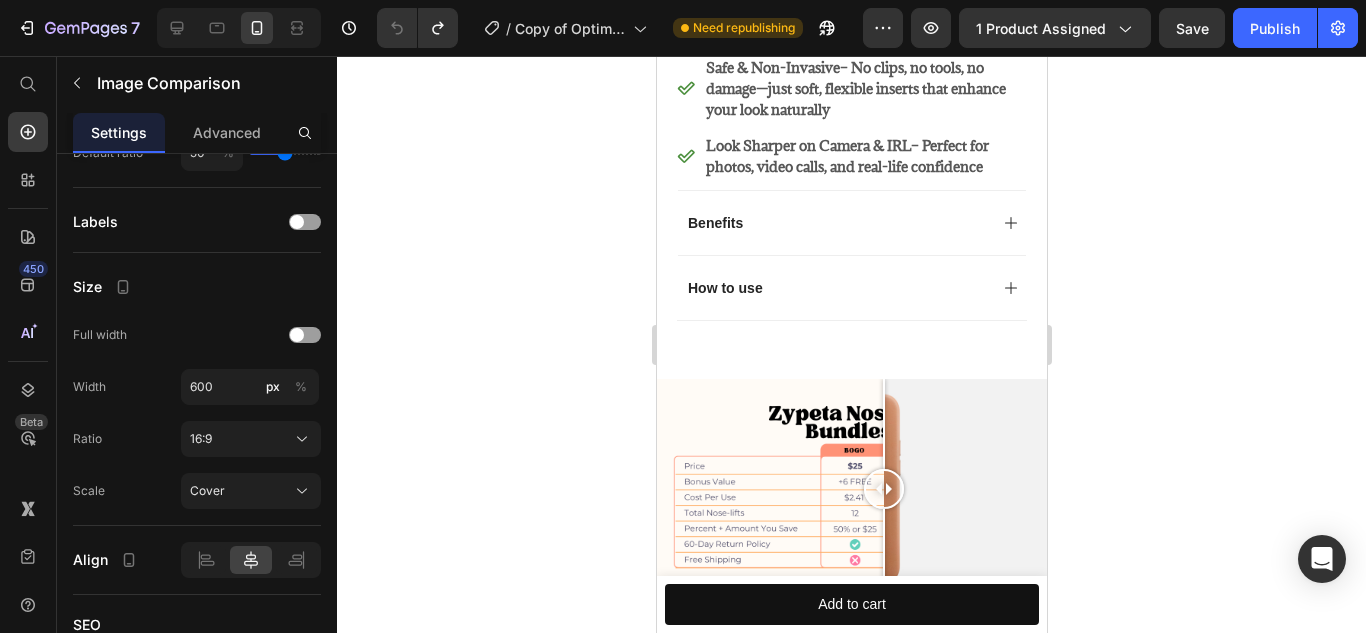 click at bounding box center (851, 488) 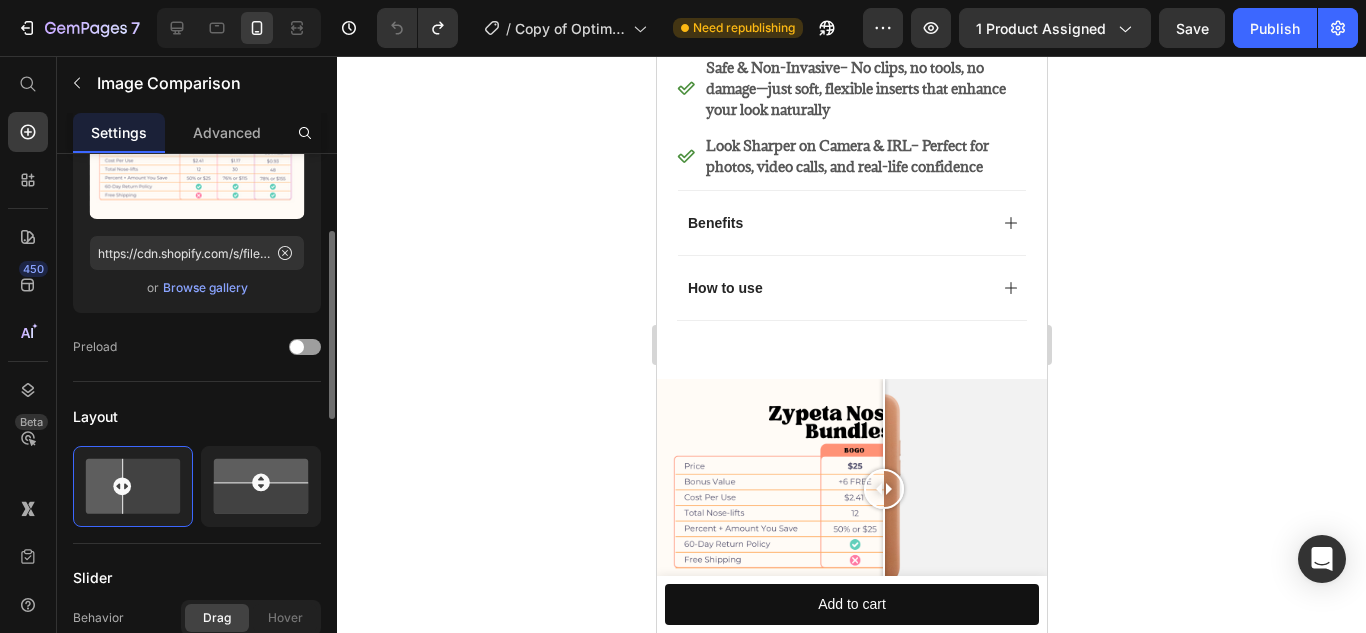 scroll, scrollTop: 0, scrollLeft: 0, axis: both 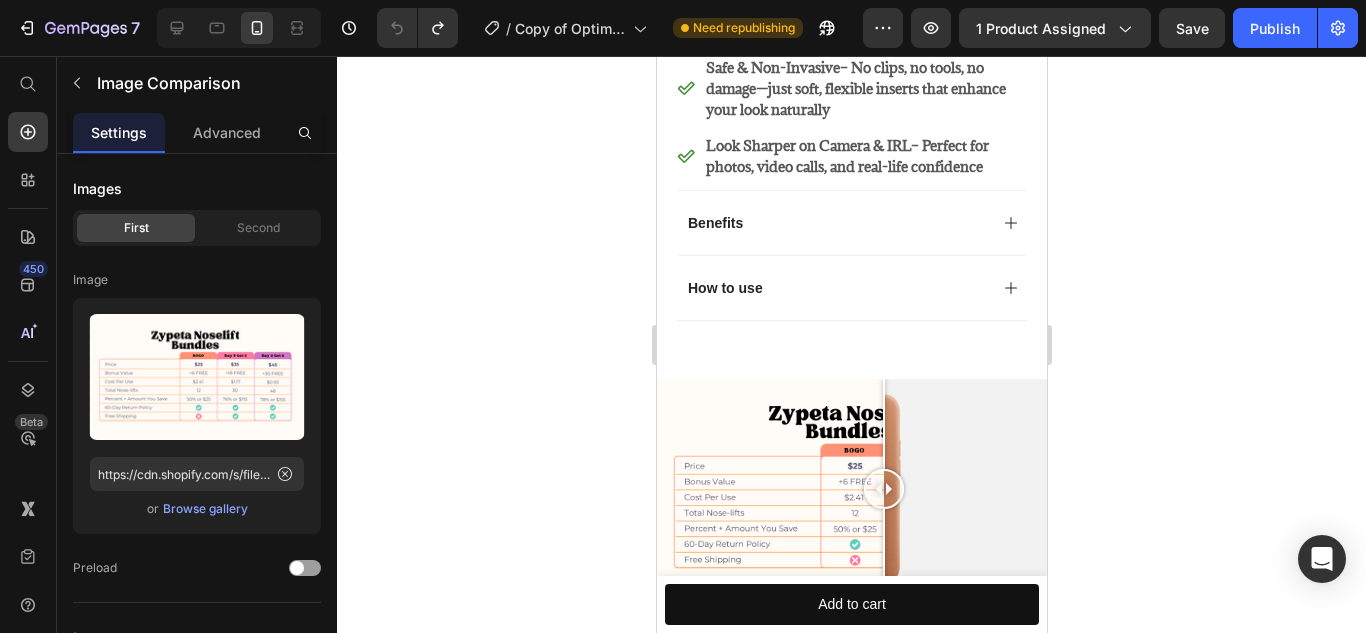 click at bounding box center [851, 488] 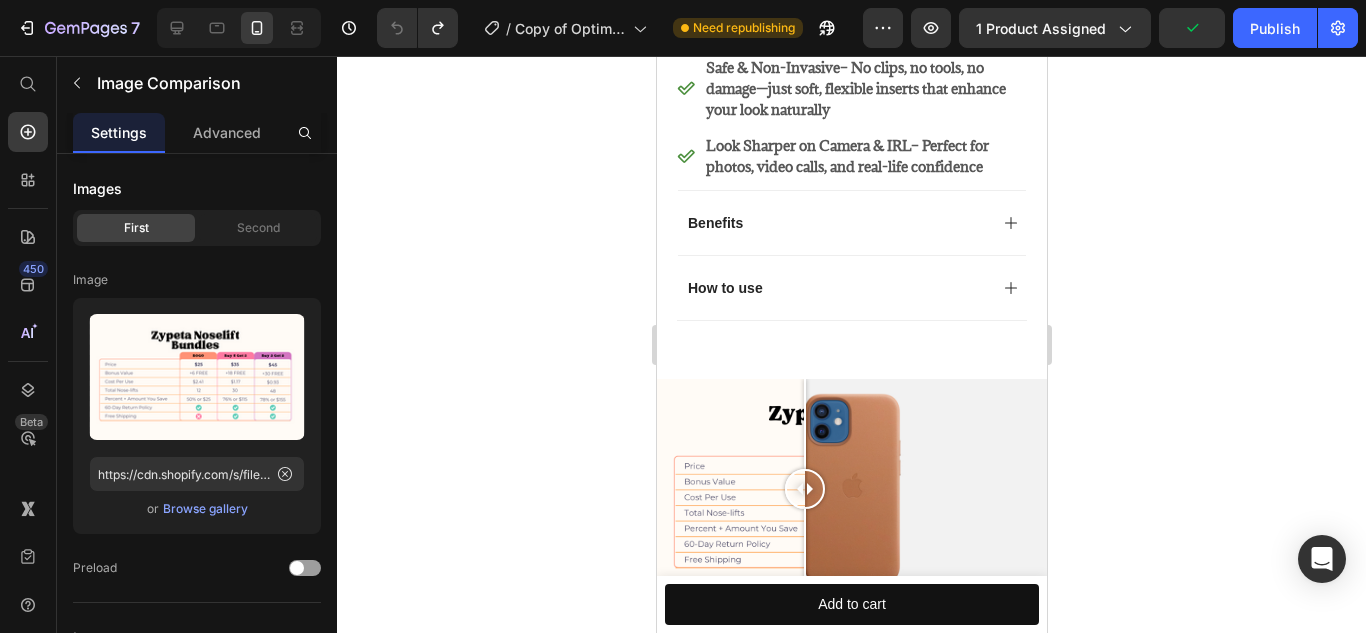 click at bounding box center (851, 488) 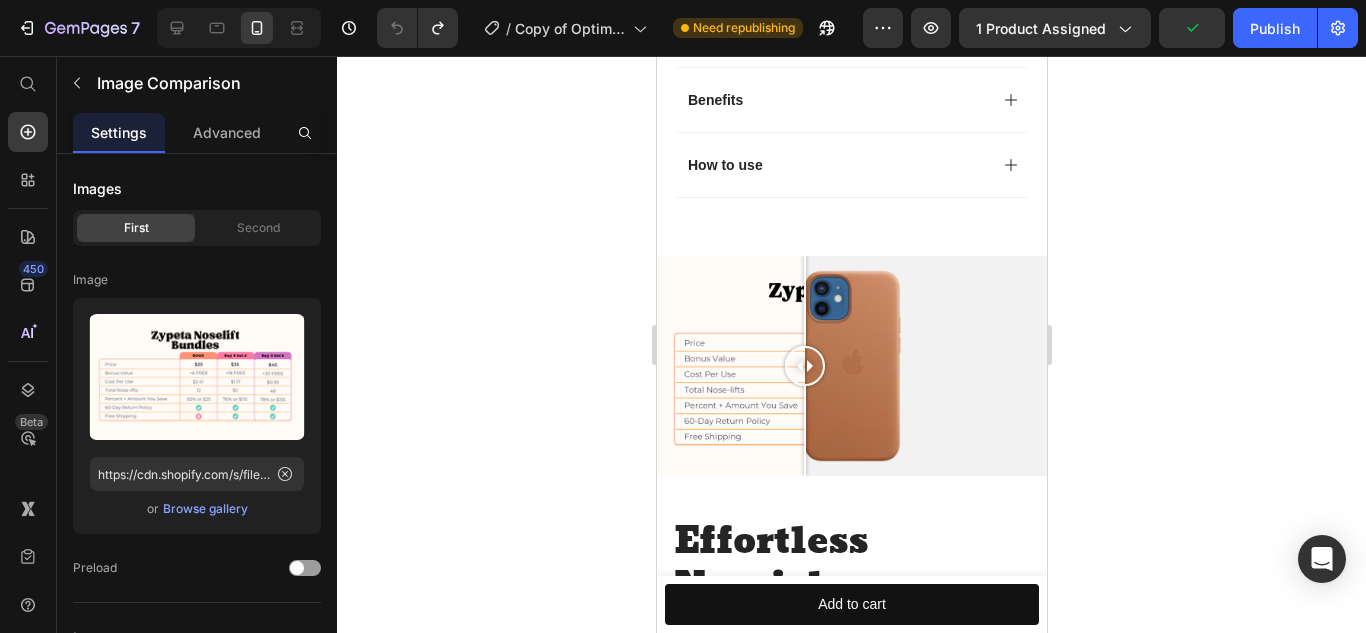 scroll, scrollTop: 1673, scrollLeft: 0, axis: vertical 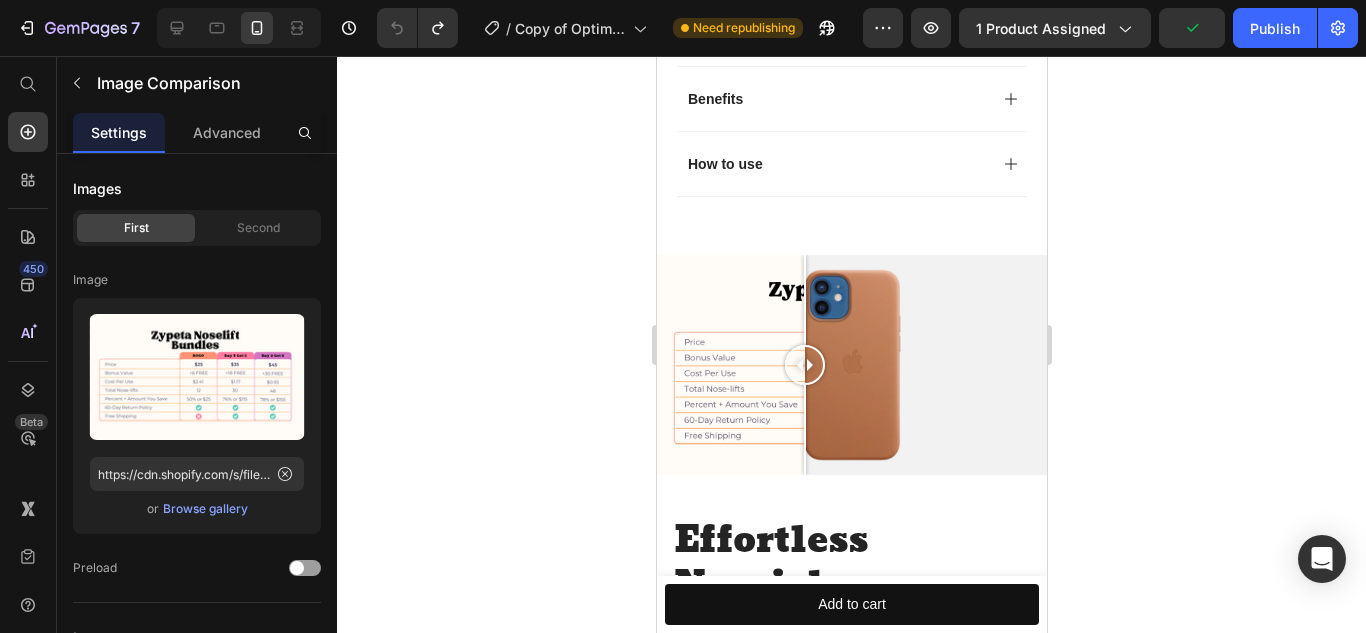 click at bounding box center [851, 364] 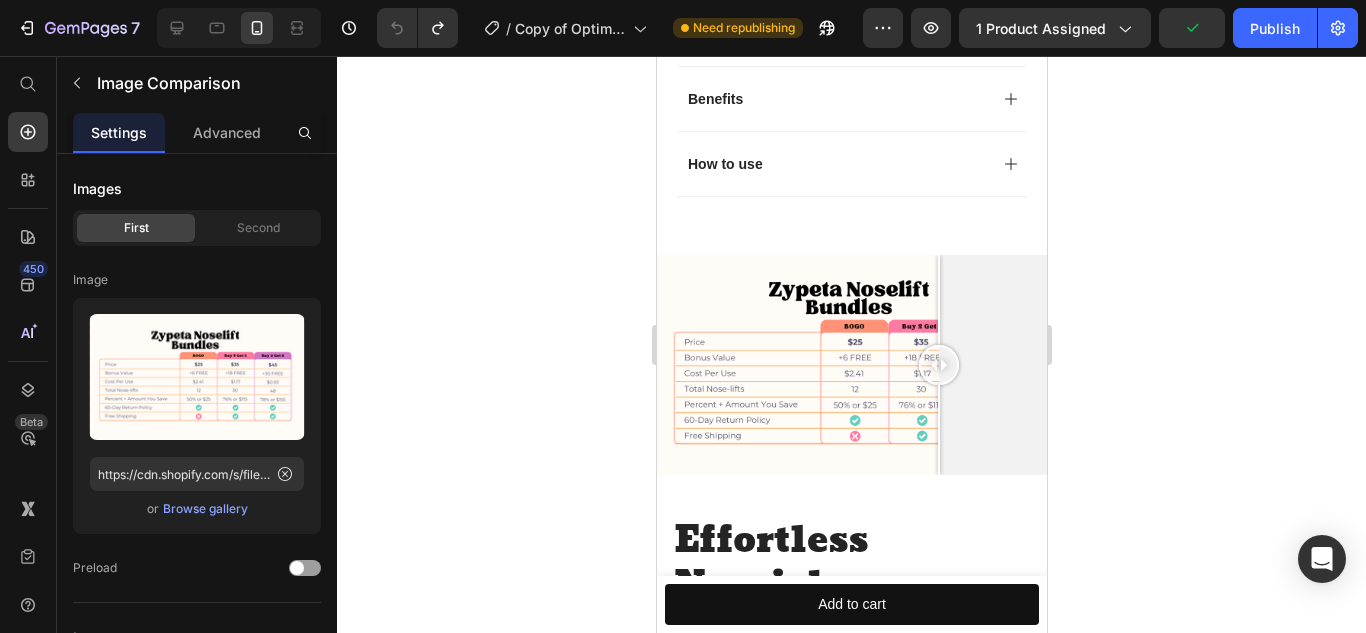 click at bounding box center (938, 430) 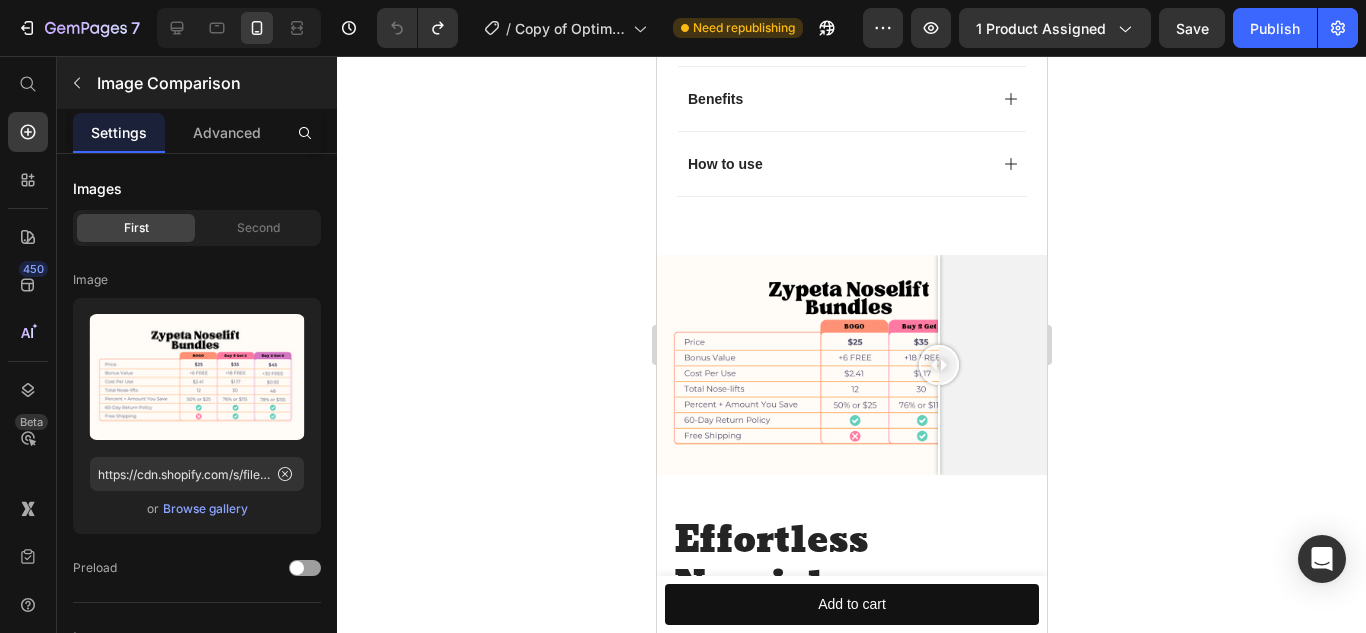 click at bounding box center (77, 83) 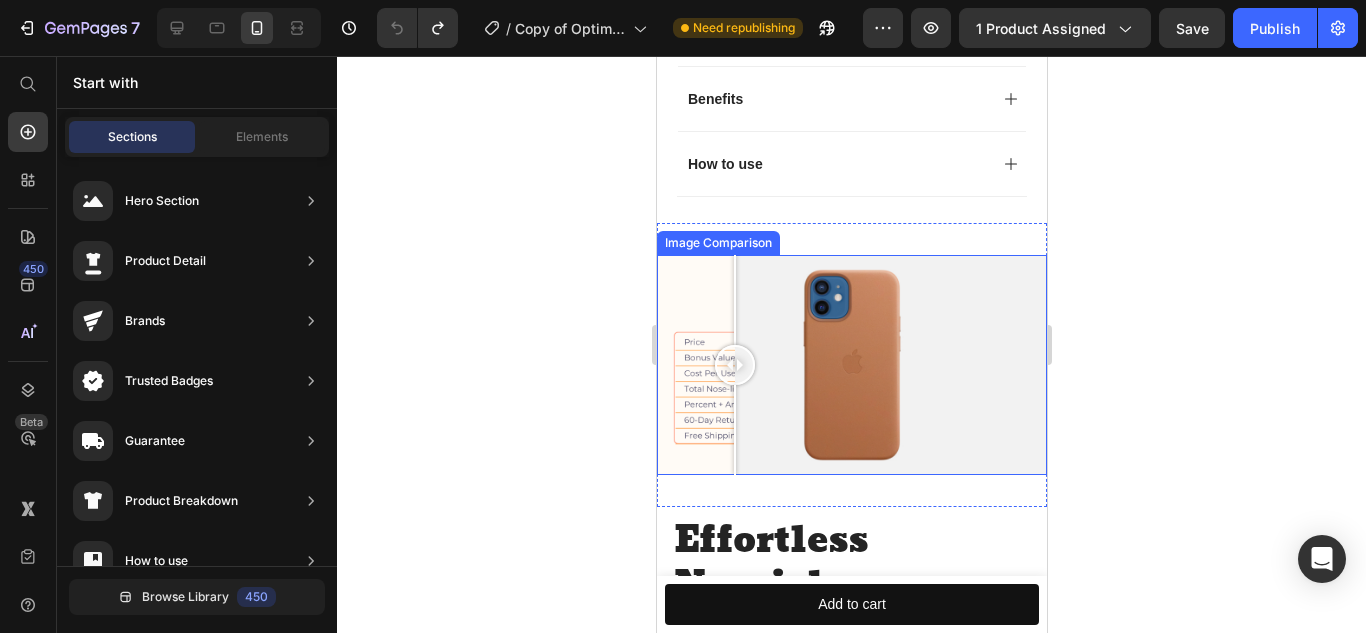 click at bounding box center (851, 364) 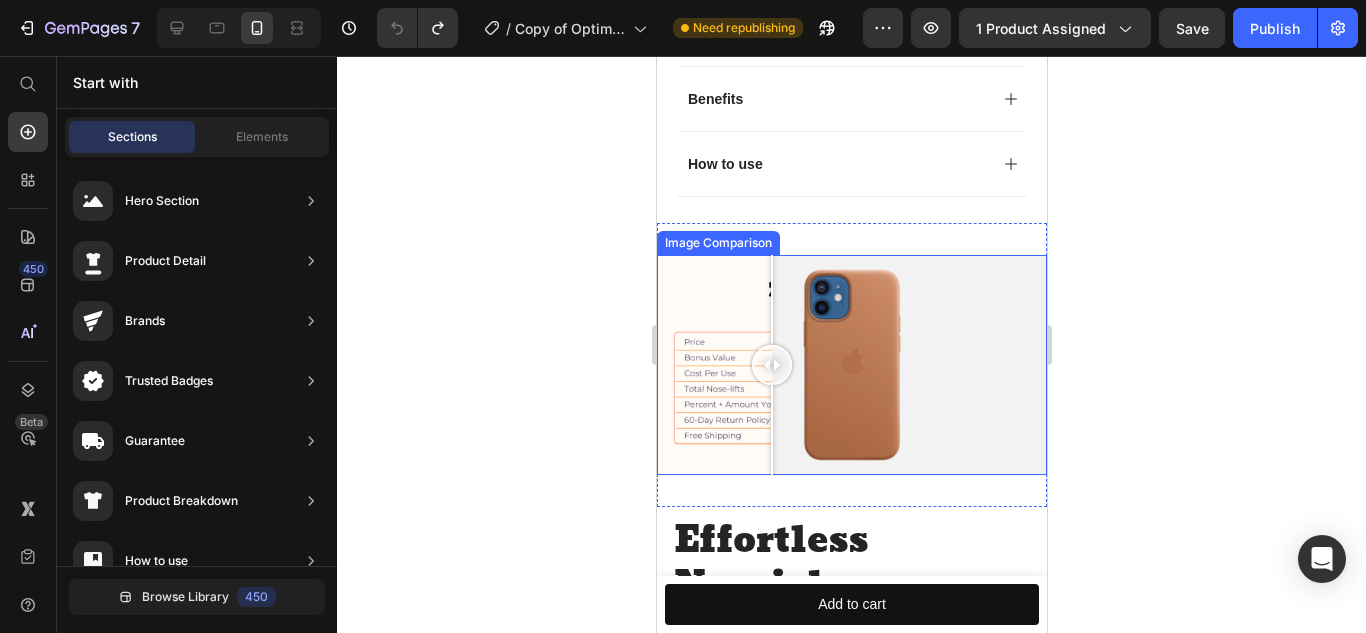 click at bounding box center [851, 364] 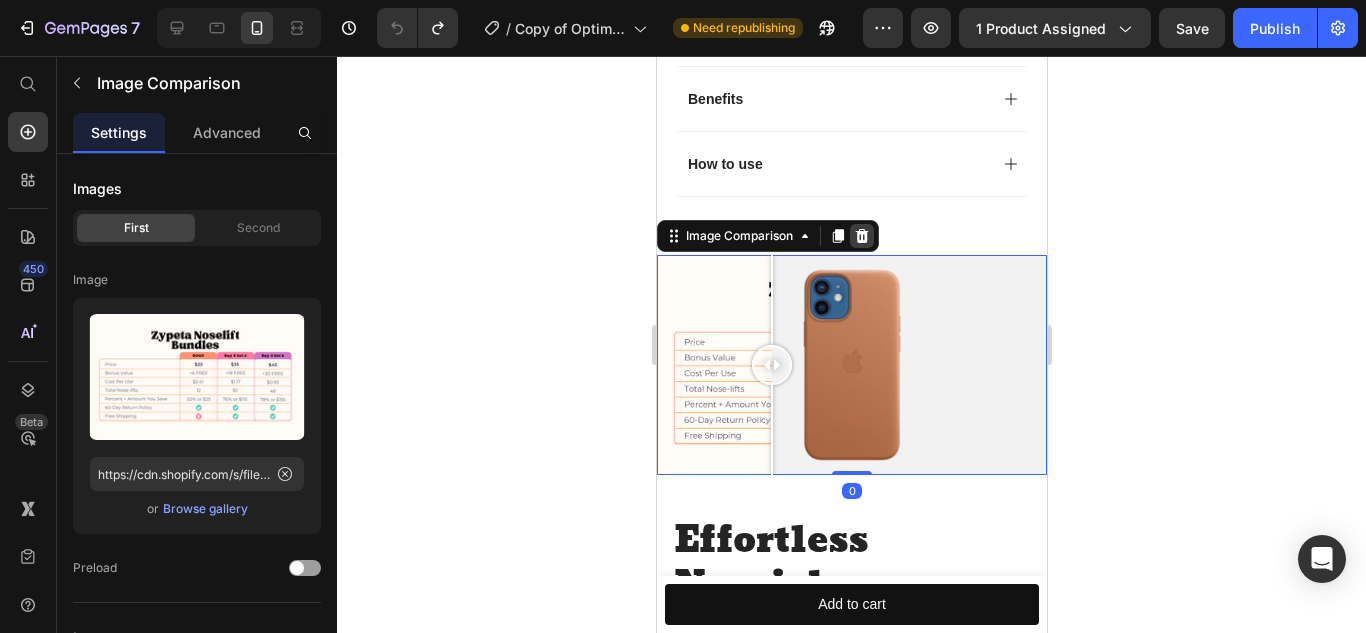 click 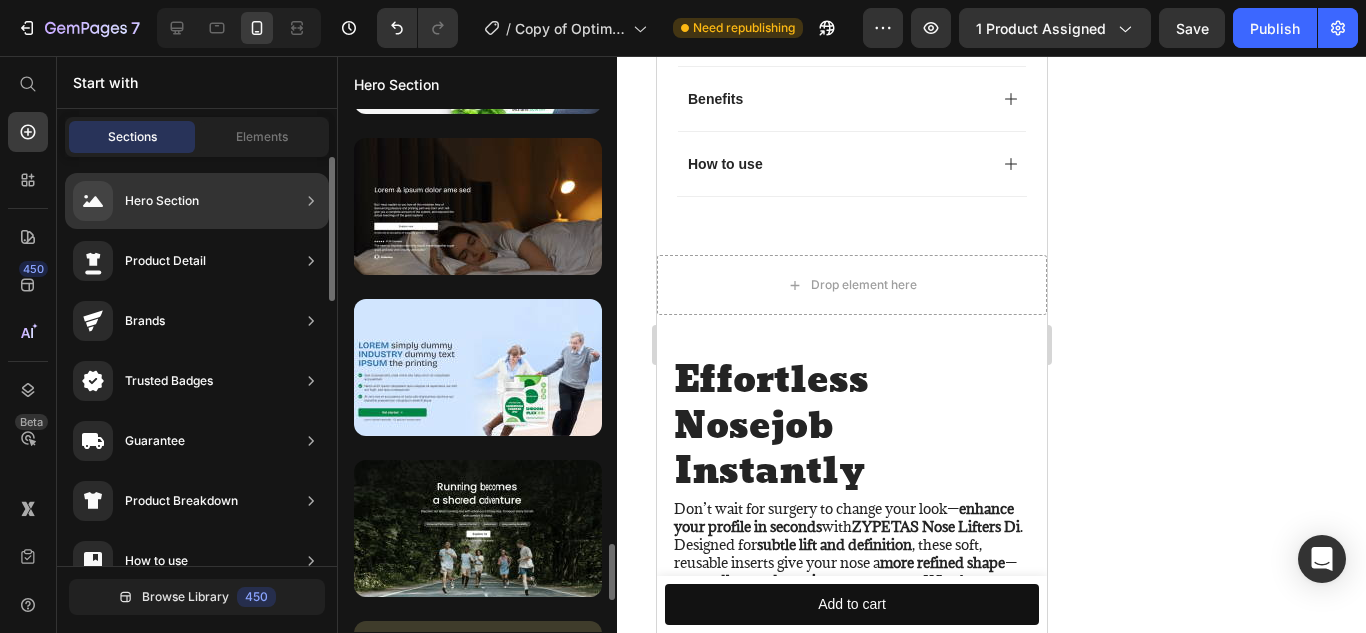 scroll, scrollTop: 270, scrollLeft: 0, axis: vertical 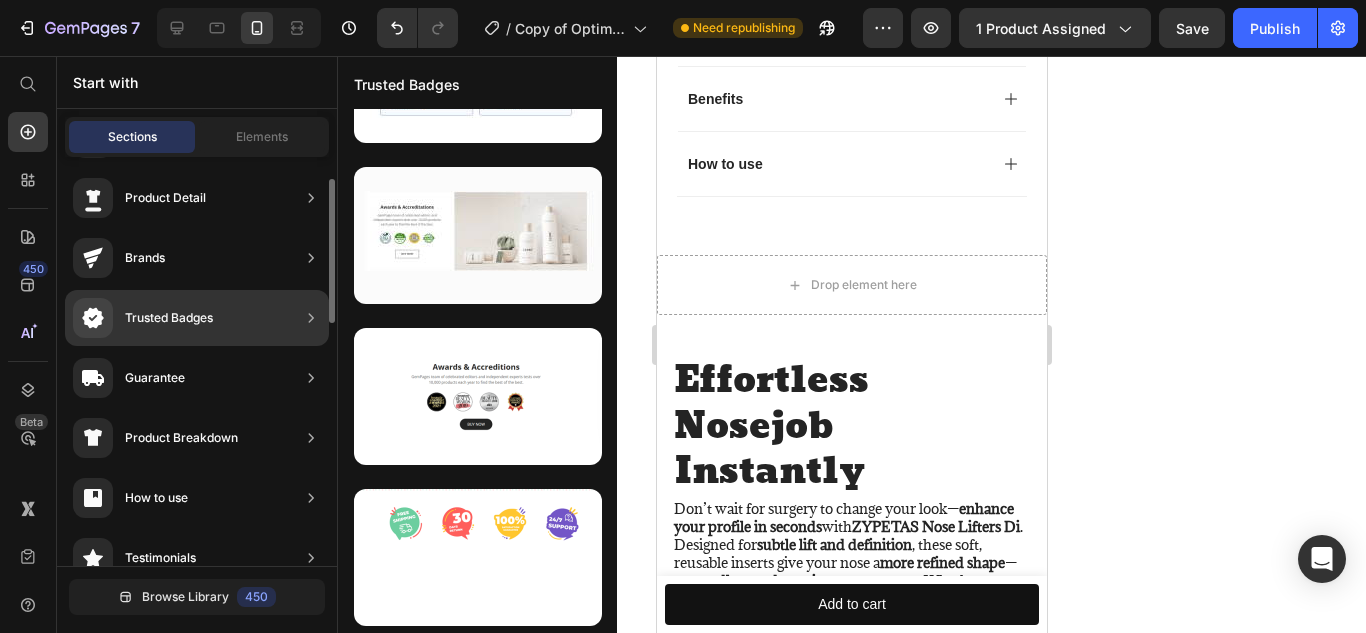 click on "Trusted Badges" 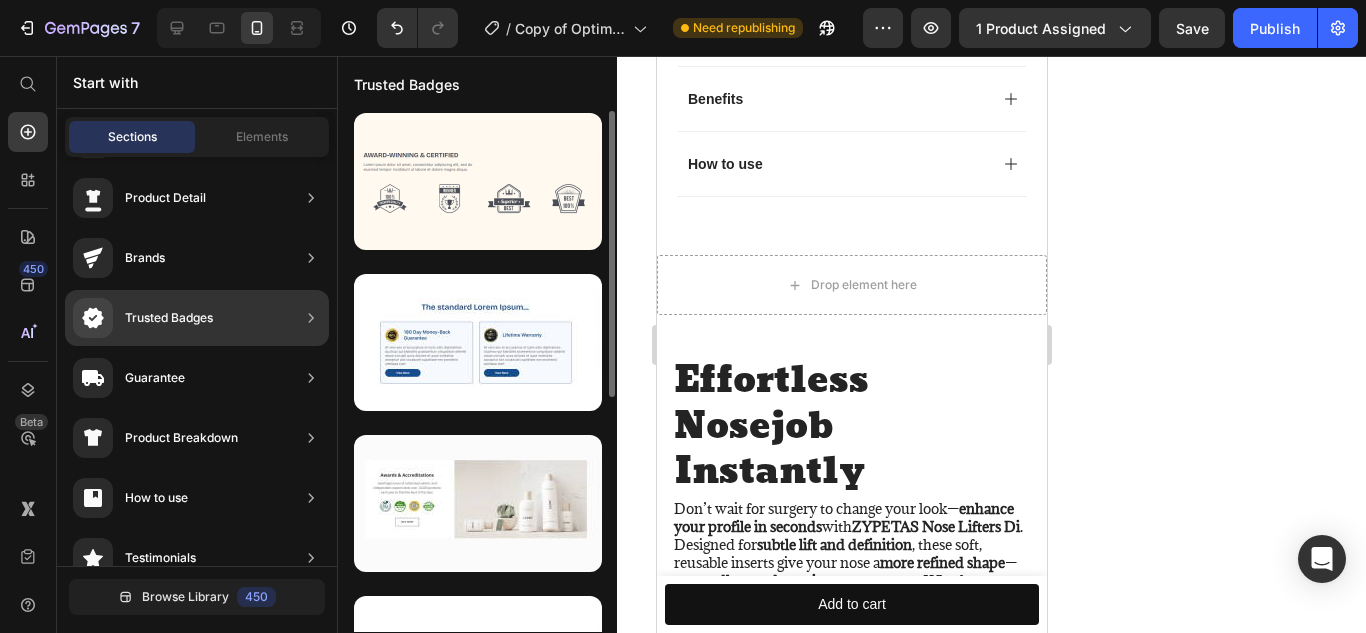 scroll, scrollTop: 0, scrollLeft: 0, axis: both 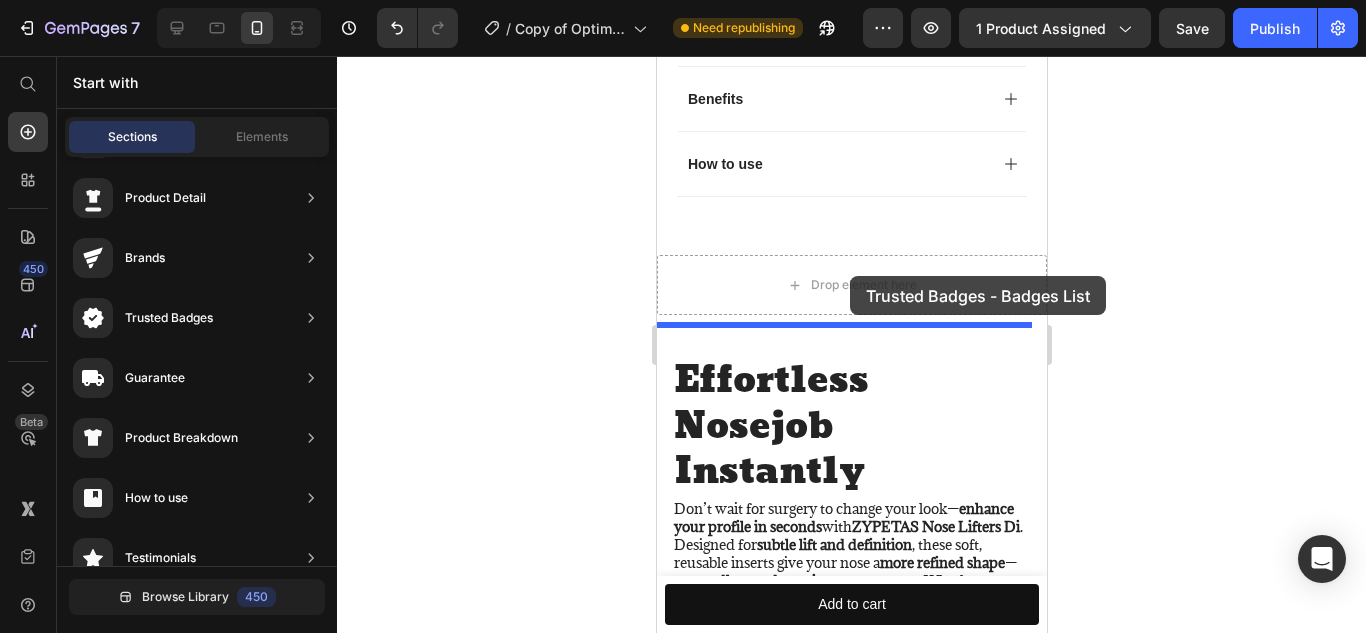 drag, startPoint x: 1125, startPoint y: 228, endPoint x: 805, endPoint y: 263, distance: 321.9084 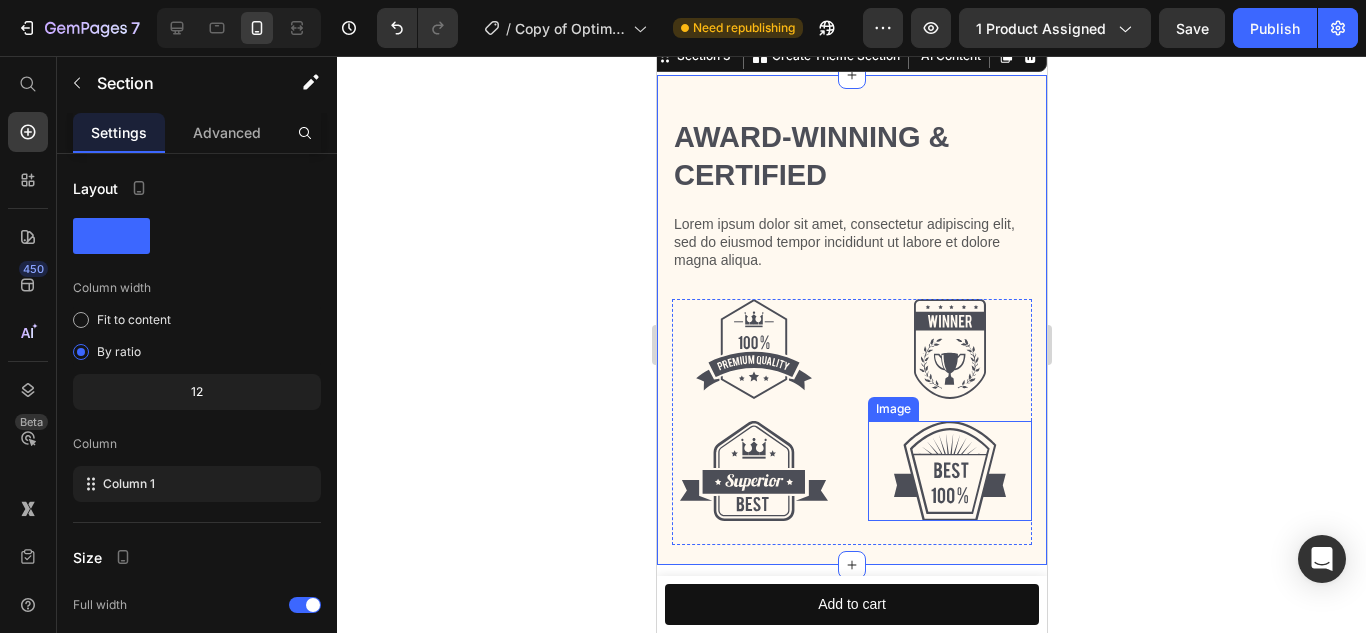scroll, scrollTop: 1941, scrollLeft: 0, axis: vertical 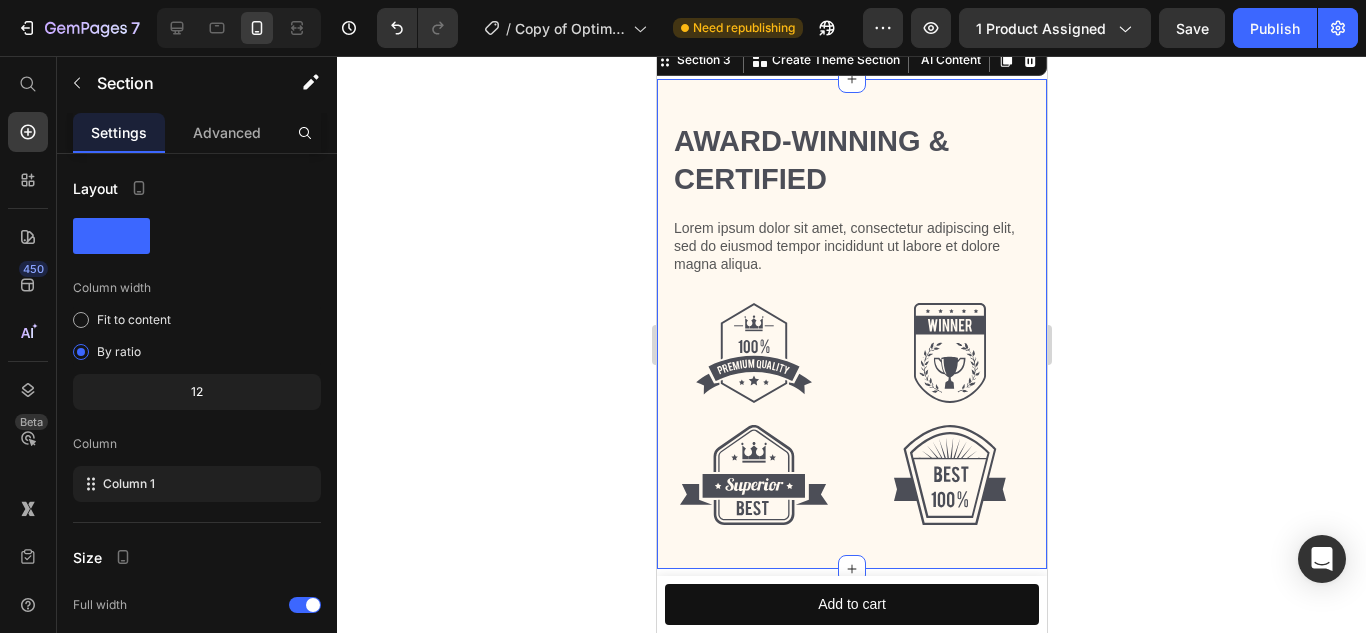 click 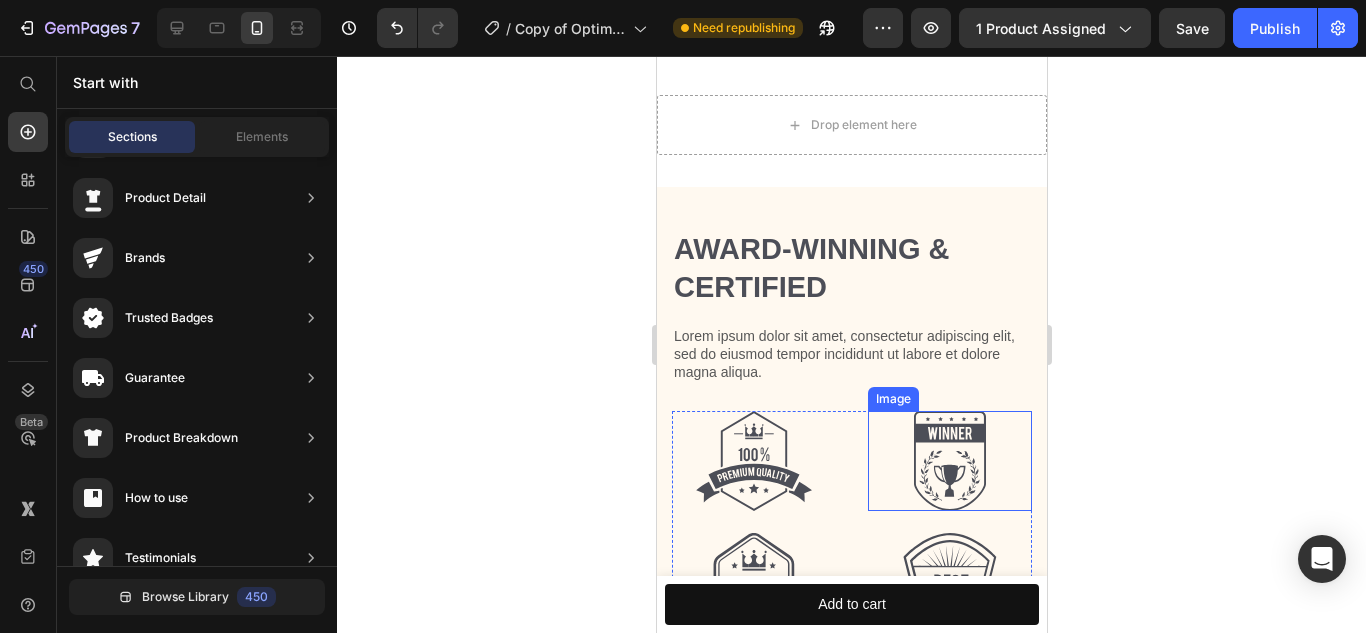 scroll, scrollTop: 1835, scrollLeft: 0, axis: vertical 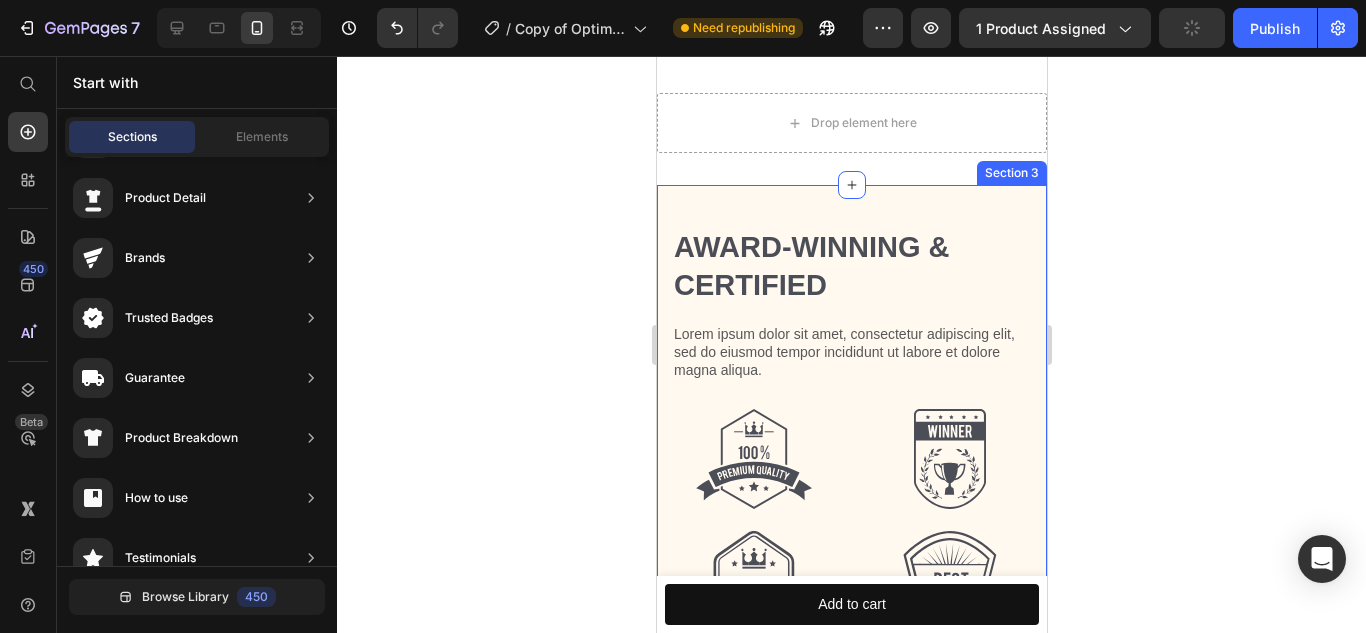 click 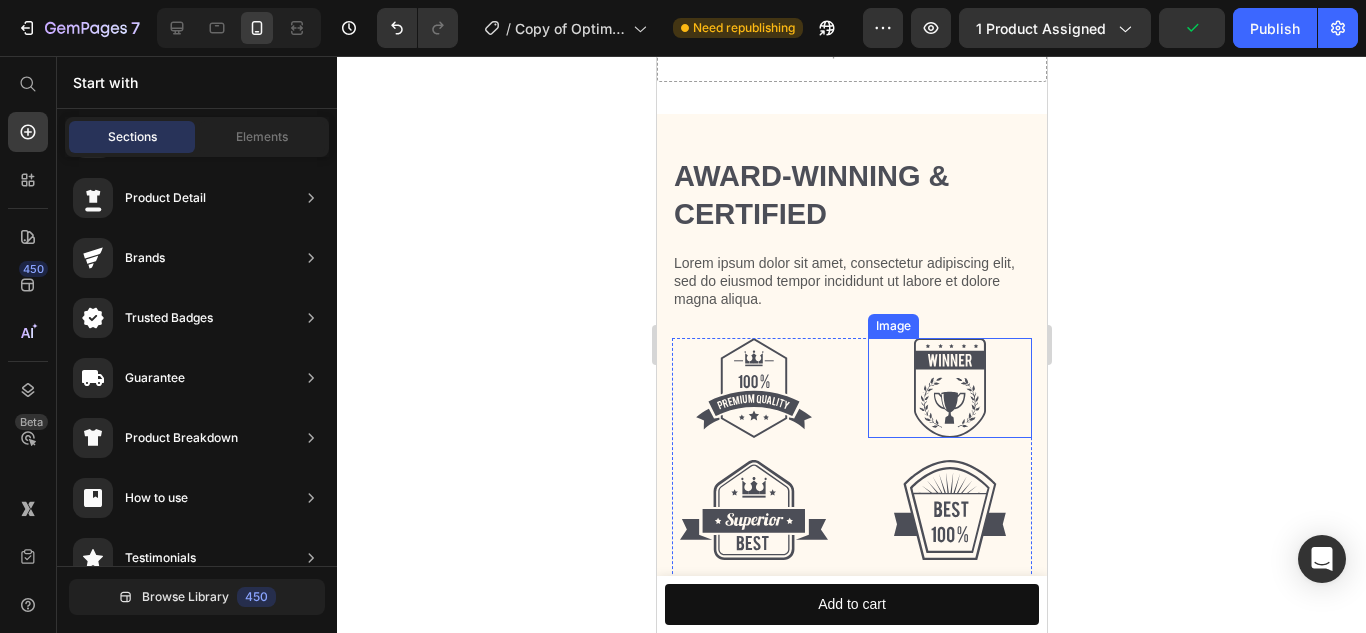 scroll, scrollTop: 1907, scrollLeft: 0, axis: vertical 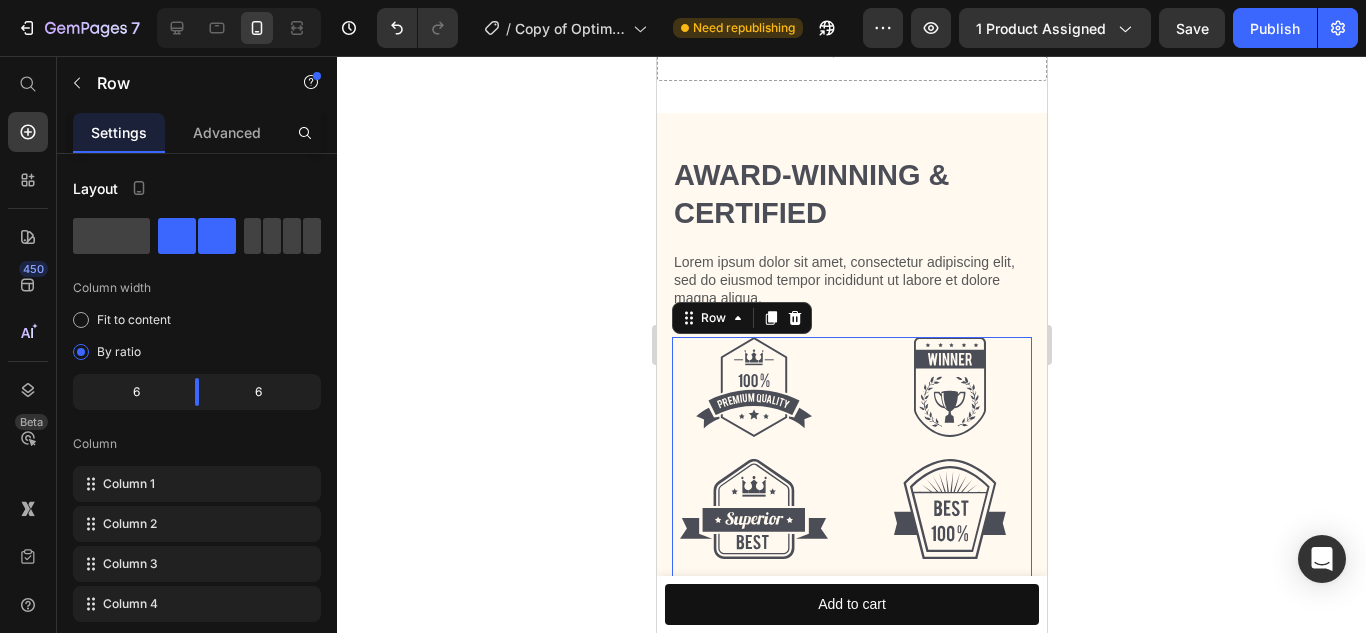 click on "Image Image Image Image Row   0" at bounding box center [851, 460] 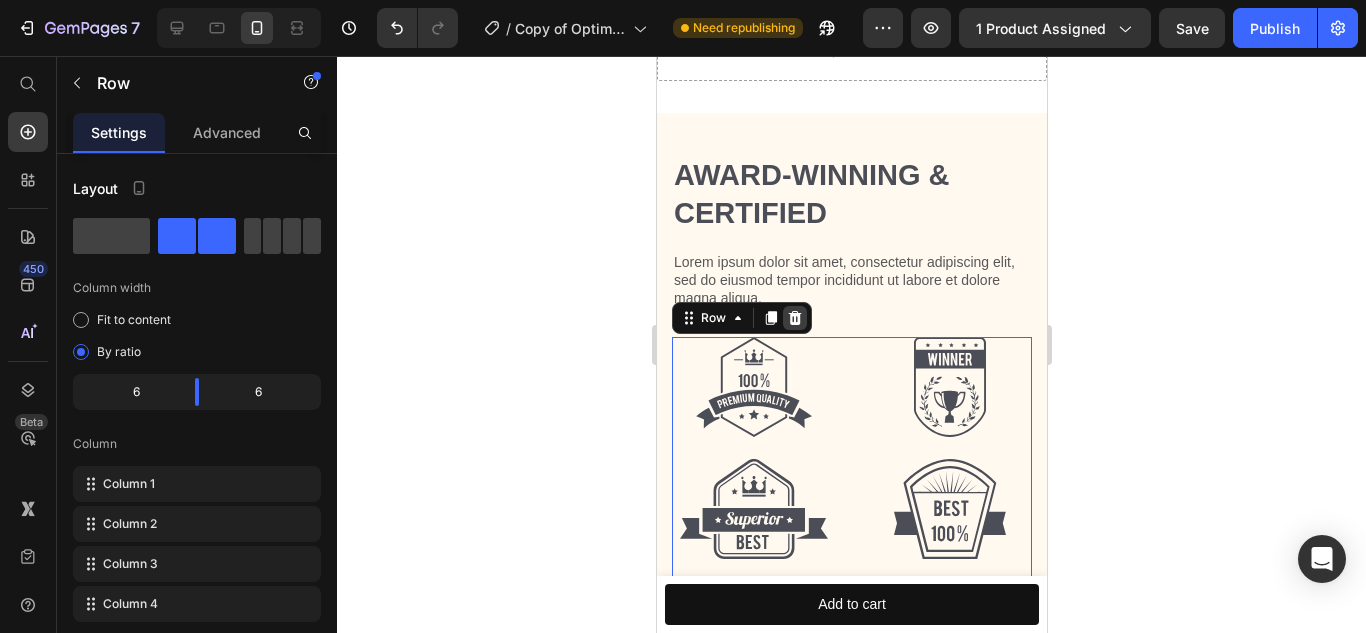 click 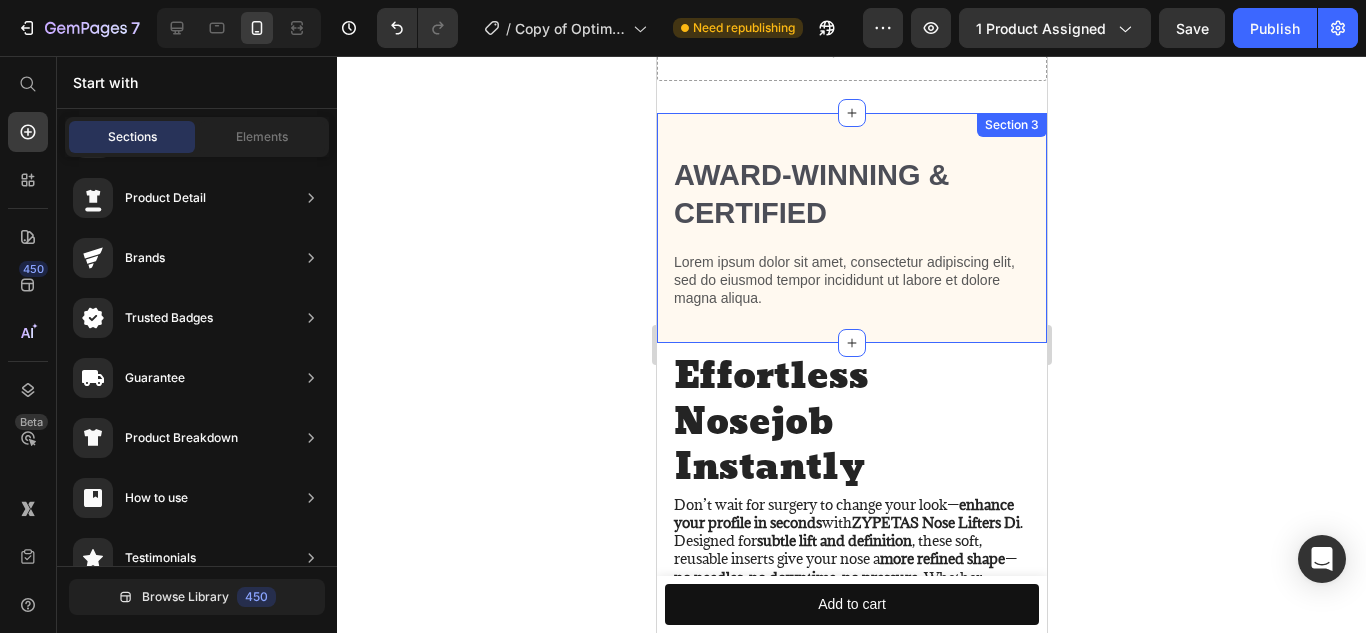 click on "Section 3" at bounding box center [1011, 125] 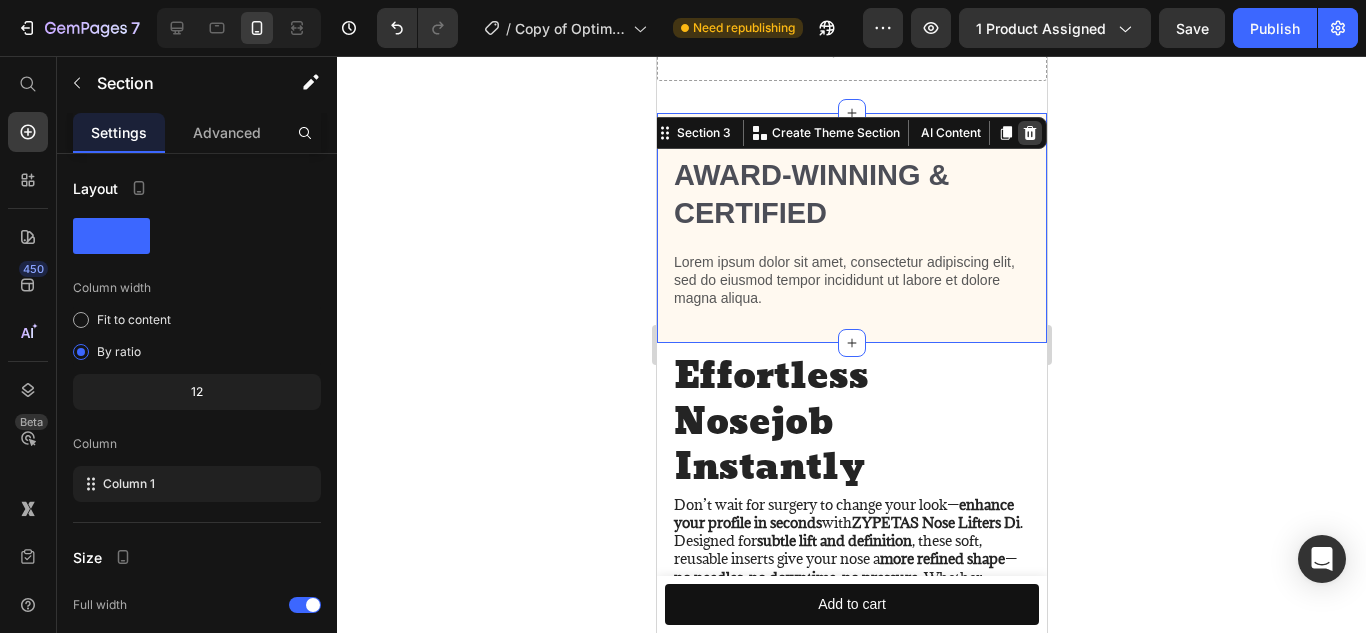click 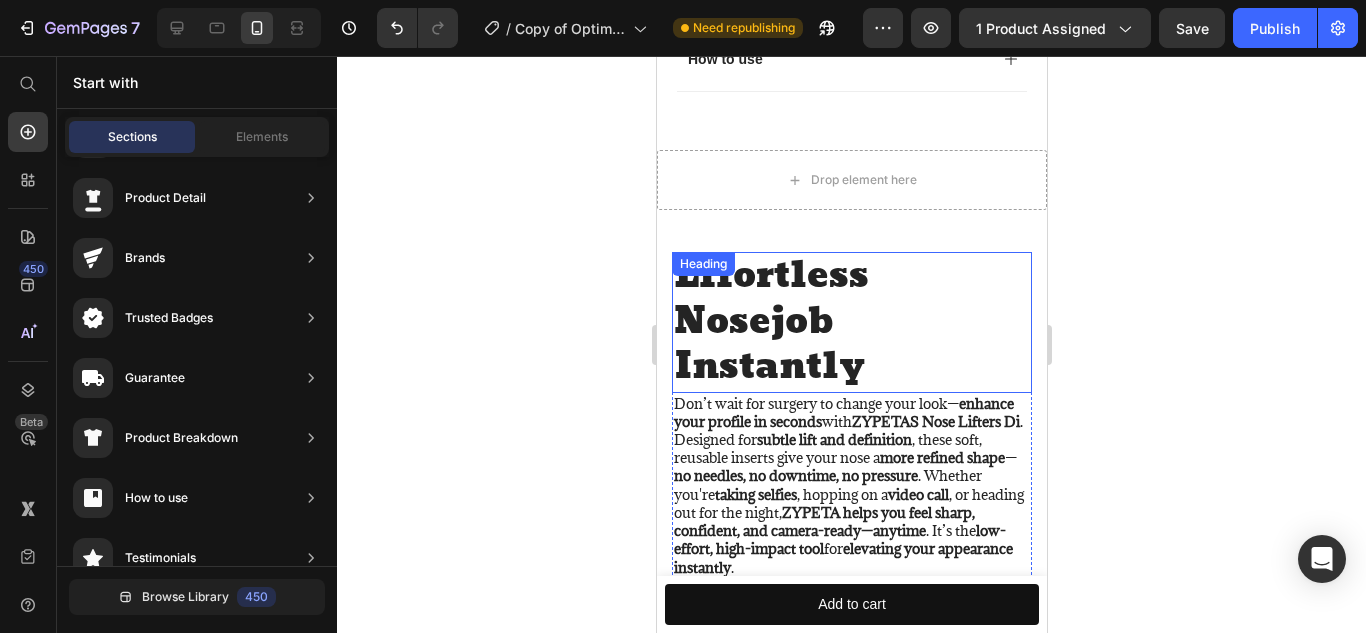 scroll, scrollTop: 1777, scrollLeft: 0, axis: vertical 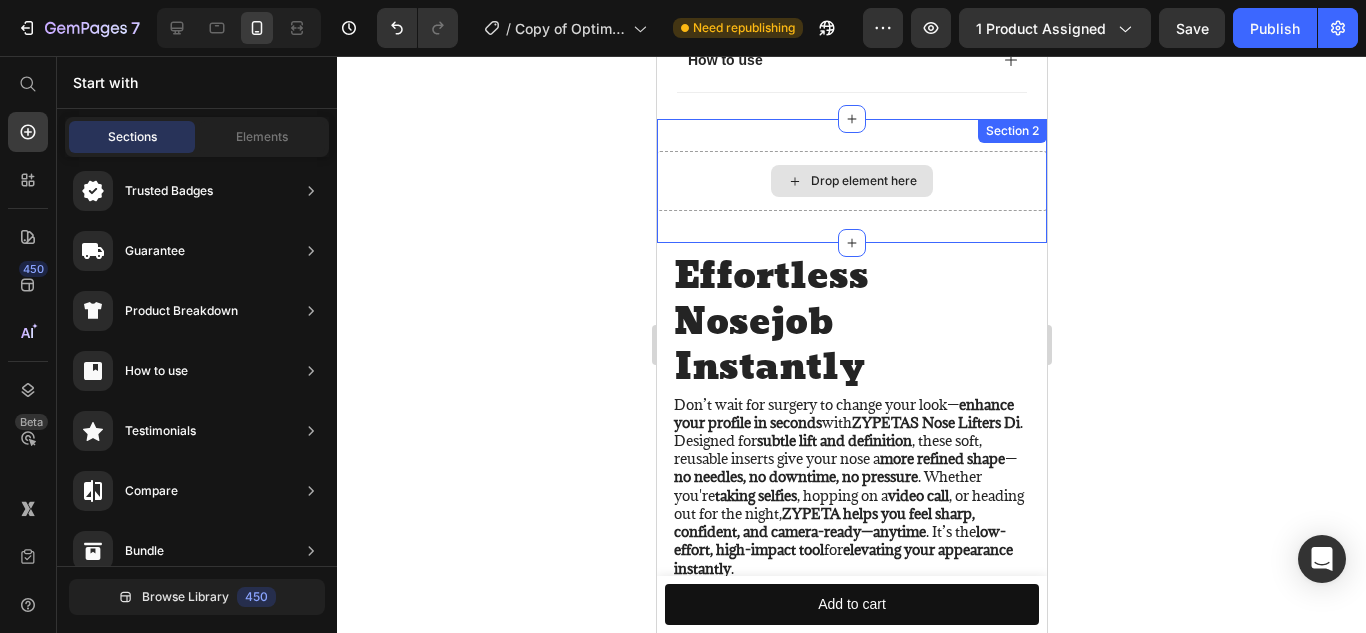 click on "Drop element here" at bounding box center [851, 181] 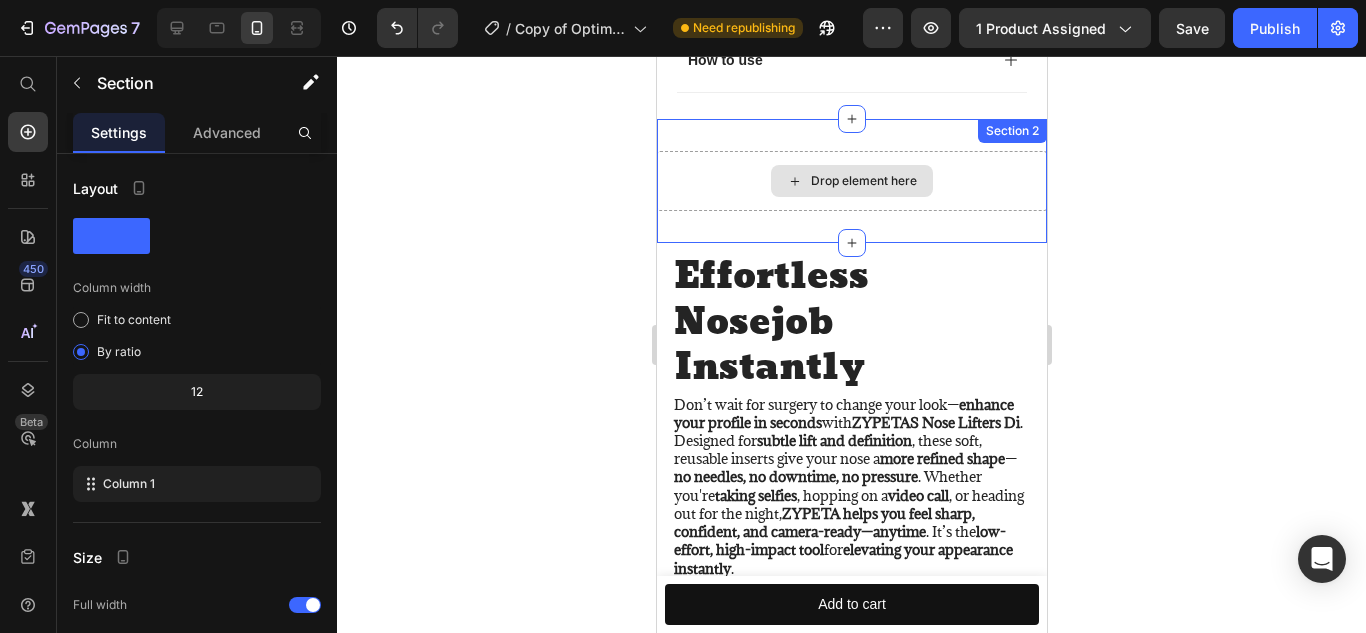 click on "Drop element here" at bounding box center (851, 181) 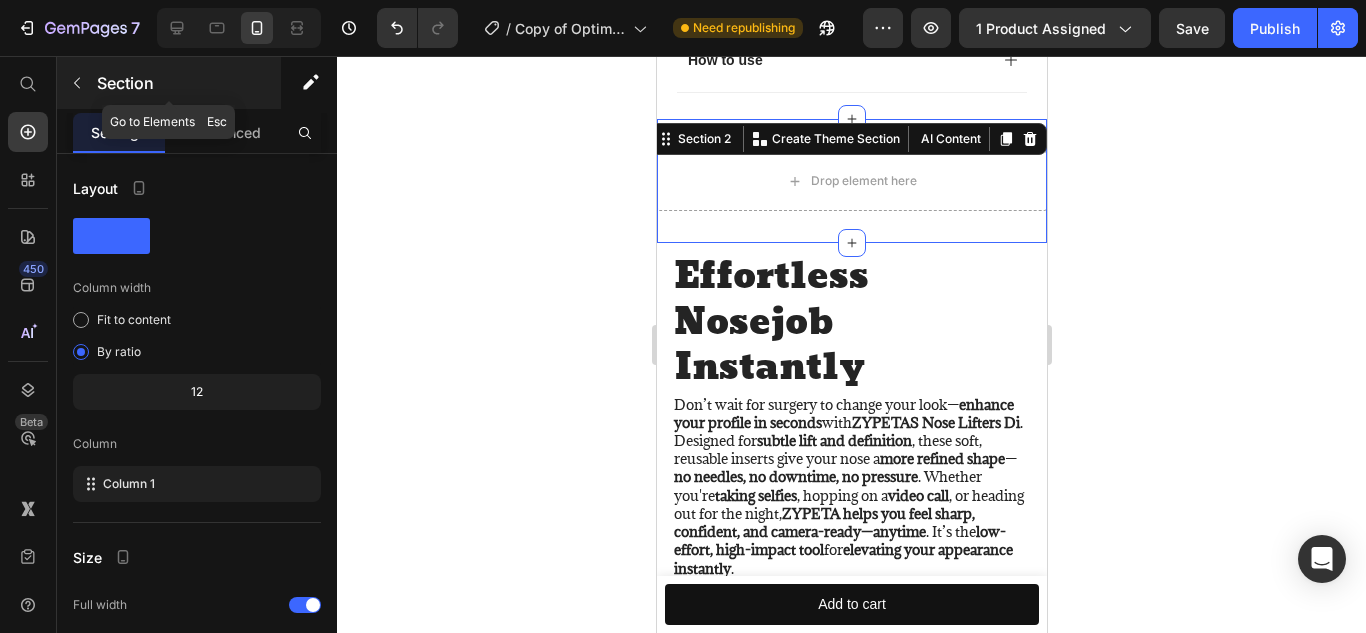 click on "Section" at bounding box center [169, 83] 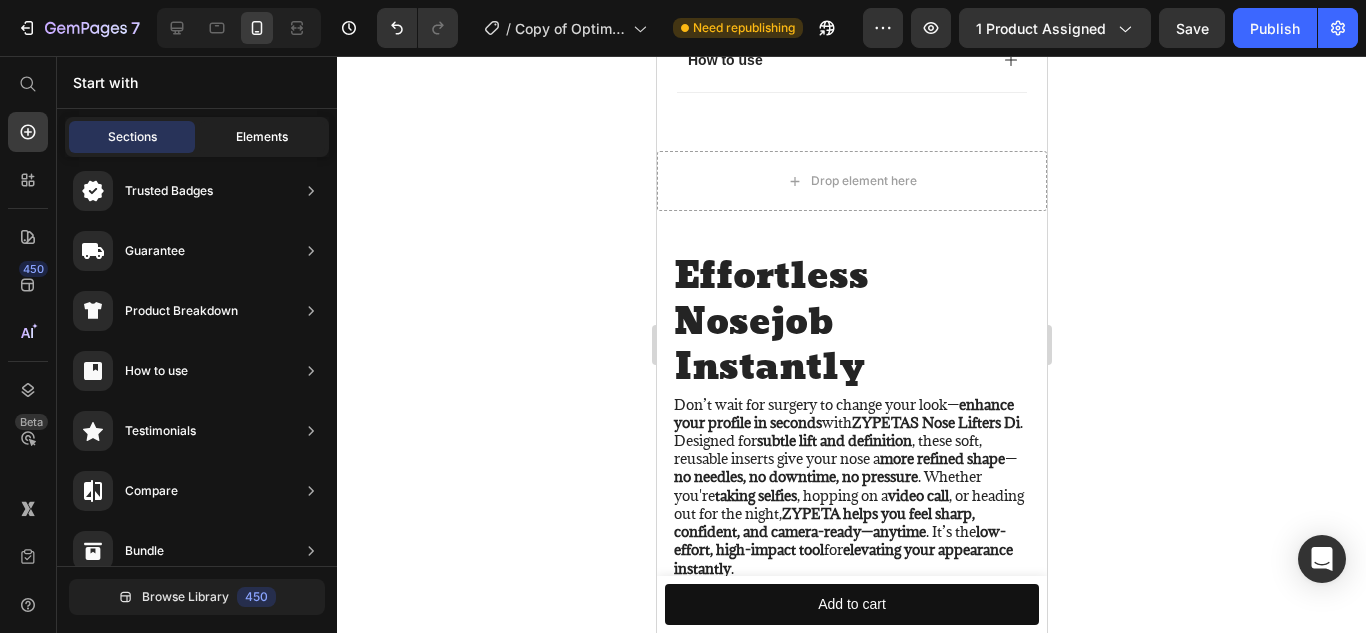 click on "Elements" 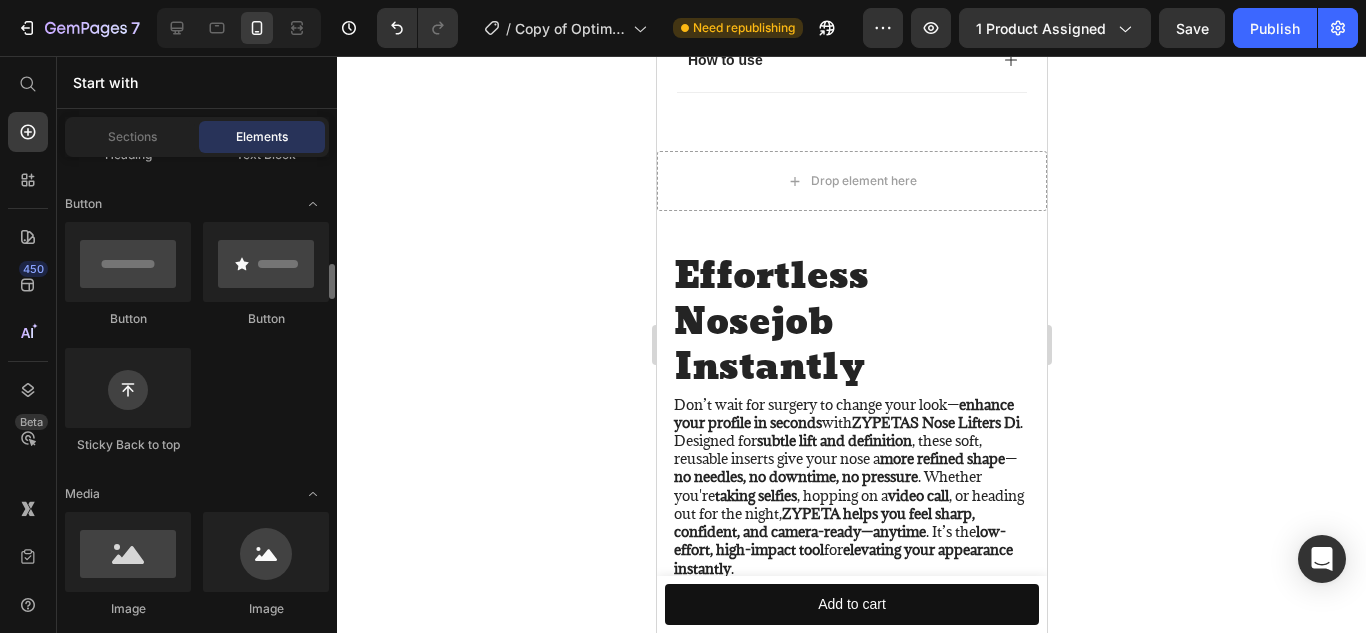 scroll, scrollTop: 534, scrollLeft: 0, axis: vertical 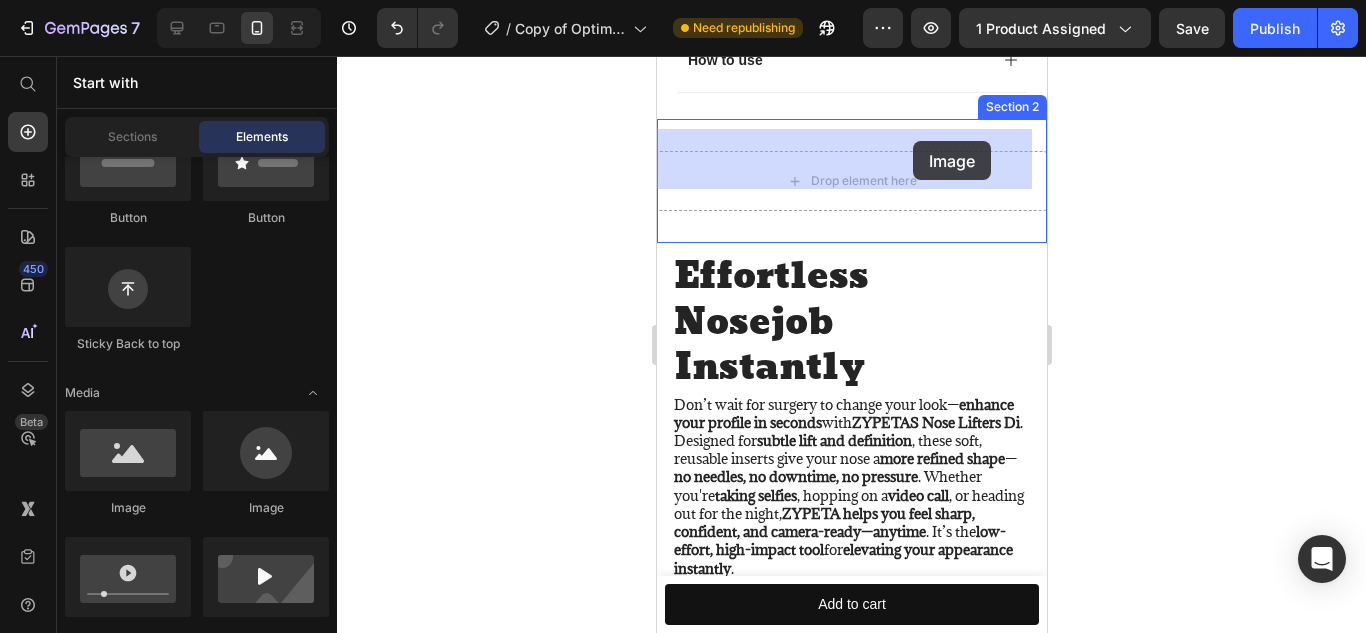 drag, startPoint x: 794, startPoint y: 515, endPoint x: 908, endPoint y: 151, distance: 381.43414 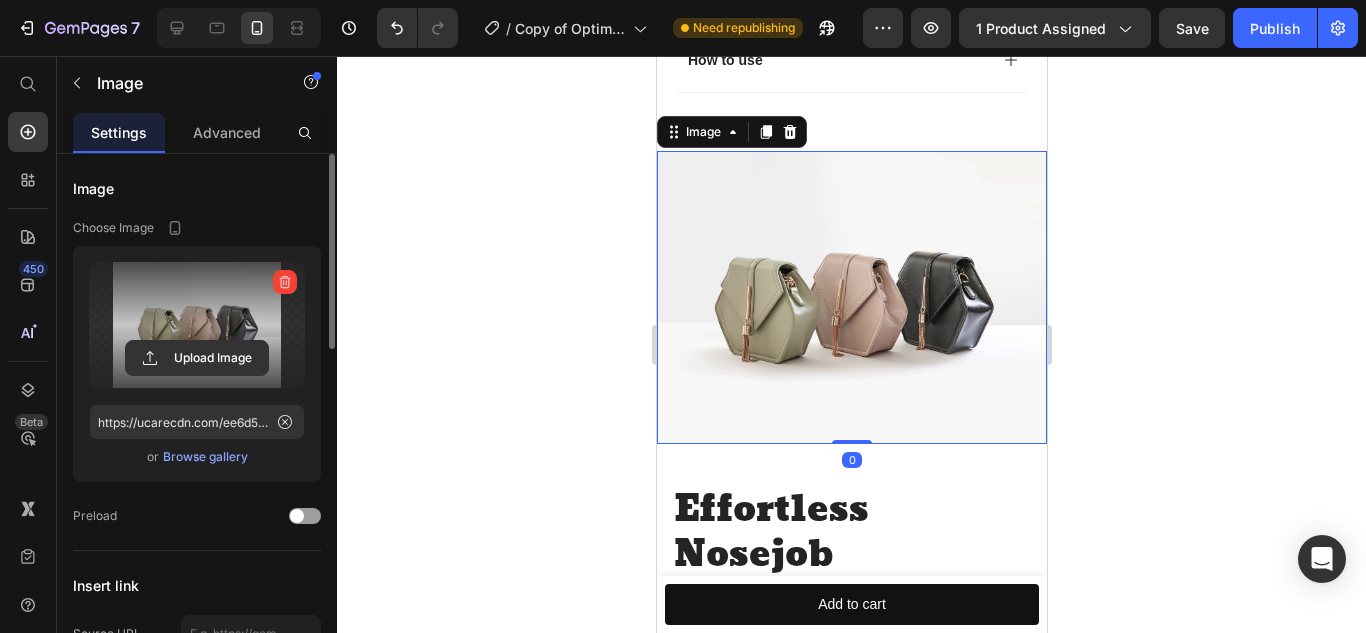 click at bounding box center (197, 325) 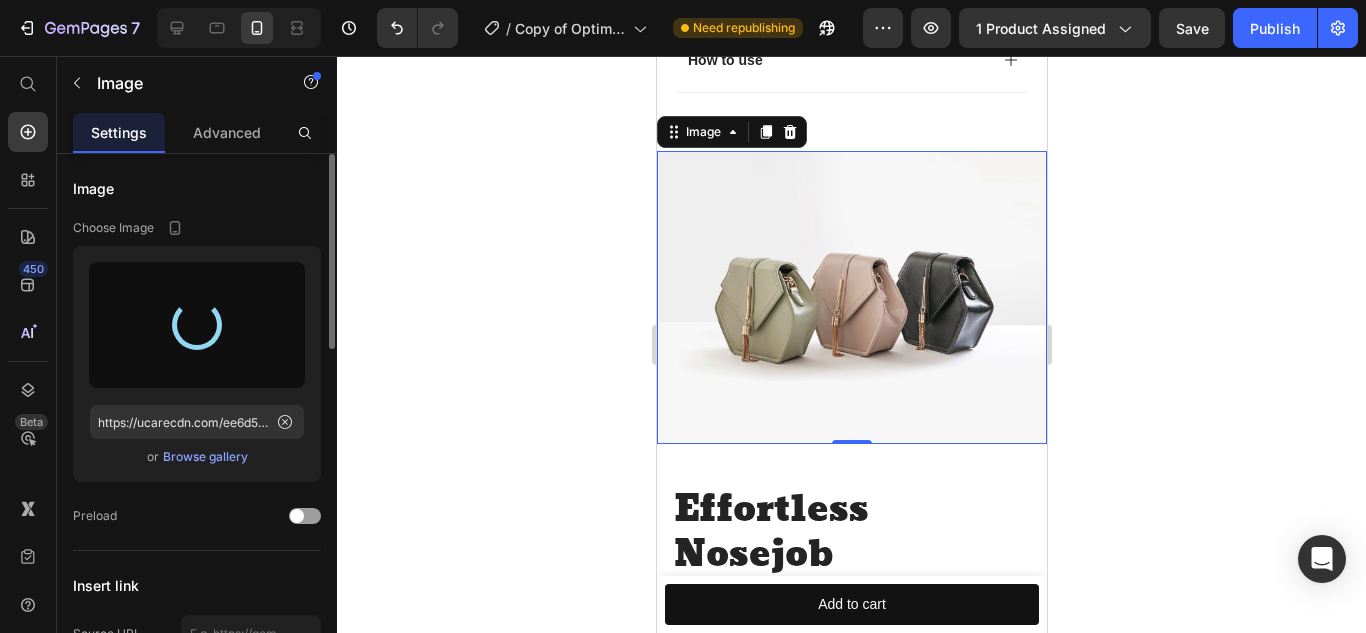 type on "https://cdn.shopify.com/s/files/1/0616/1016/4287/files/gempages_573168530048943329-f43f14d2-da8d-40cf-8268-f064e3f71001.png" 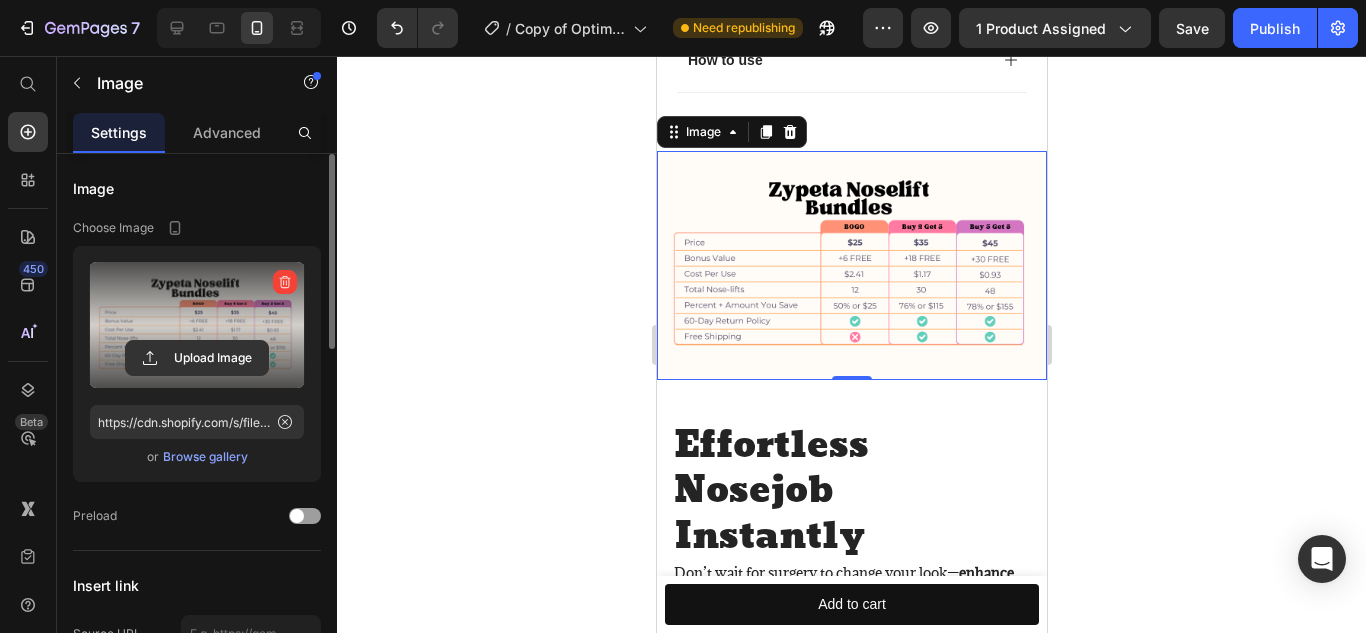 click 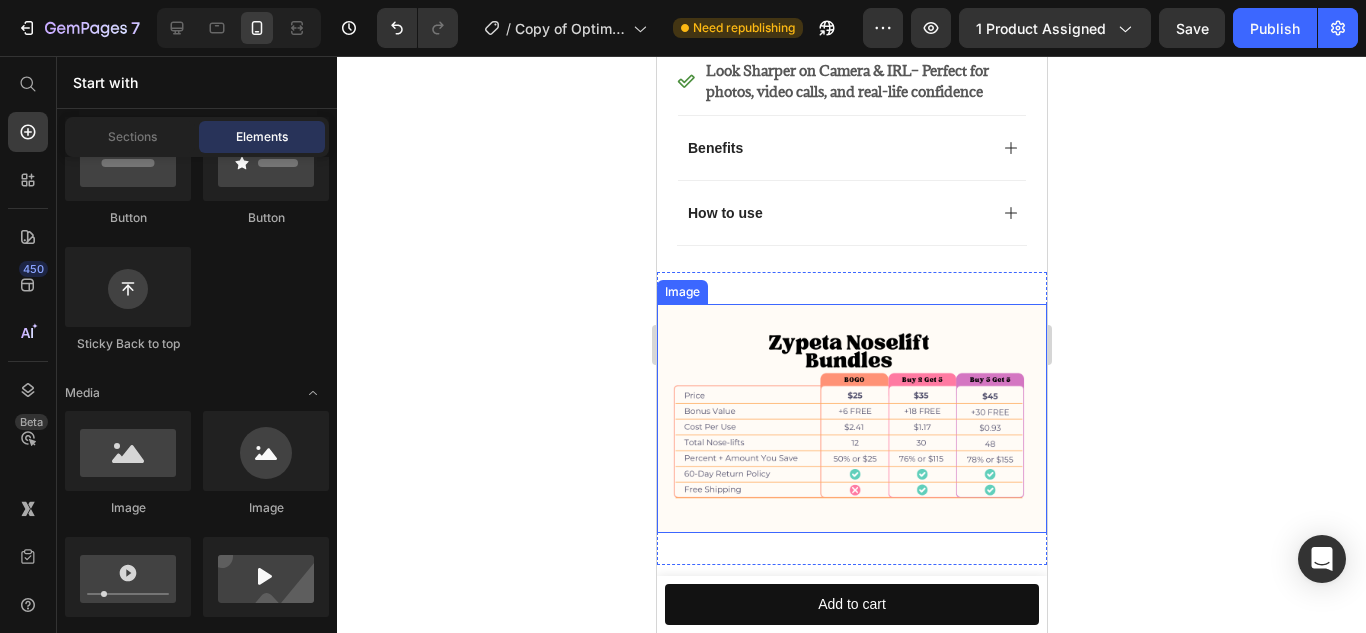 scroll, scrollTop: 1484, scrollLeft: 0, axis: vertical 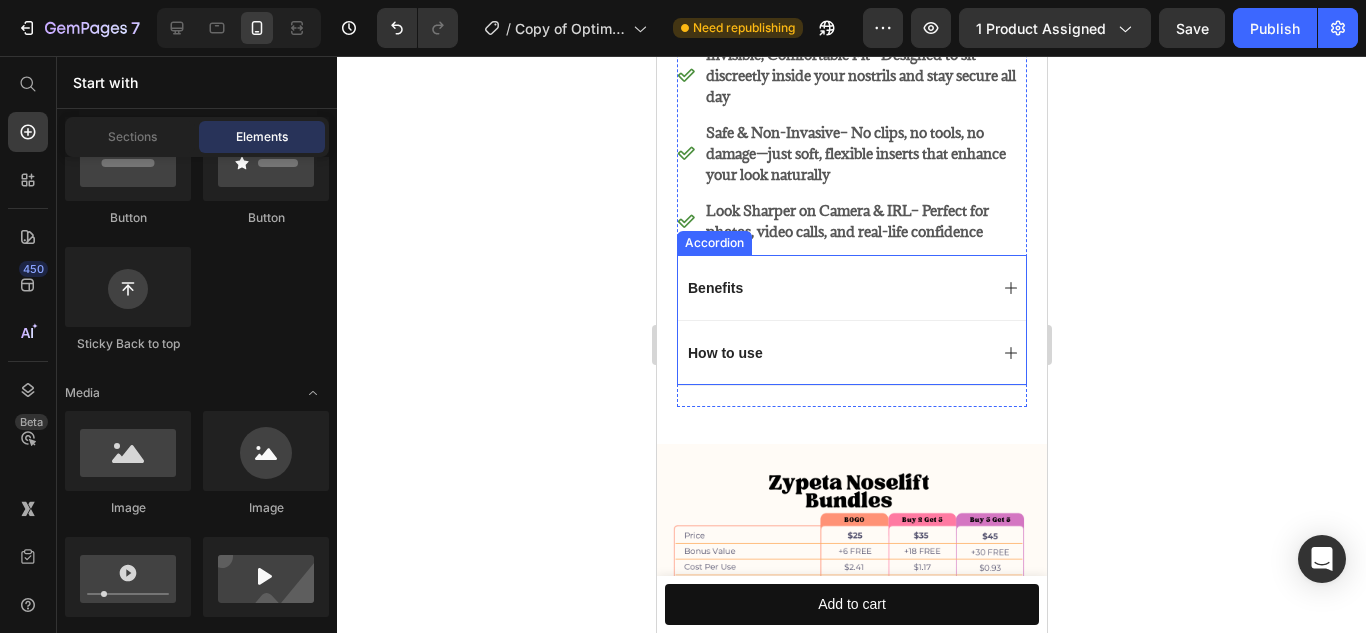 click 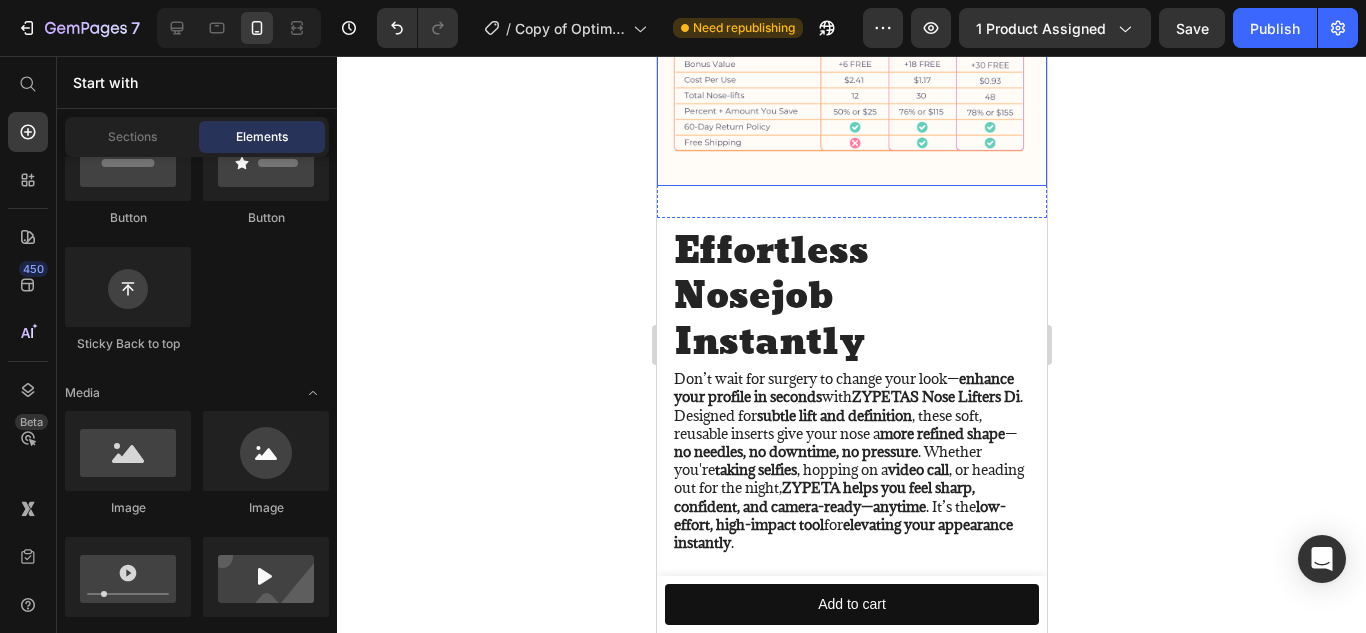 scroll, scrollTop: 1812, scrollLeft: 0, axis: vertical 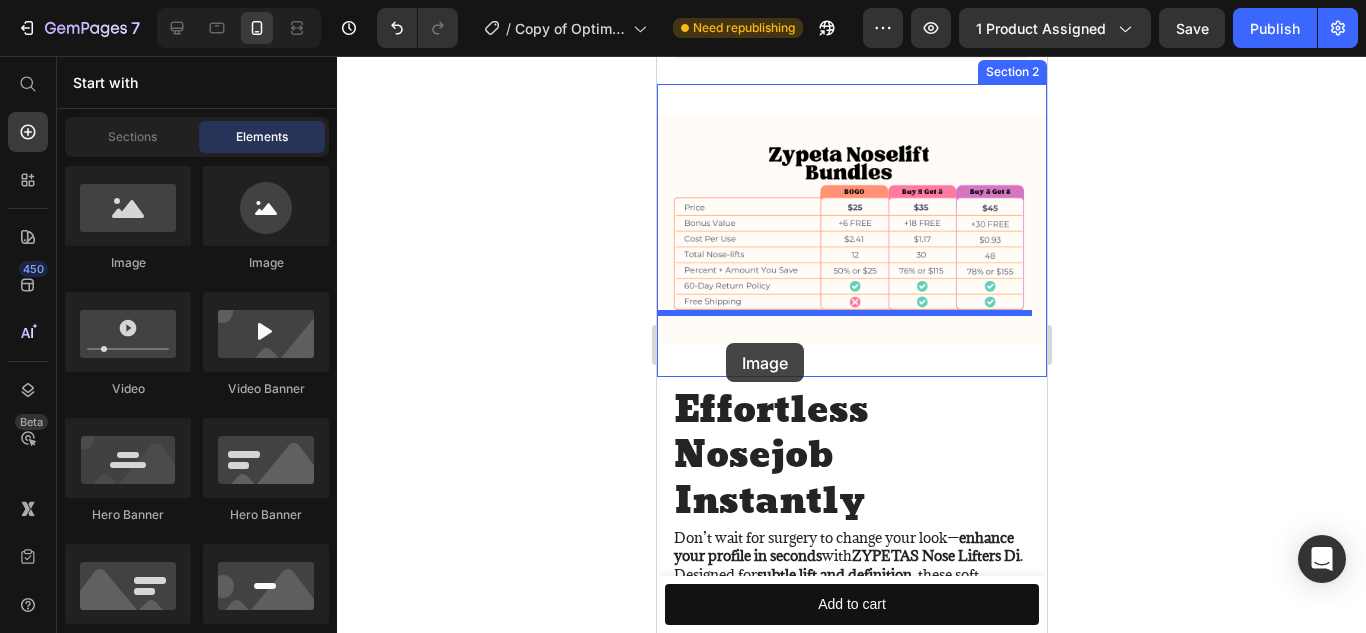 drag, startPoint x: 789, startPoint y: 293, endPoint x: 725, endPoint y: 343, distance: 81.21576 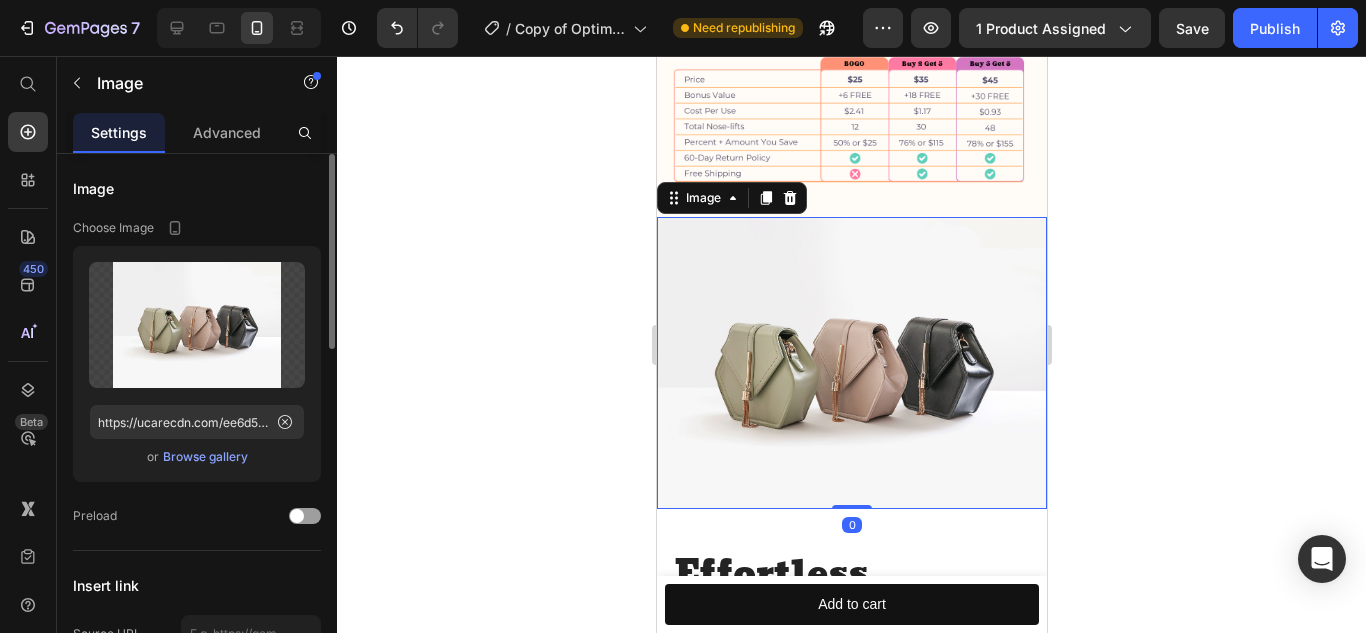 scroll, scrollTop: 1941, scrollLeft: 0, axis: vertical 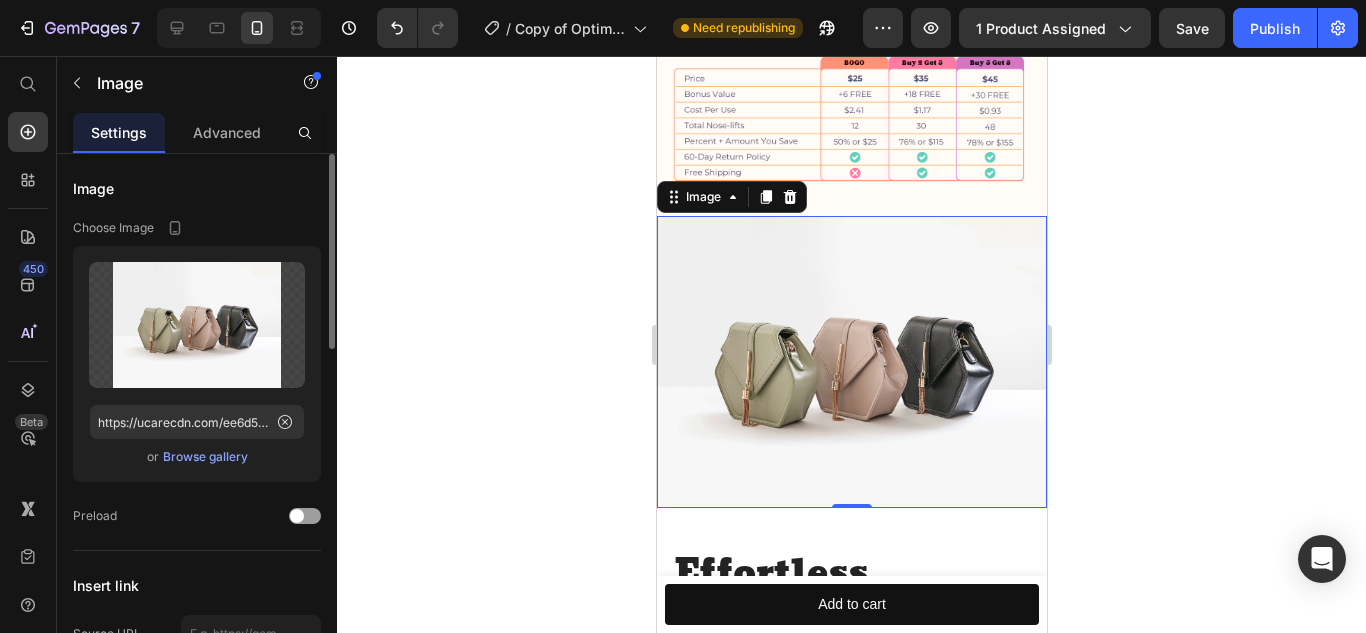 click at bounding box center (851, 362) 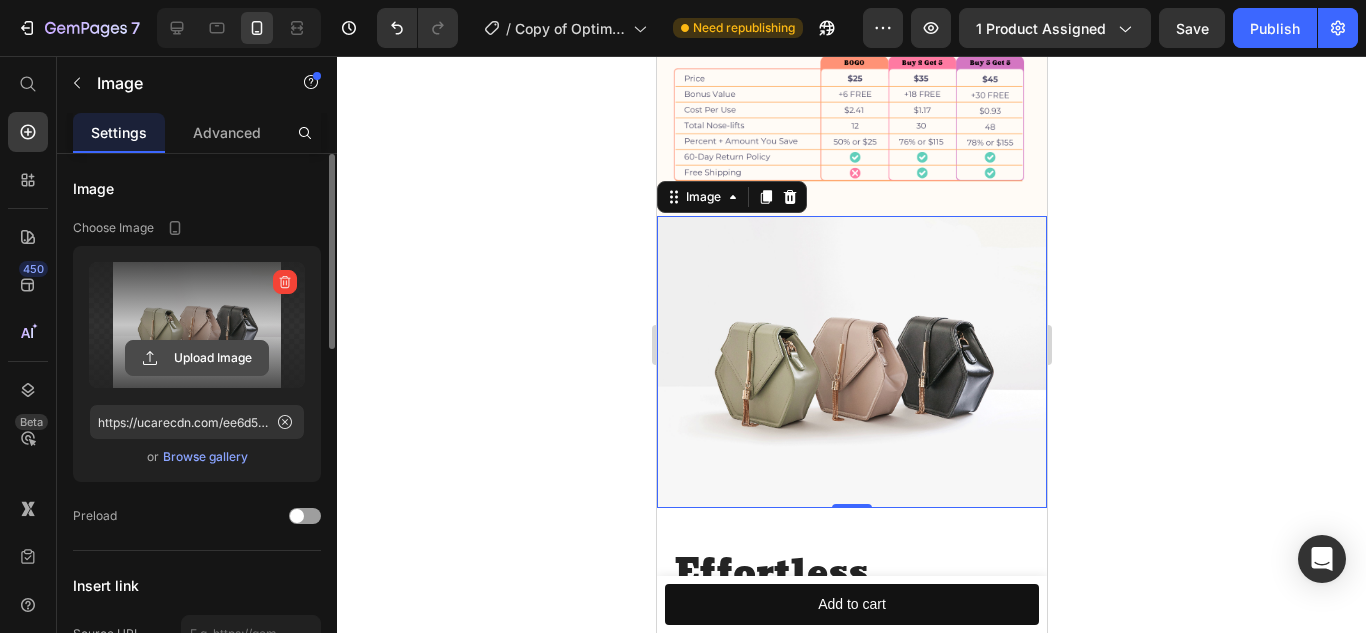 click 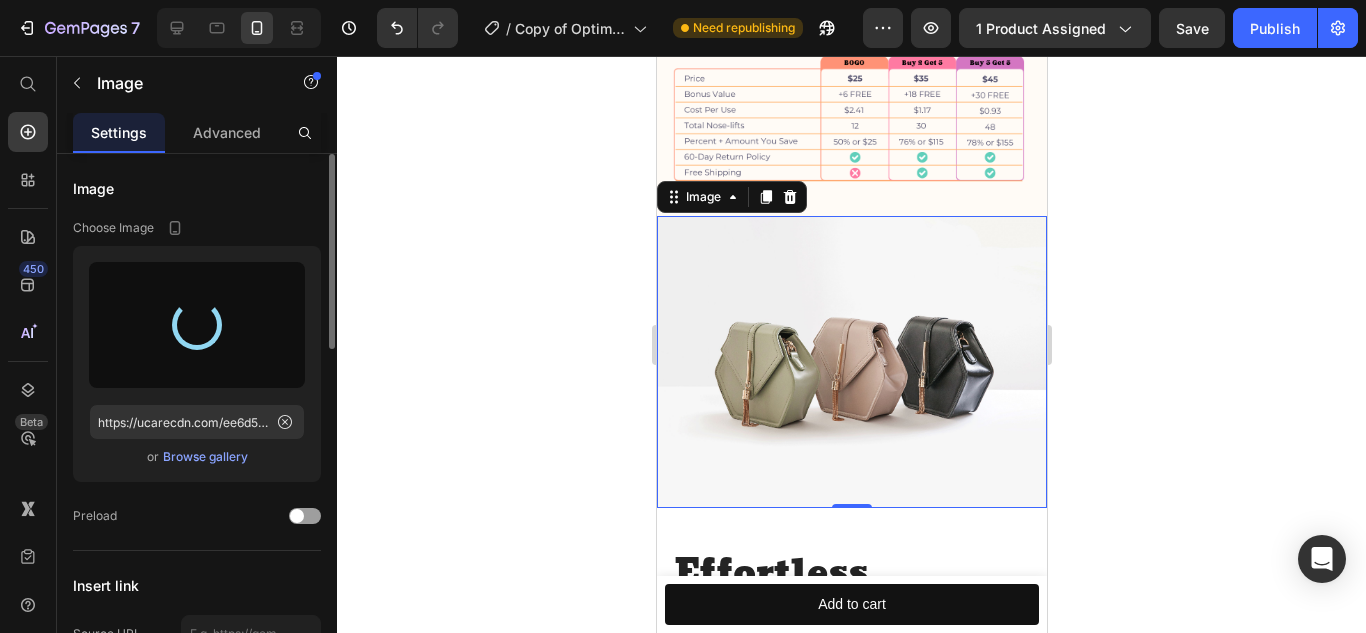 type on "https://cdn.shopify.com/s/files/1/0616/1016/4287/files/gempages_573168530048943329-1088fb1a-6254-44d6-bf31-9ea30b7abab2.jpg" 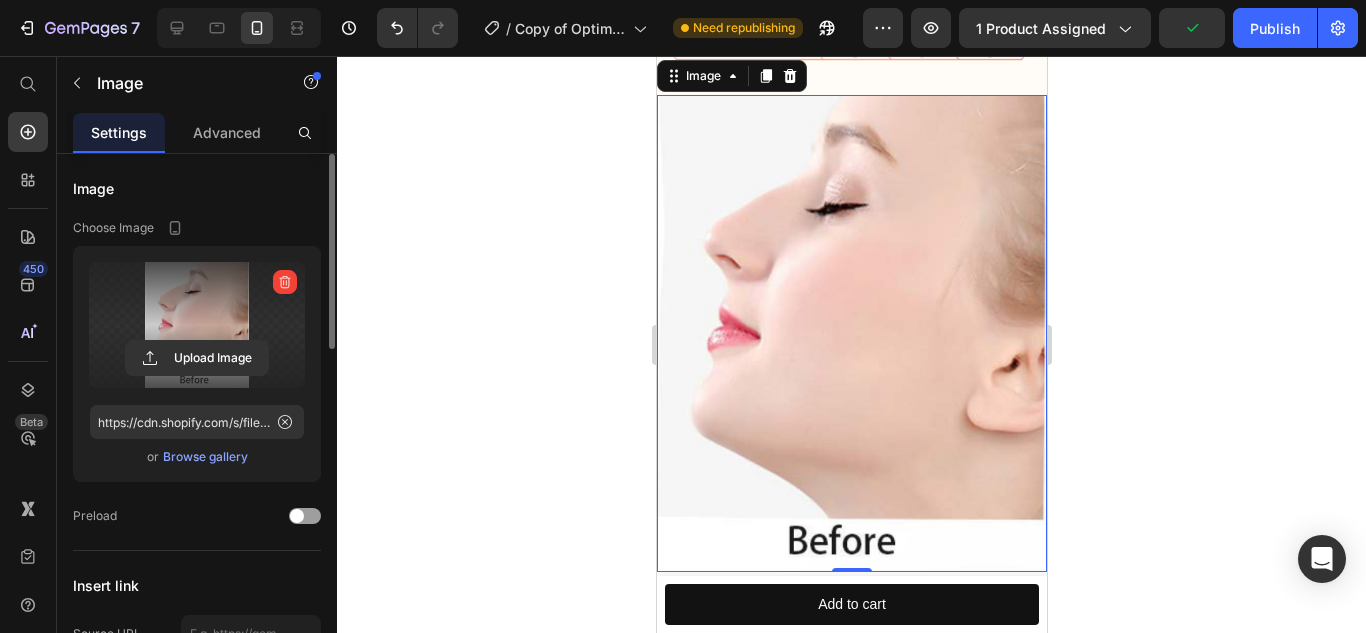 scroll, scrollTop: 2063, scrollLeft: 0, axis: vertical 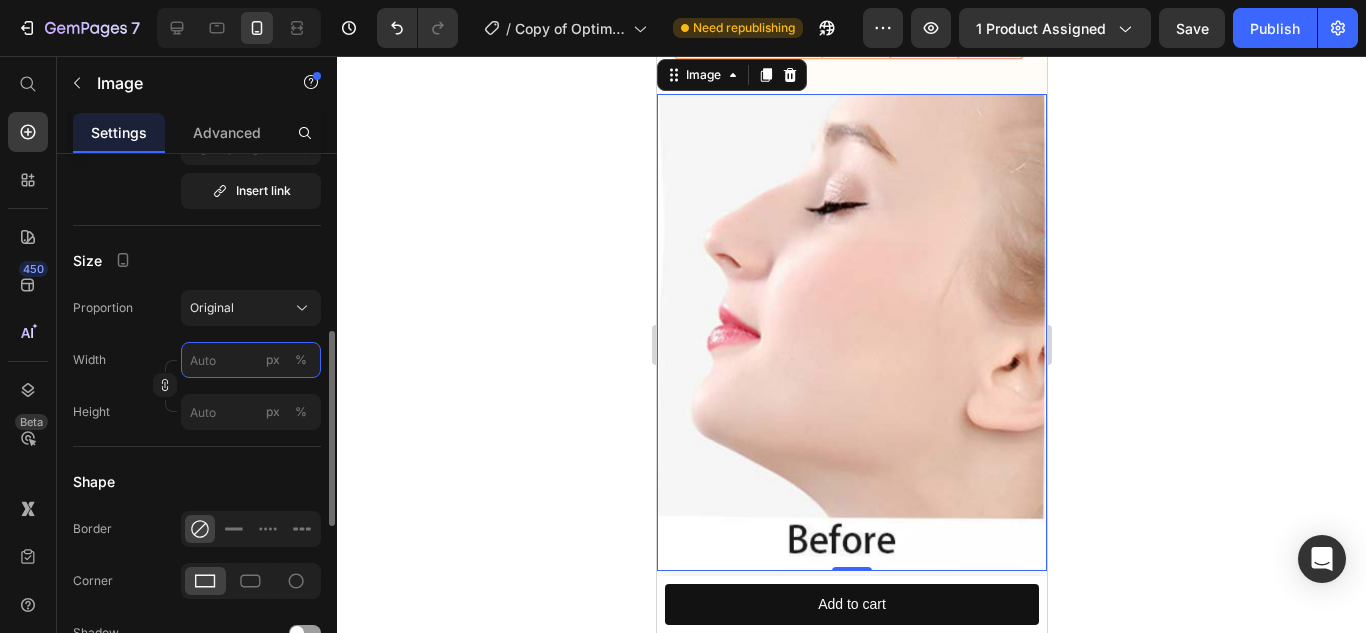 click on "px %" at bounding box center [251, 360] 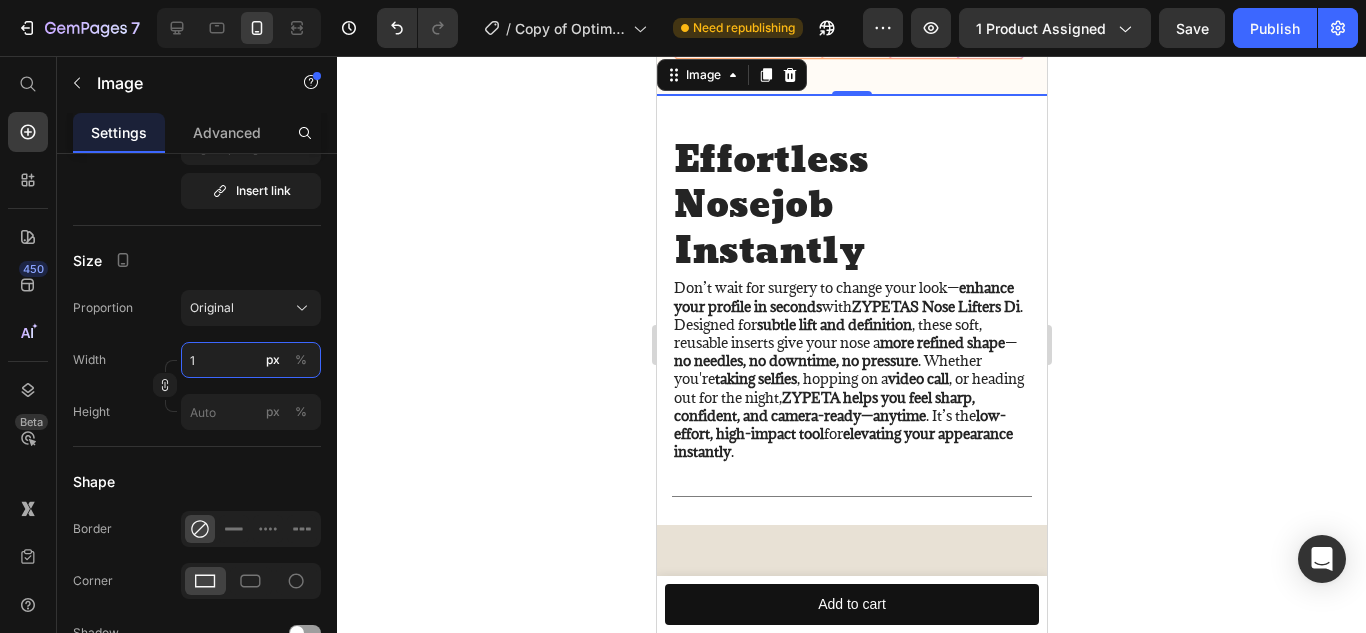 type on "1" 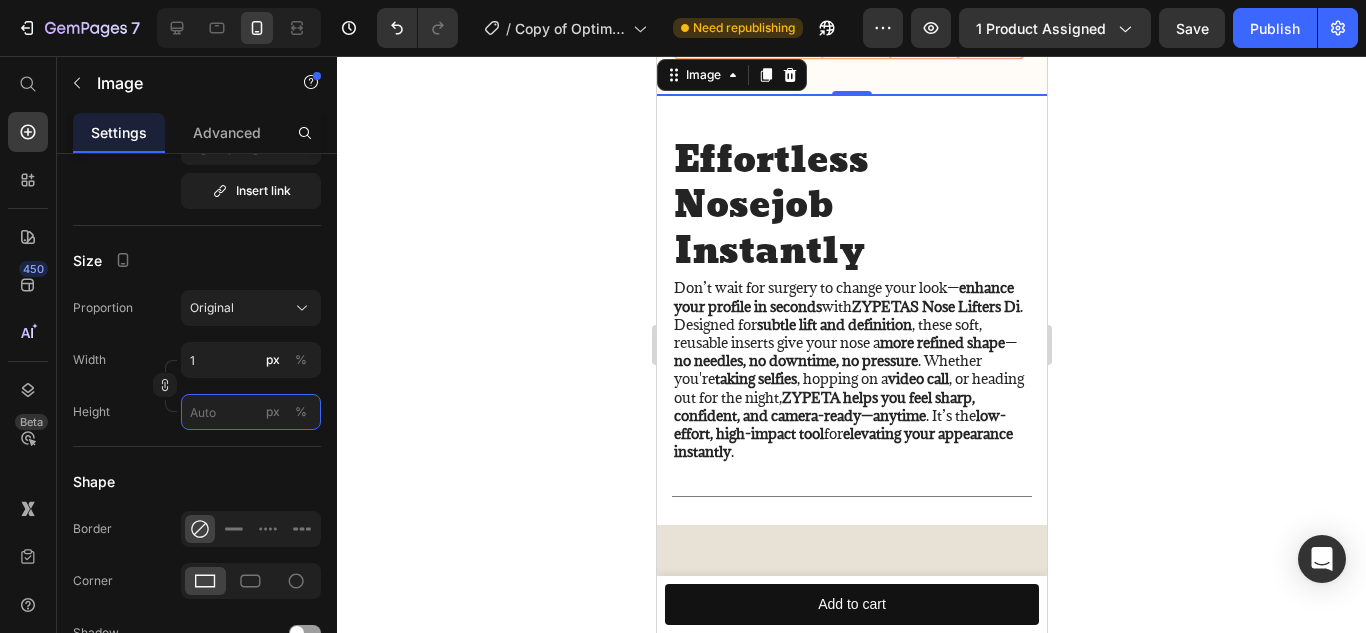 click on "px %" at bounding box center (251, 412) 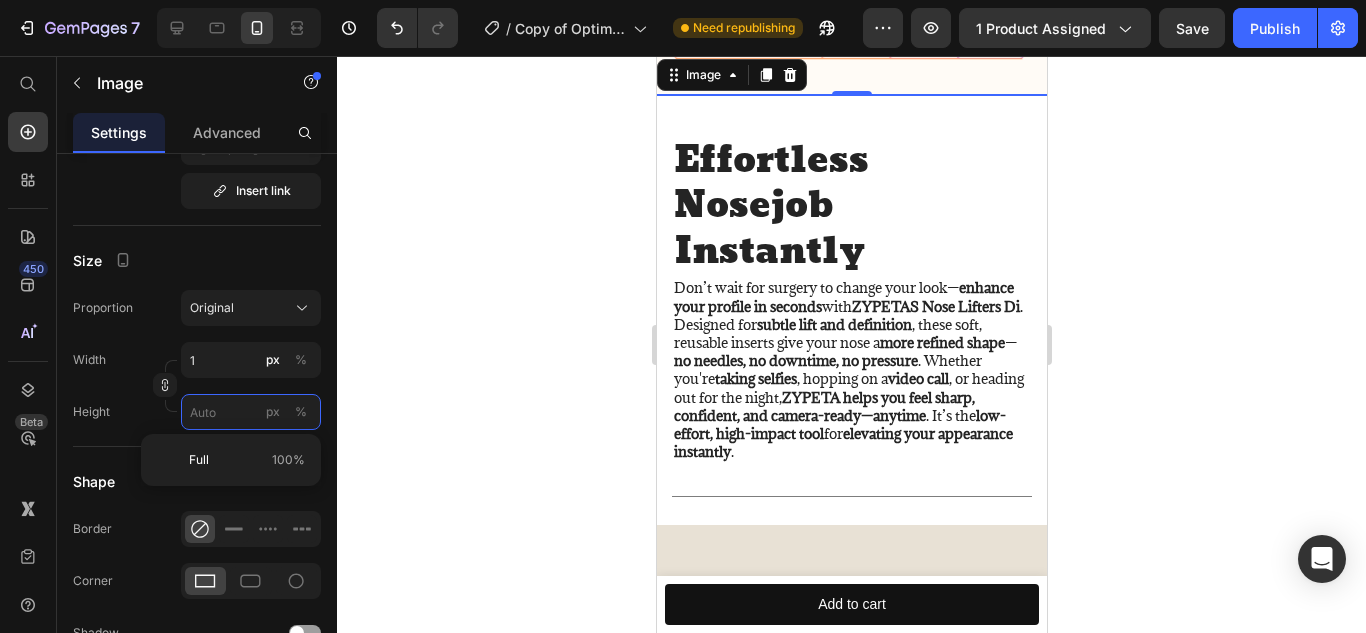 type 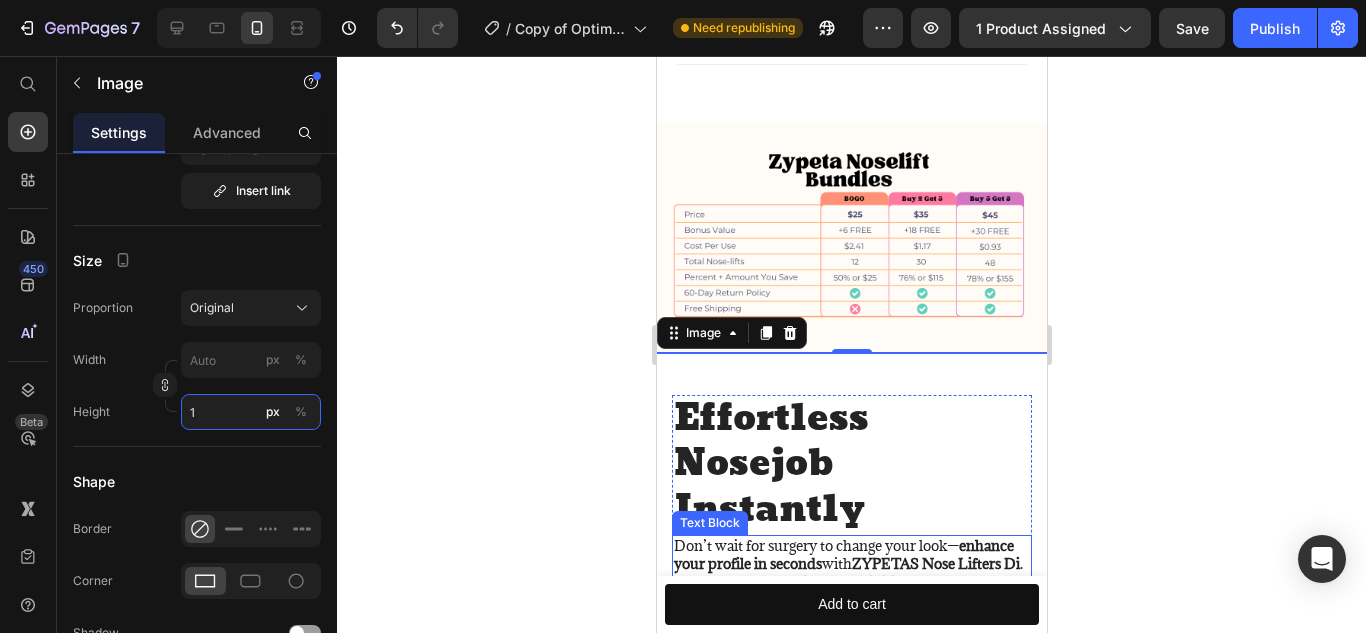 scroll, scrollTop: 1807, scrollLeft: 0, axis: vertical 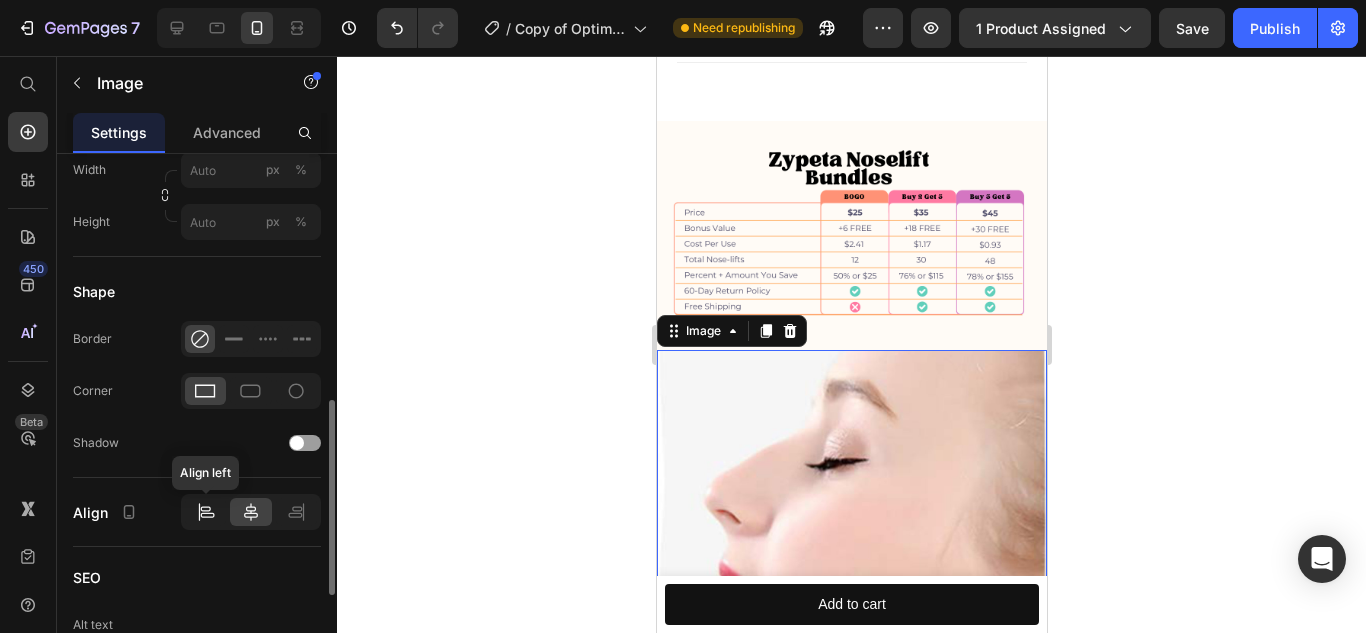 click 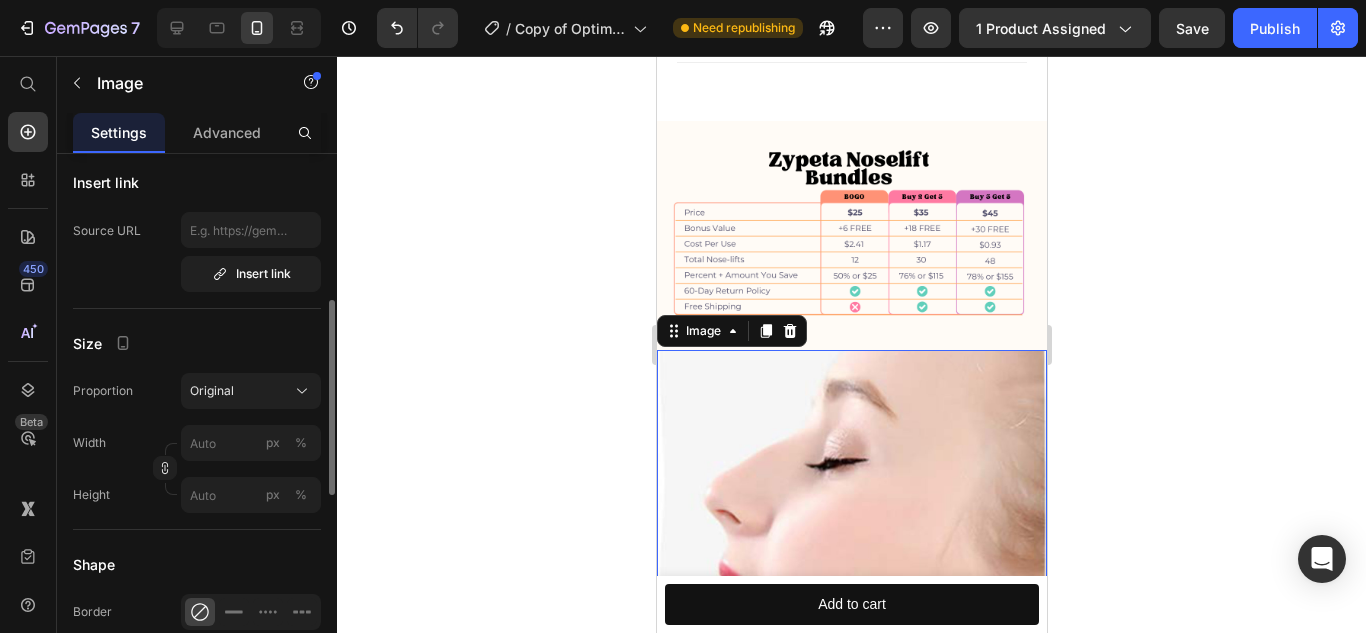 scroll, scrollTop: 0, scrollLeft: 0, axis: both 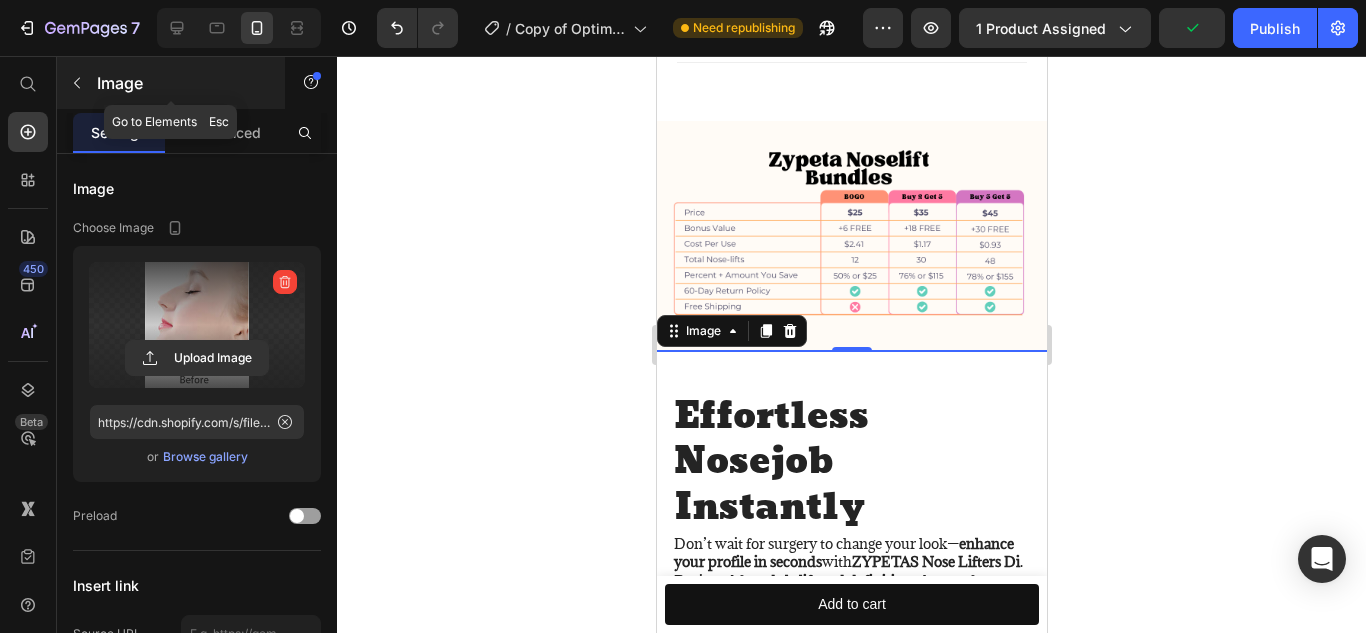 type on "1" 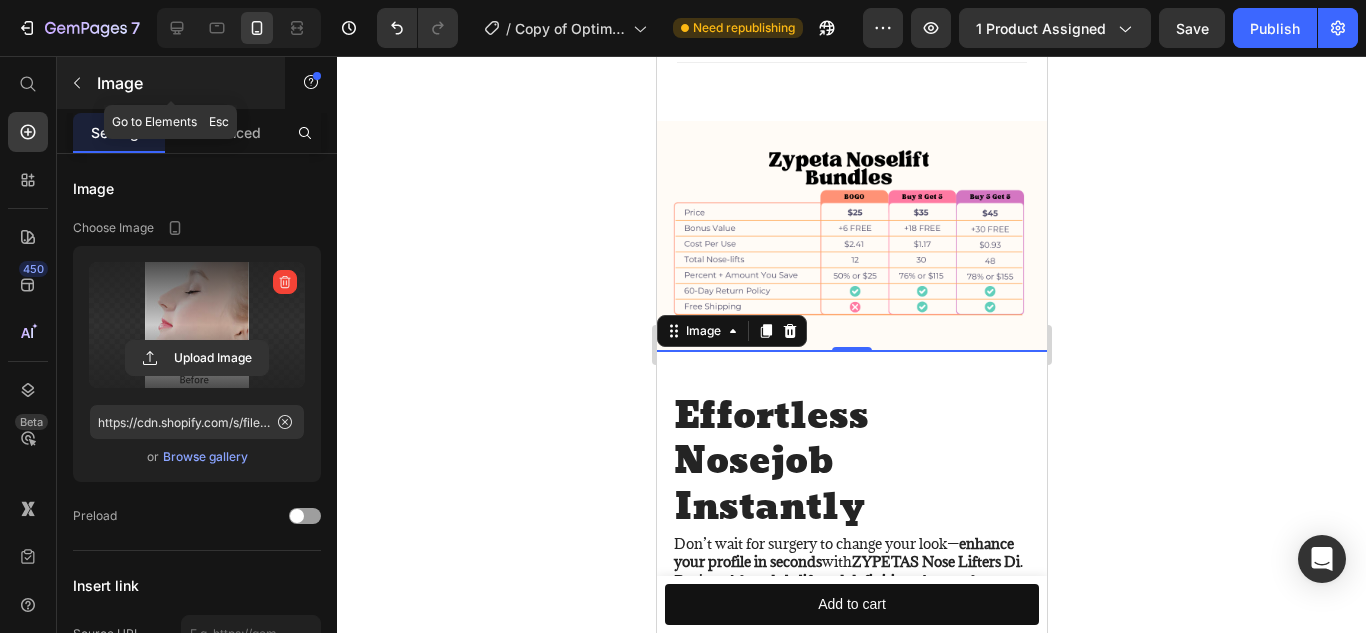 click at bounding box center (77, 83) 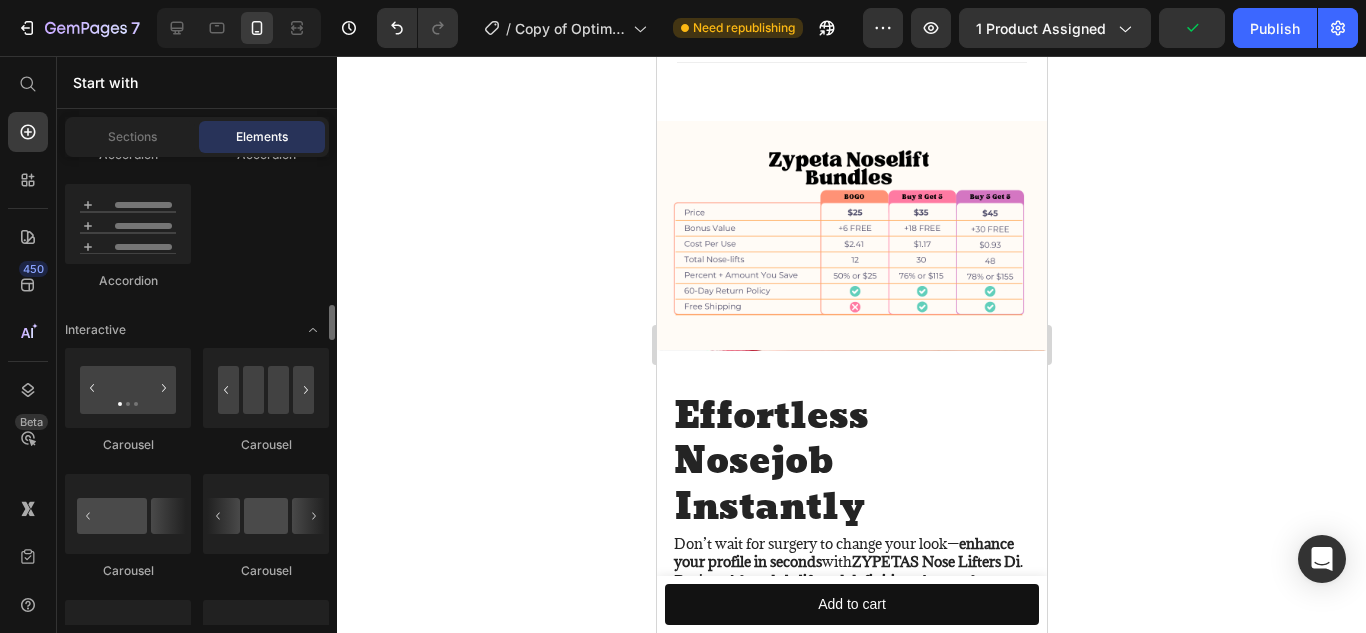 scroll, scrollTop: 1979, scrollLeft: 0, axis: vertical 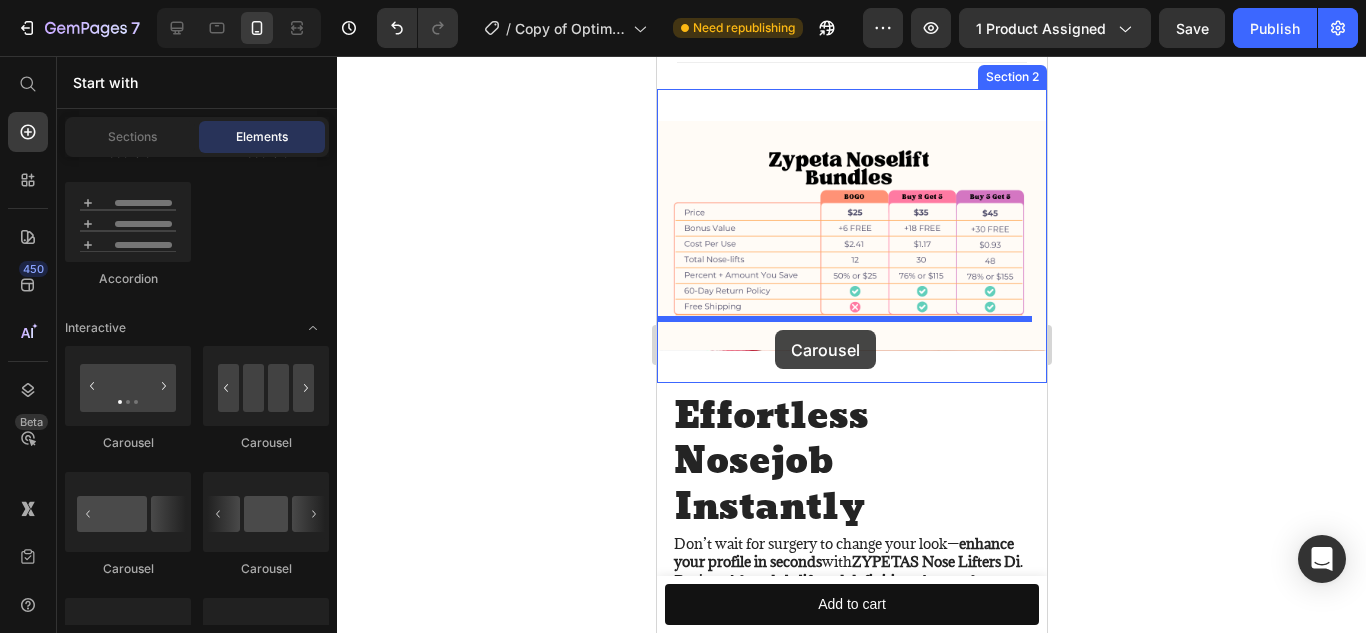 drag, startPoint x: 903, startPoint y: 458, endPoint x: 774, endPoint y: 330, distance: 181.72781 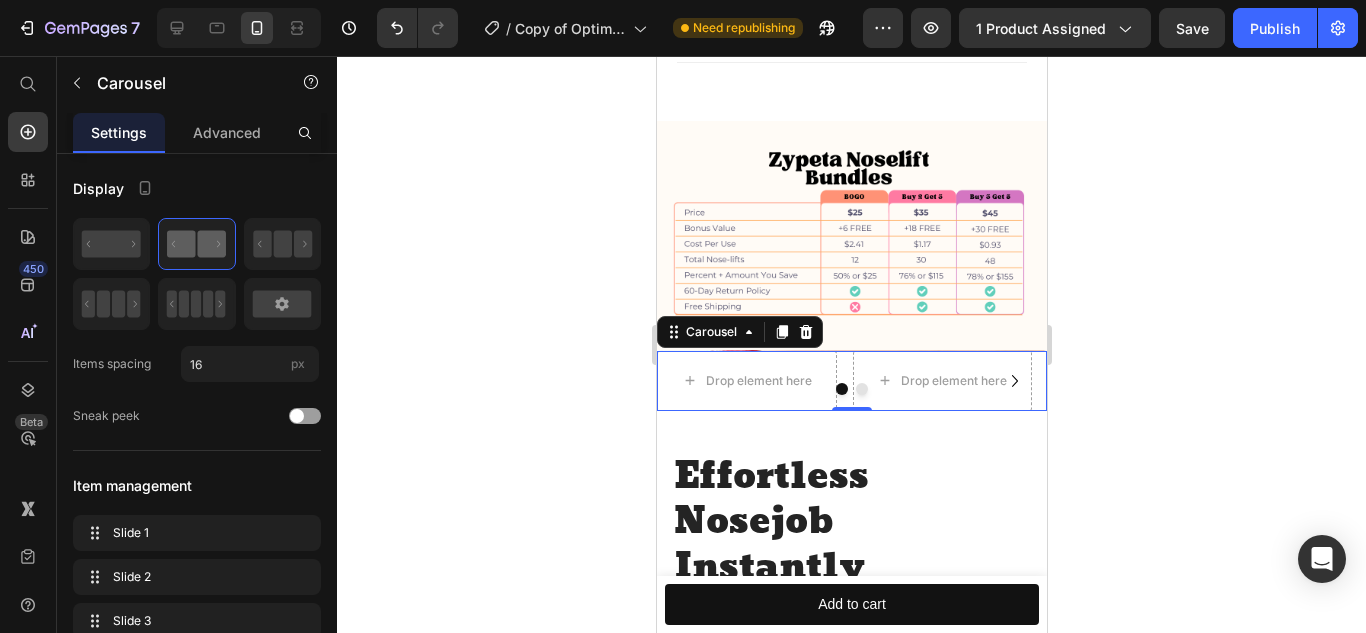 click at bounding box center [851, 389] 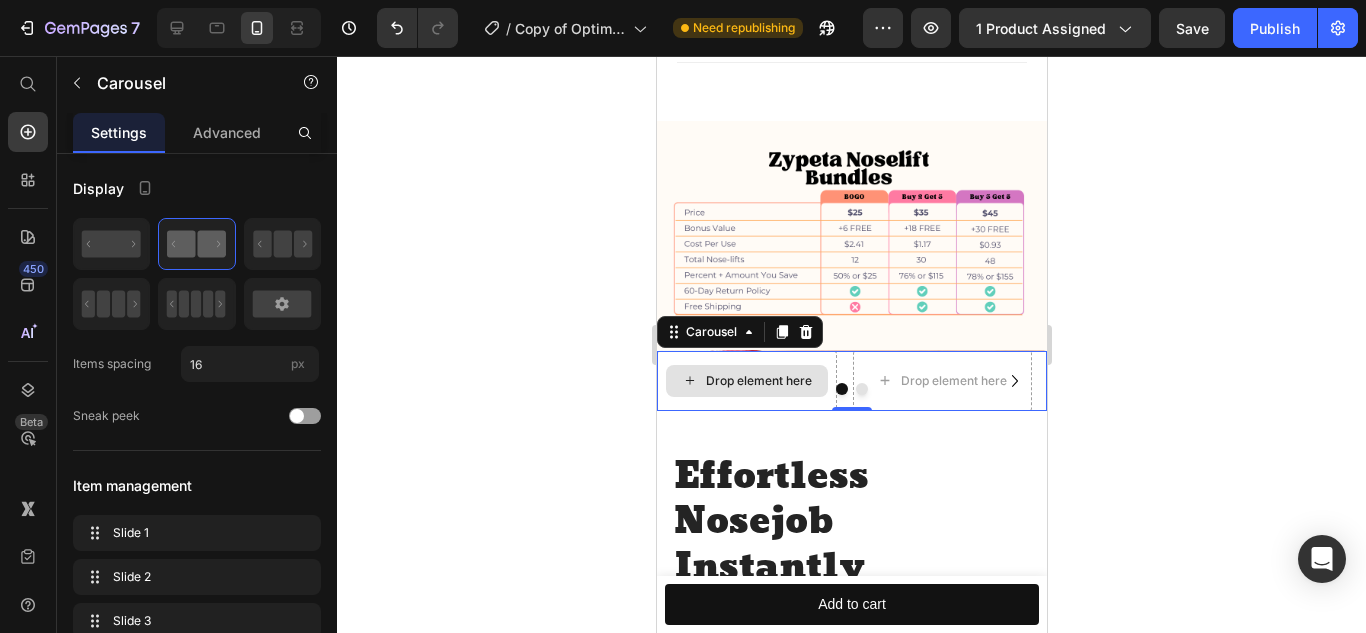 click on "Drop element here" at bounding box center (758, 381) 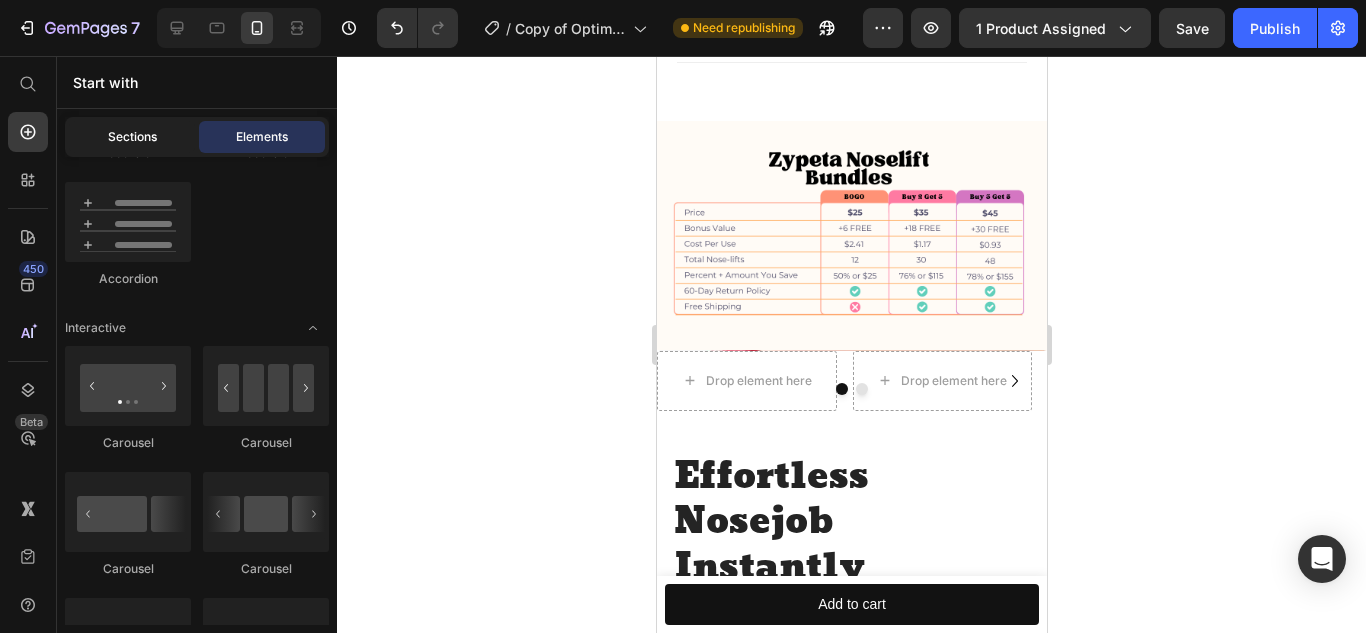 click on "Sections" at bounding box center [132, 137] 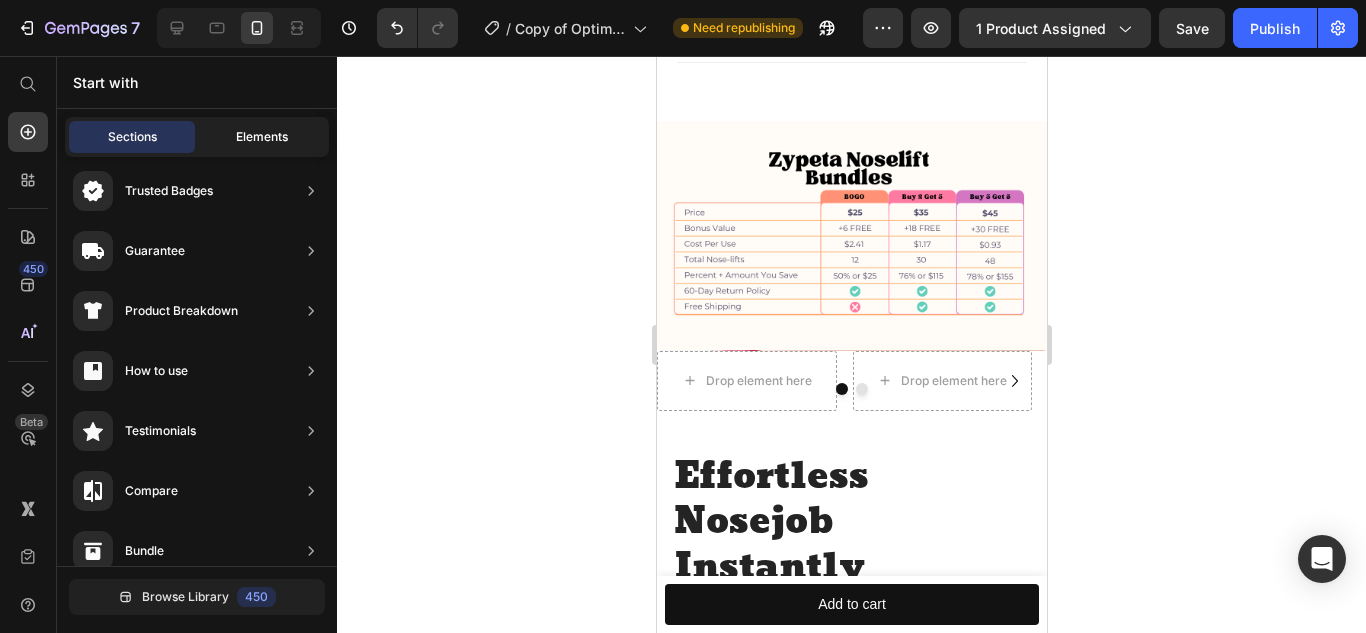 click on "Elements" at bounding box center [262, 137] 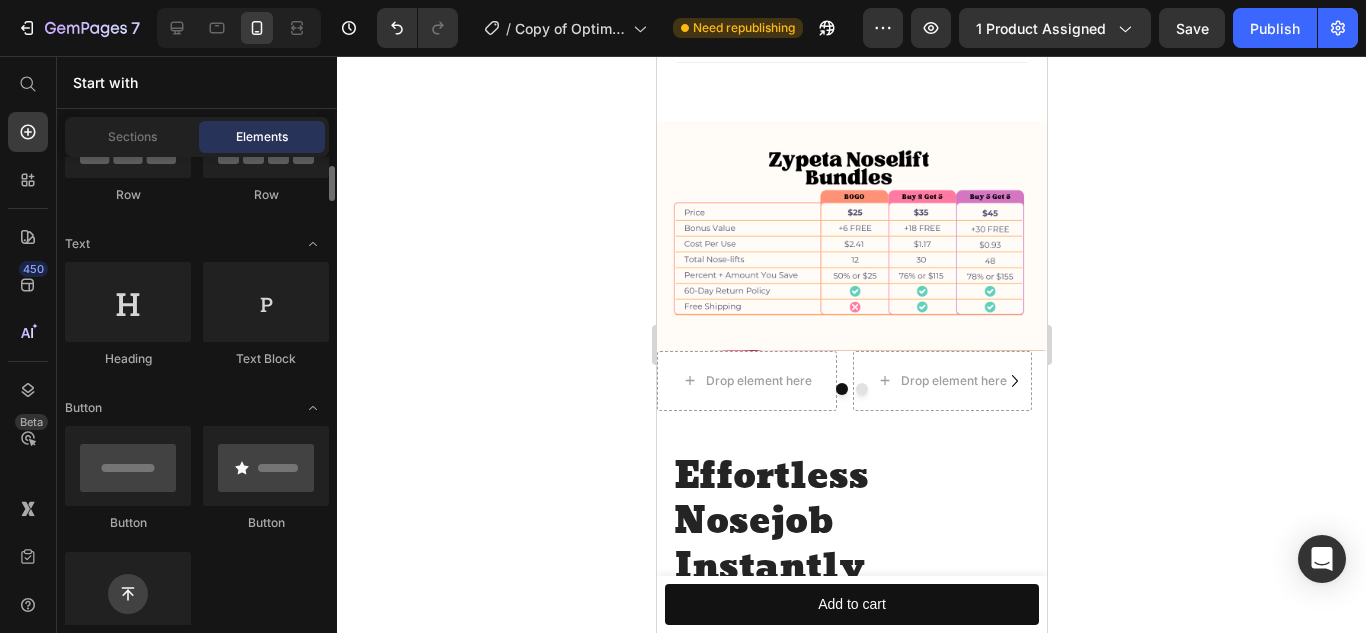 scroll, scrollTop: 505, scrollLeft: 0, axis: vertical 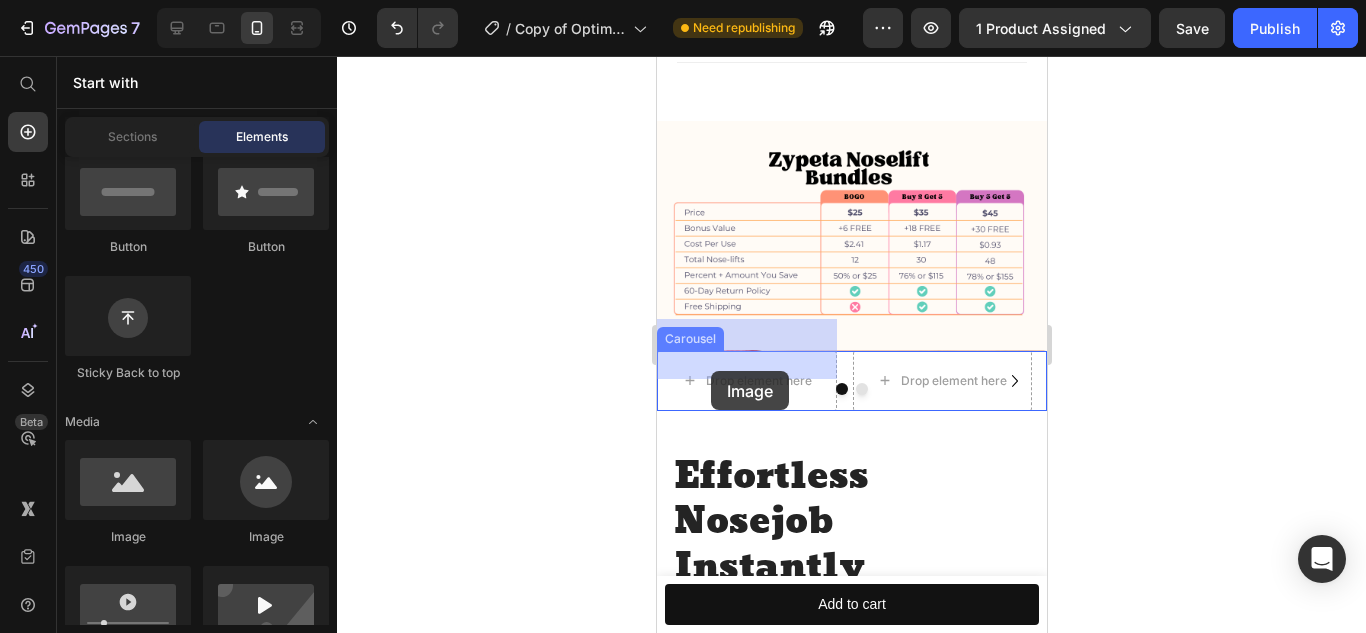 drag, startPoint x: 815, startPoint y: 561, endPoint x: 711, endPoint y: 366, distance: 221 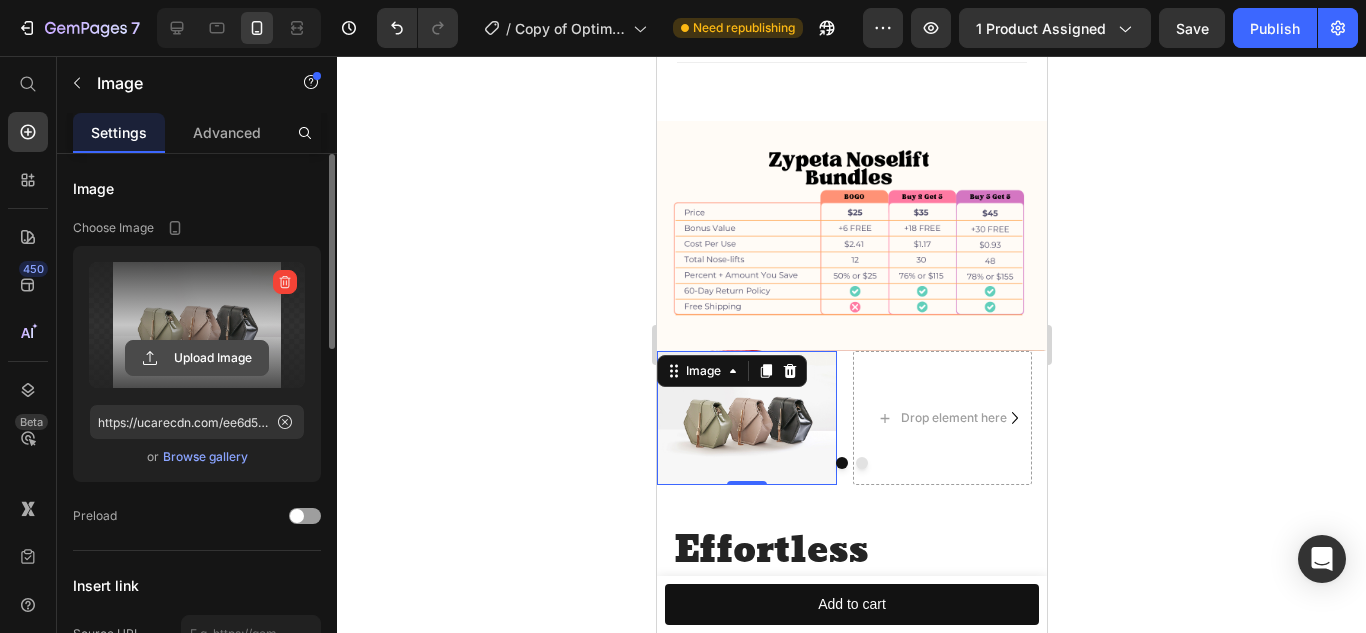 click 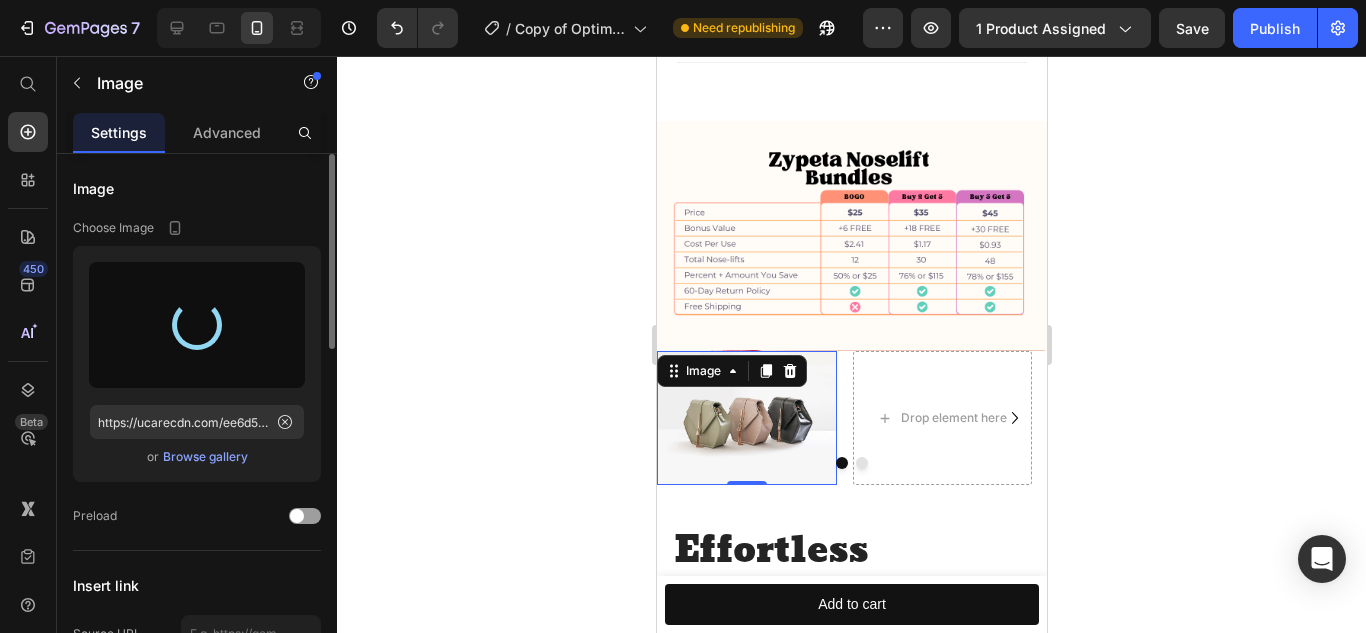 type on "https://cdn.shopify.com/s/files/1/0616/1016/4287/files/gempages_573168530048943329-02873c3d-521d-4aa0-a54d-c17d622f7caa.jpg" 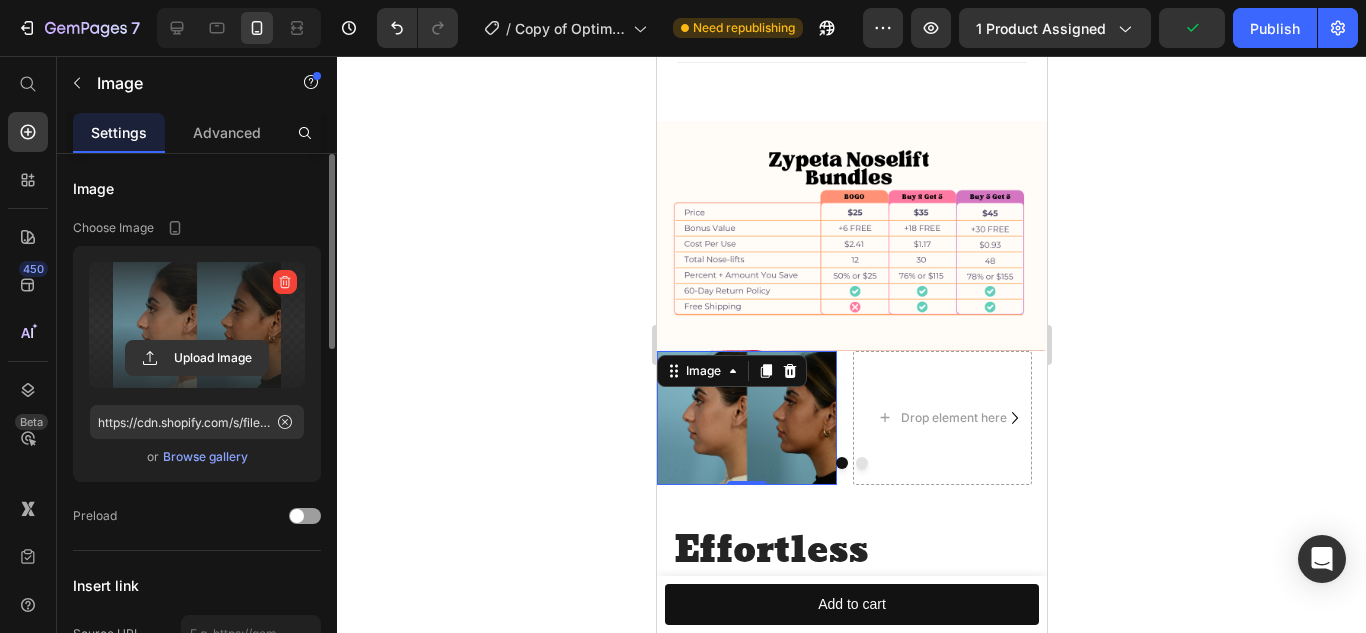 click 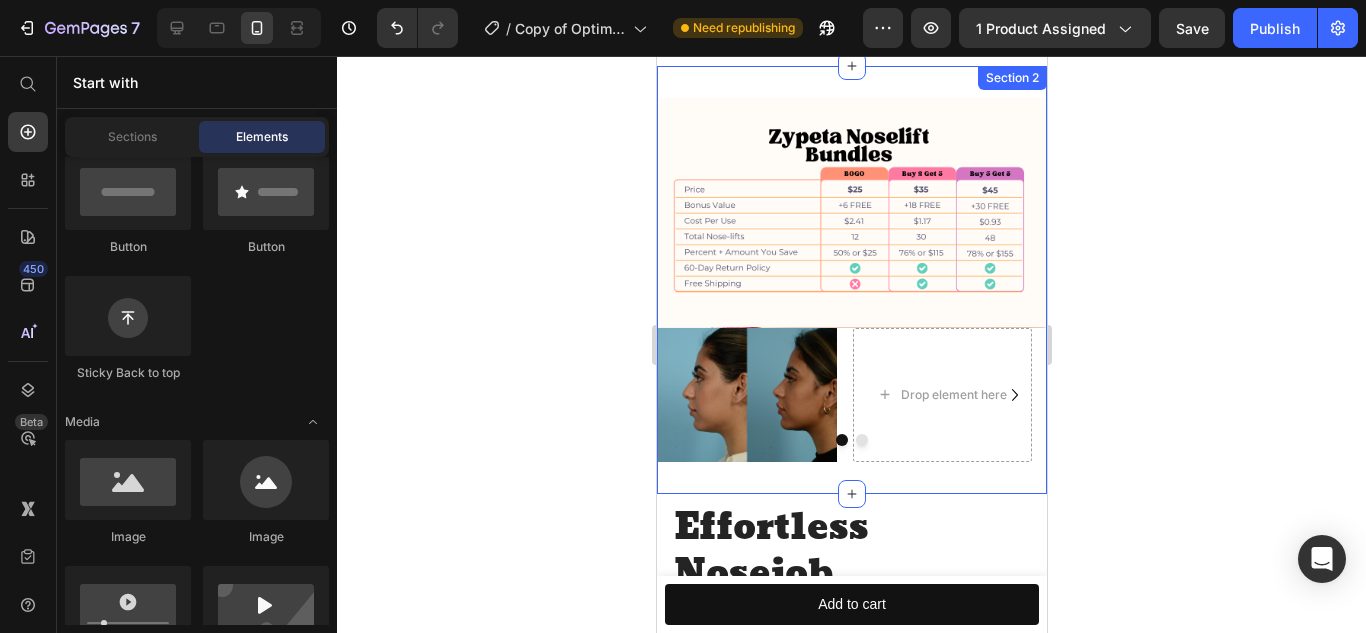 scroll, scrollTop: 1831, scrollLeft: 0, axis: vertical 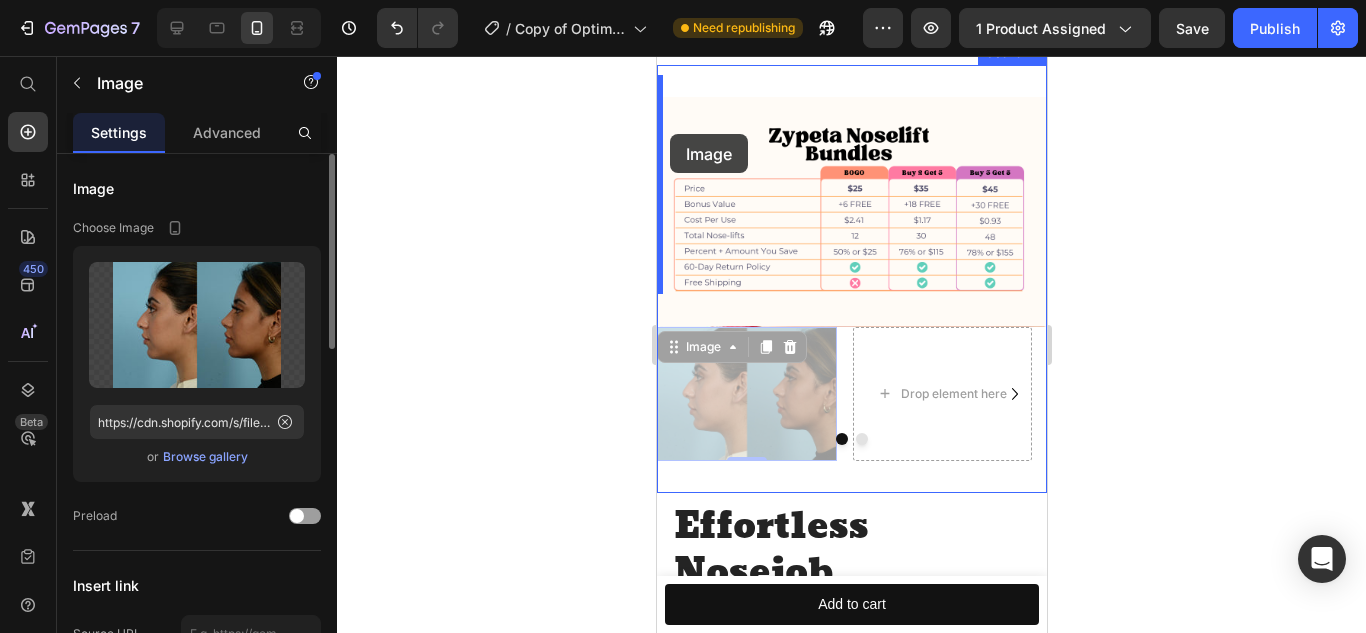 drag, startPoint x: 668, startPoint y: 299, endPoint x: 669, endPoint y: 134, distance: 165.00304 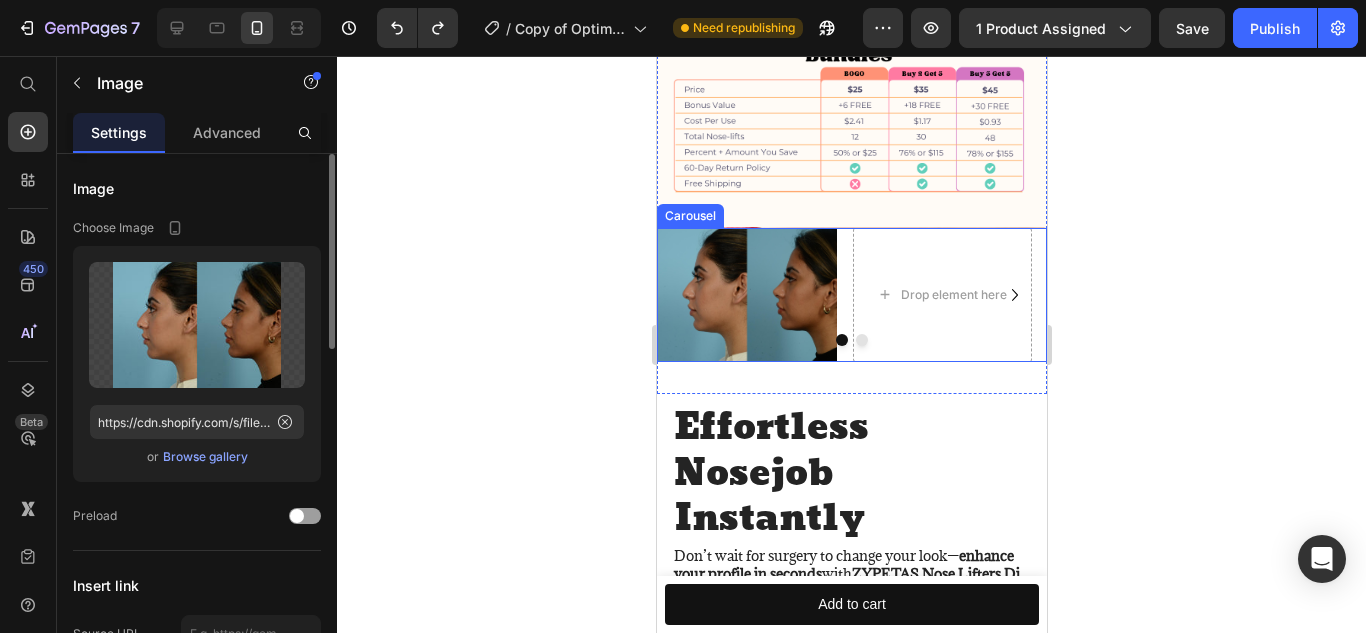 scroll, scrollTop: 1649, scrollLeft: 0, axis: vertical 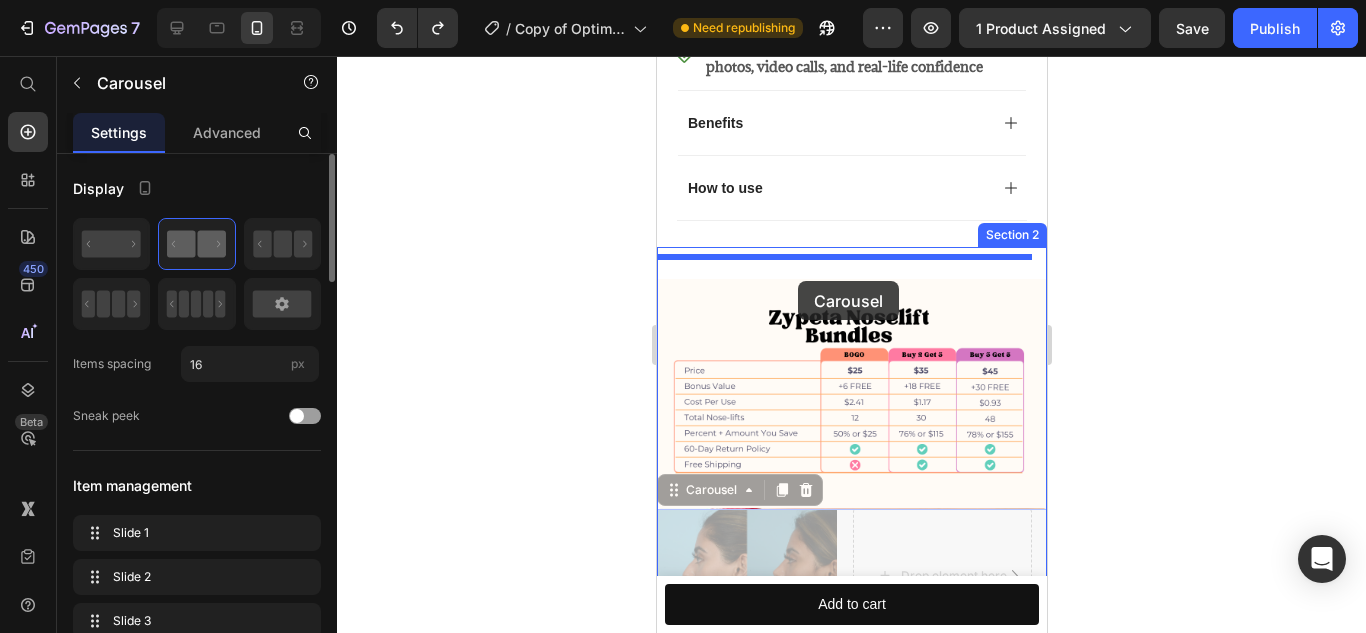 drag, startPoint x: 844, startPoint y: 493, endPoint x: 789, endPoint y: 259, distance: 240.37679 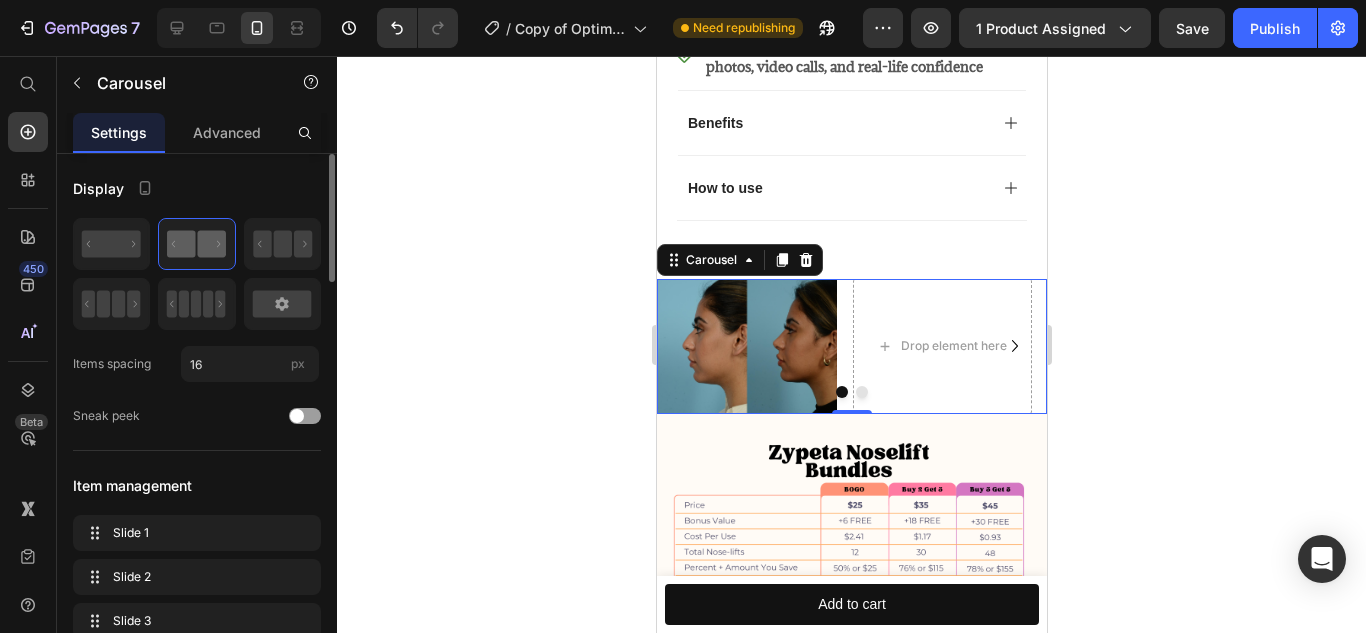 click 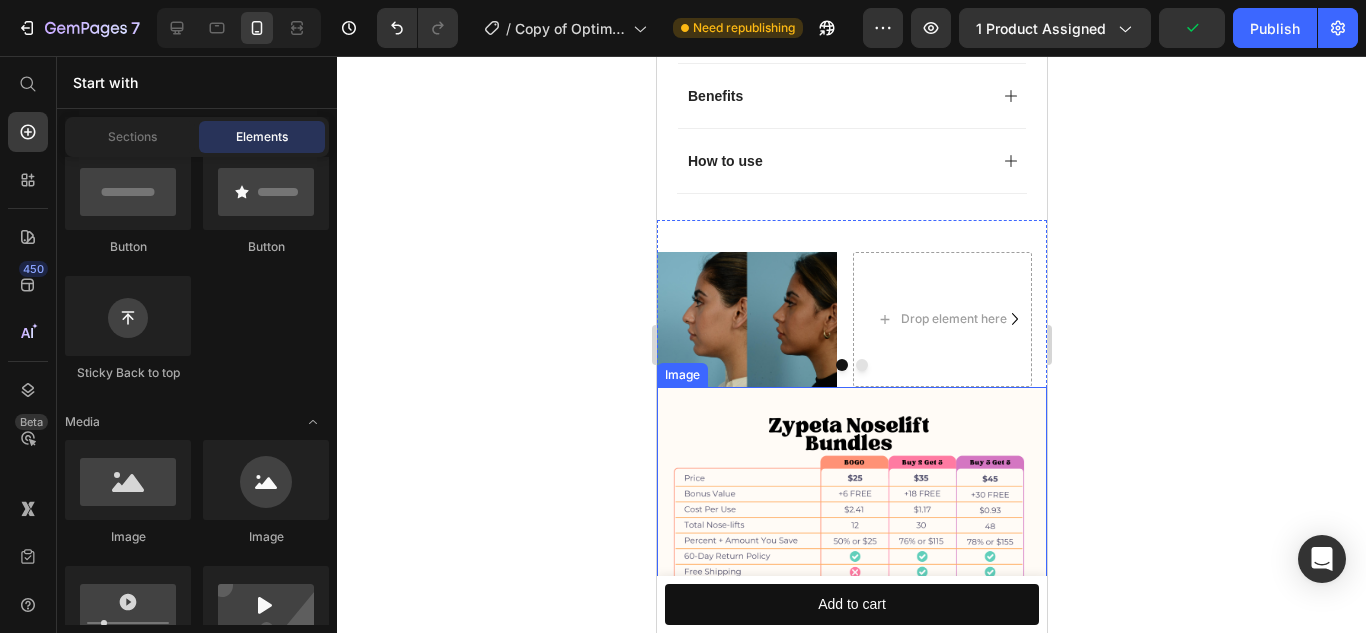 scroll, scrollTop: 1675, scrollLeft: 0, axis: vertical 